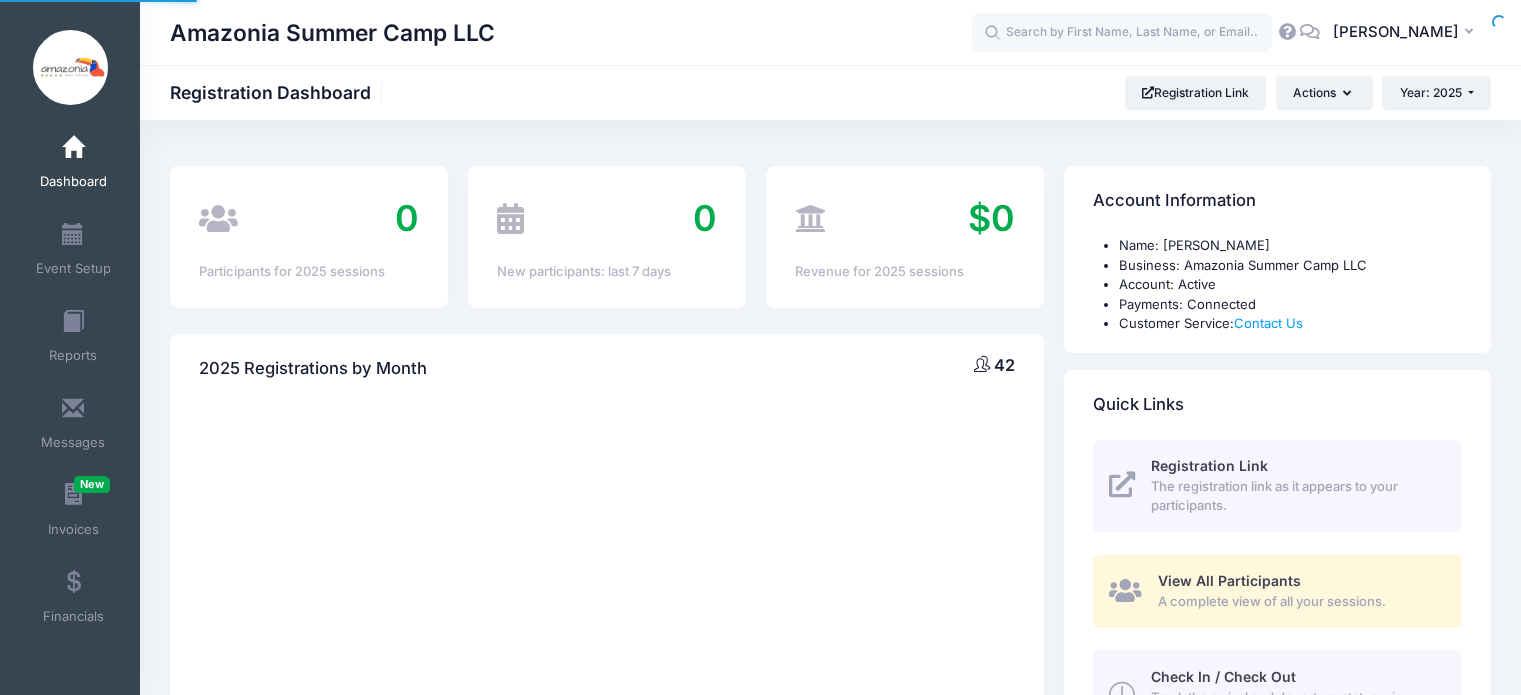 scroll, scrollTop: 0, scrollLeft: 0, axis: both 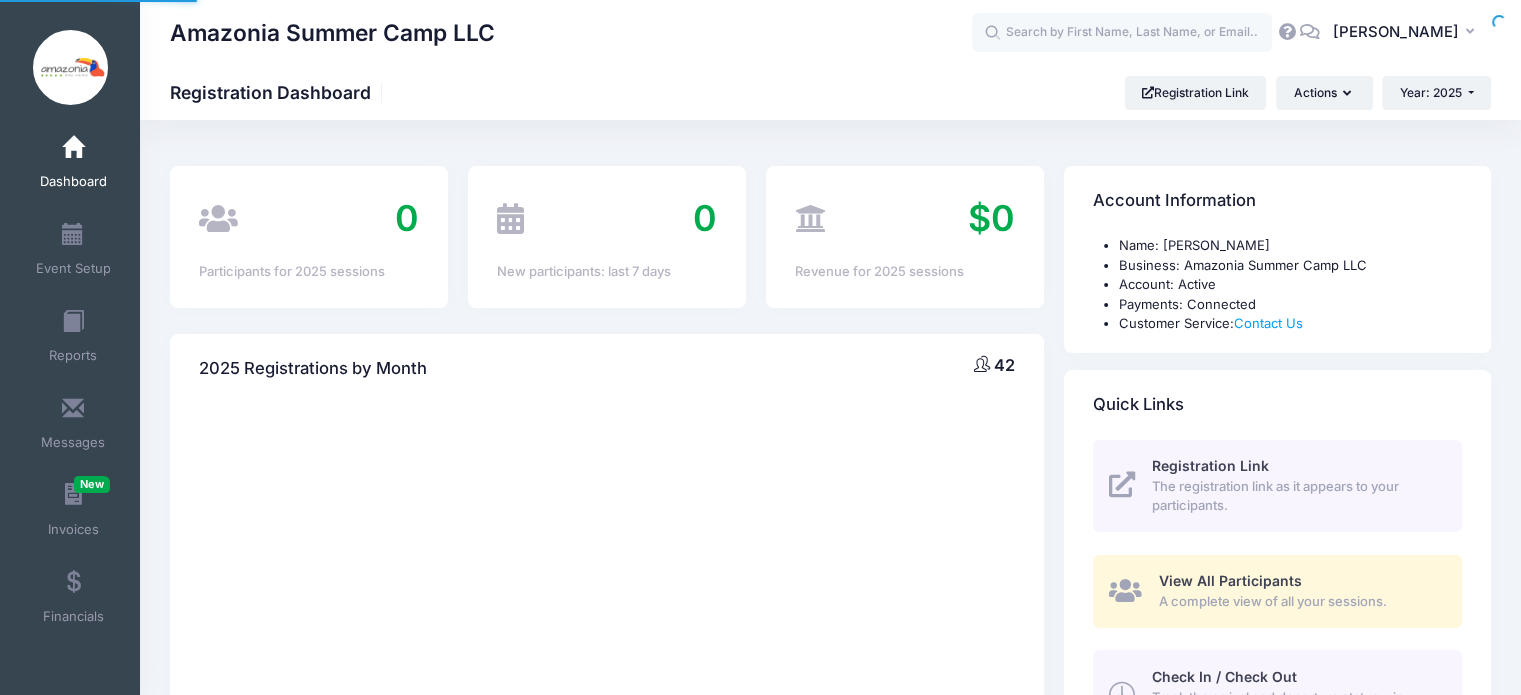 select 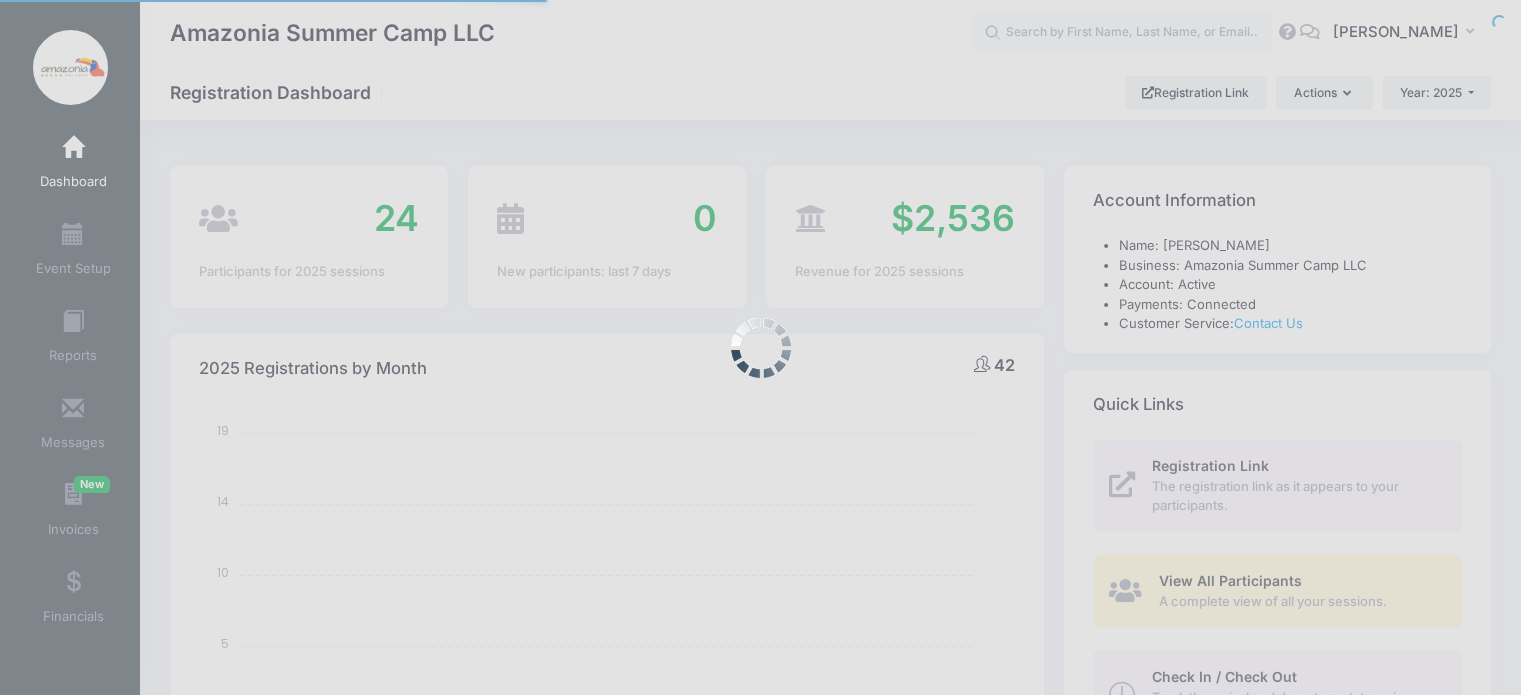 scroll, scrollTop: 0, scrollLeft: 0, axis: both 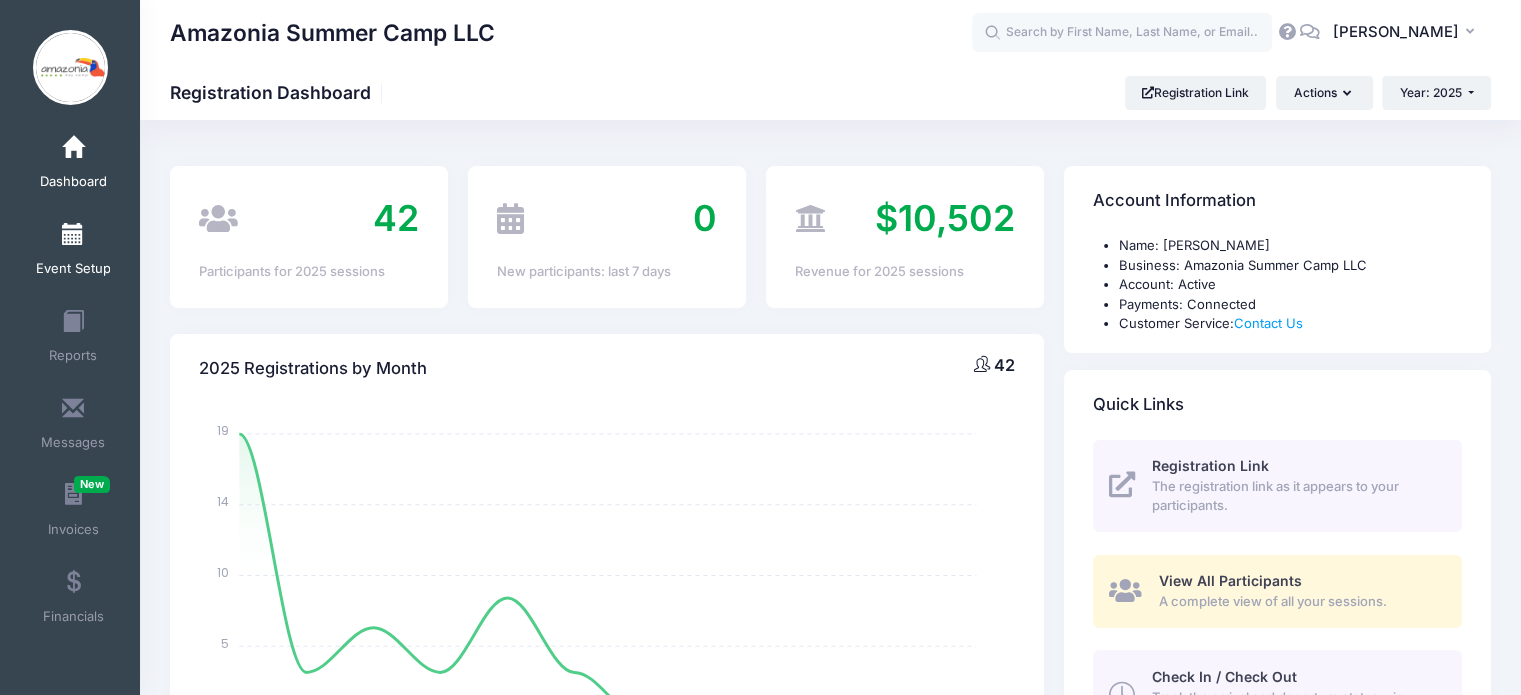 click on "Event Setup" at bounding box center (73, 269) 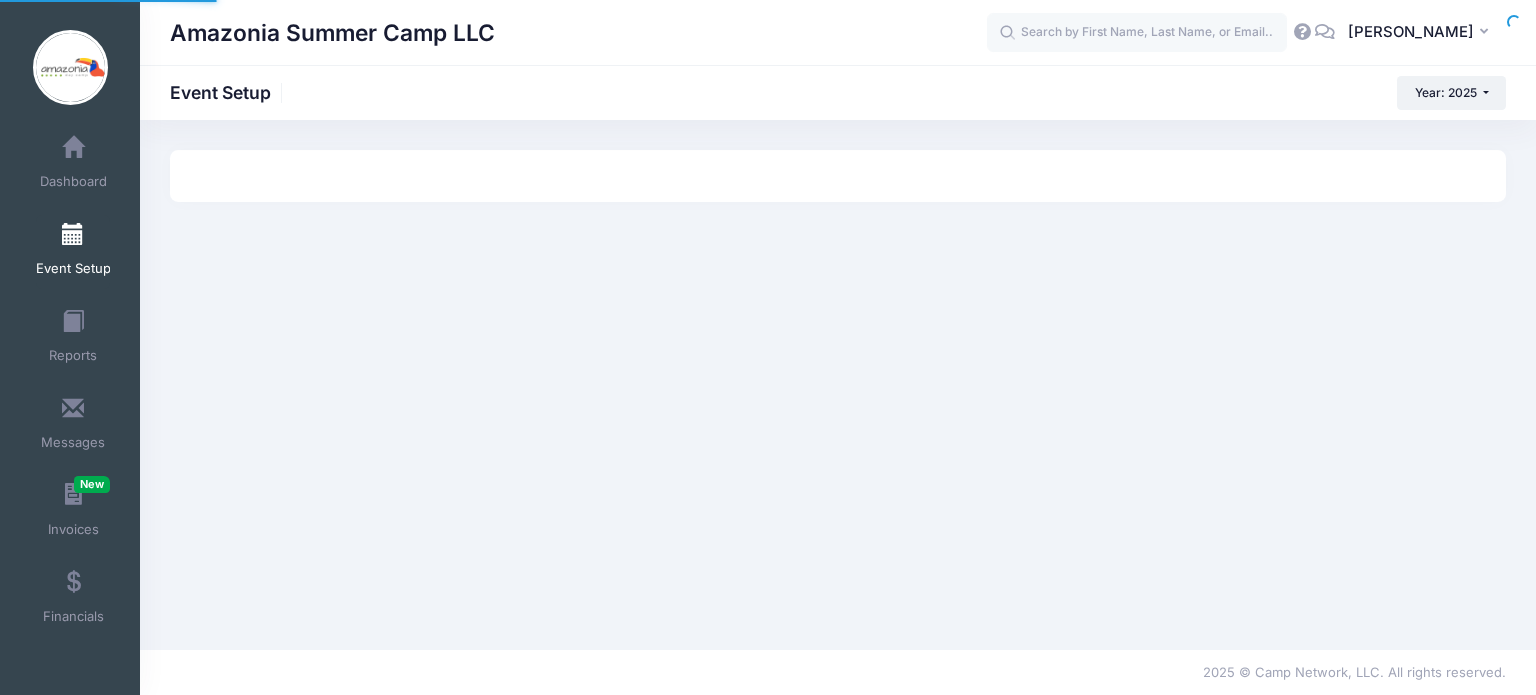 scroll, scrollTop: 0, scrollLeft: 0, axis: both 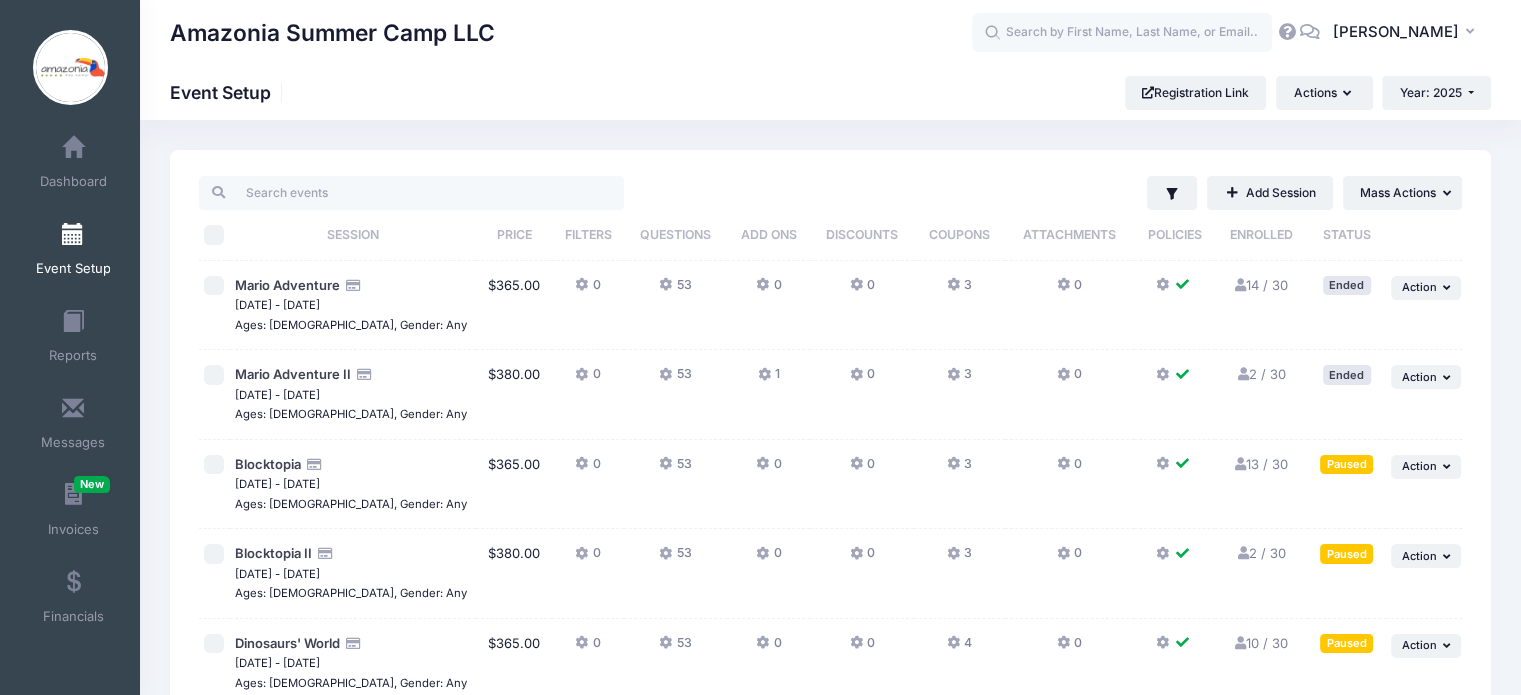 click on "13             / 30
Full" at bounding box center (1261, 464) 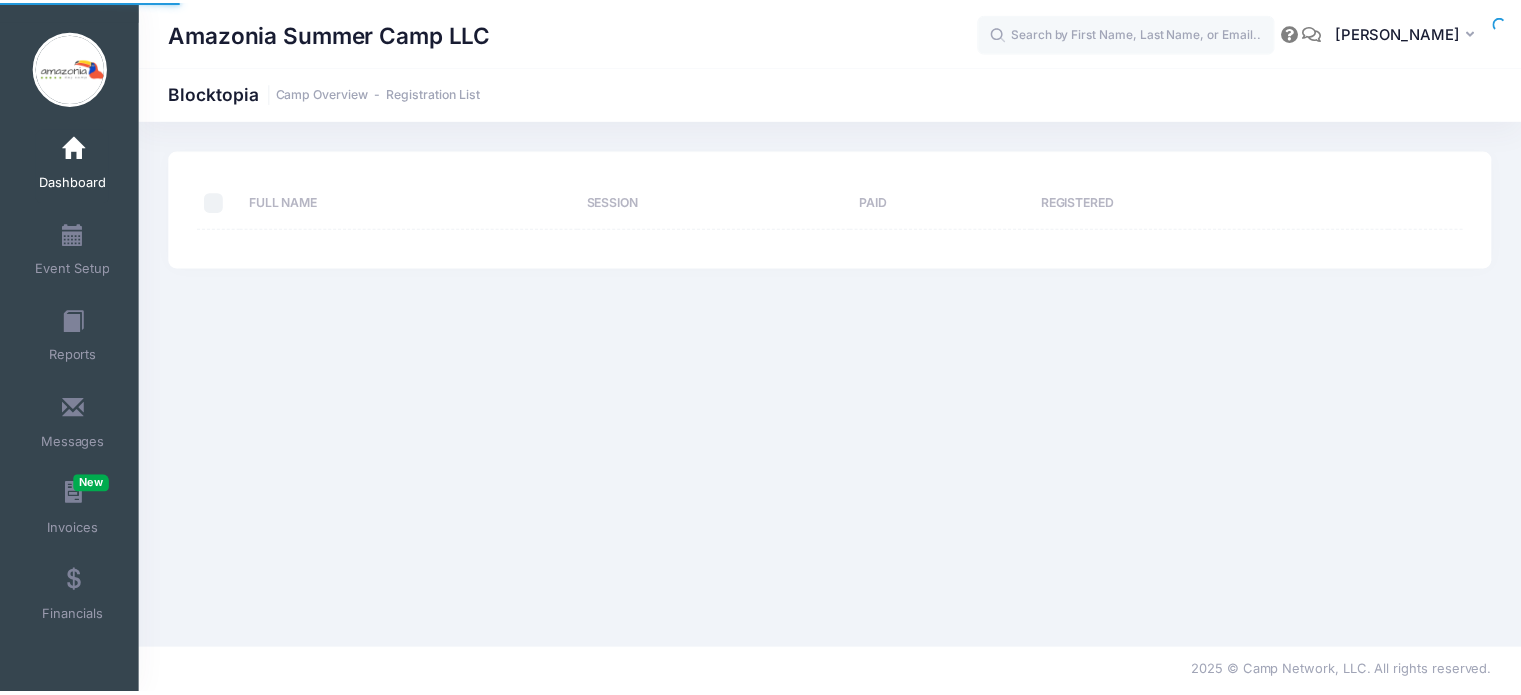 scroll, scrollTop: 0, scrollLeft: 0, axis: both 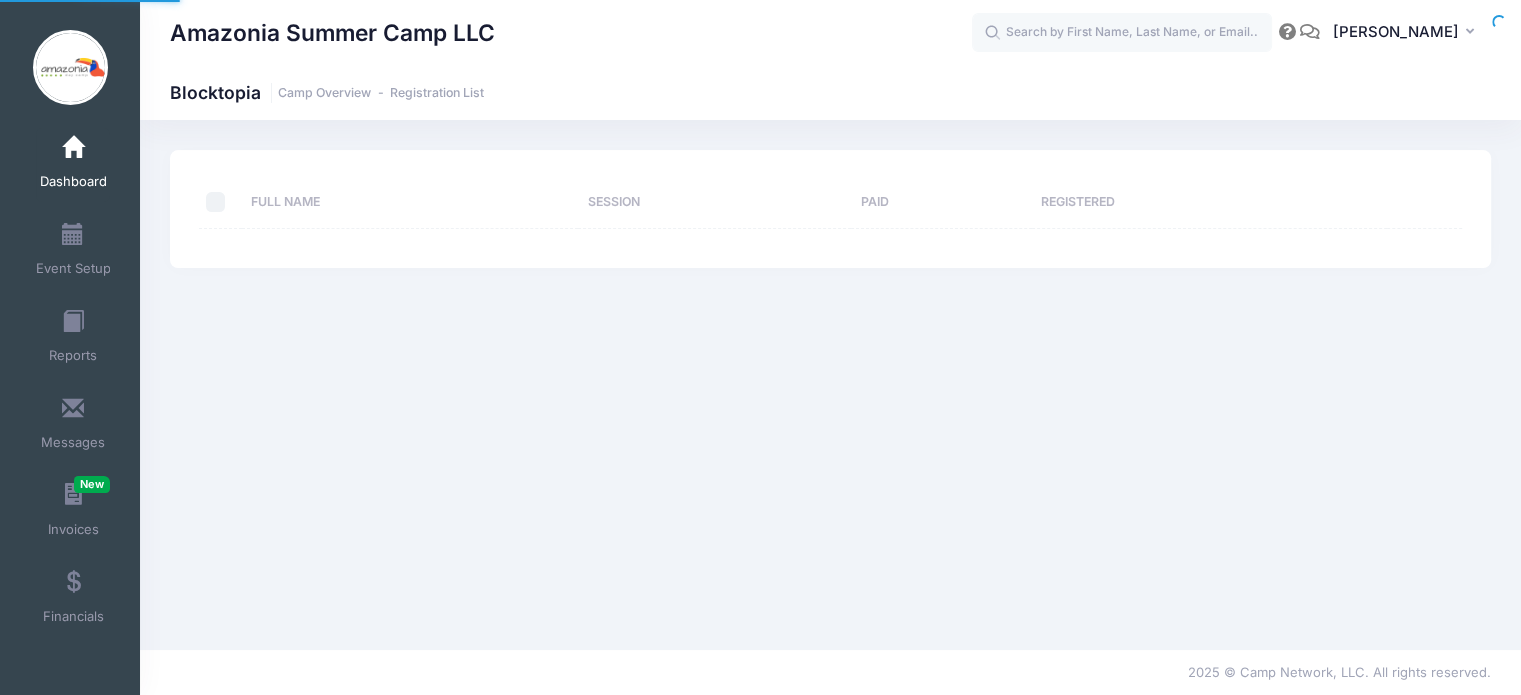 select on "10" 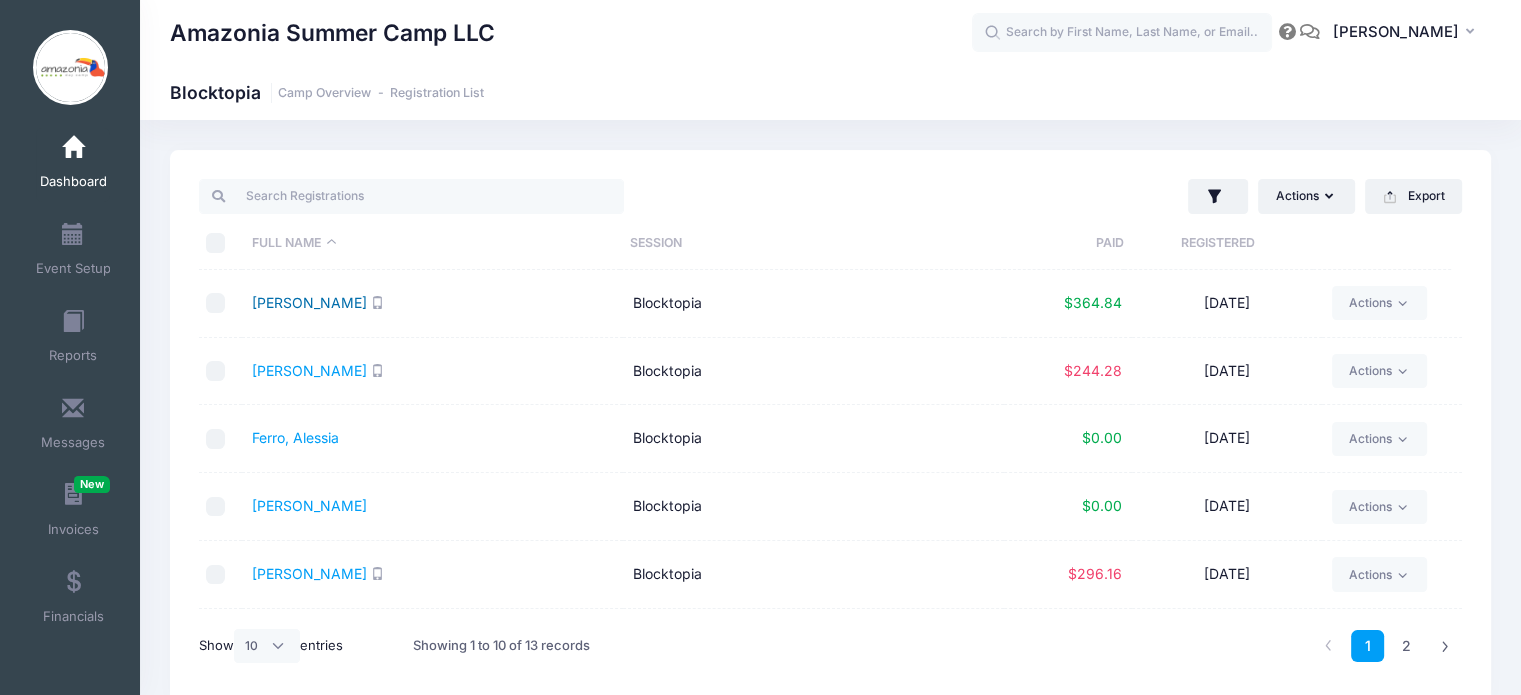 click on "Coughlin, Genevieve" at bounding box center (309, 302) 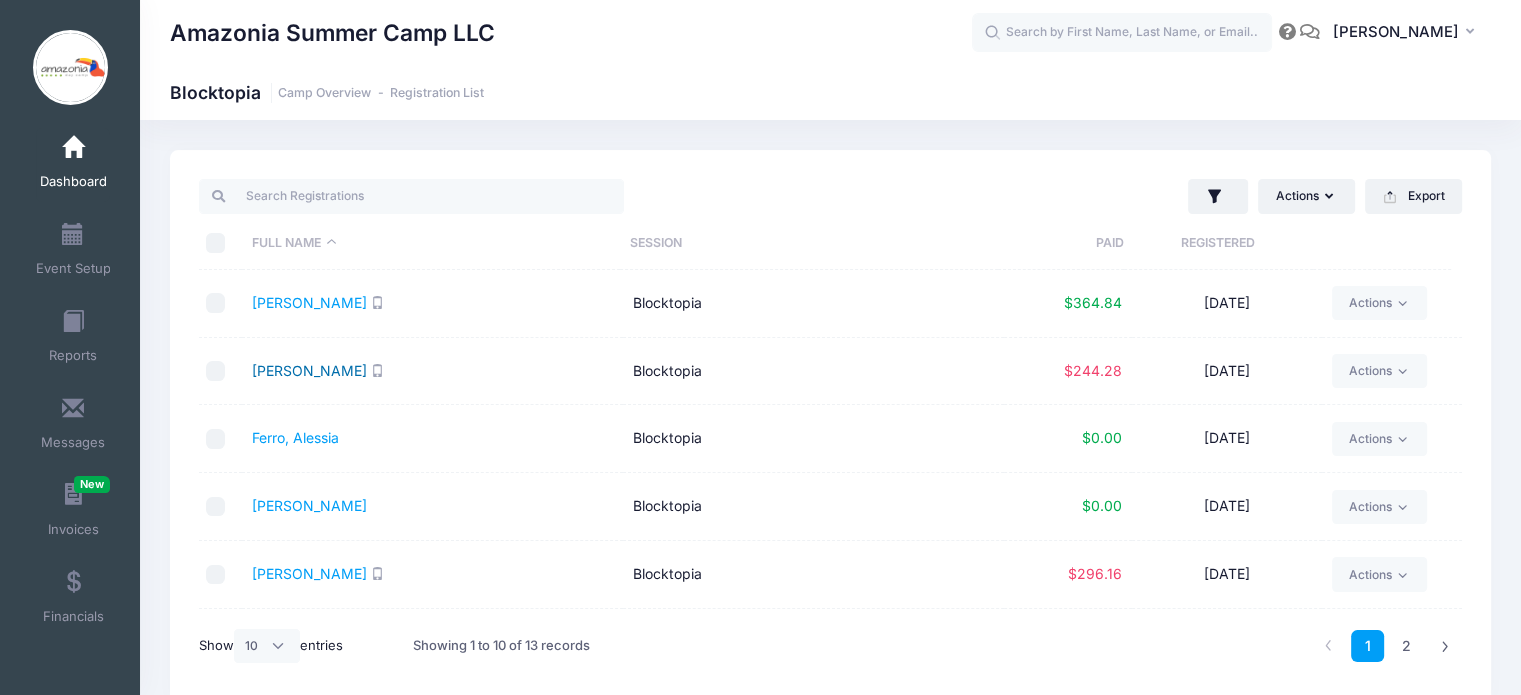 click on "Dunson, Casalena" at bounding box center [309, 370] 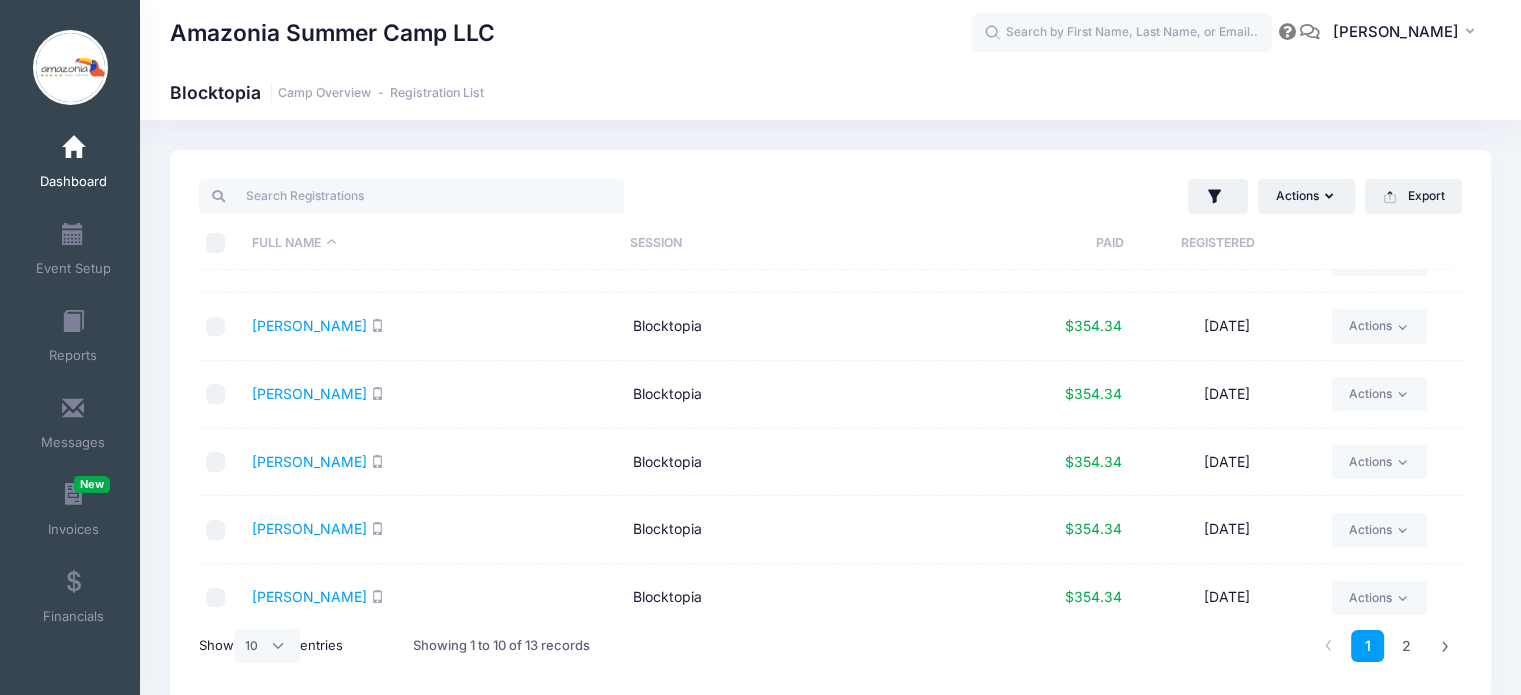 scroll, scrollTop: 330, scrollLeft: 0, axis: vertical 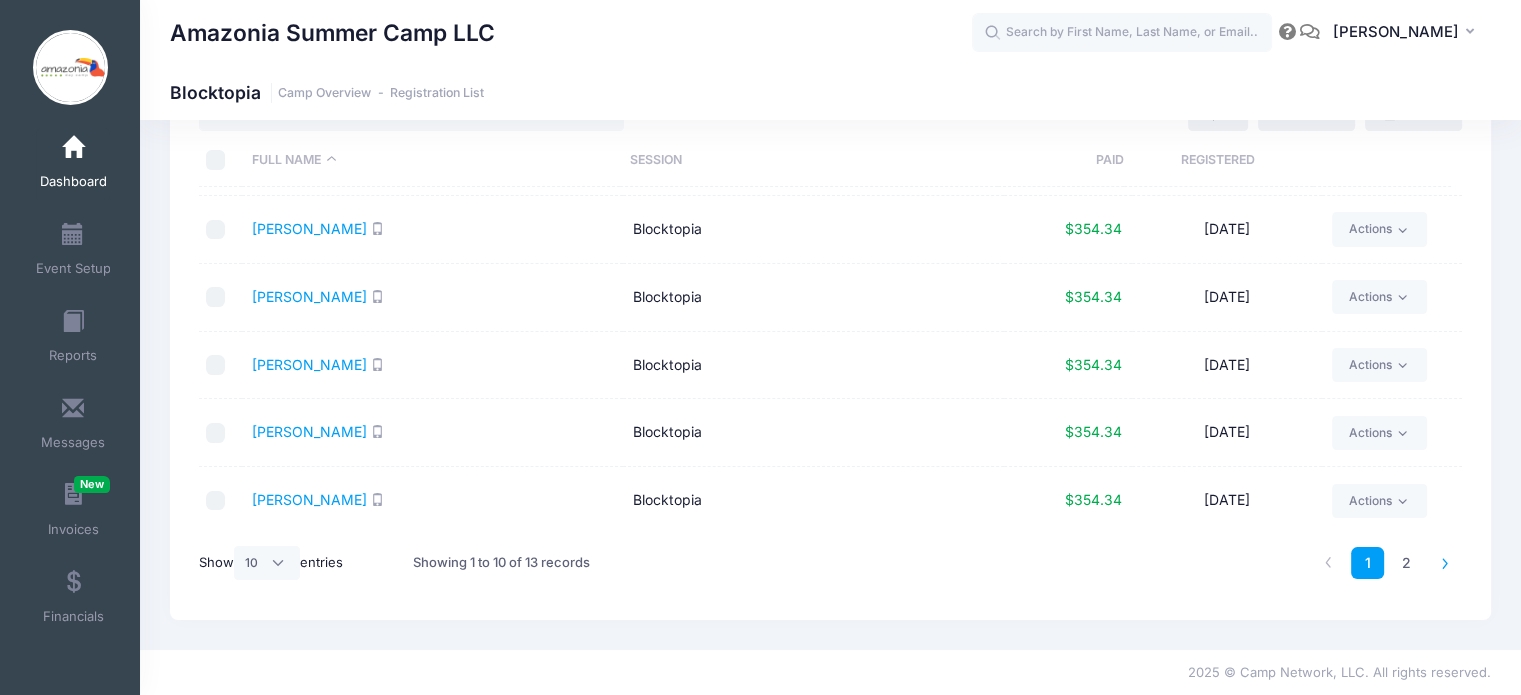 click at bounding box center (1445, 563) 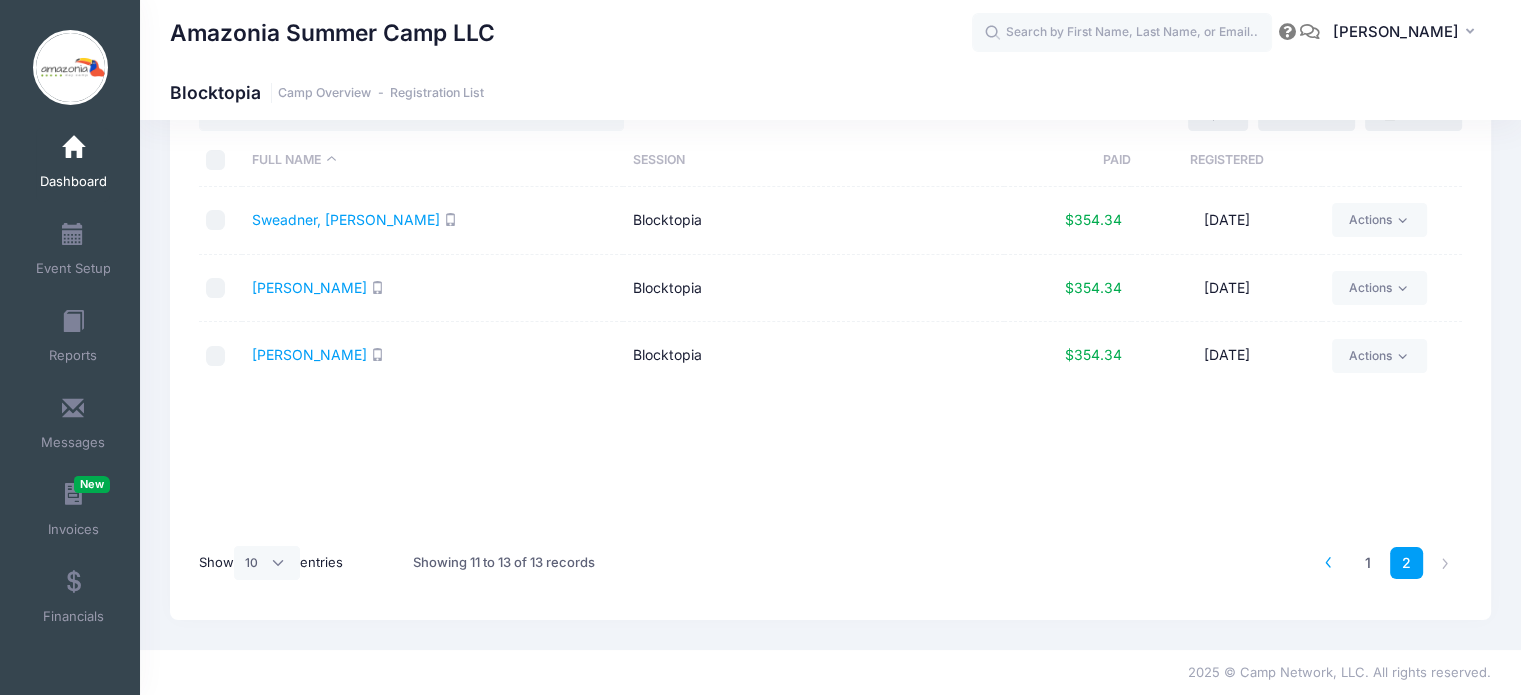 click at bounding box center (1328, 563) 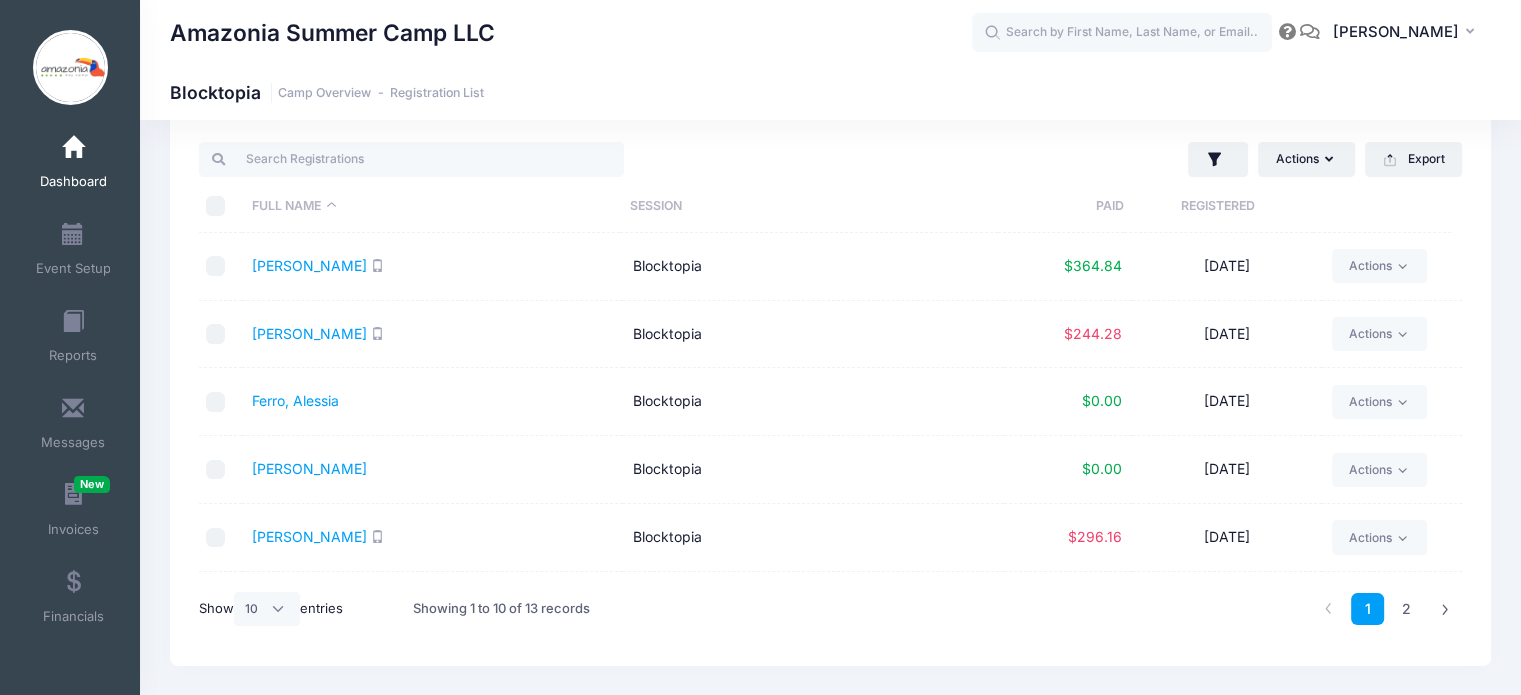 scroll, scrollTop: 83, scrollLeft: 0, axis: vertical 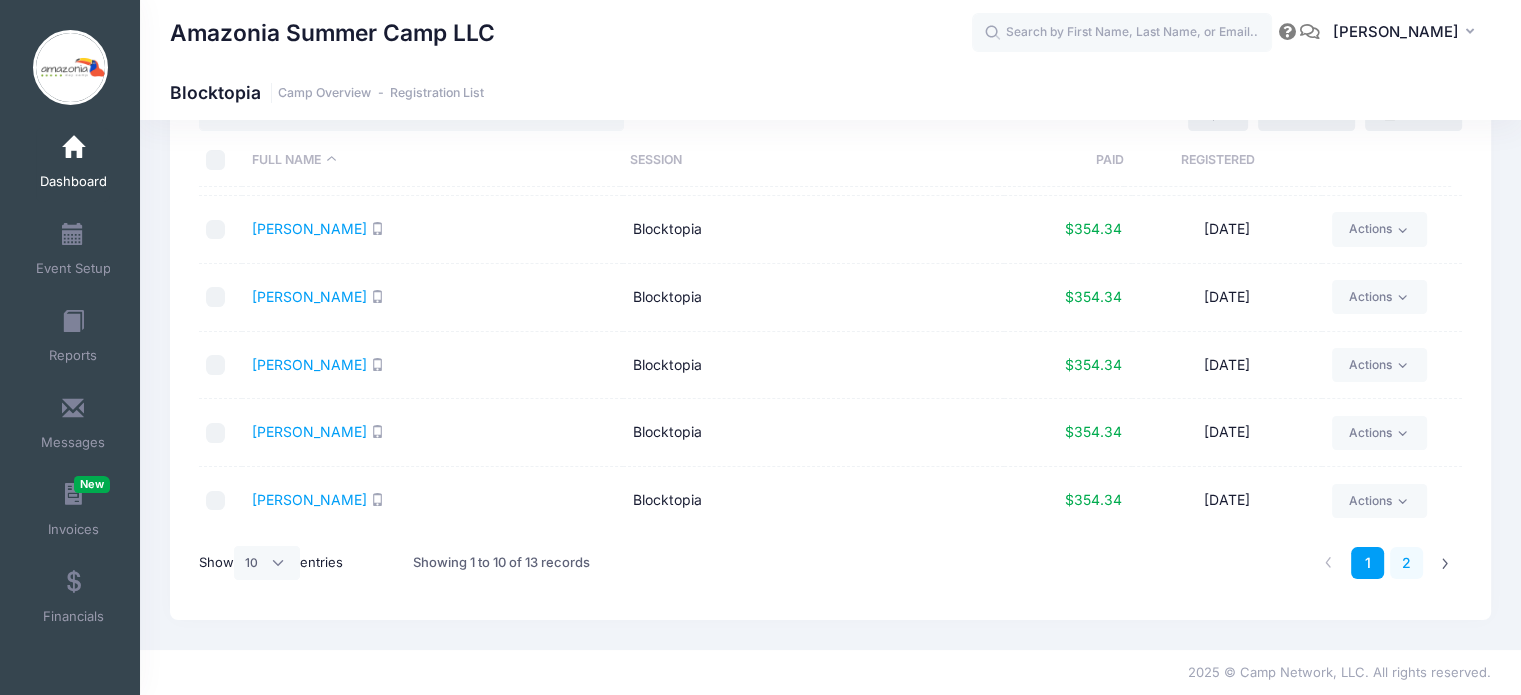 click on "2" at bounding box center [1406, 563] 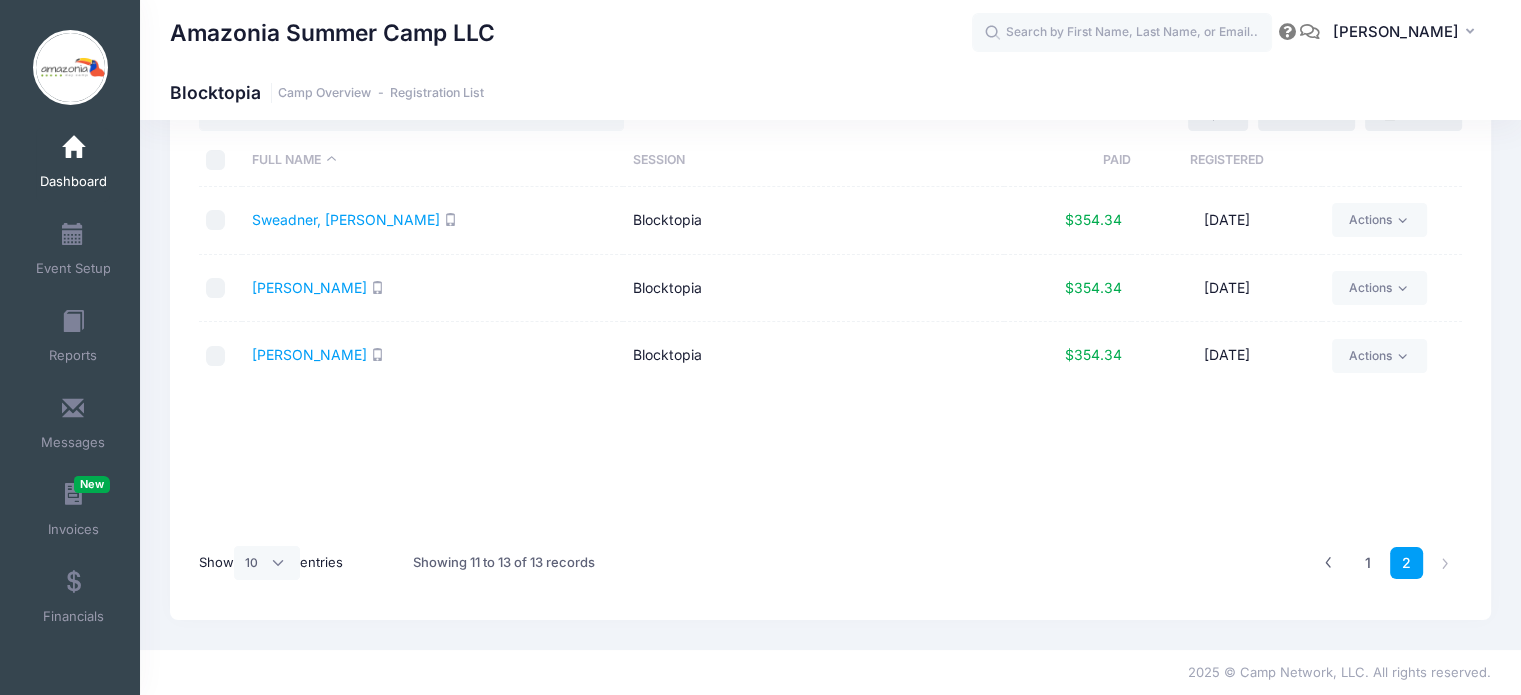 scroll, scrollTop: 0, scrollLeft: 0, axis: both 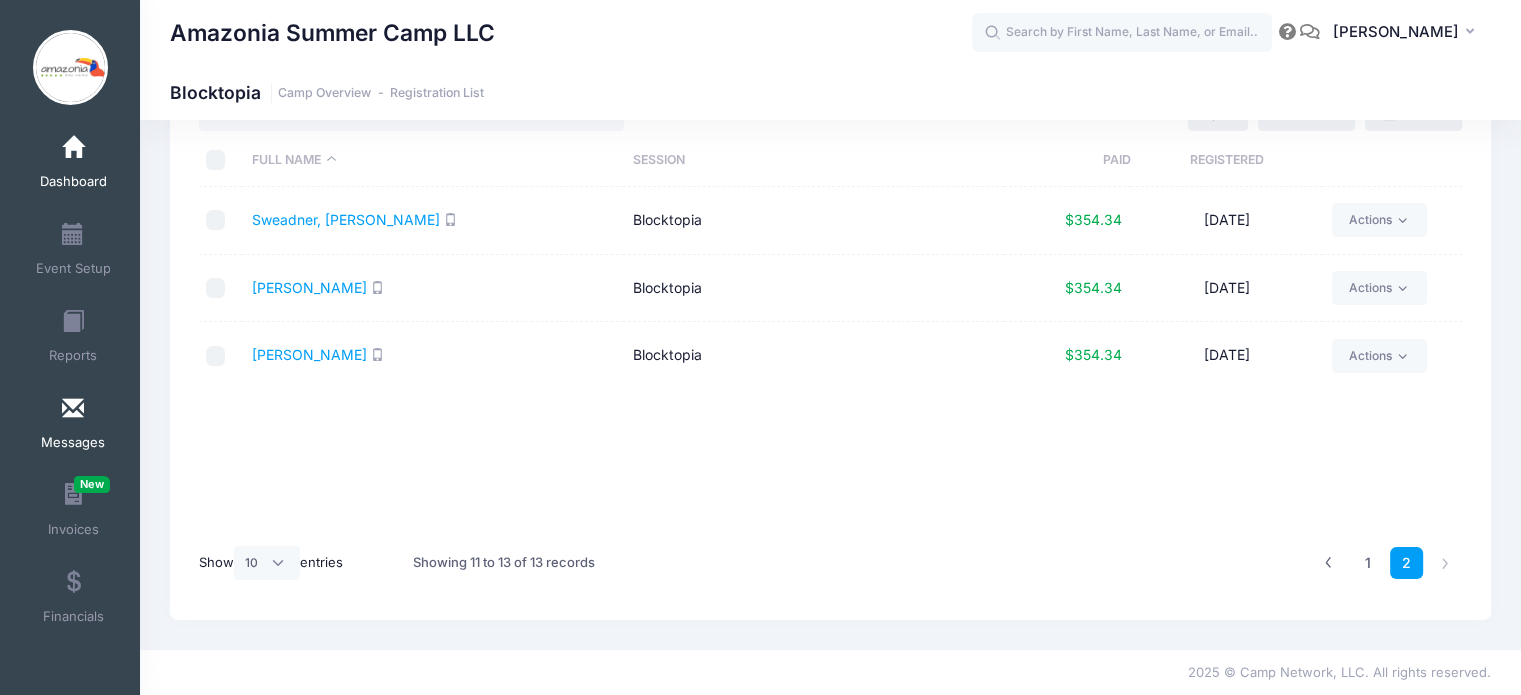 click at bounding box center (73, 409) 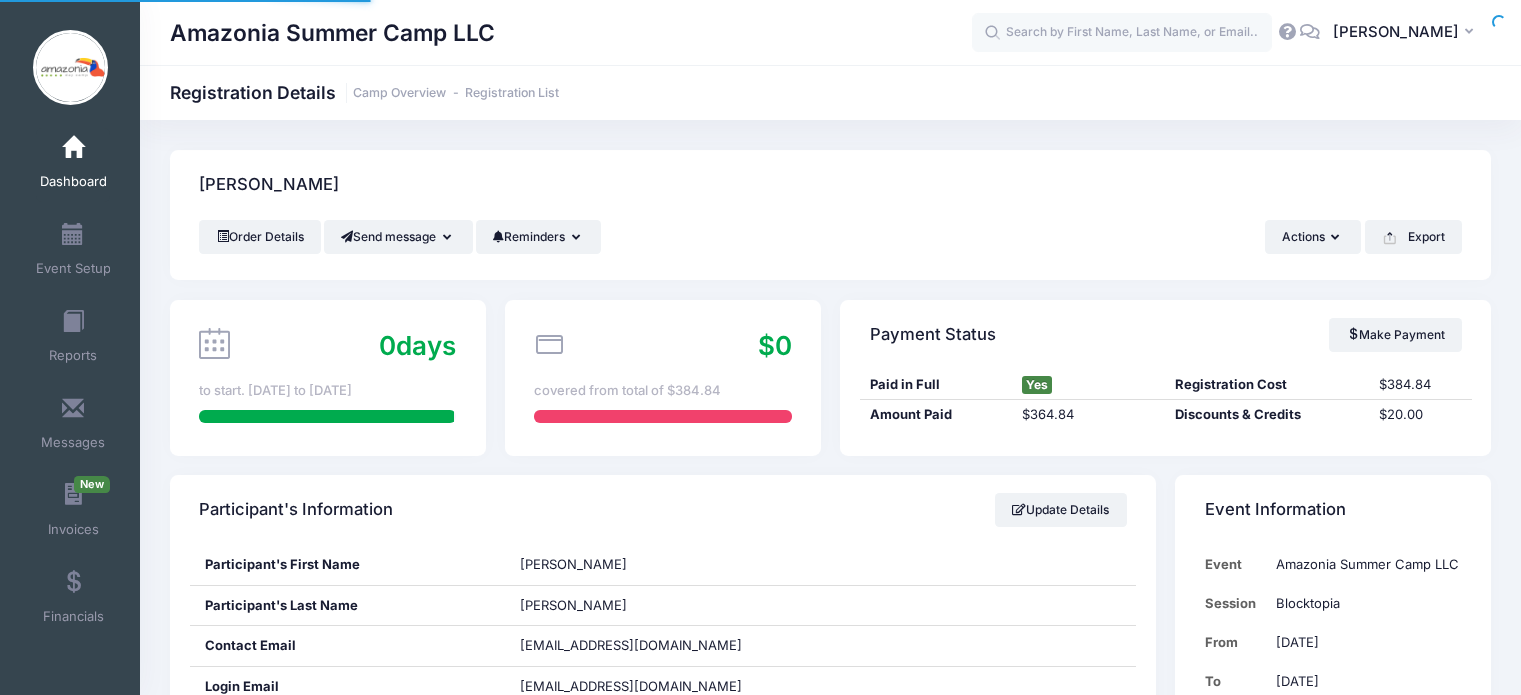 scroll, scrollTop: 0, scrollLeft: 0, axis: both 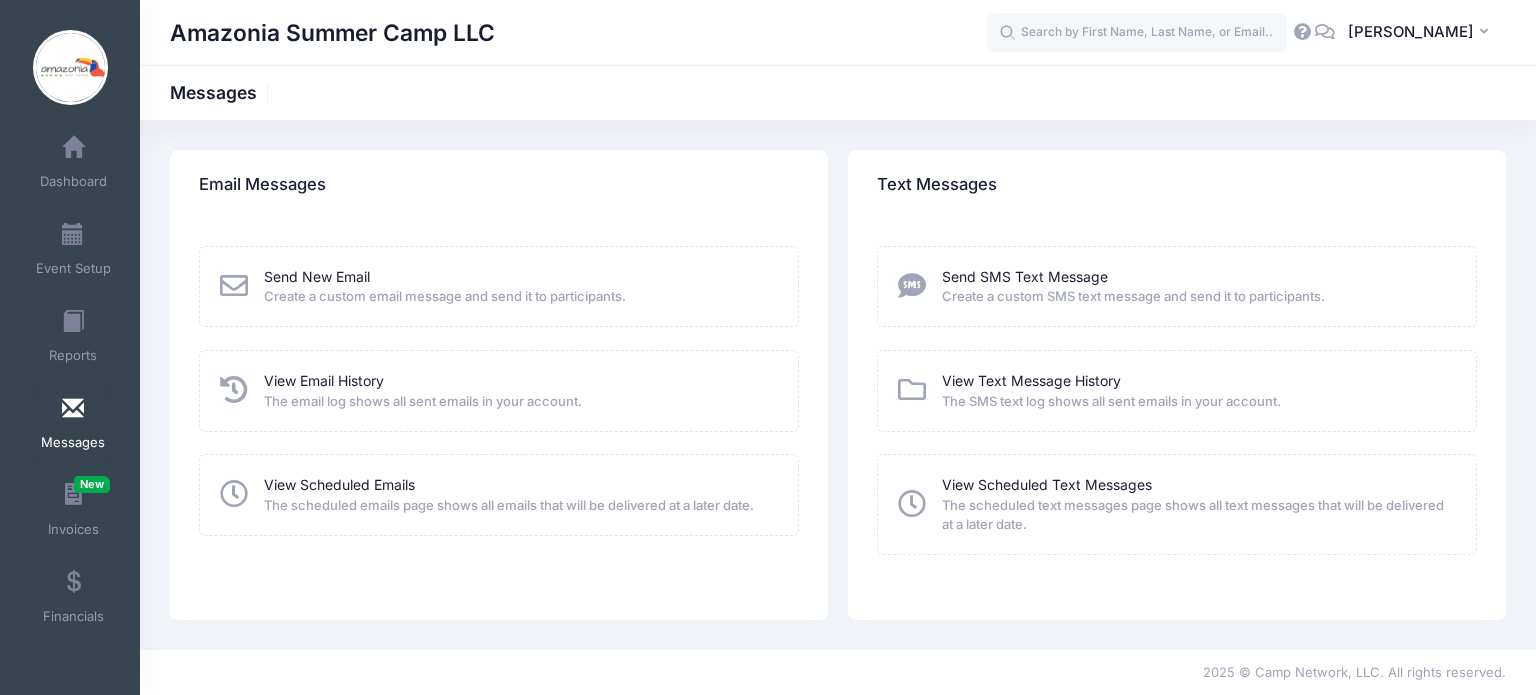 click on "Create a custom email message and send it to participants." at bounding box center [445, 297] 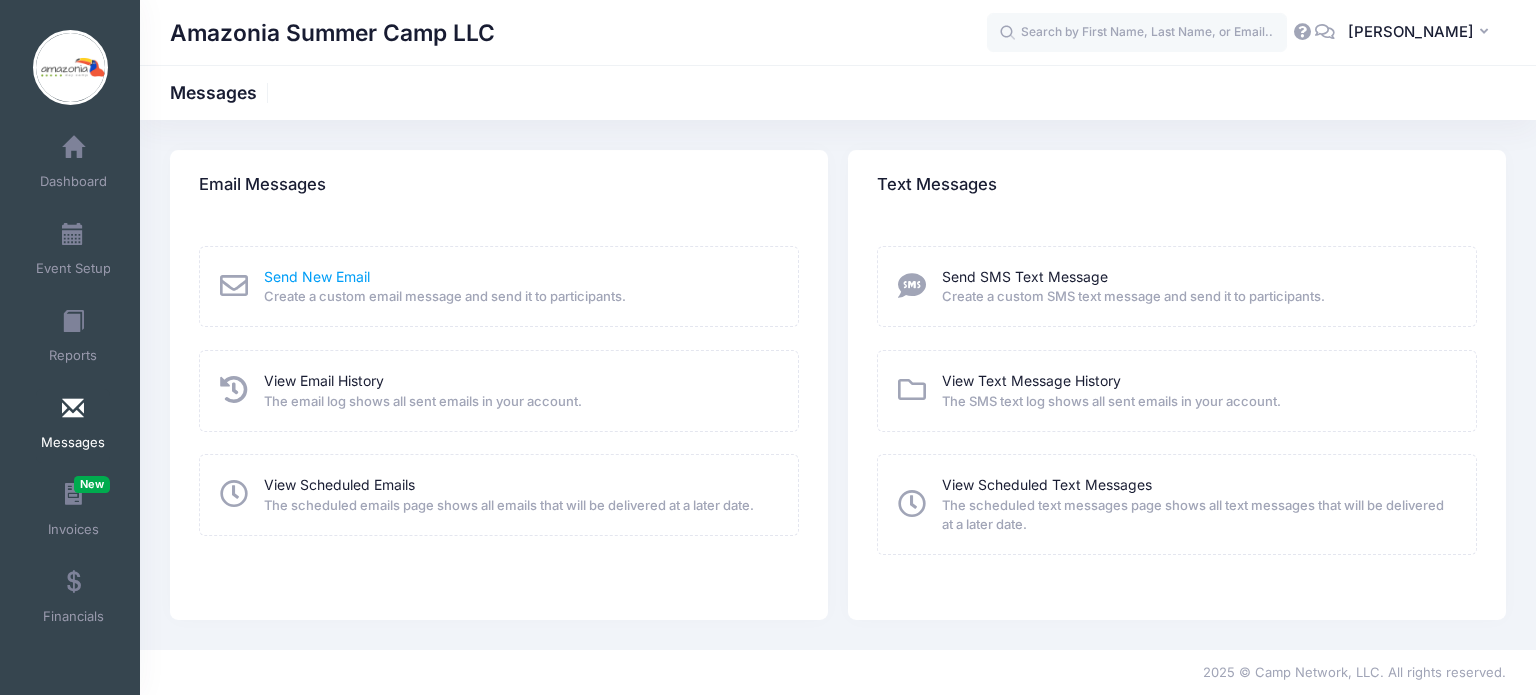 click on "Send New Email" at bounding box center (317, 276) 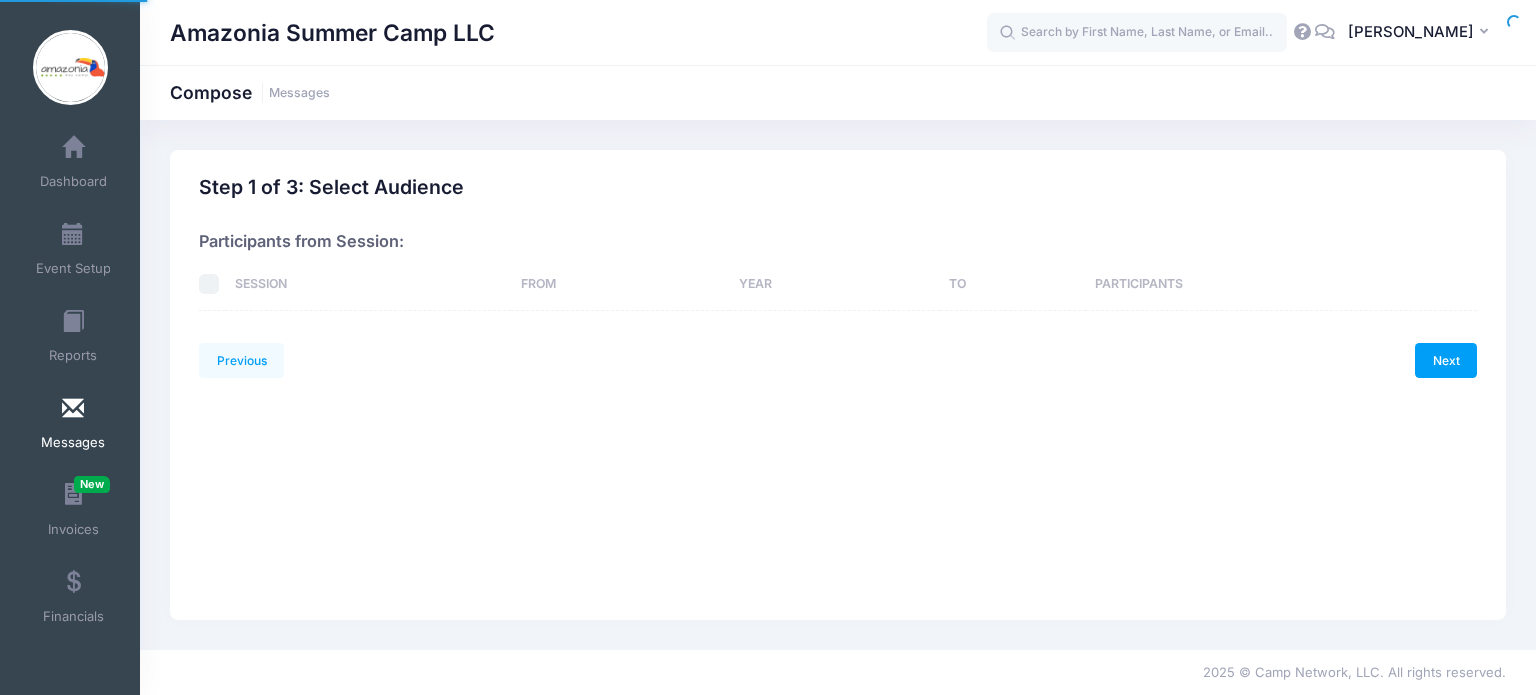 scroll, scrollTop: 0, scrollLeft: 0, axis: both 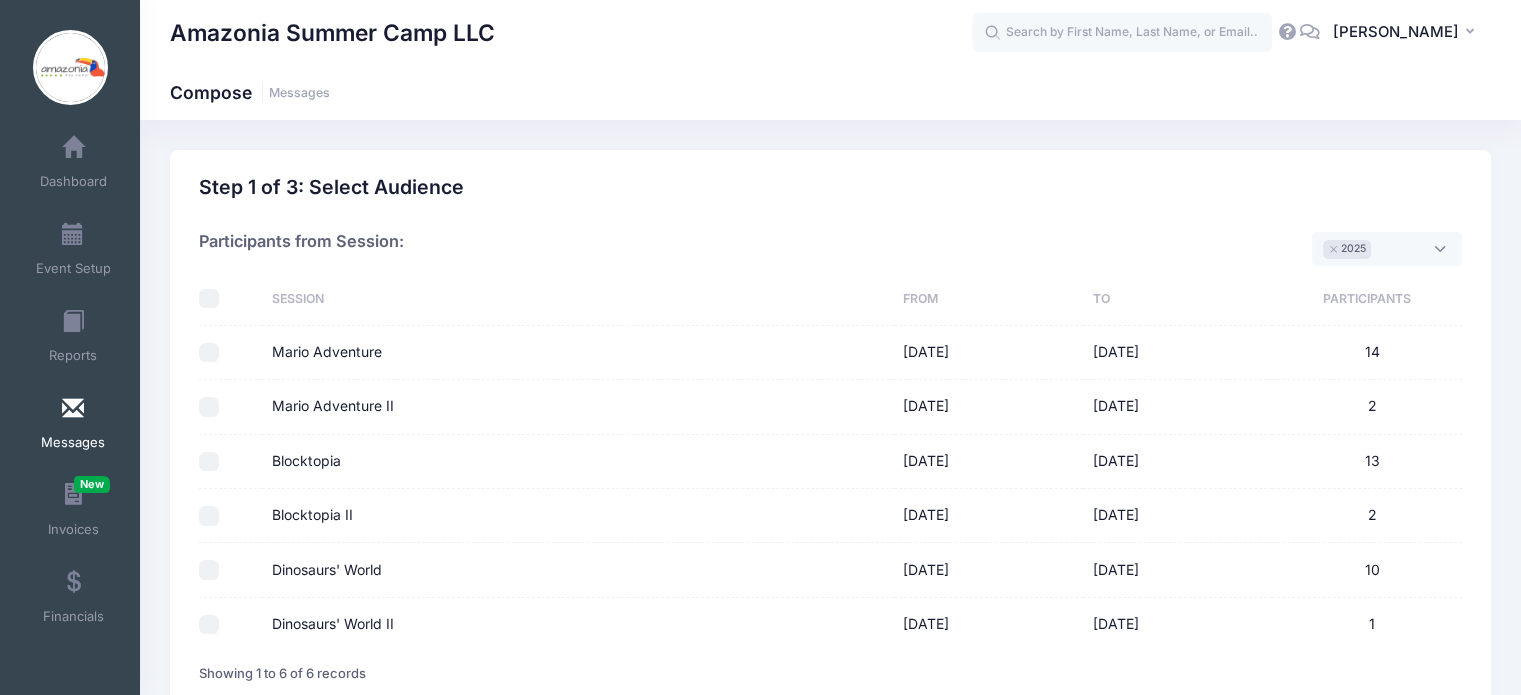 click at bounding box center (209, 299) 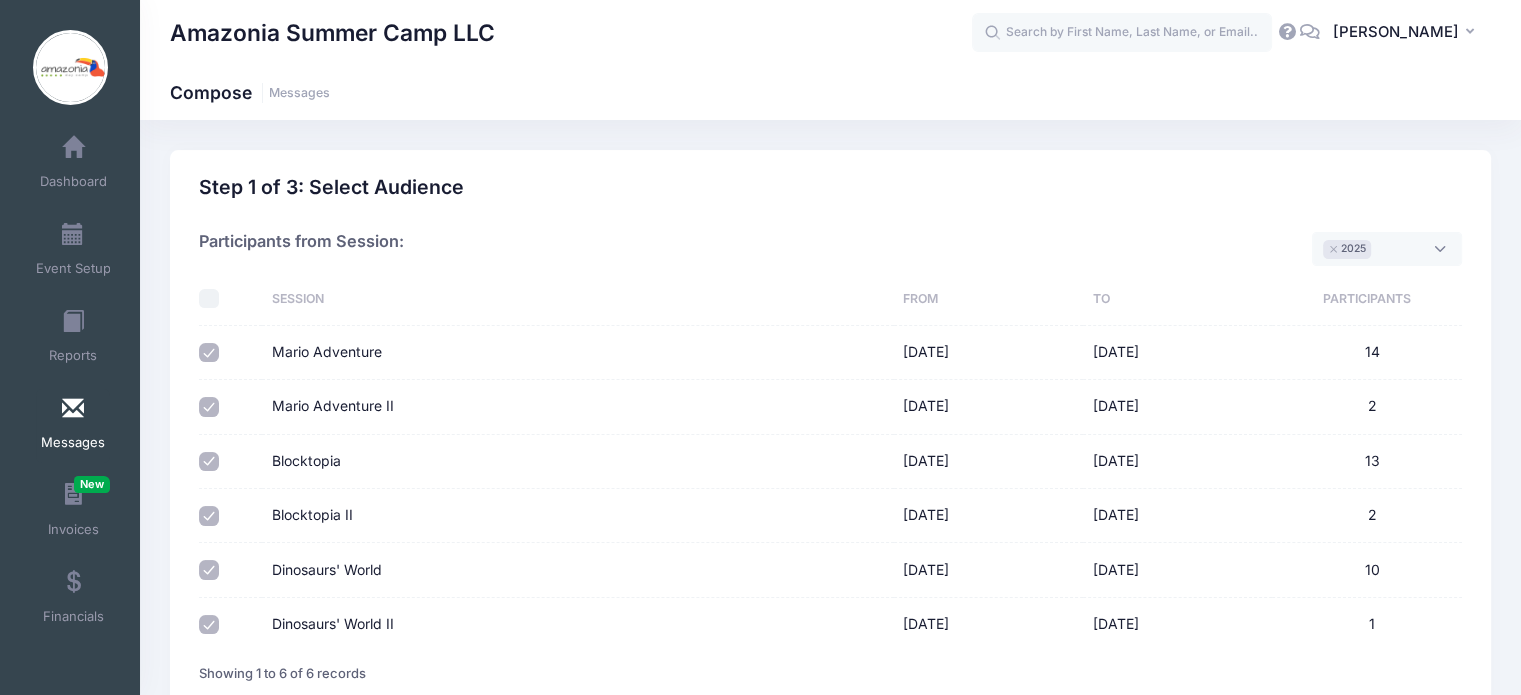 checkbox on "true" 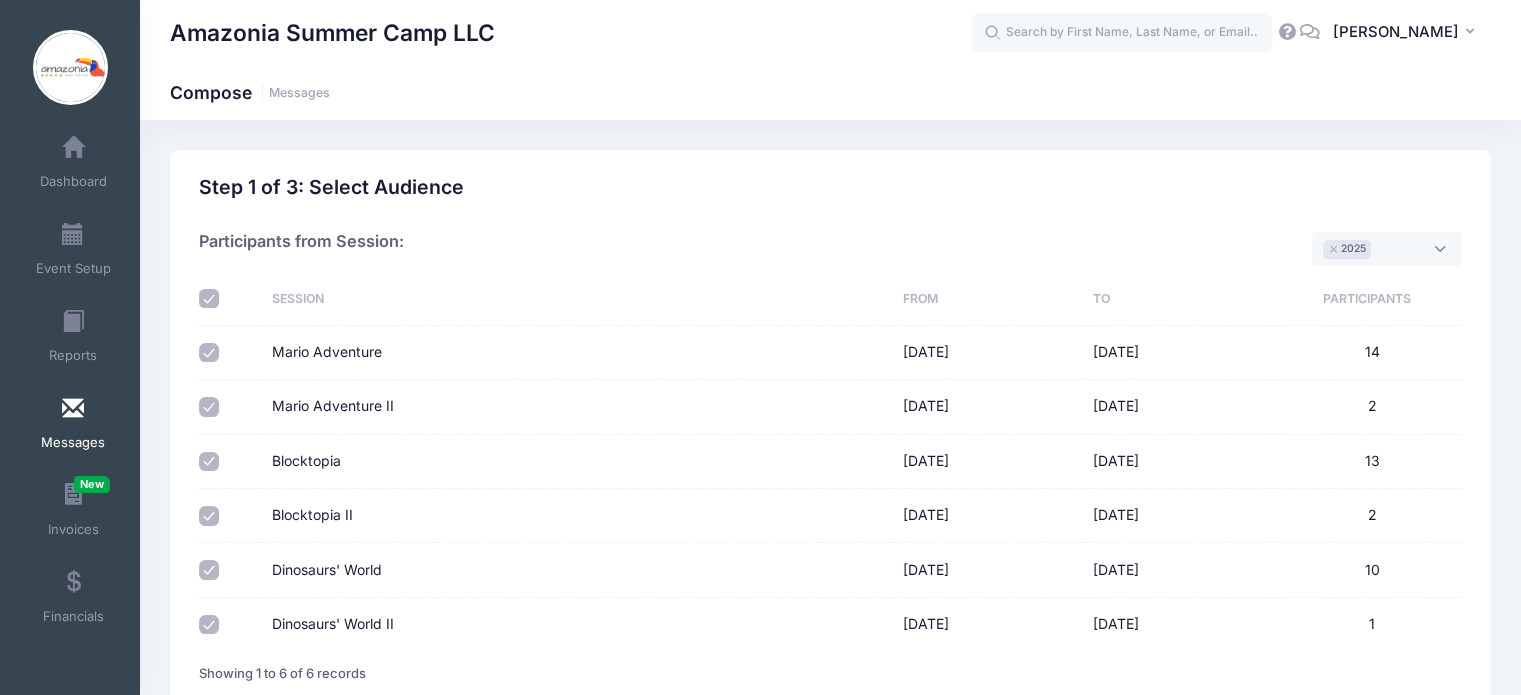 checkbox on "true" 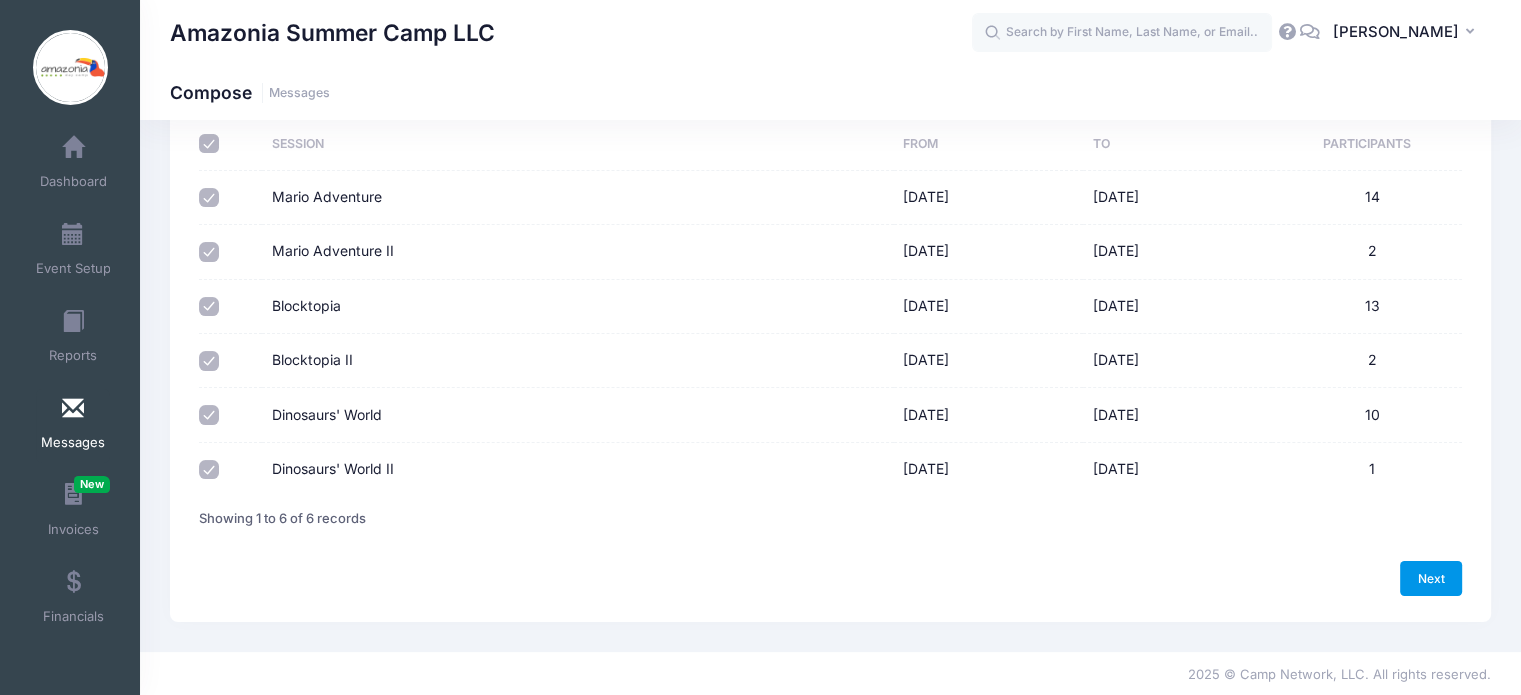 click on "Next" at bounding box center (1431, 578) 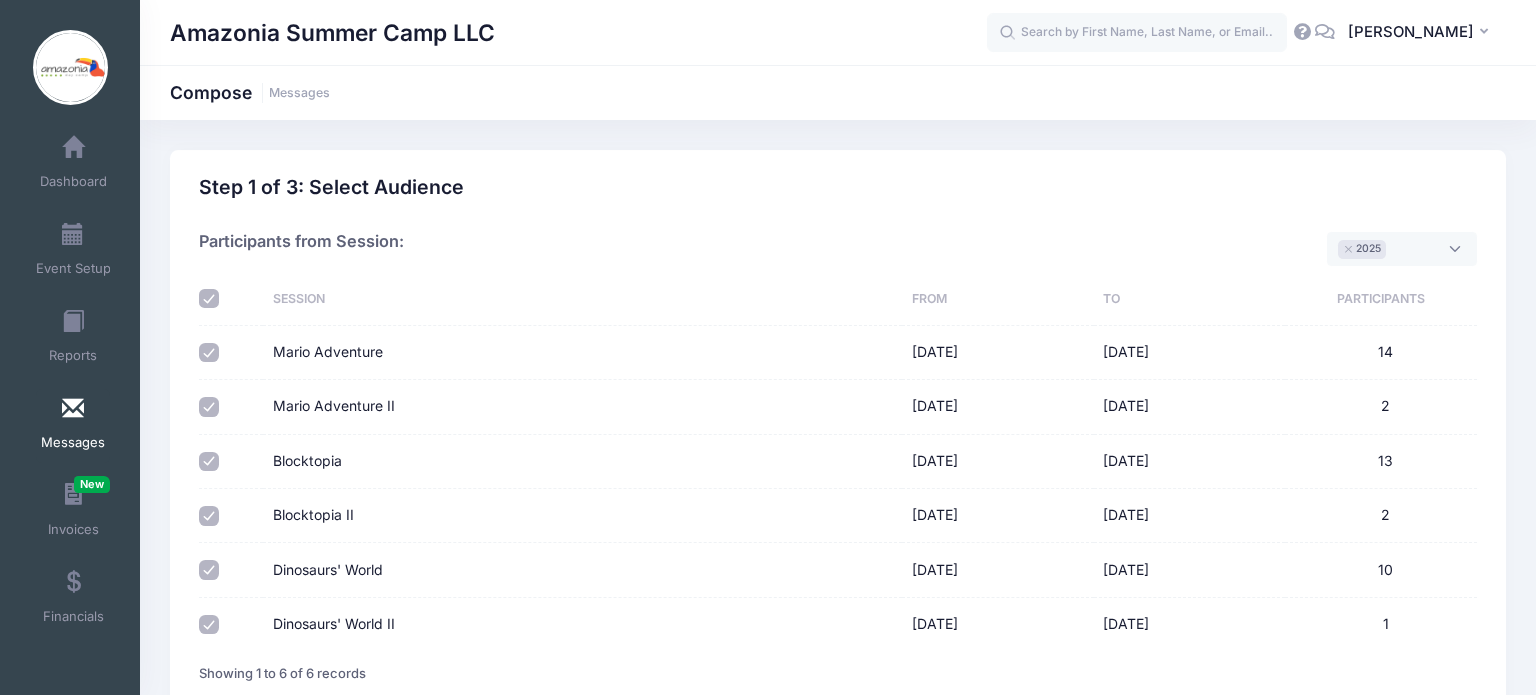 select on "50" 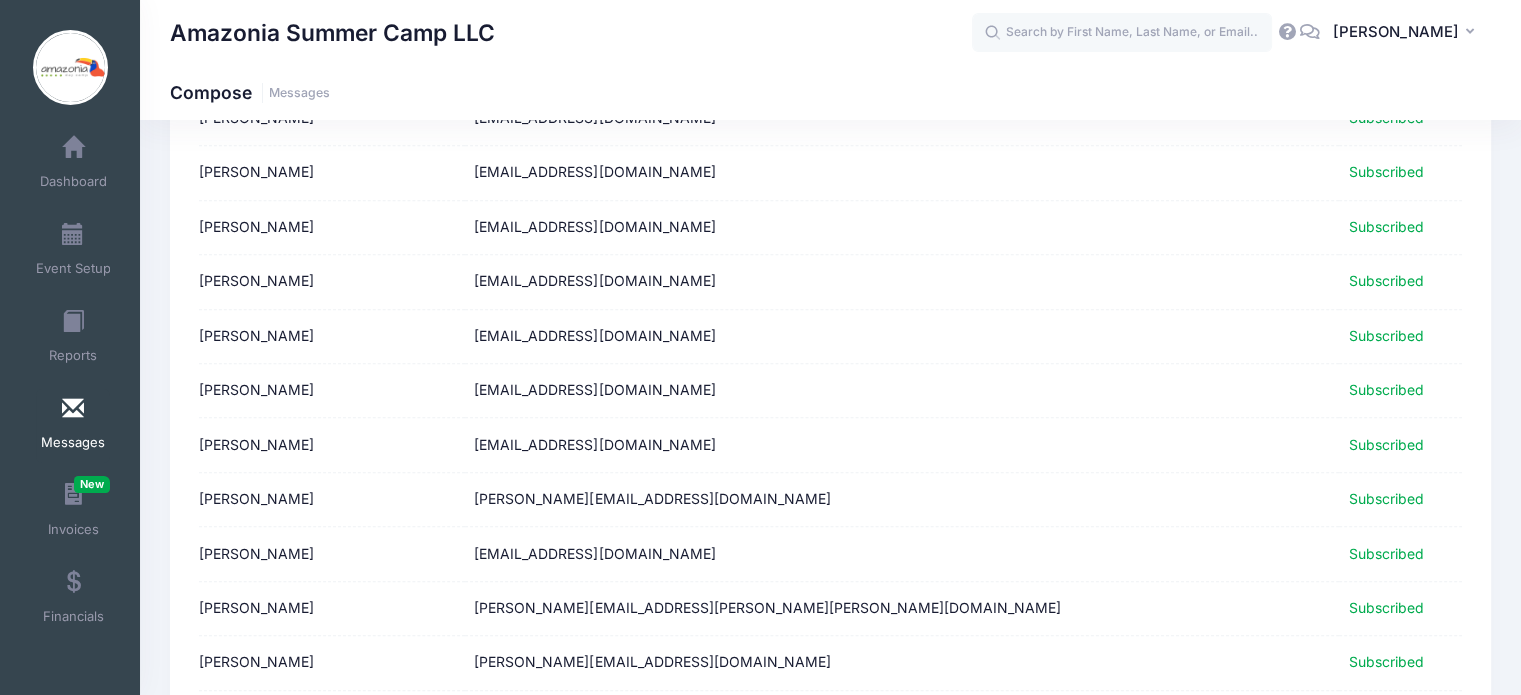 scroll, scrollTop: 2262, scrollLeft: 0, axis: vertical 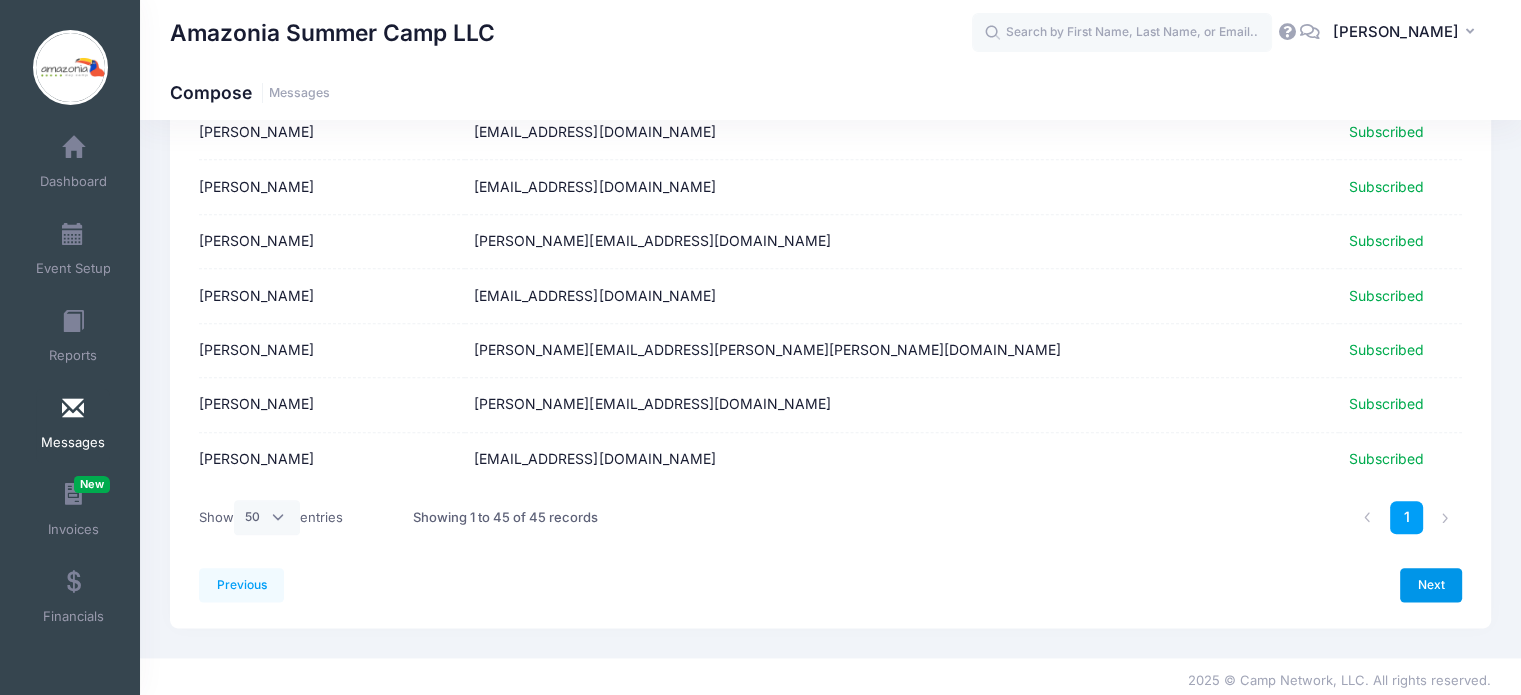 click on "Next" at bounding box center [1431, 585] 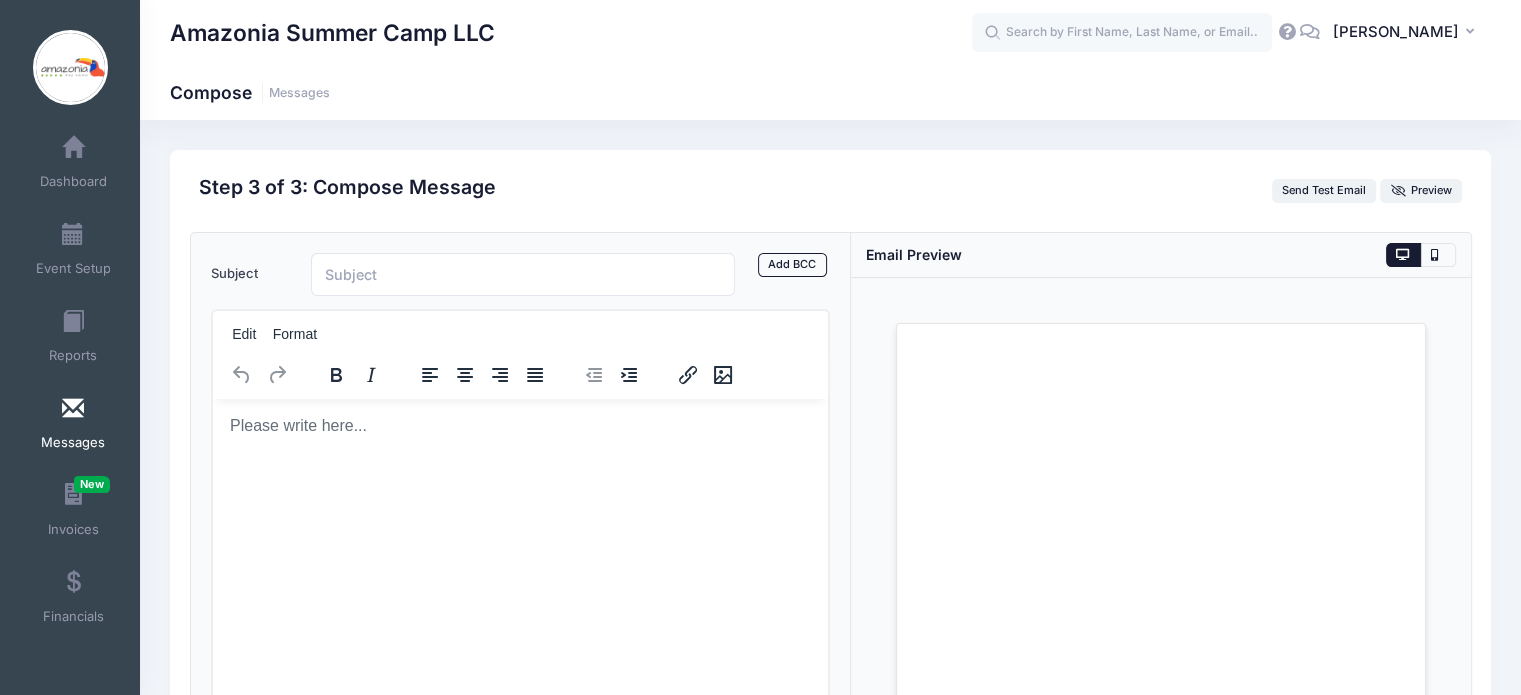 scroll, scrollTop: 0, scrollLeft: 0, axis: both 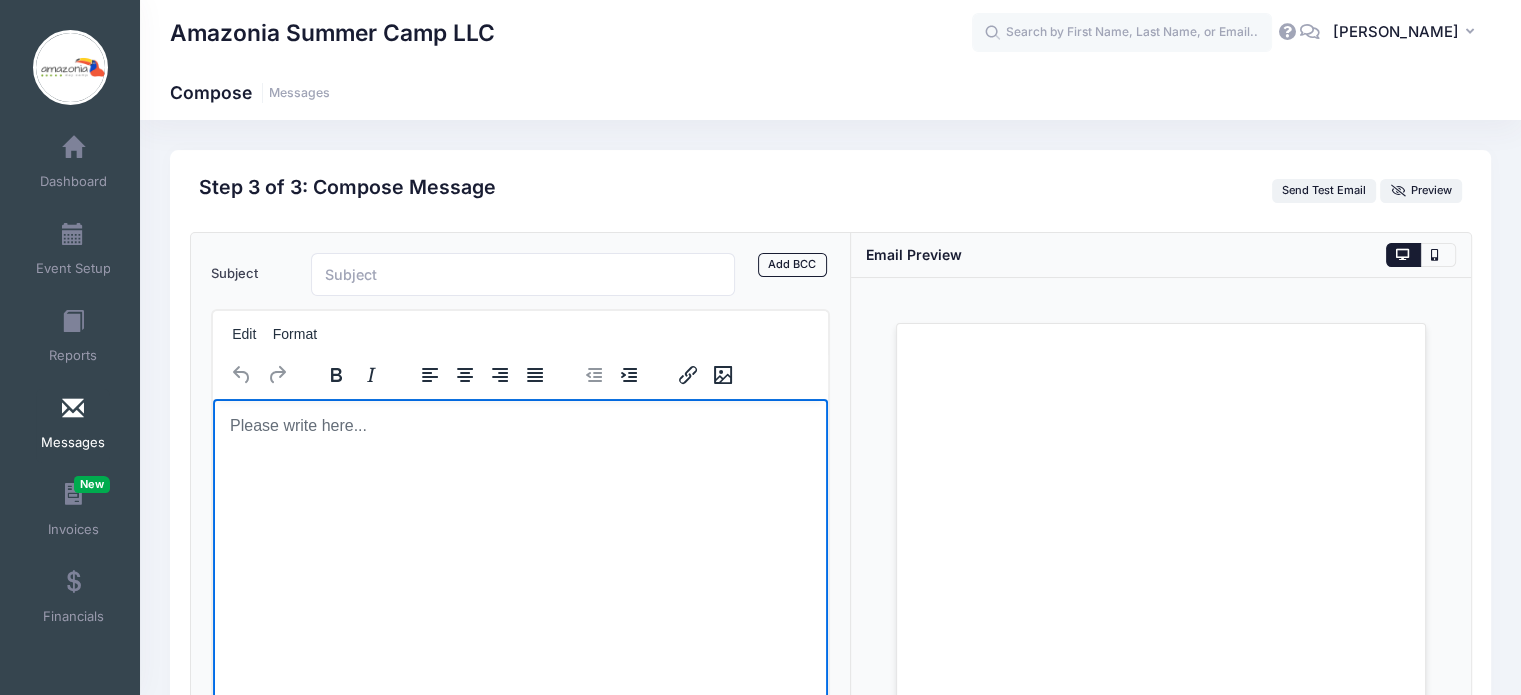 click at bounding box center [520, 425] 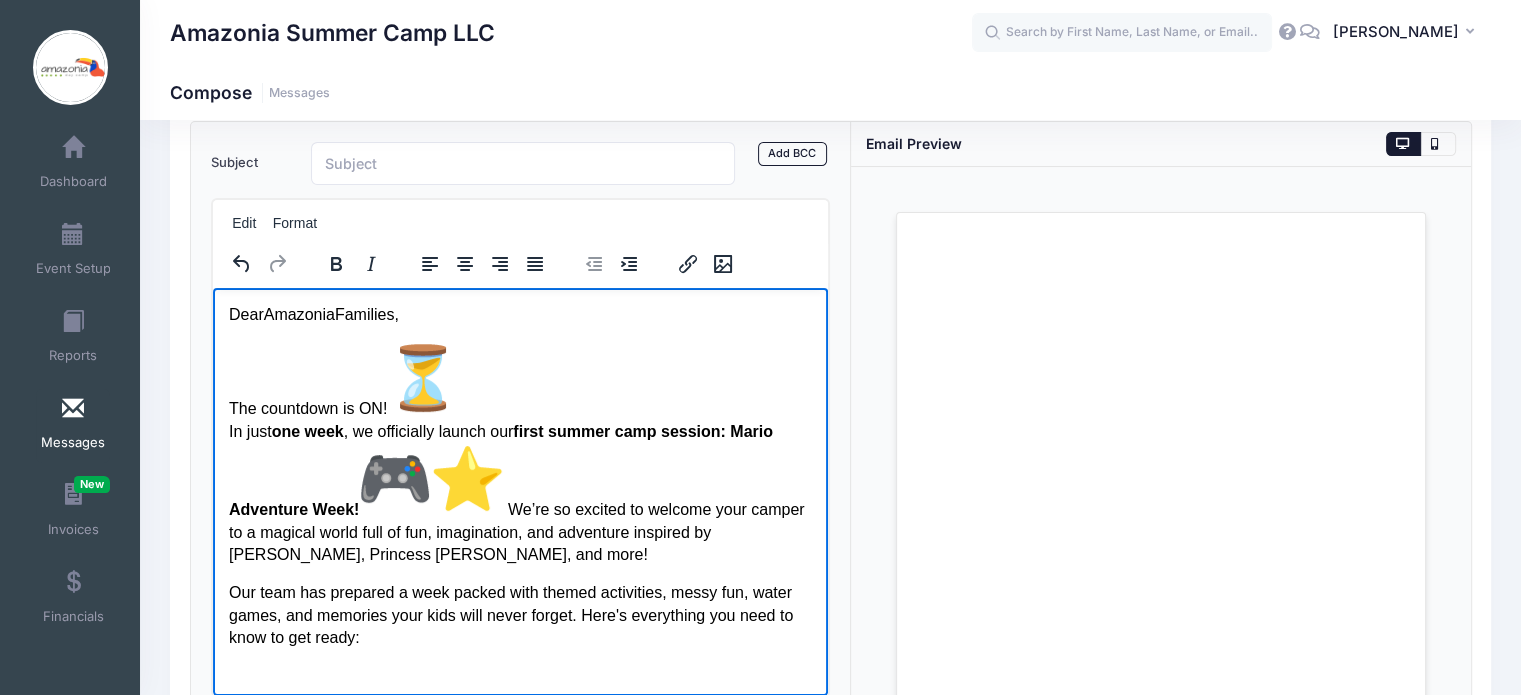 scroll, scrollTop: 1153, scrollLeft: 0, axis: vertical 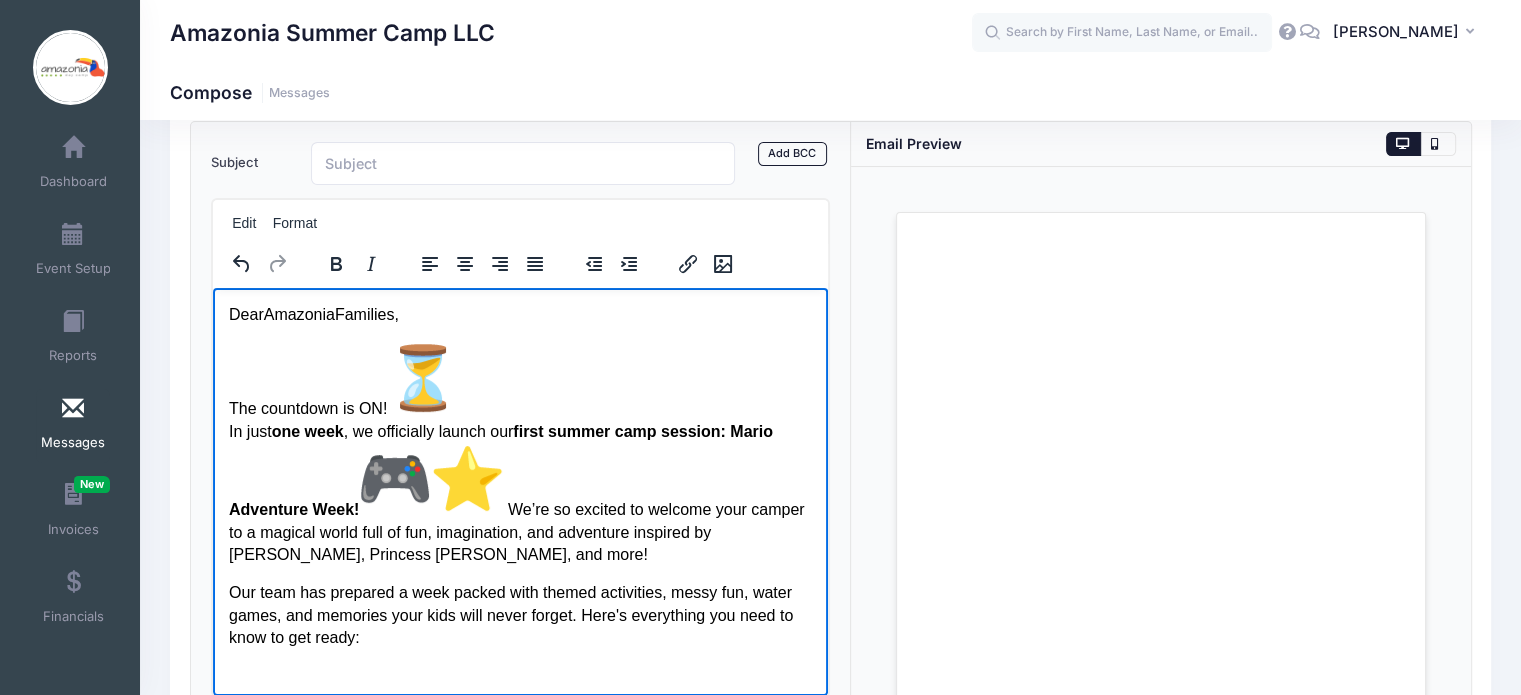 drag, startPoint x: 528, startPoint y: 663, endPoint x: 236, endPoint y: 275, distance: 485.60065 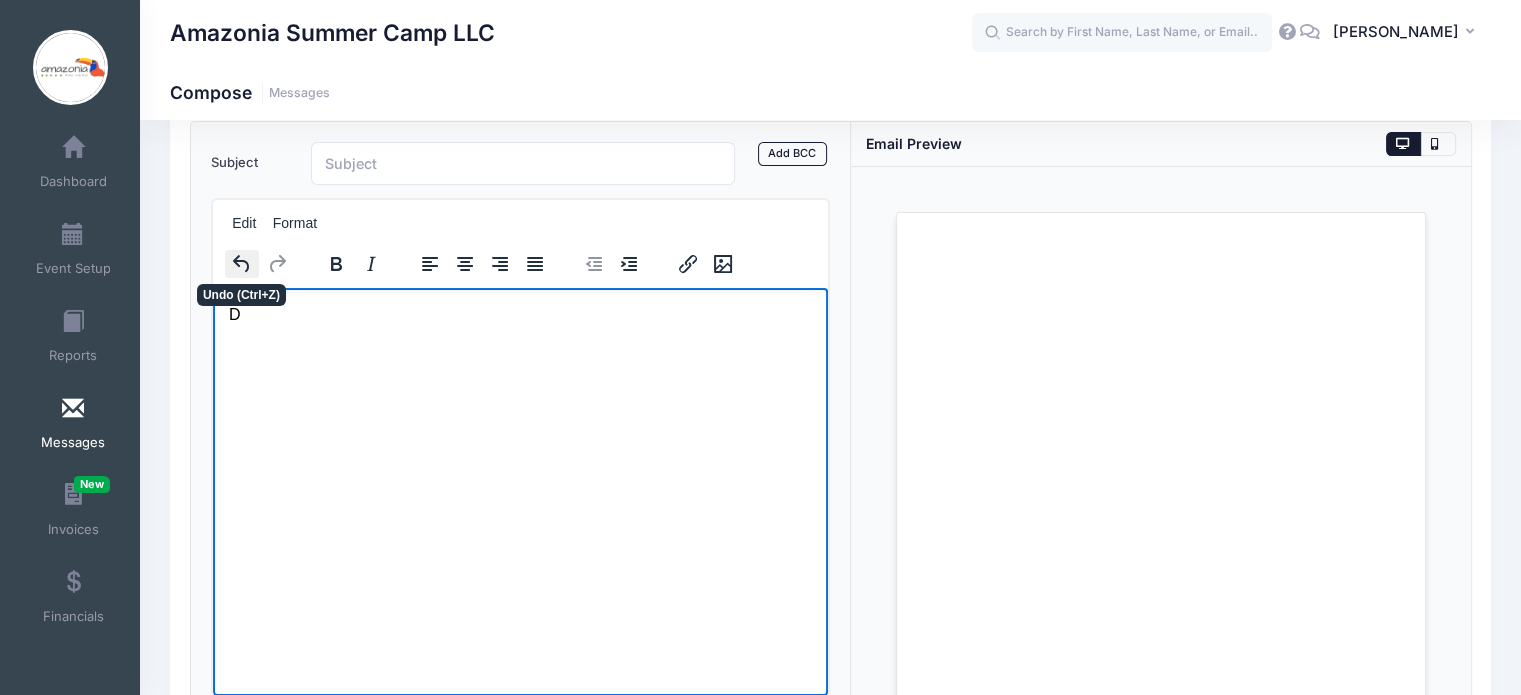 type 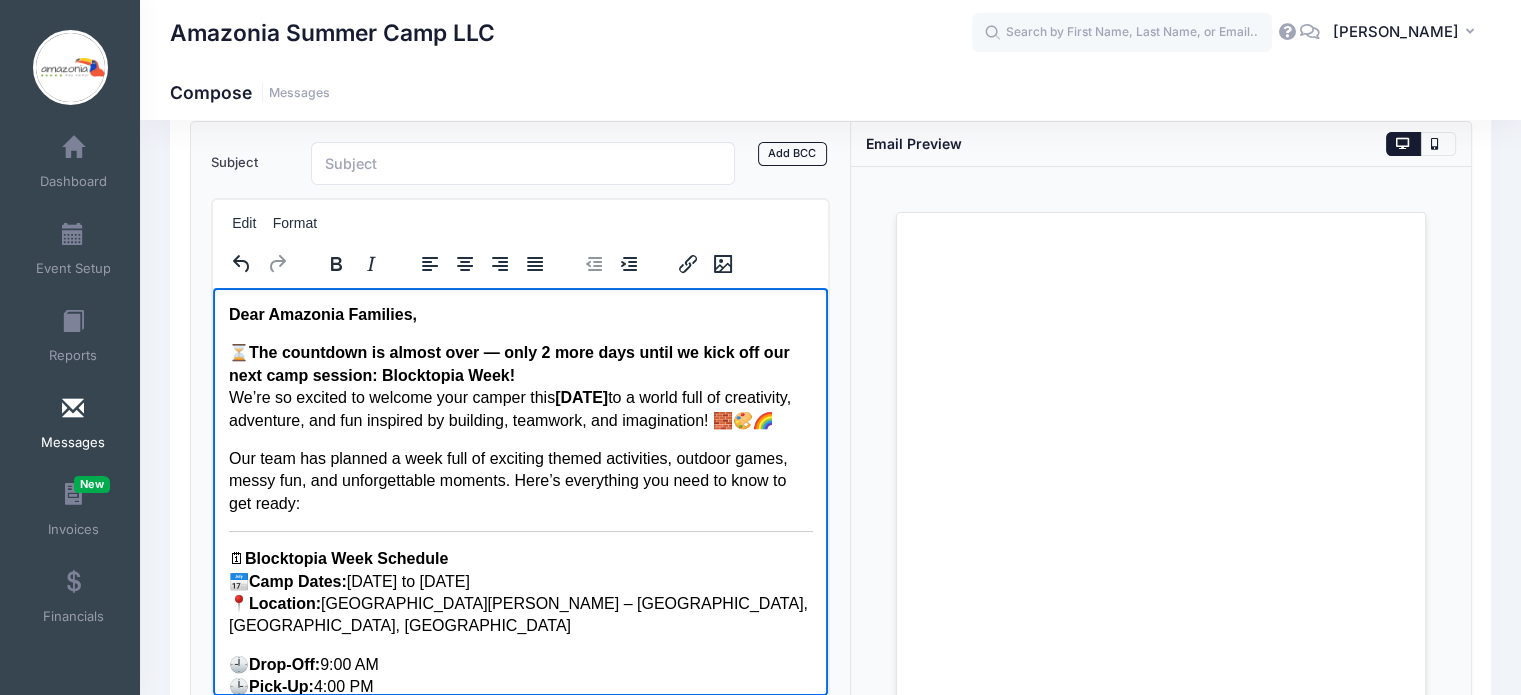 scroll, scrollTop: 1230, scrollLeft: 0, axis: vertical 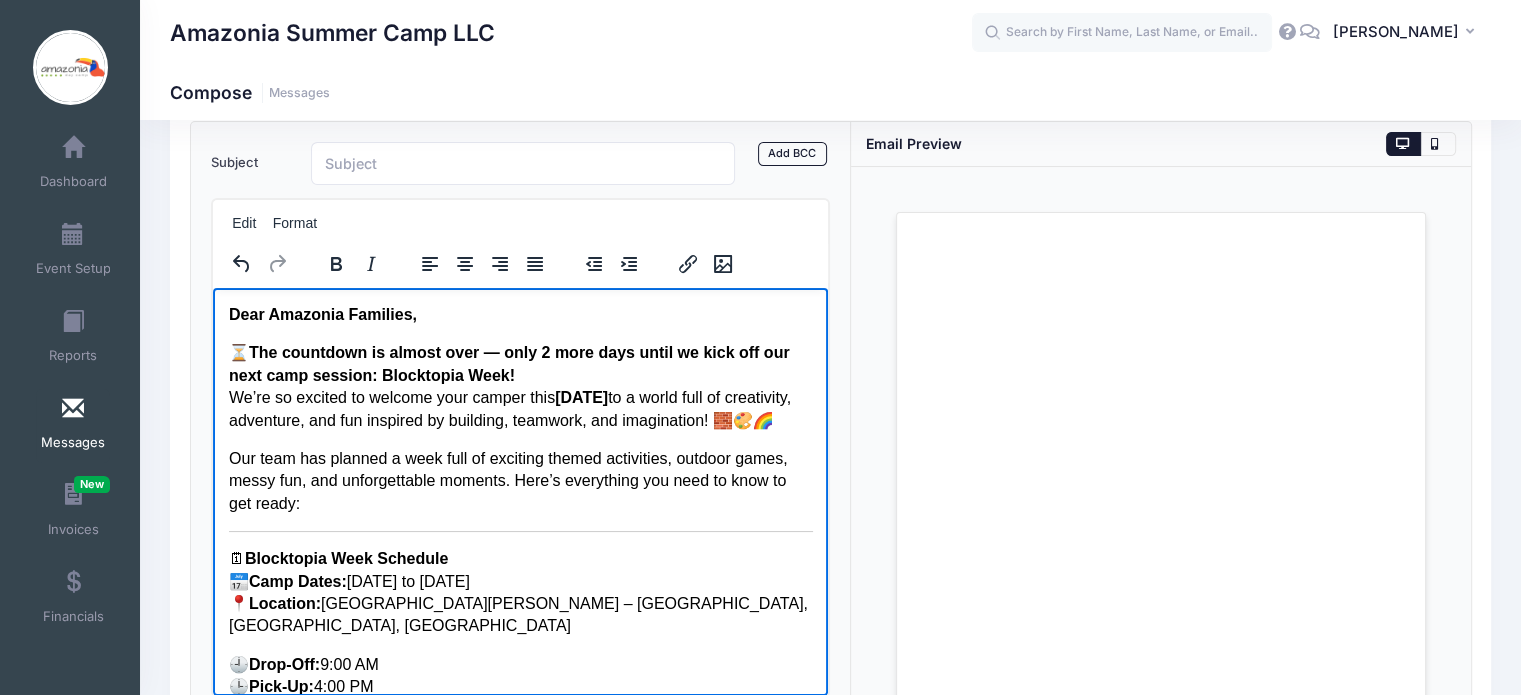 drag, startPoint x: 798, startPoint y: 550, endPoint x: 535, endPoint y: 533, distance: 263.54886 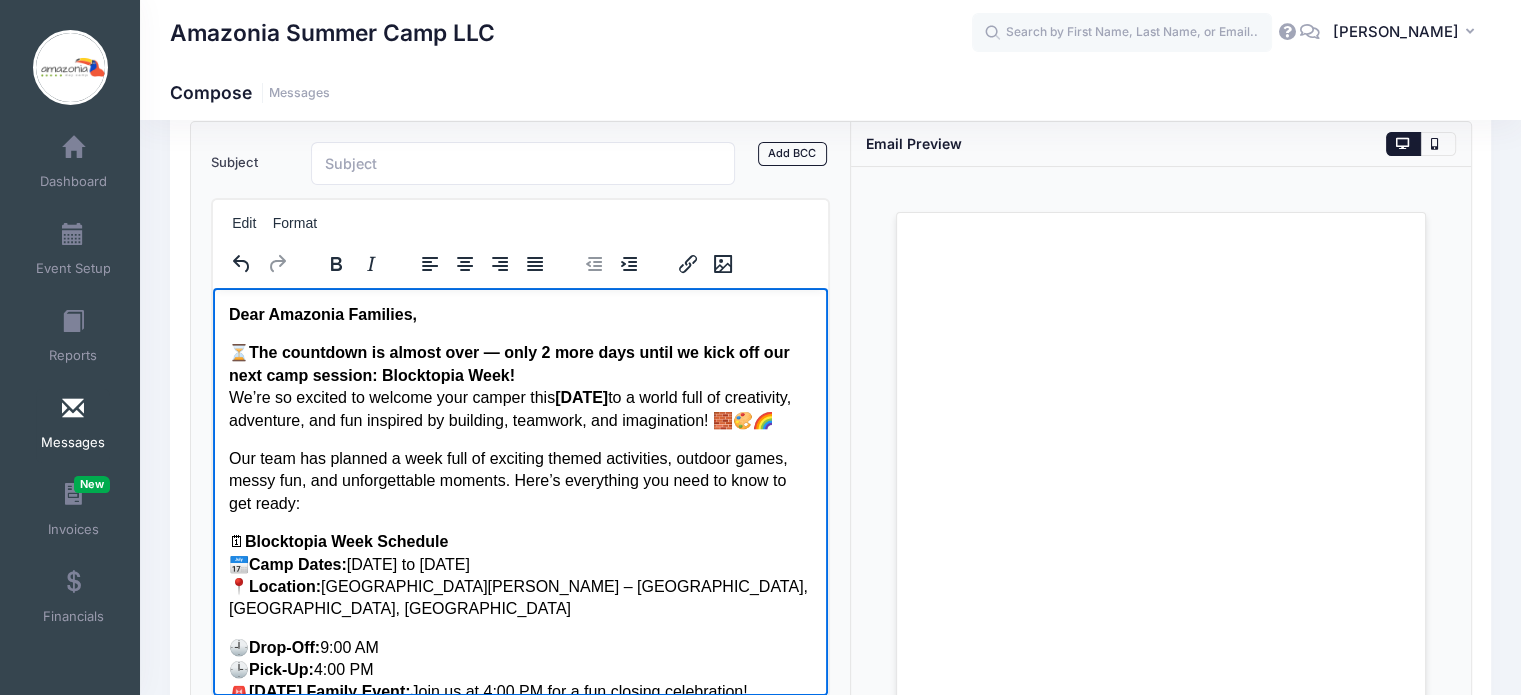 click on "🗓  Blocktopia Week Schedule 📅  Camp Dates:  July 8 to July 12 📍  Location:  Powder Mills Park – Powderhorn Lodge, Pittsford, NY 14534" at bounding box center (520, 575) 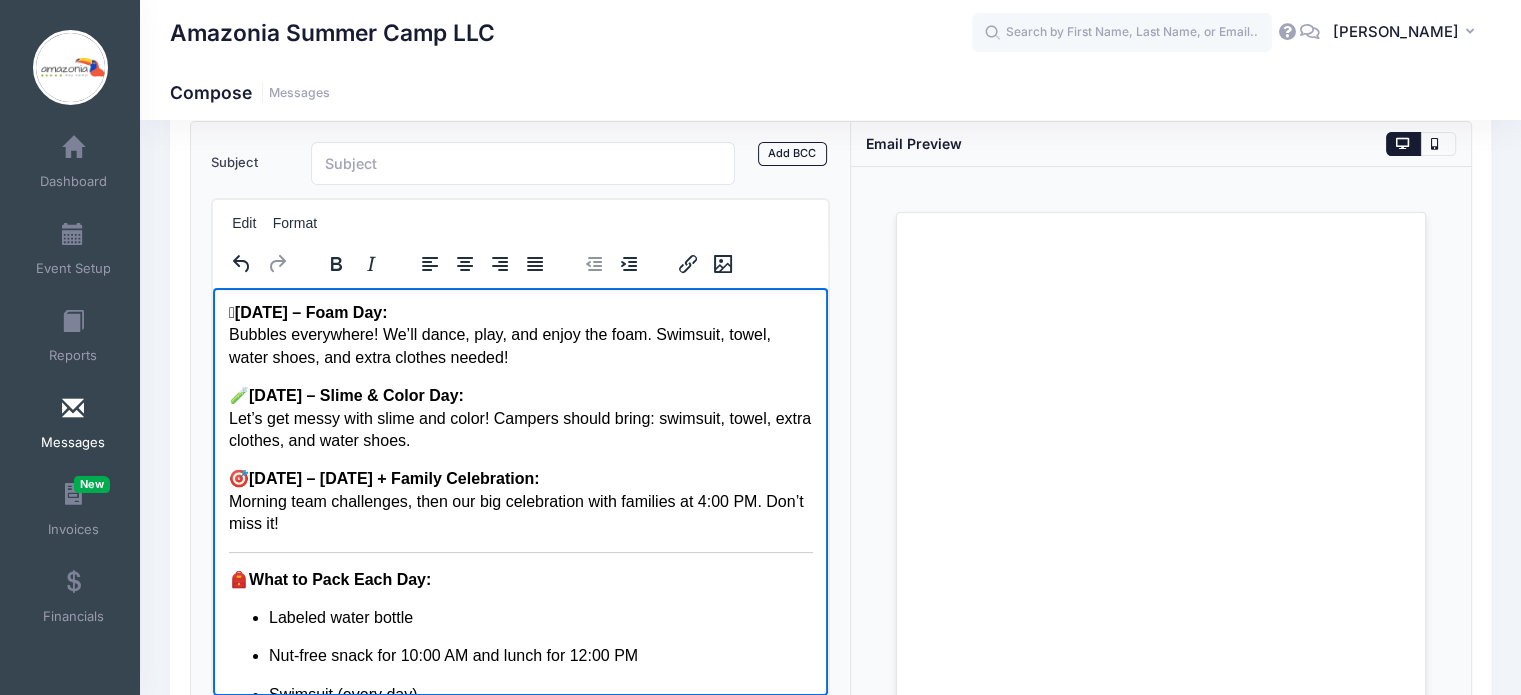 scroll, scrollTop: 666, scrollLeft: 0, axis: vertical 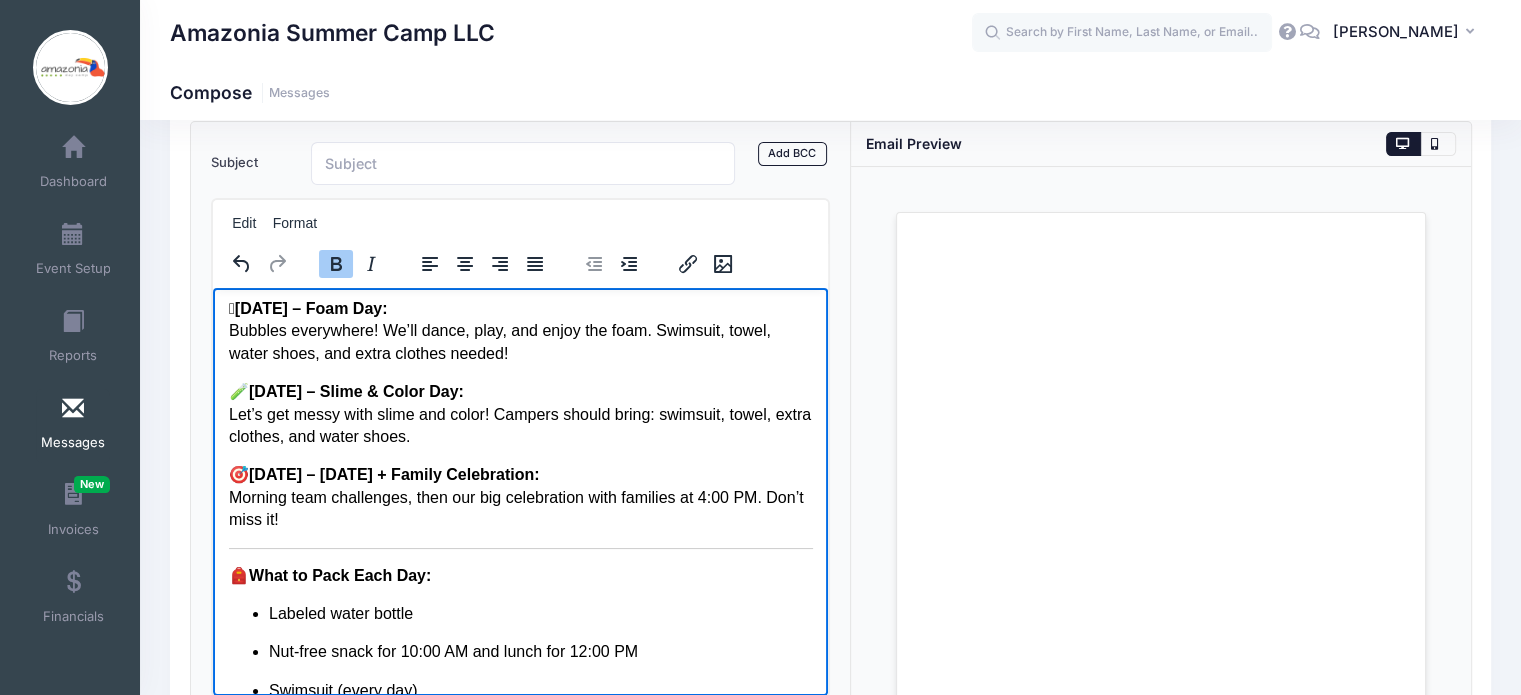 click on "FRIDAY – Field Day + Family Celebration:" at bounding box center (393, 473) 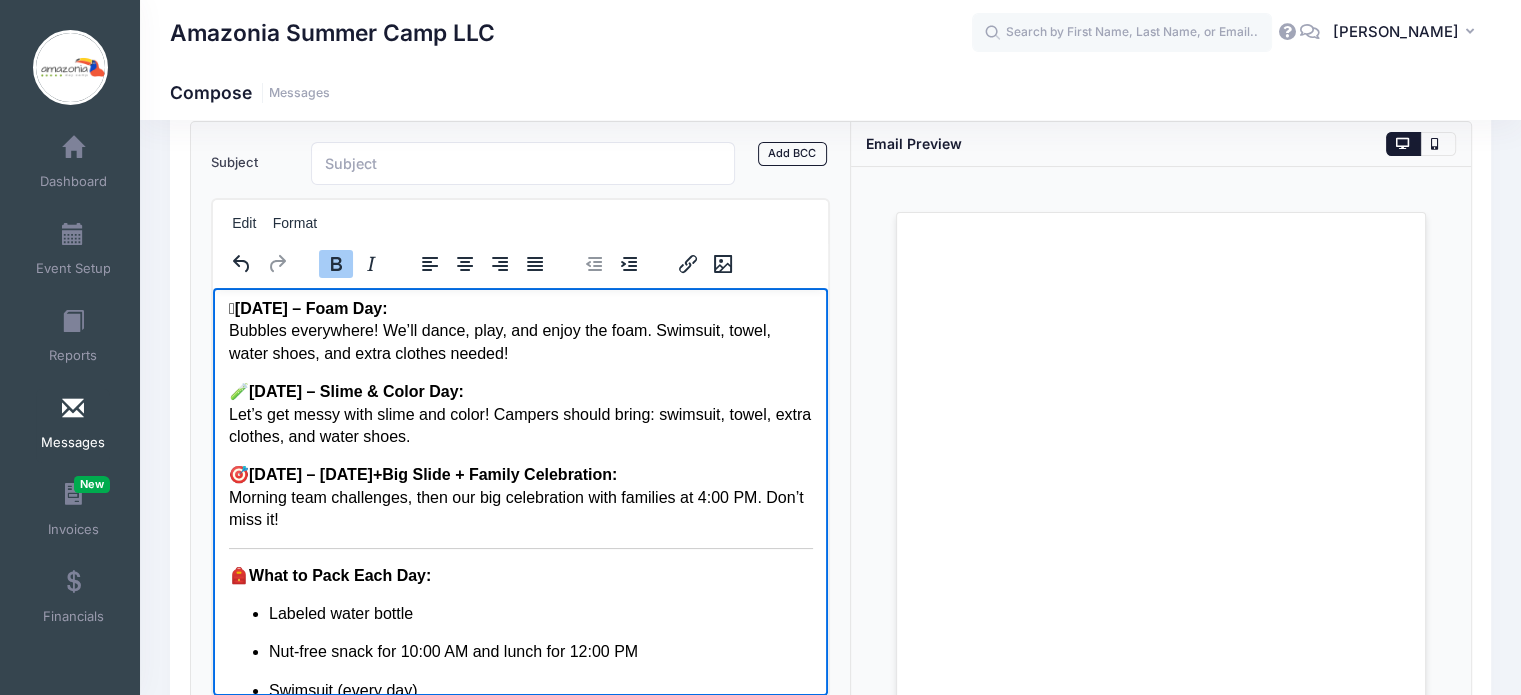scroll, scrollTop: 708, scrollLeft: 0, axis: vertical 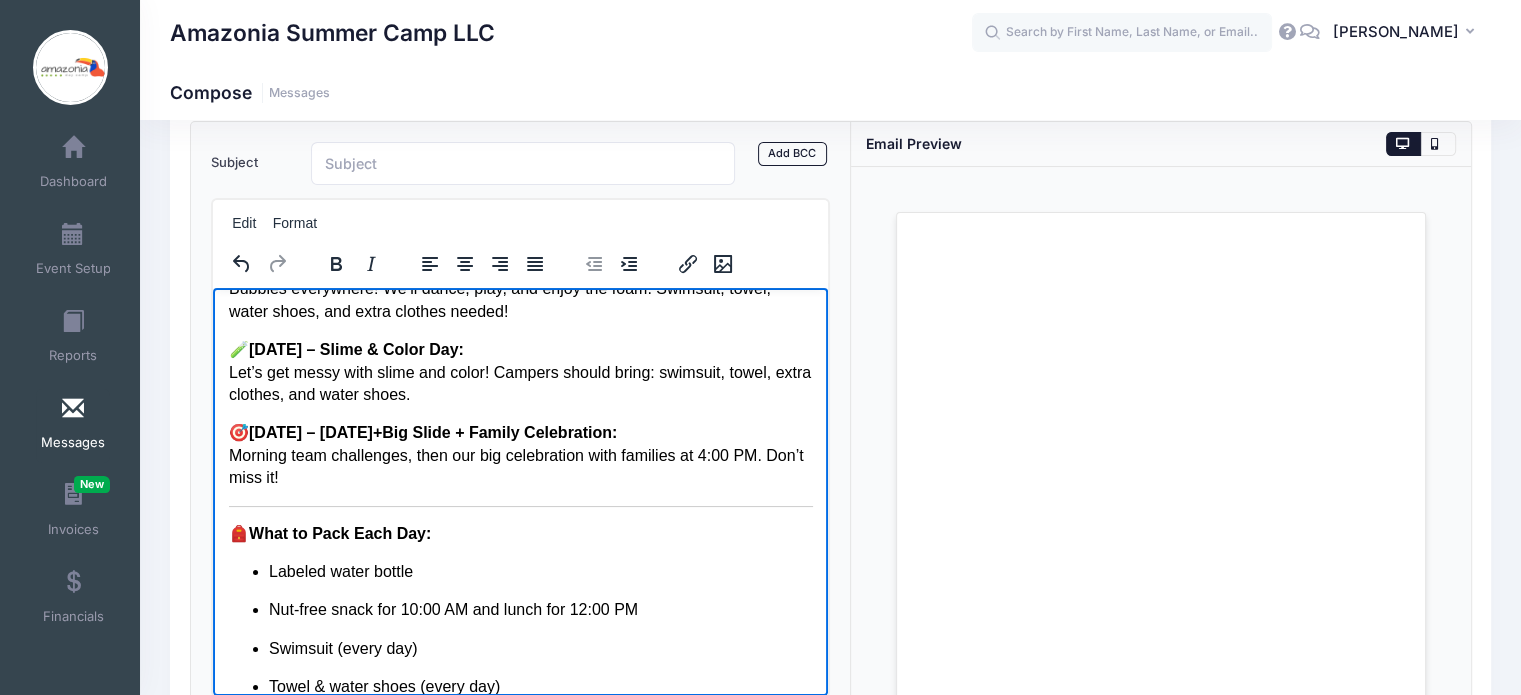 click on "🎒  What to Pack Each Day:" at bounding box center [520, 533] 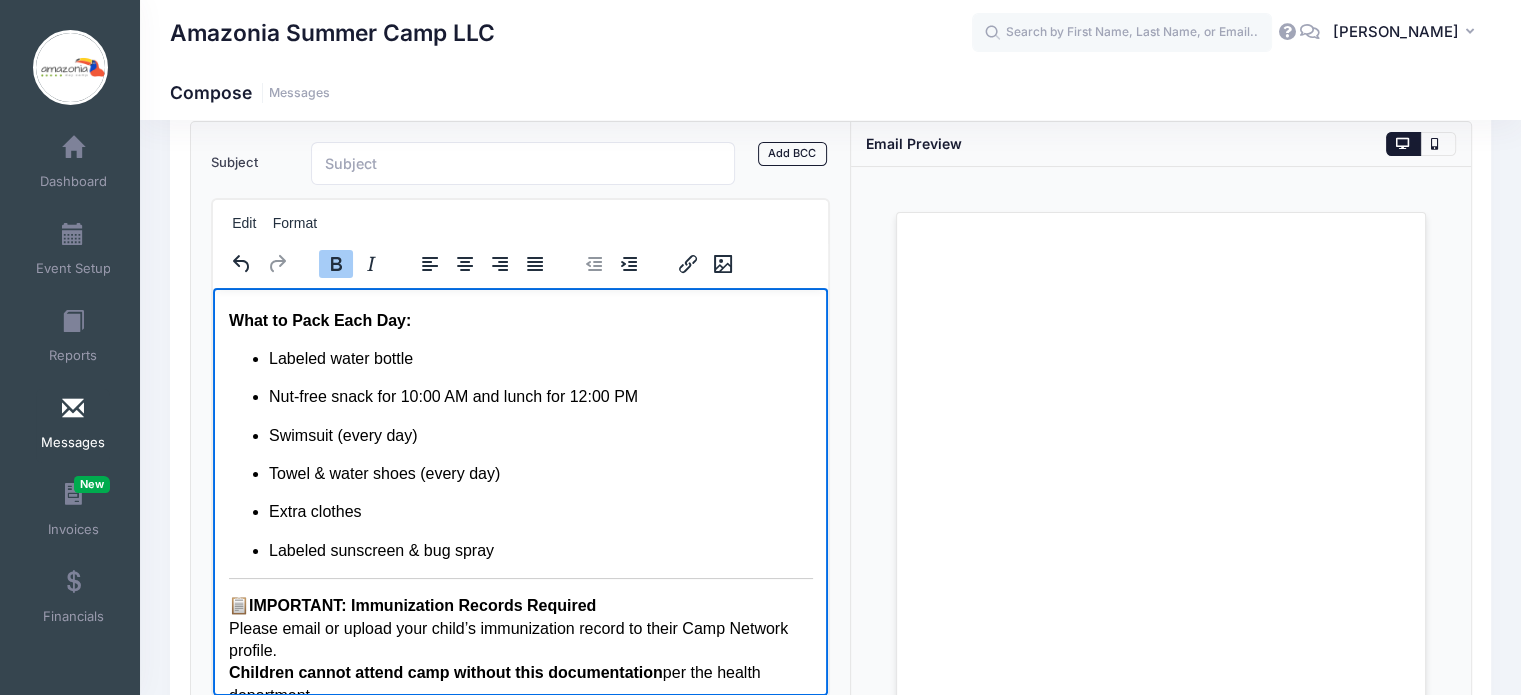 scroll, scrollTop: 935, scrollLeft: 0, axis: vertical 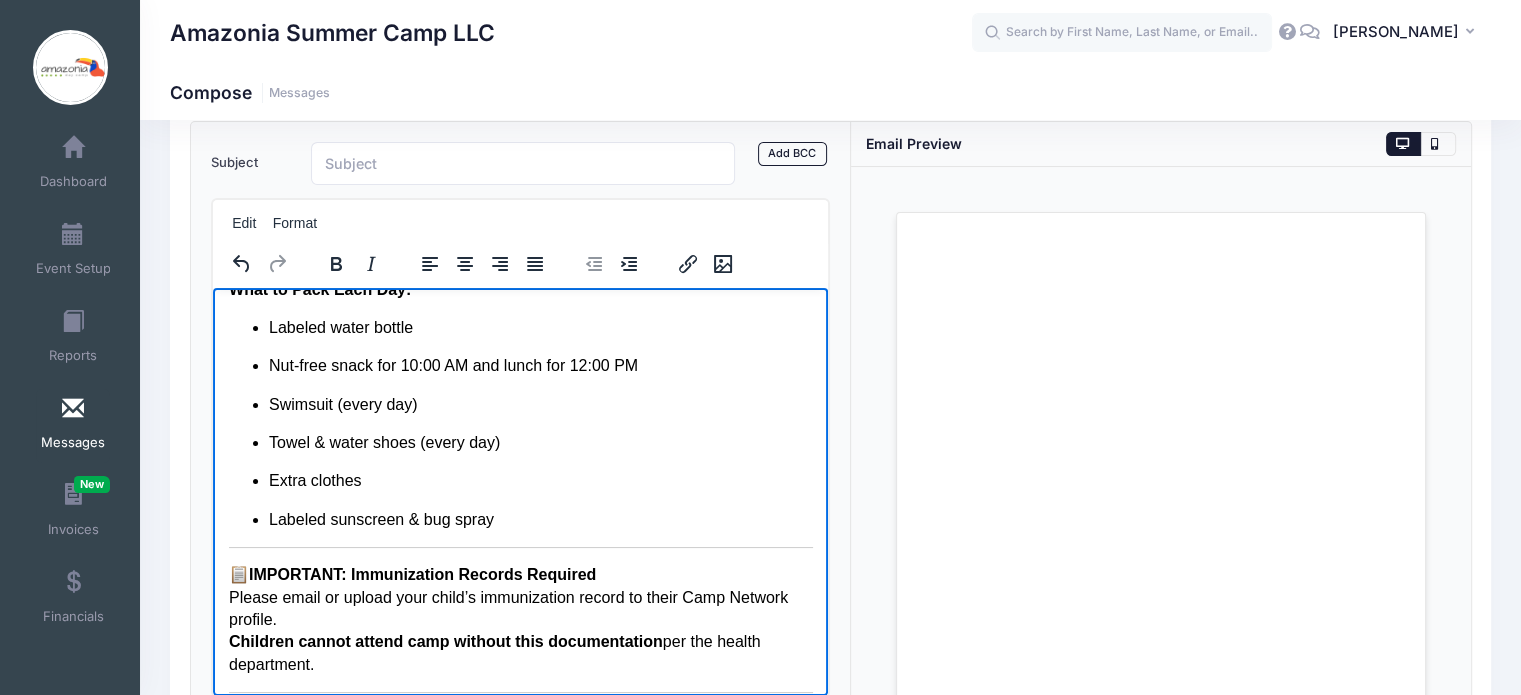 drag, startPoint x: 230, startPoint y: 577, endPoint x: 312, endPoint y: 662, distance: 118.10589 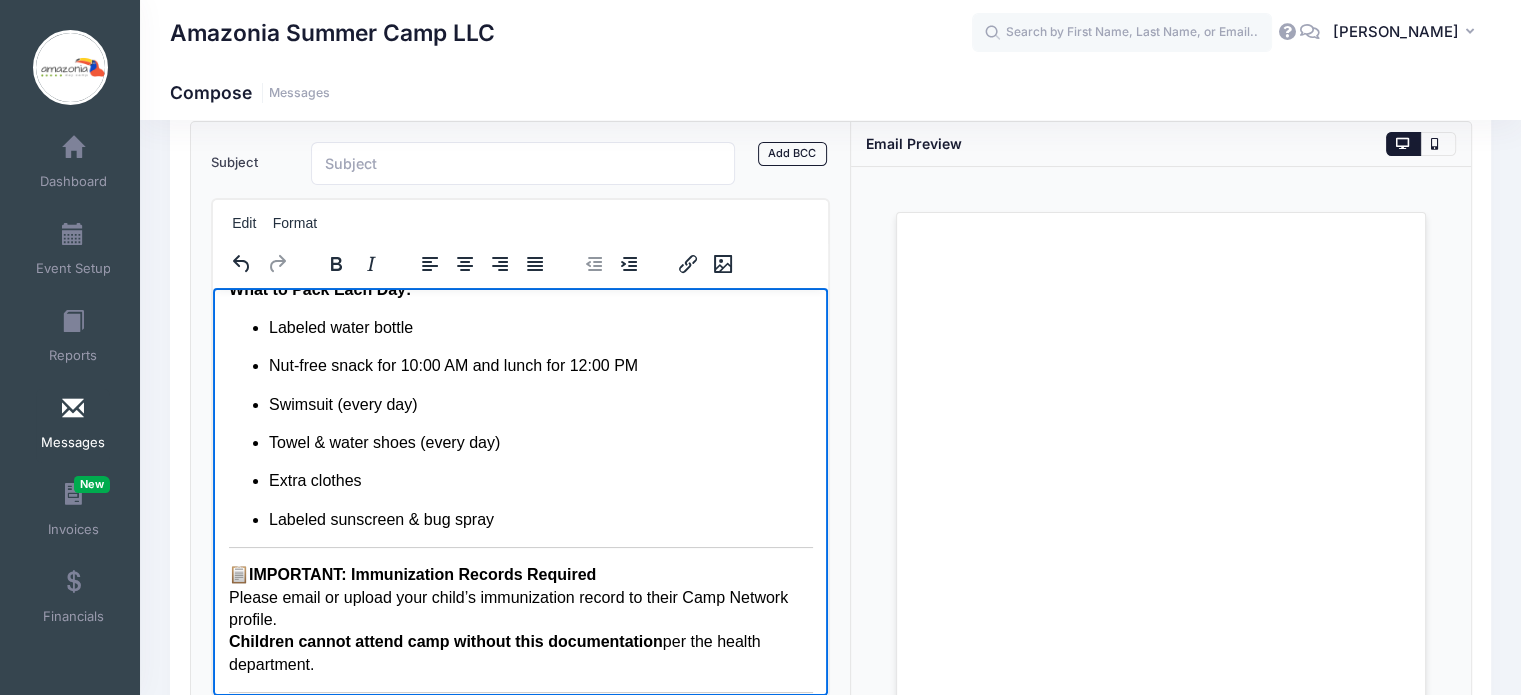 click on "📋  IMPORTANT: Immunization Records Required Please email or upload your child’s immunization record to their Camp Network profile. Children cannot attend camp without this documentation  per the health department." at bounding box center (520, 619) 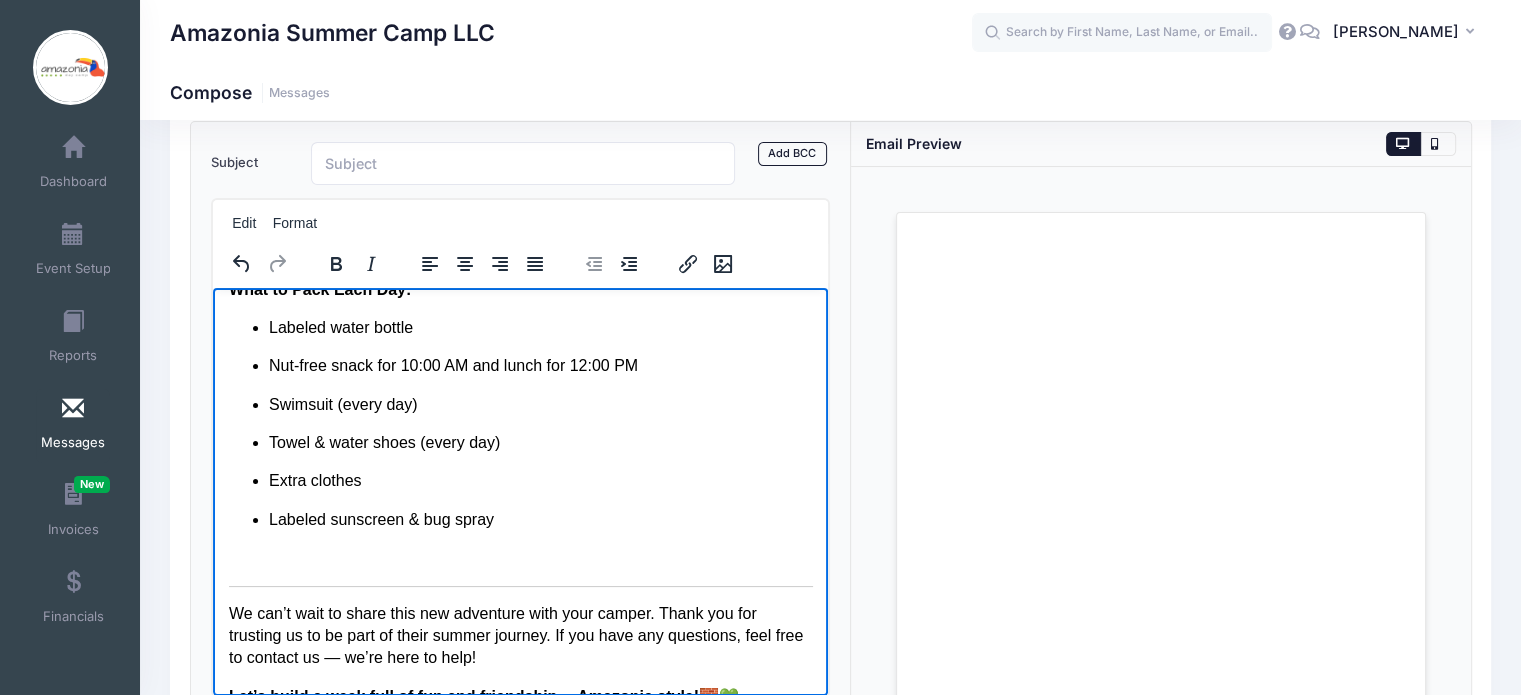click on "We can’t wait to share this new adventure with your camper. Thank you for trusting us to be part of their summer journey. If you have any questions, feel free to contact us — we’re here to help!" at bounding box center [520, 635] 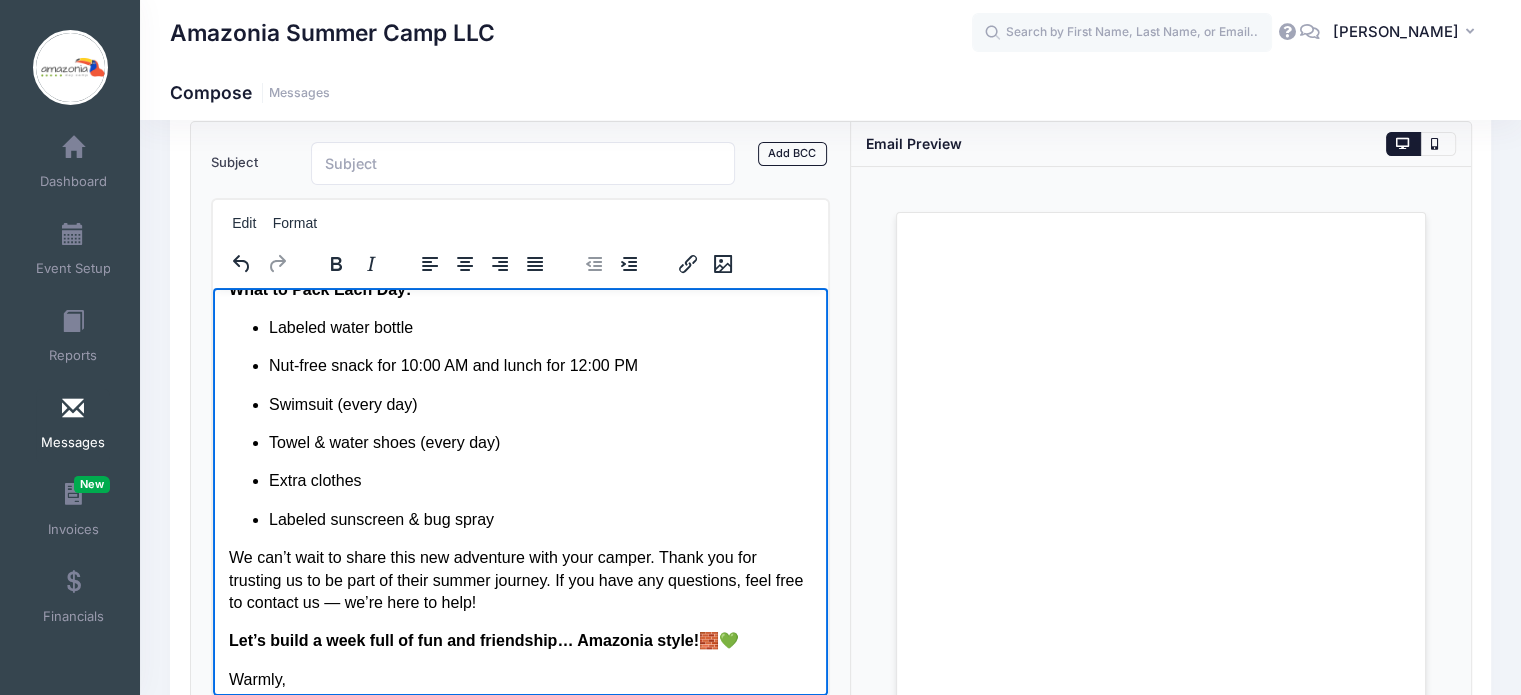 click on "We can’t wait to share this new adventure with your camper. Thank you for trusting us to be part of their summer journey. If you have any questions, feel free to contact us — we’re here to help!" at bounding box center (520, 579) 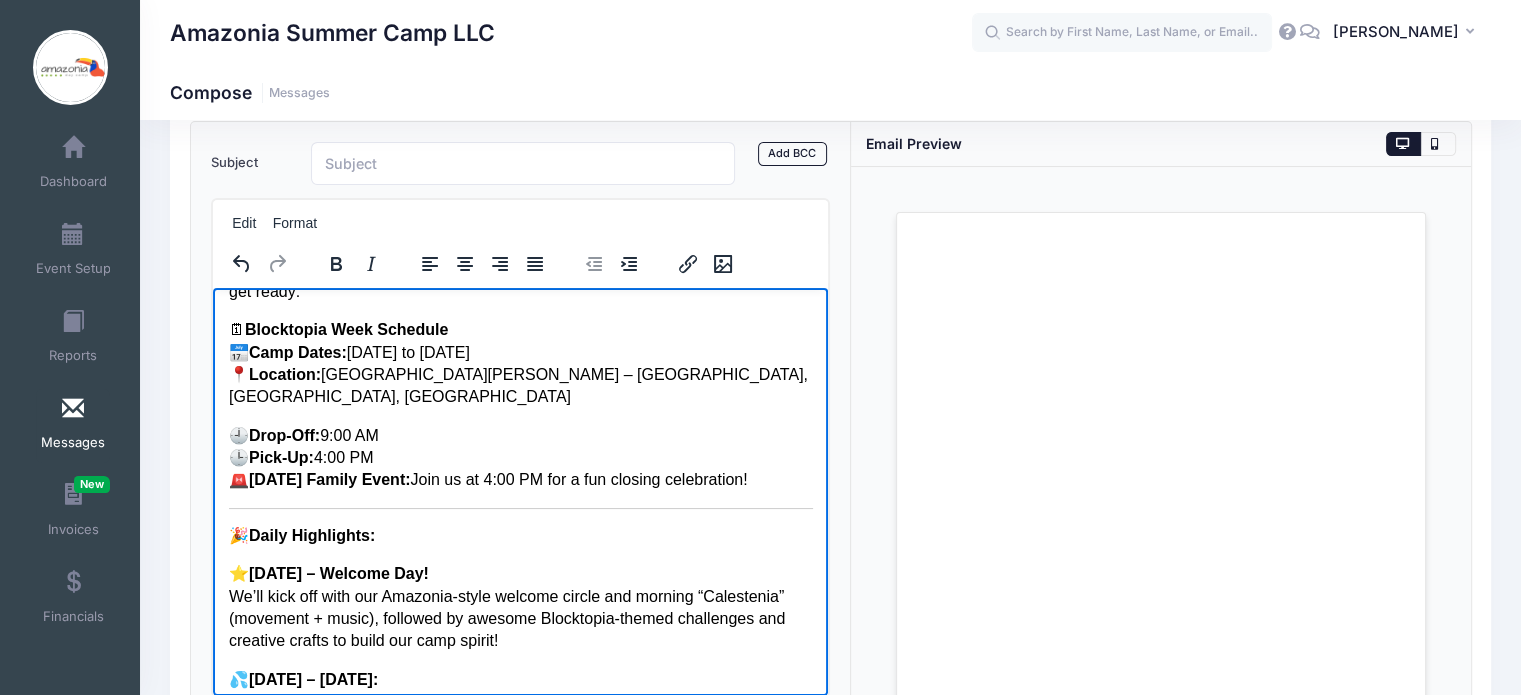 scroll, scrollTop: 0, scrollLeft: 0, axis: both 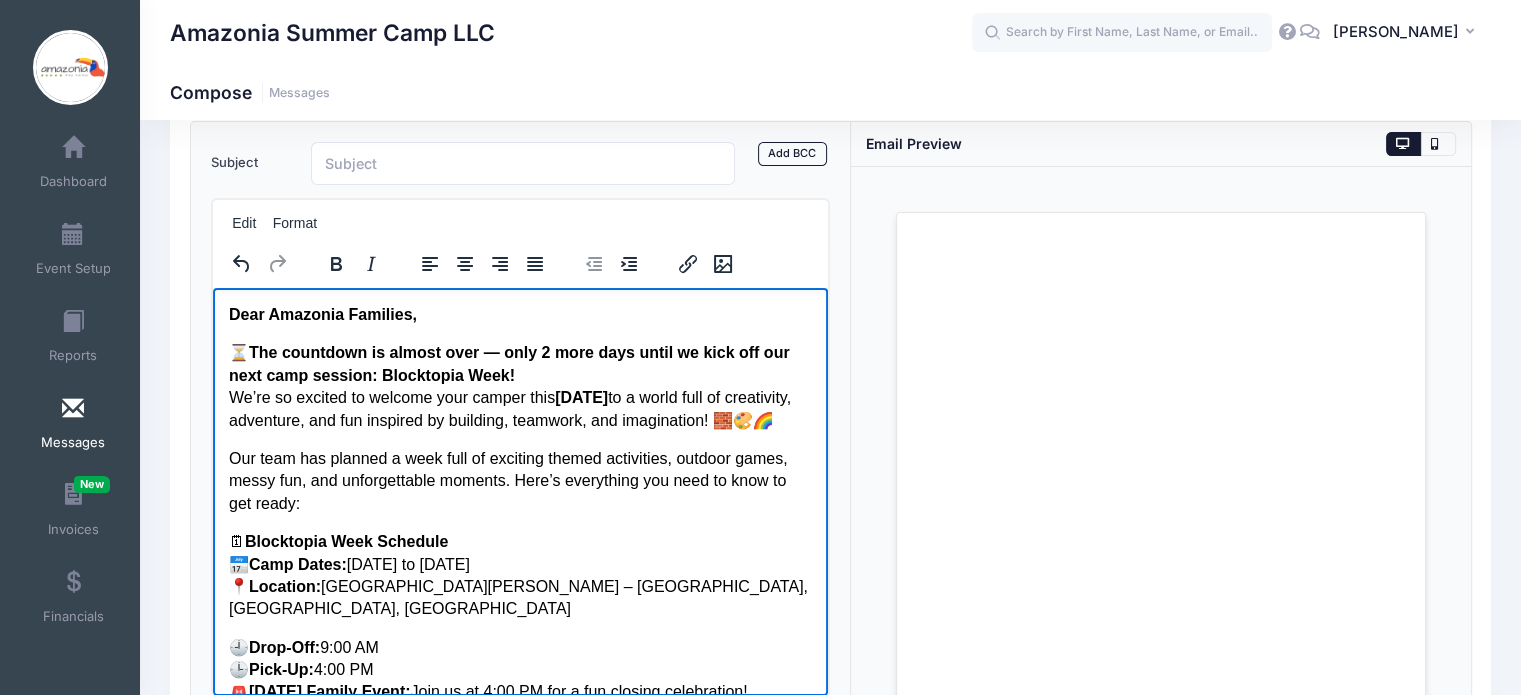 drag, startPoint x: 827, startPoint y: 564, endPoint x: 1093, endPoint y: 553, distance: 266.22736 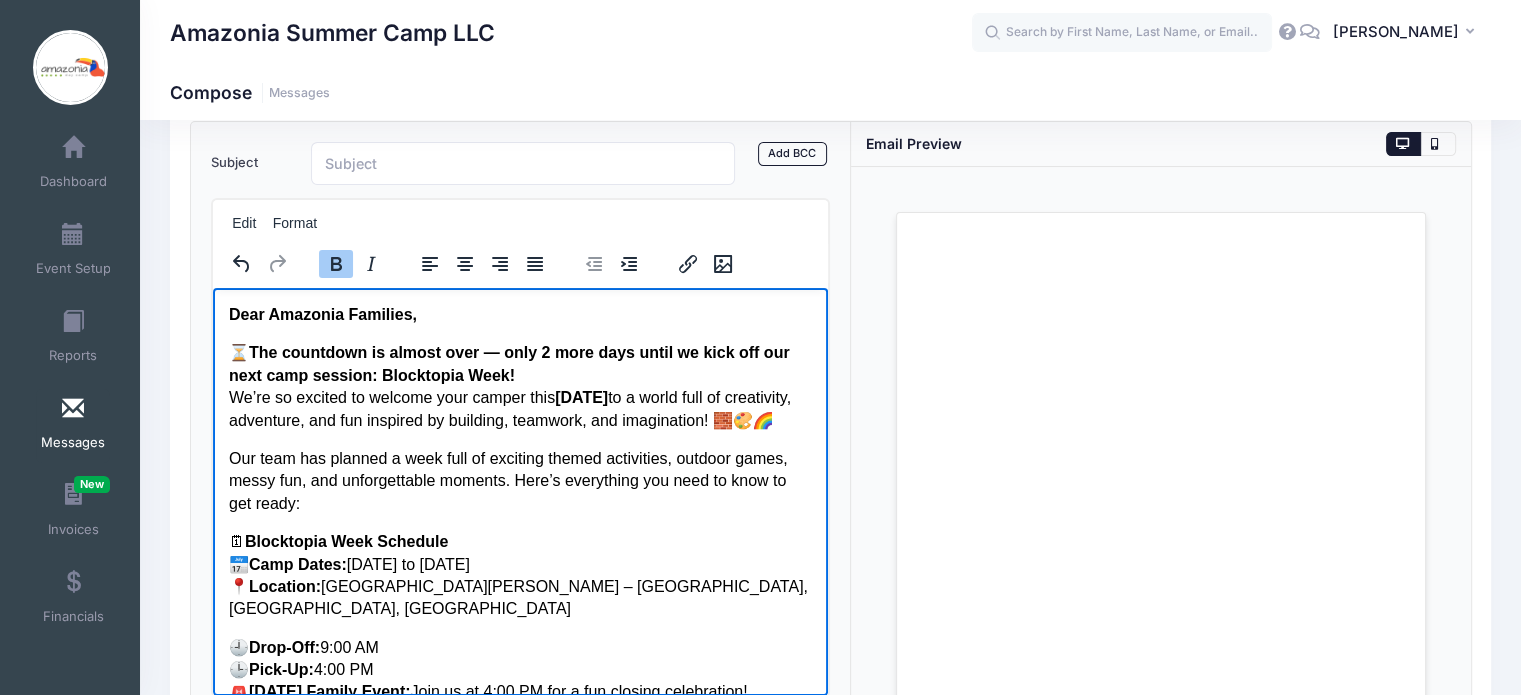 click on "The countdown is almost over — only 2 more days until we kick off our next camp session: Blocktopia Week!" at bounding box center [508, 362] 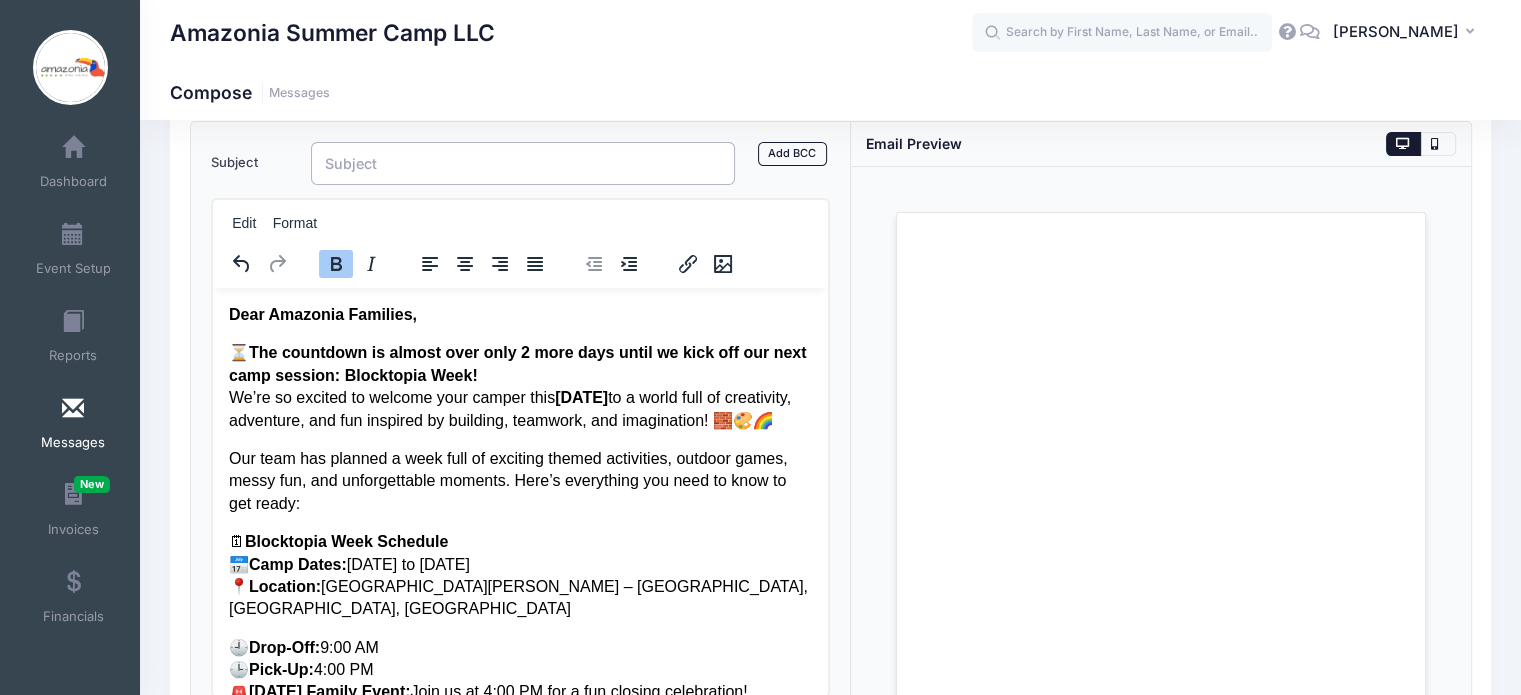 click on "Subject" at bounding box center (523, 163) 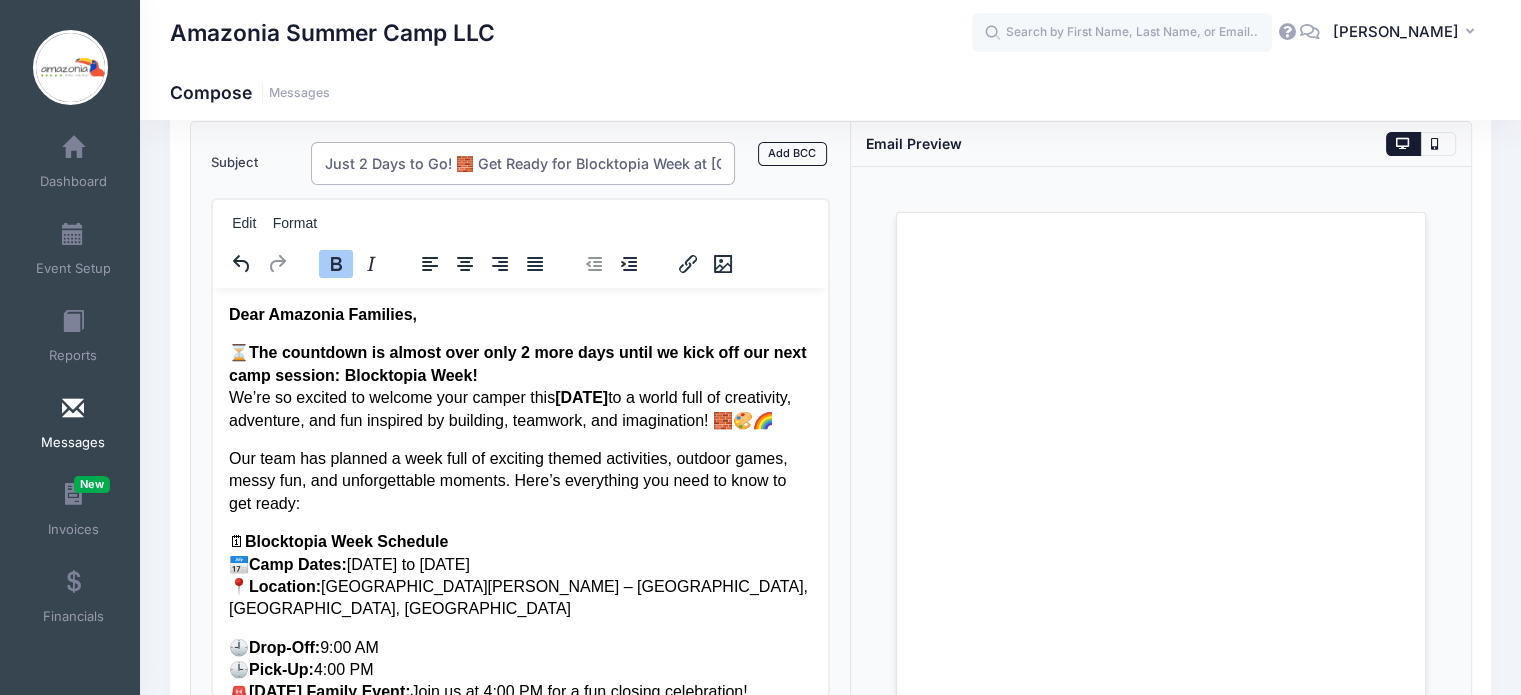 scroll, scrollTop: 0, scrollLeft: 102, axis: horizontal 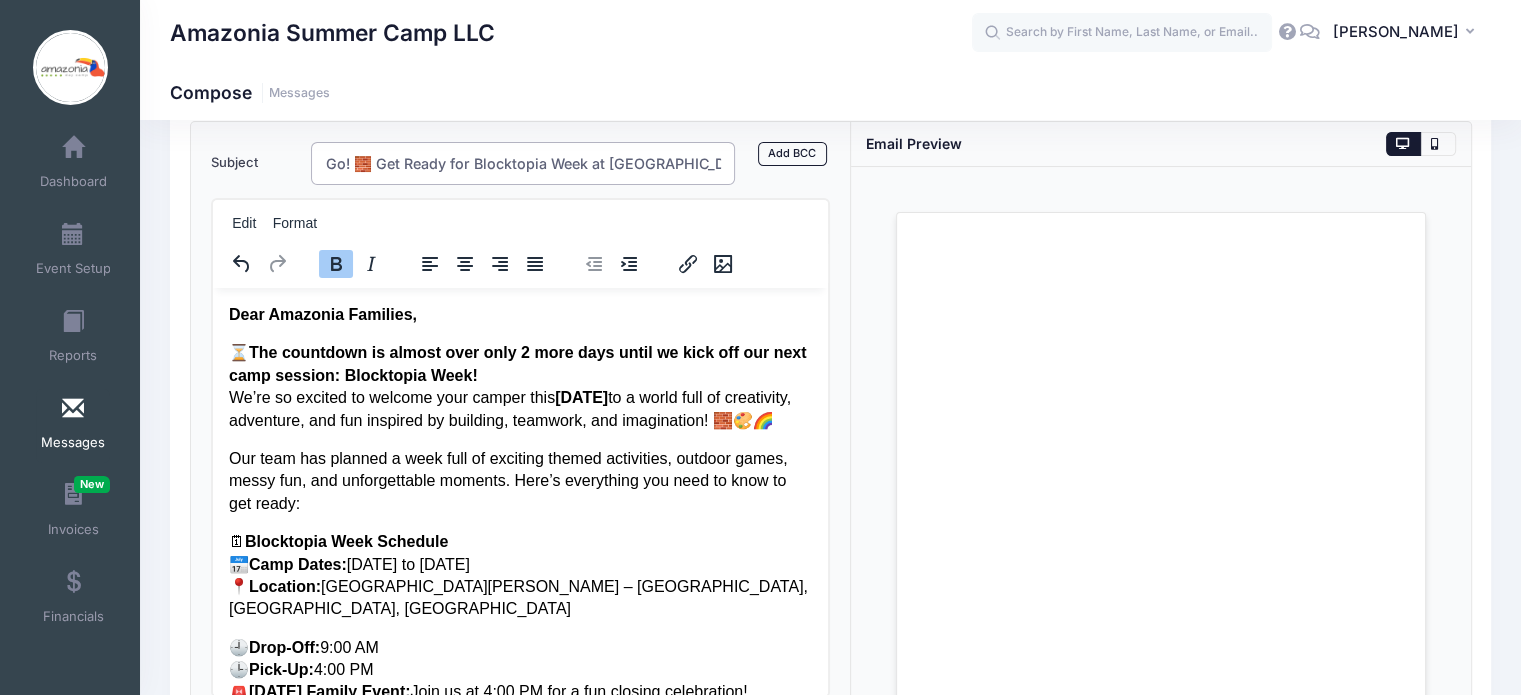type on "Just 2 Days to Go! 🧱 Get Ready for Blocktopia Week at Amazonia Camp!" 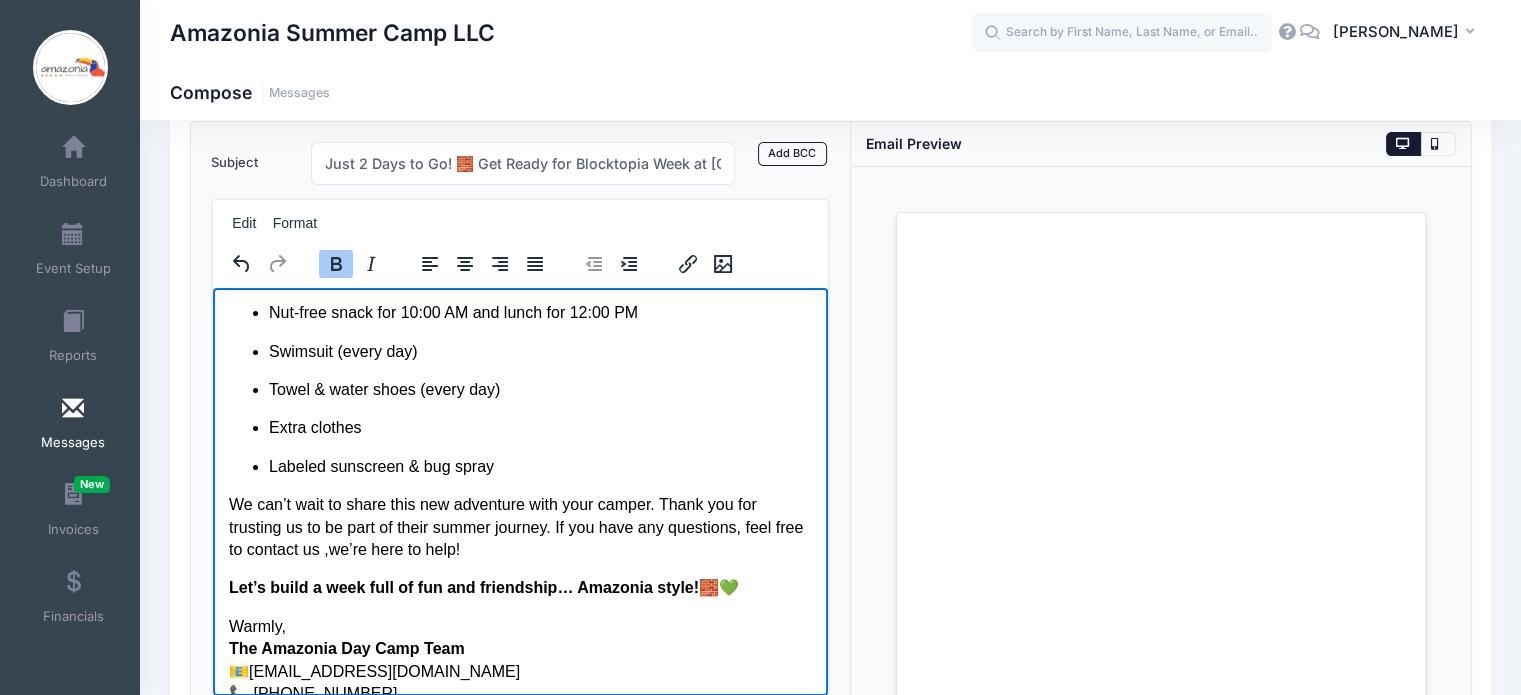 scroll, scrollTop: 1035, scrollLeft: 0, axis: vertical 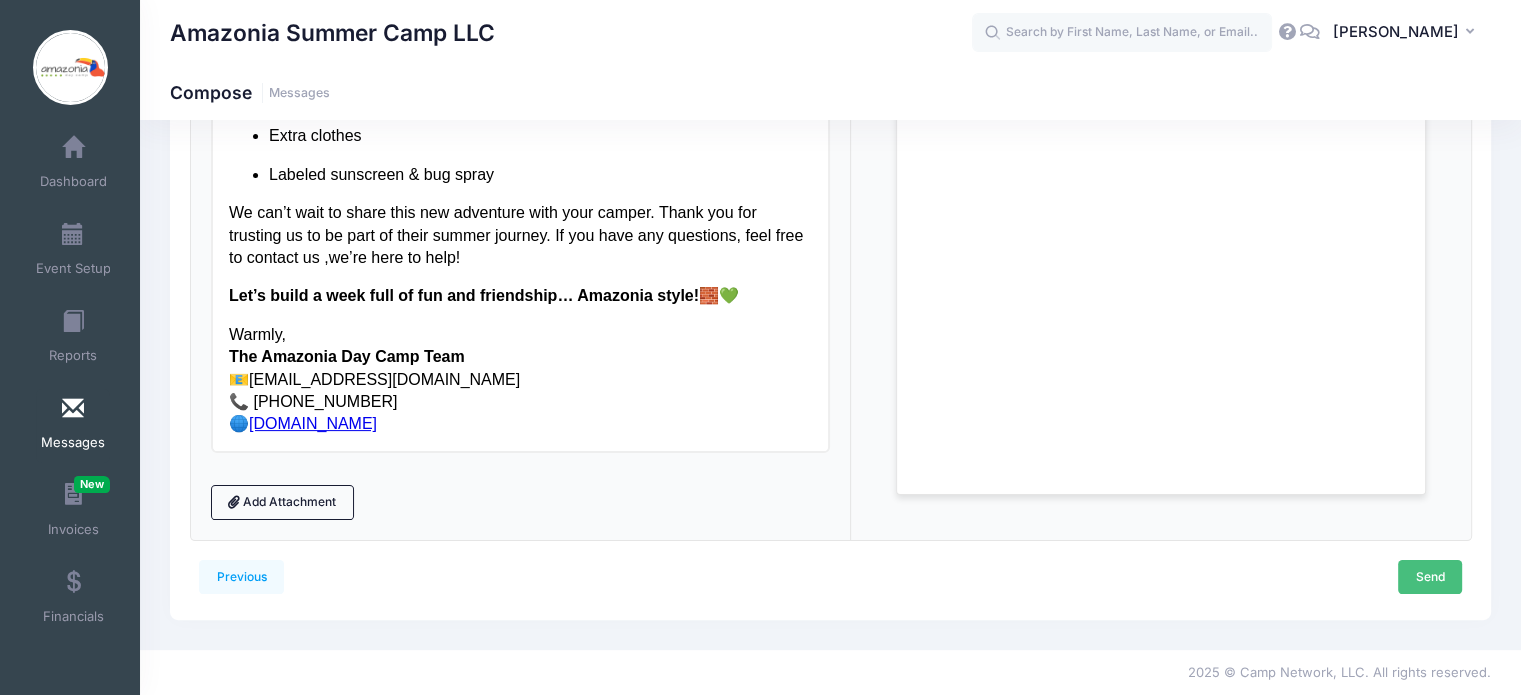 click on "Send" at bounding box center [1430, 577] 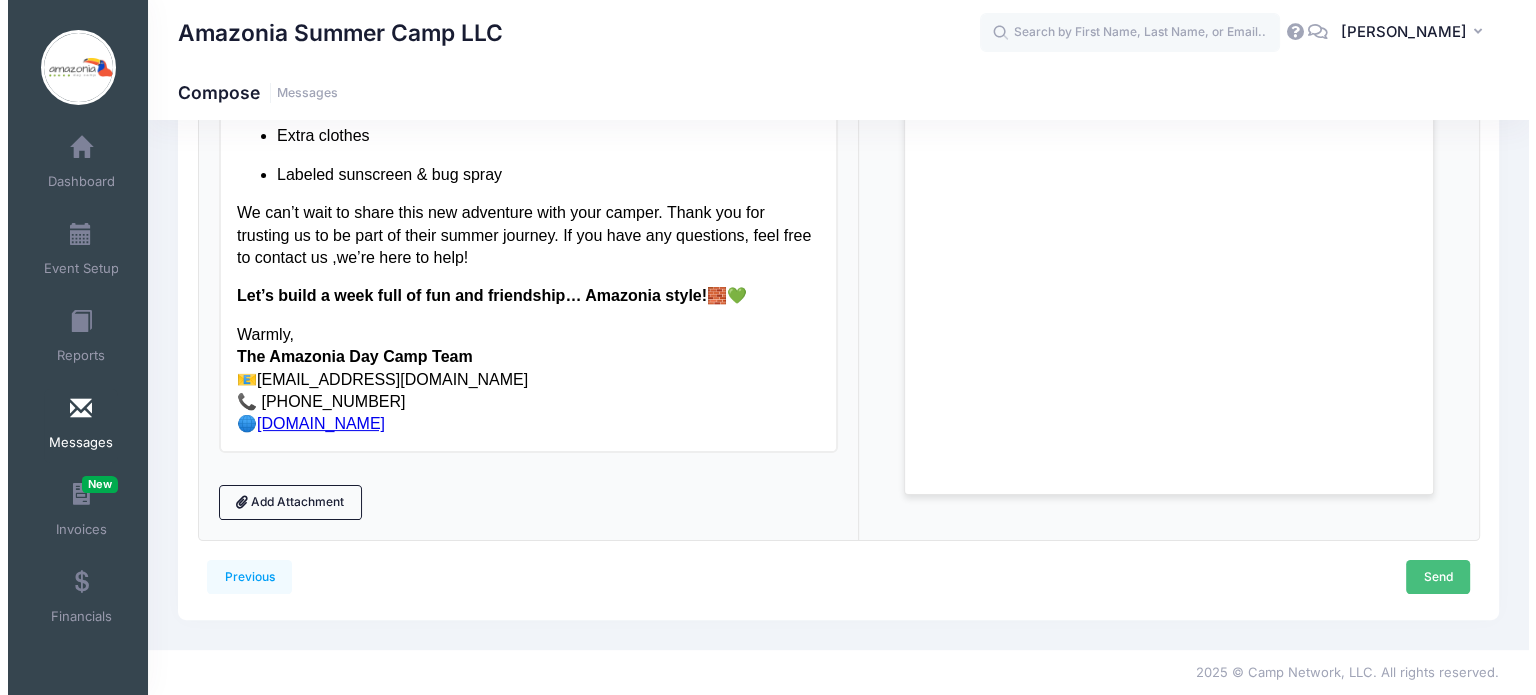 scroll, scrollTop: 0, scrollLeft: 0, axis: both 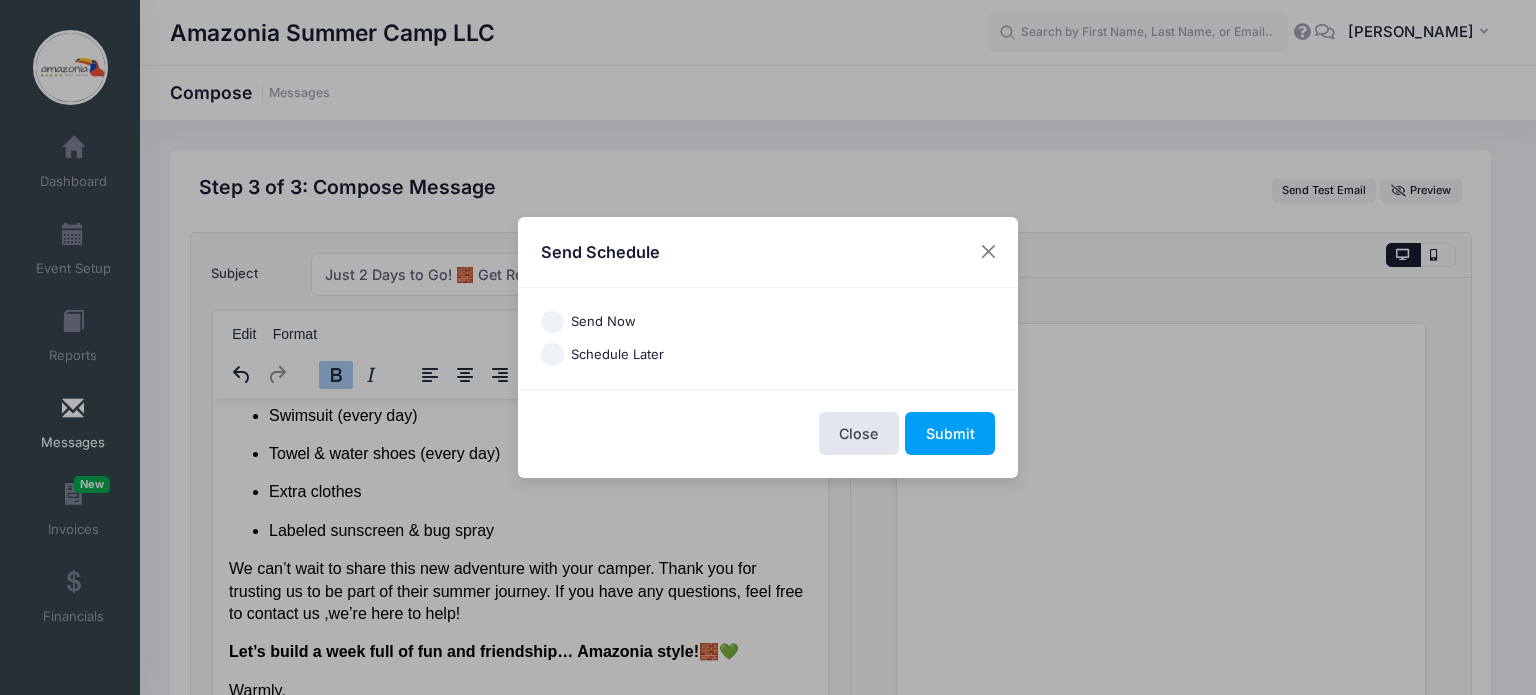 click on "Send Now" at bounding box center (552, 322) 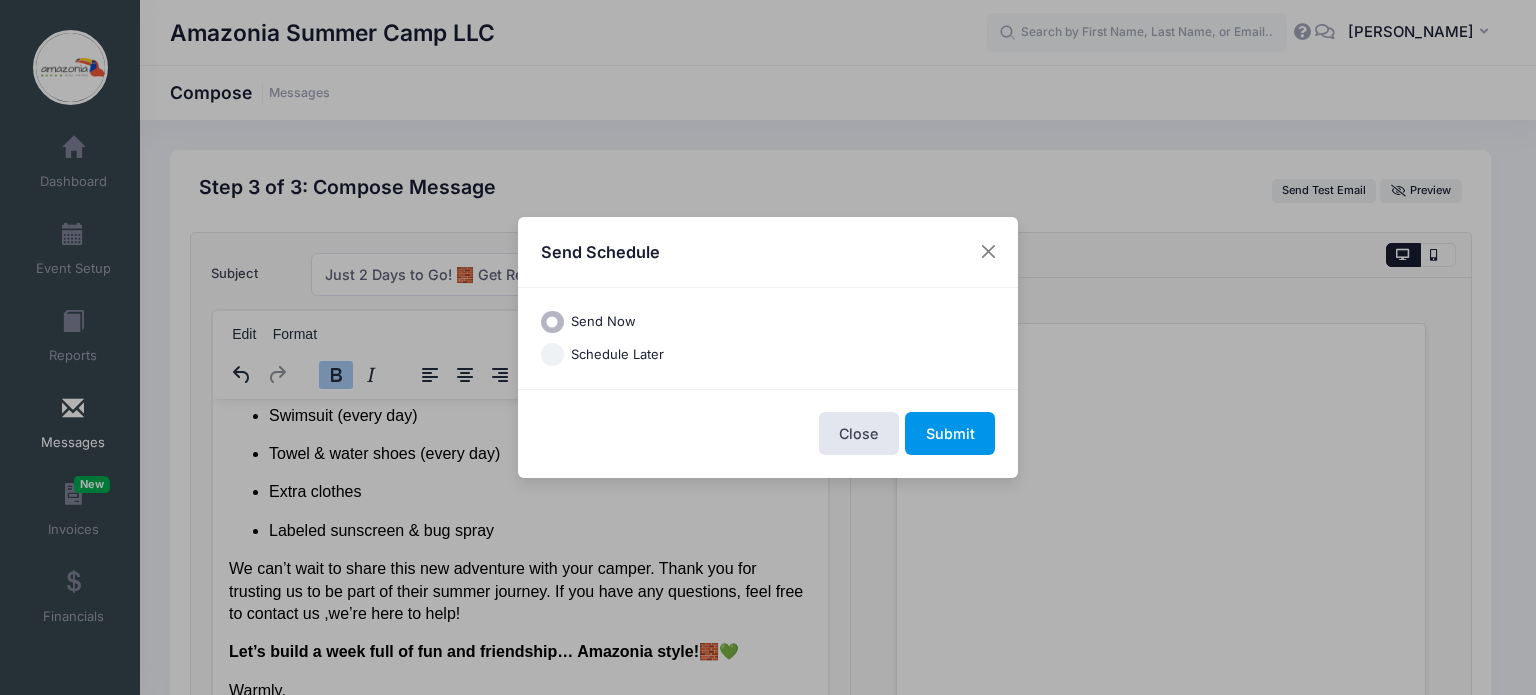 click on "Submit" at bounding box center (950, 433) 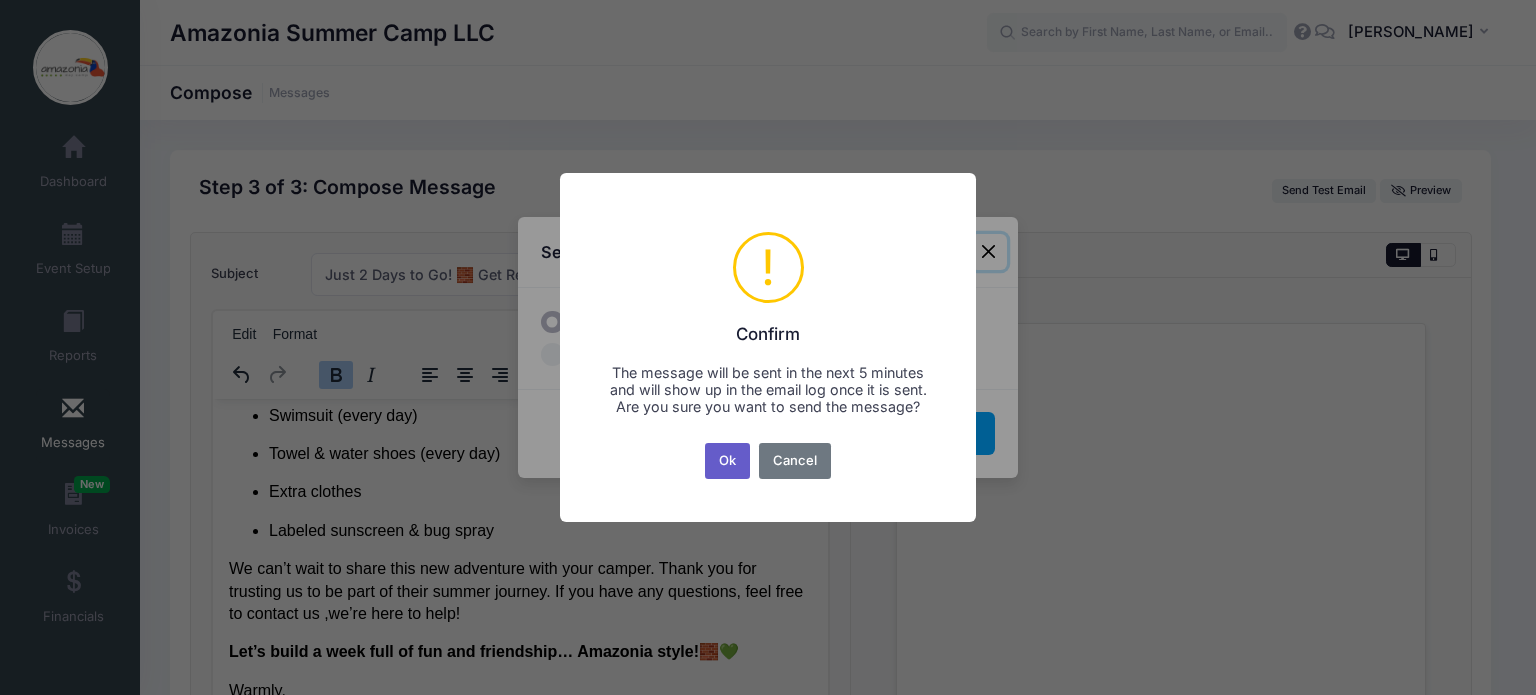 click on "Ok" at bounding box center (728, 461) 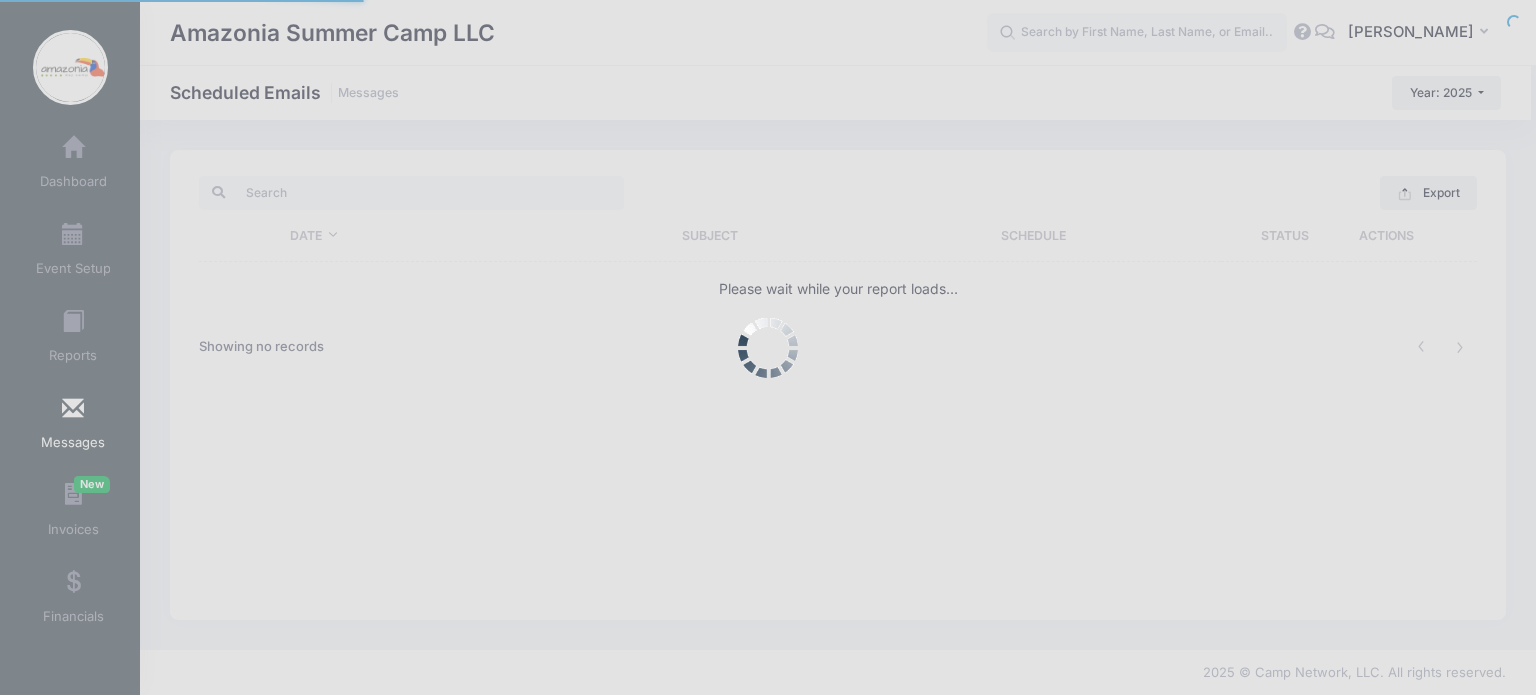 scroll, scrollTop: 0, scrollLeft: 0, axis: both 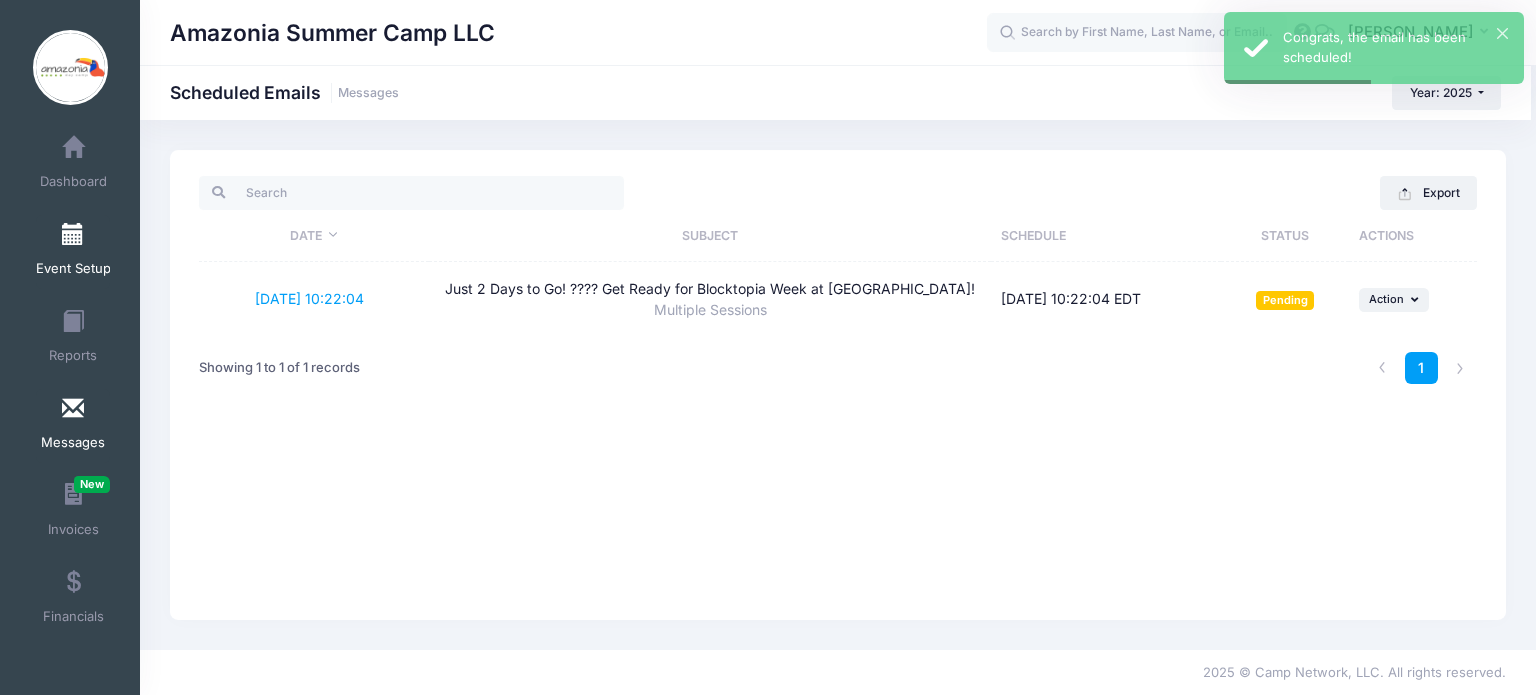 click at bounding box center (73, 235) 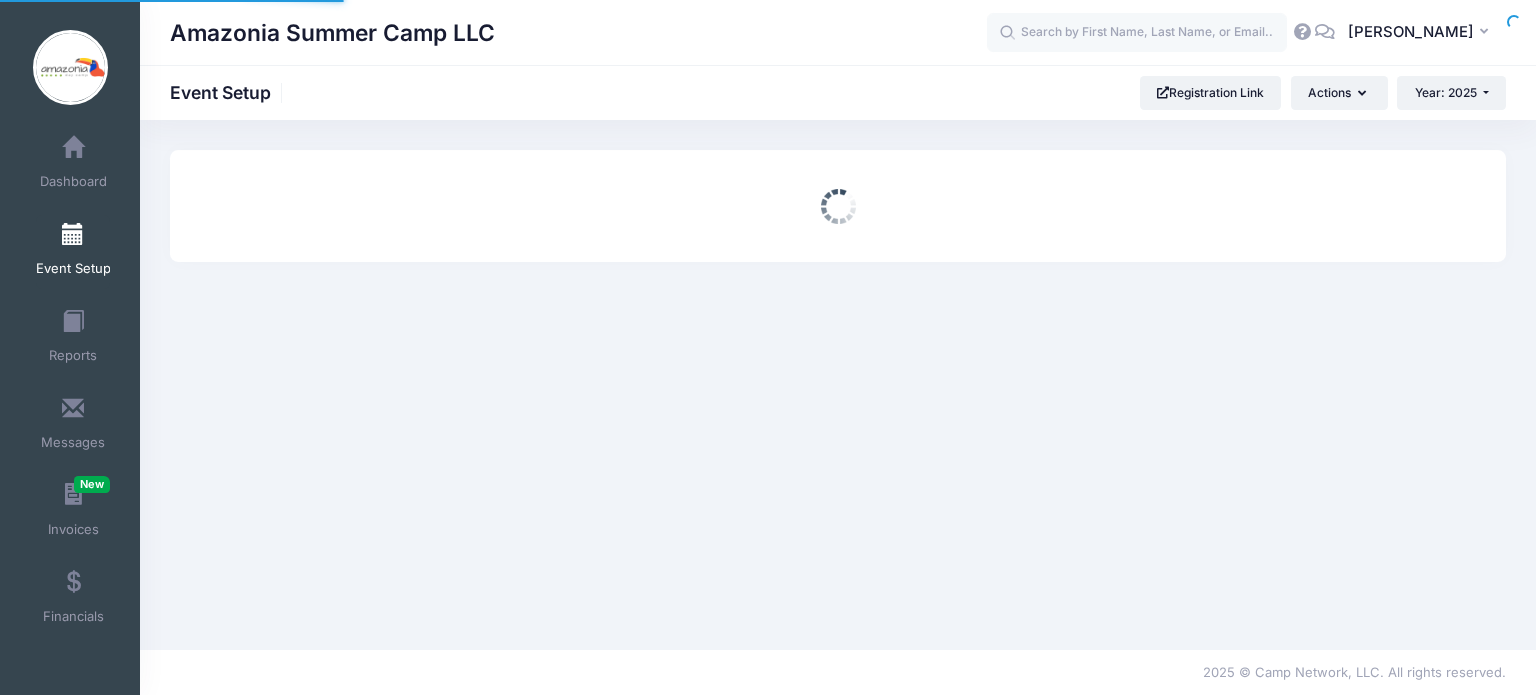 scroll, scrollTop: 0, scrollLeft: 0, axis: both 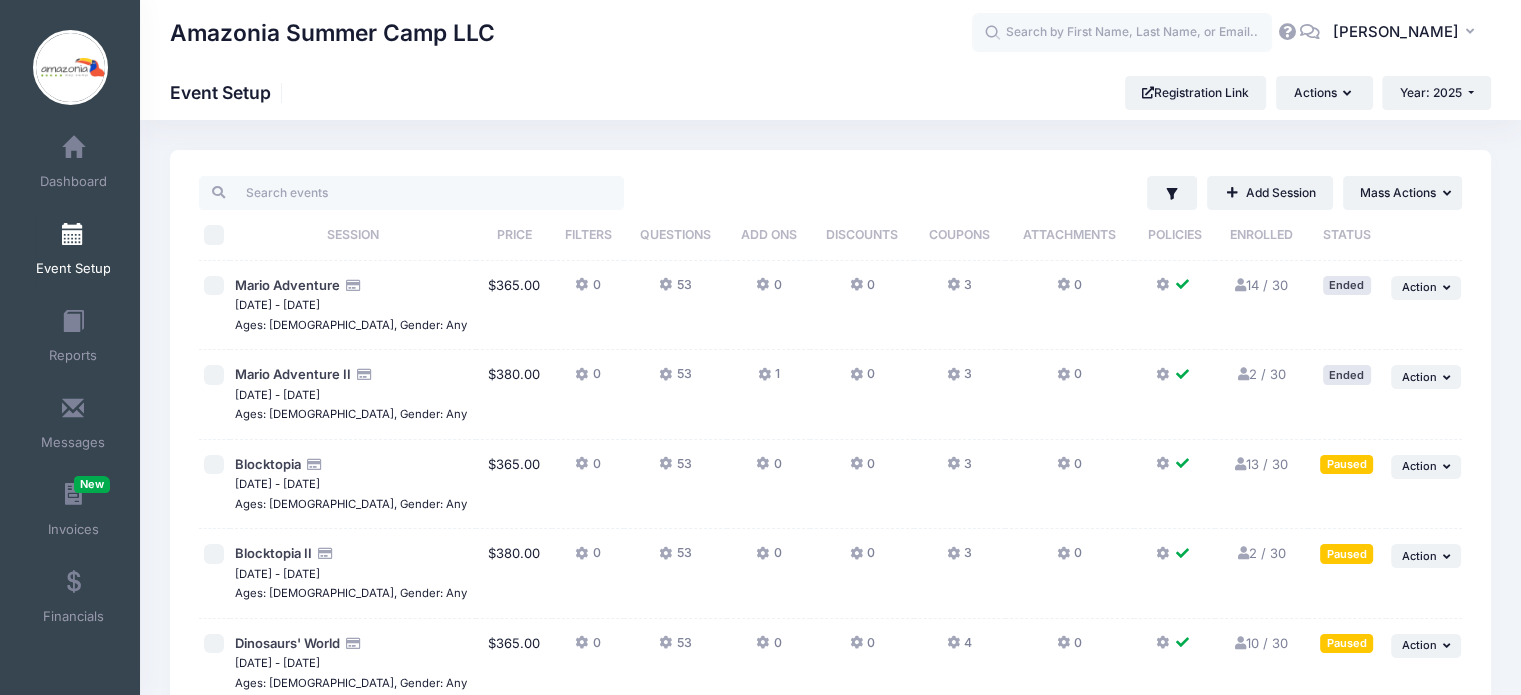 click at bounding box center [1242, 553] 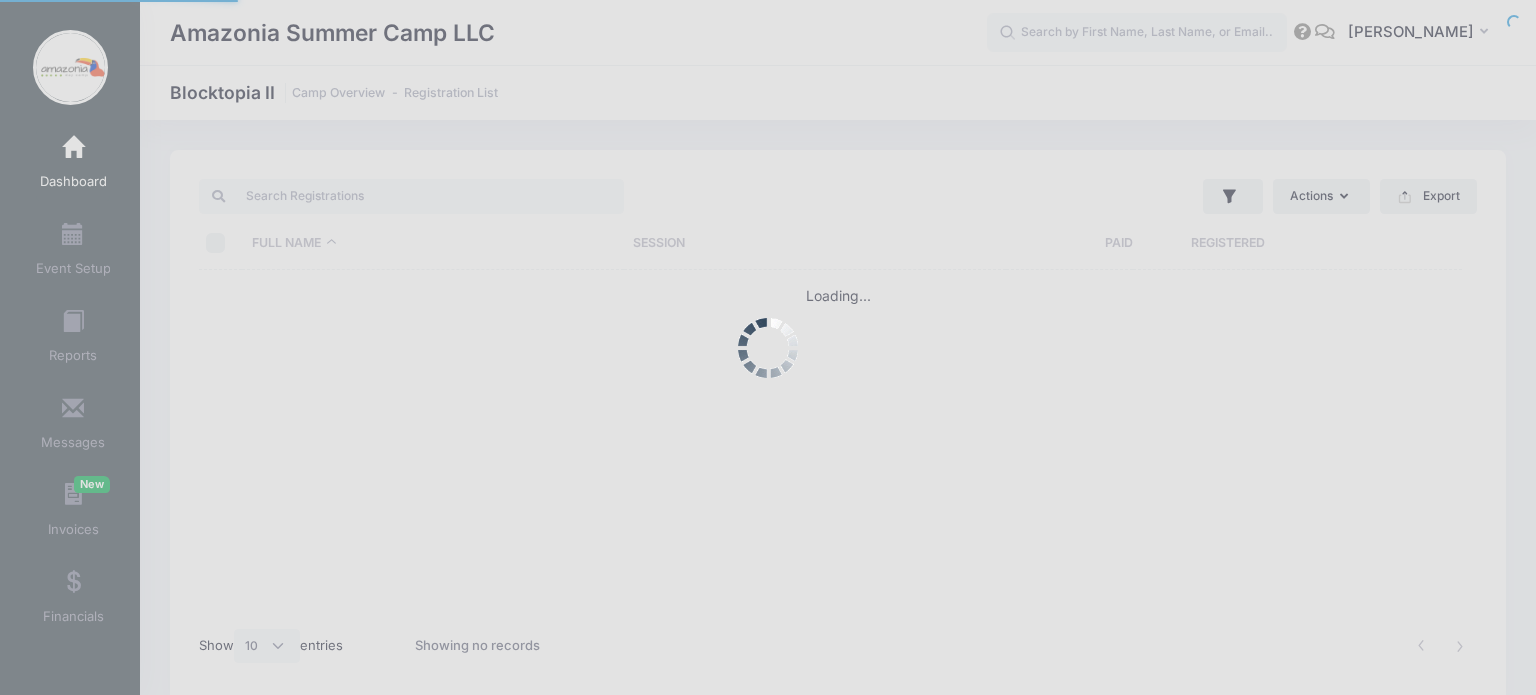 select on "10" 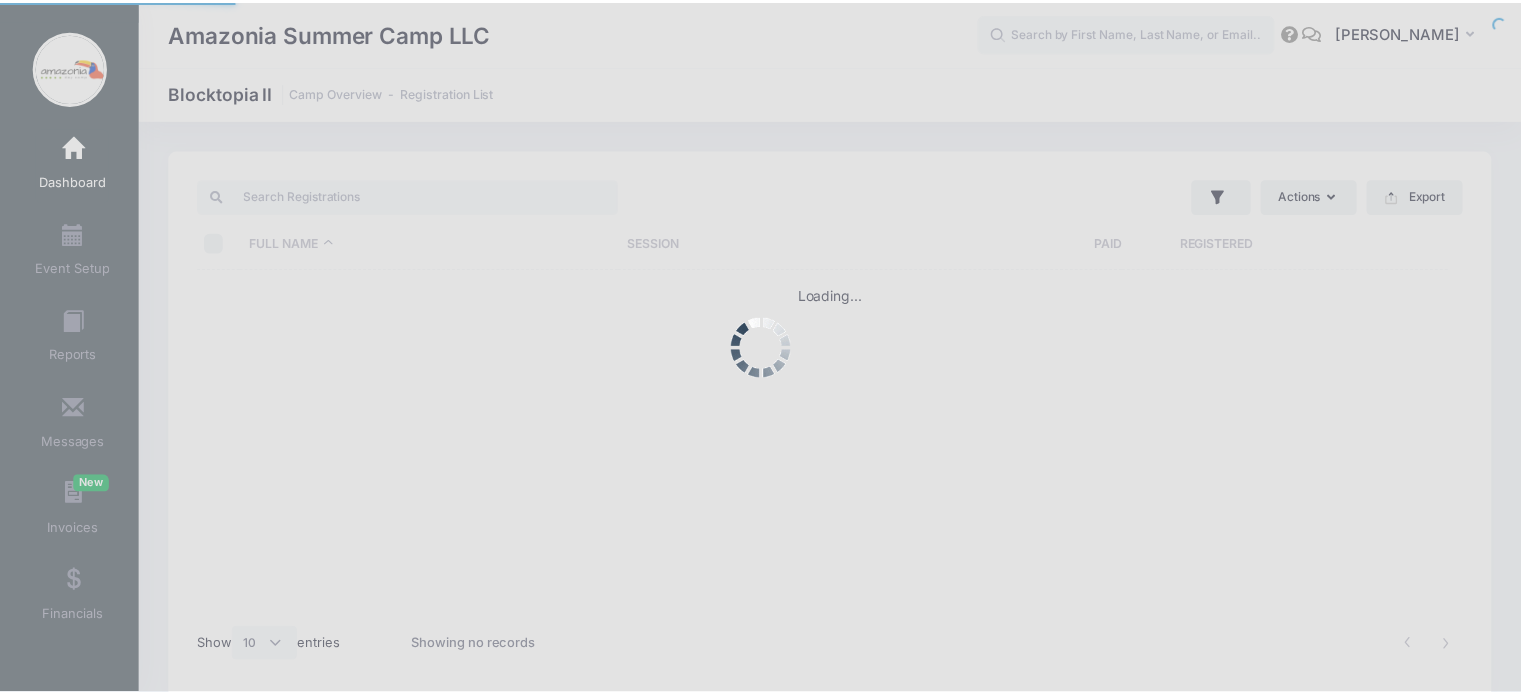scroll, scrollTop: 0, scrollLeft: 0, axis: both 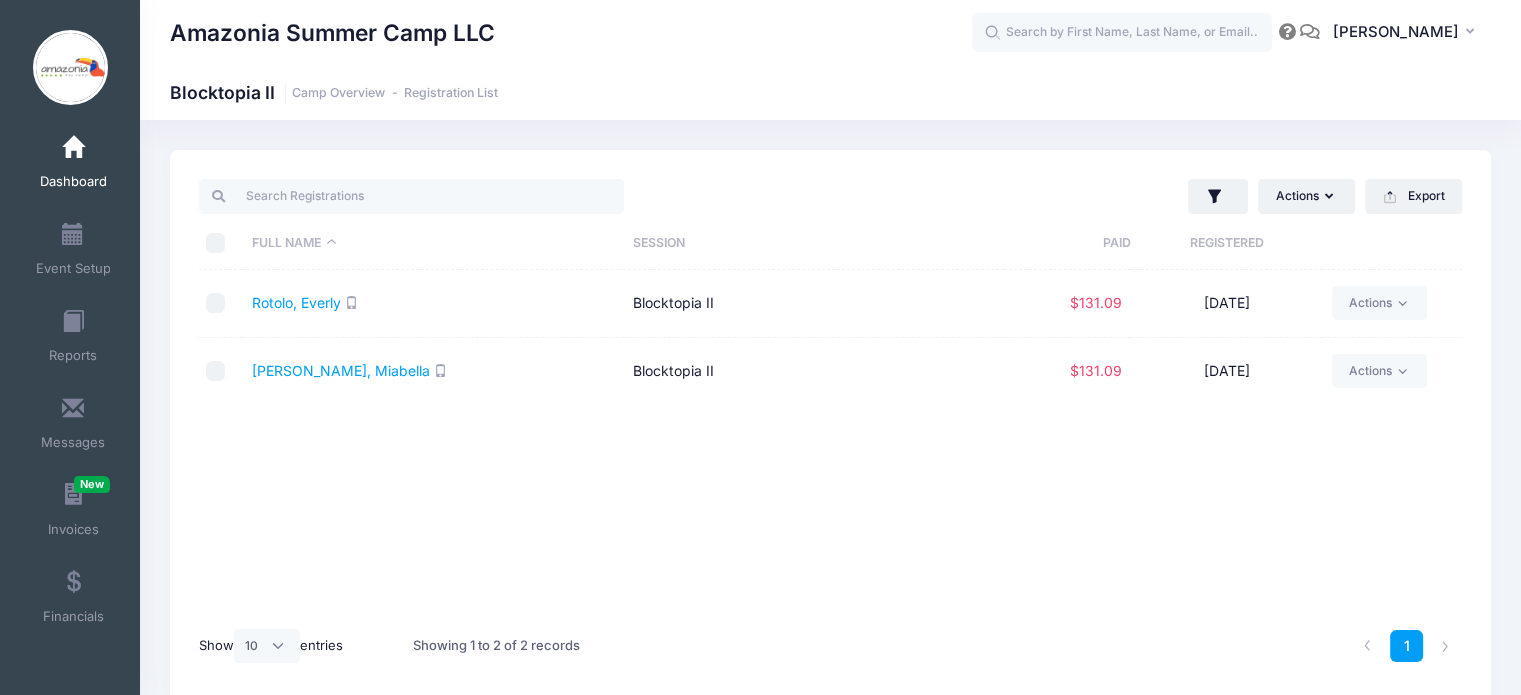 click at bounding box center [216, 243] 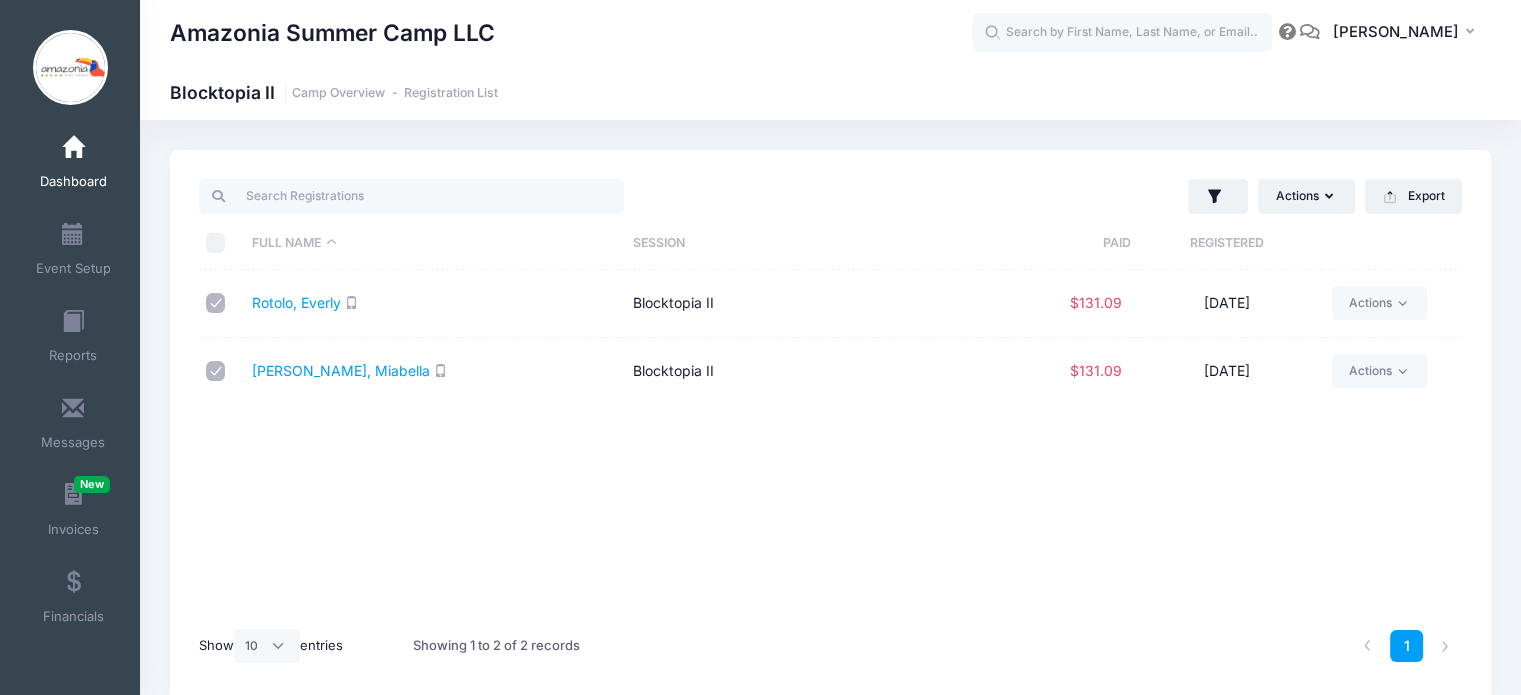 checkbox on "true" 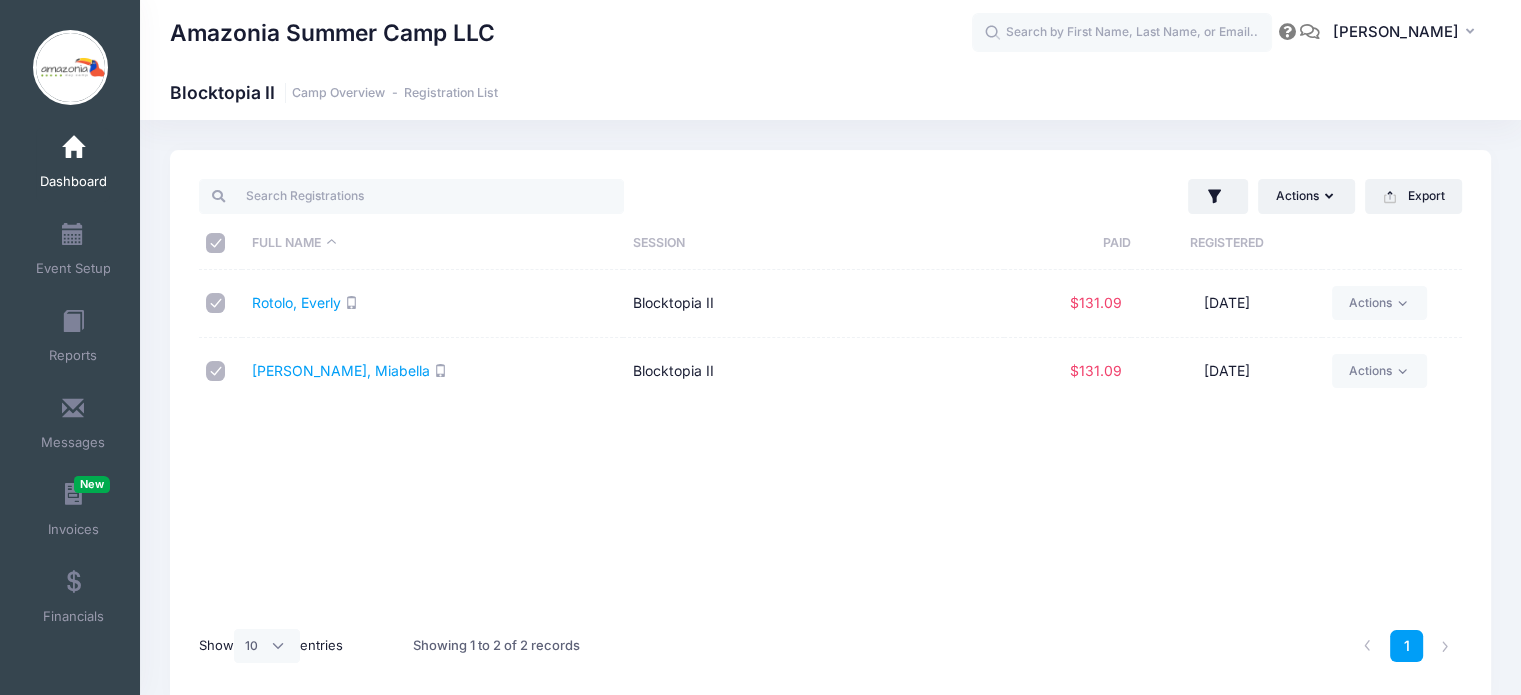 checkbox on "true" 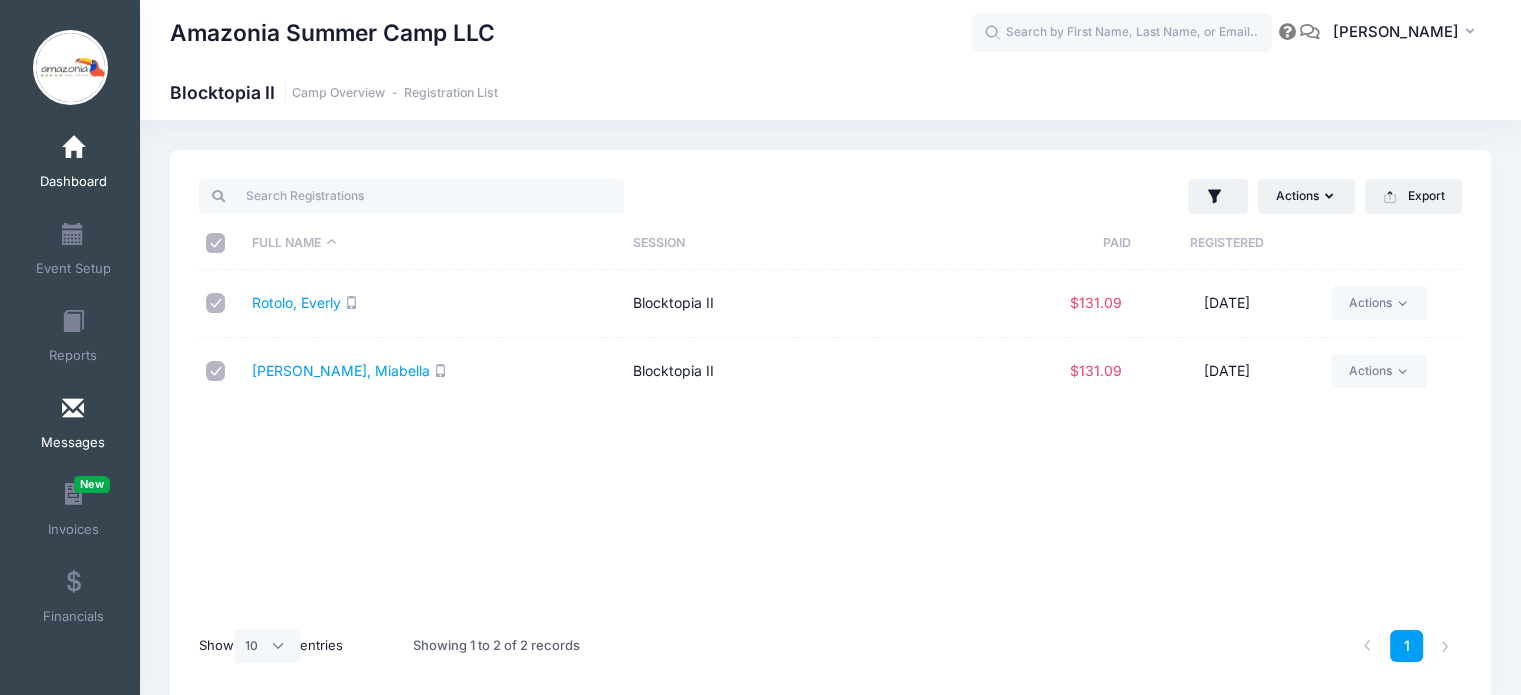 click on "Messages" at bounding box center (73, 426) 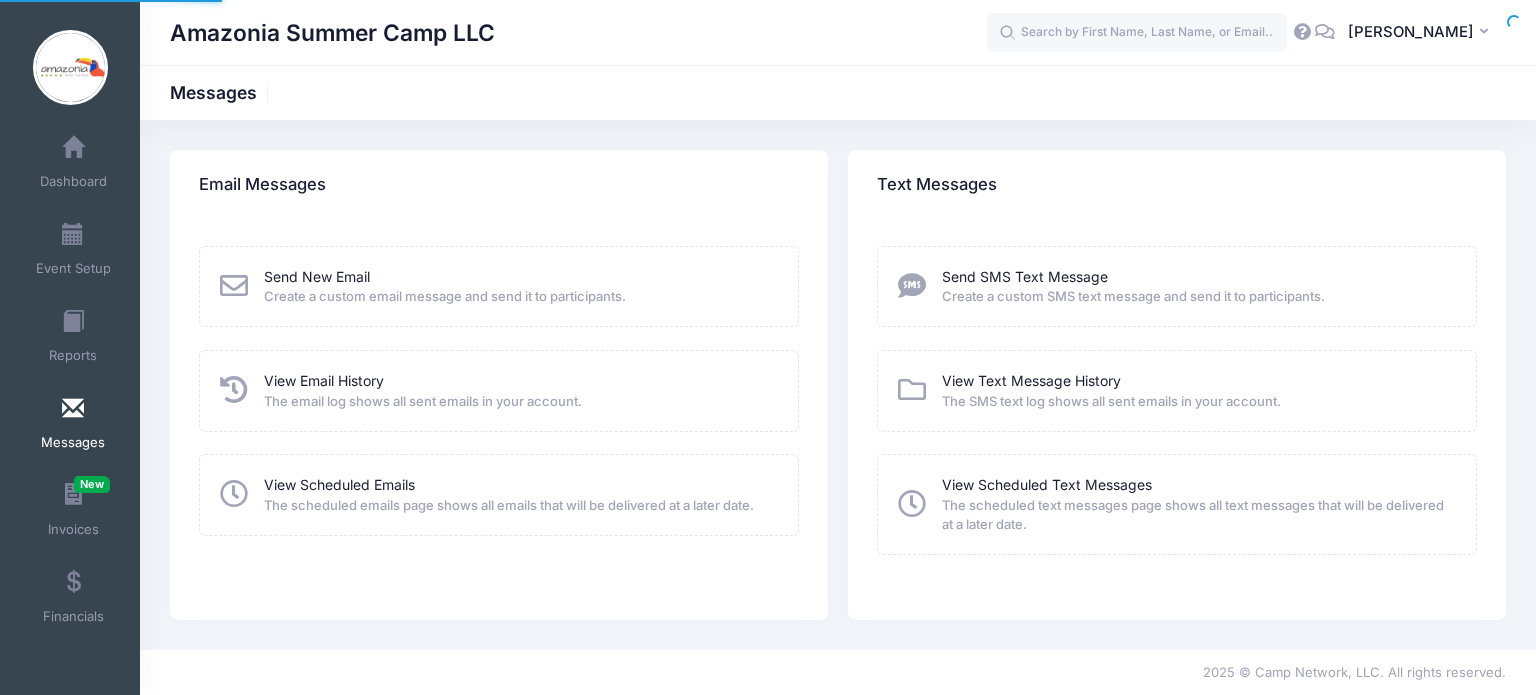 scroll, scrollTop: 0, scrollLeft: 0, axis: both 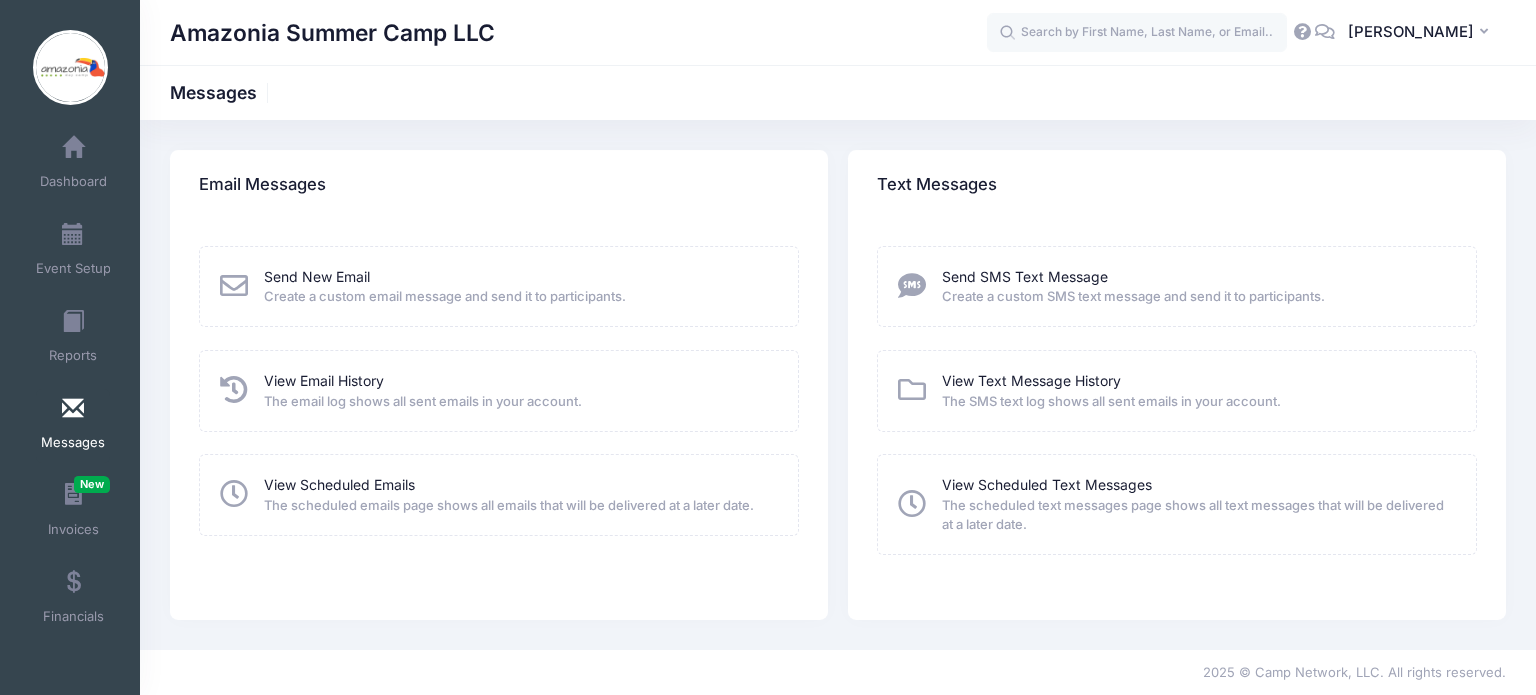 click on "Create a custom email message and send it to participants." at bounding box center [445, 297] 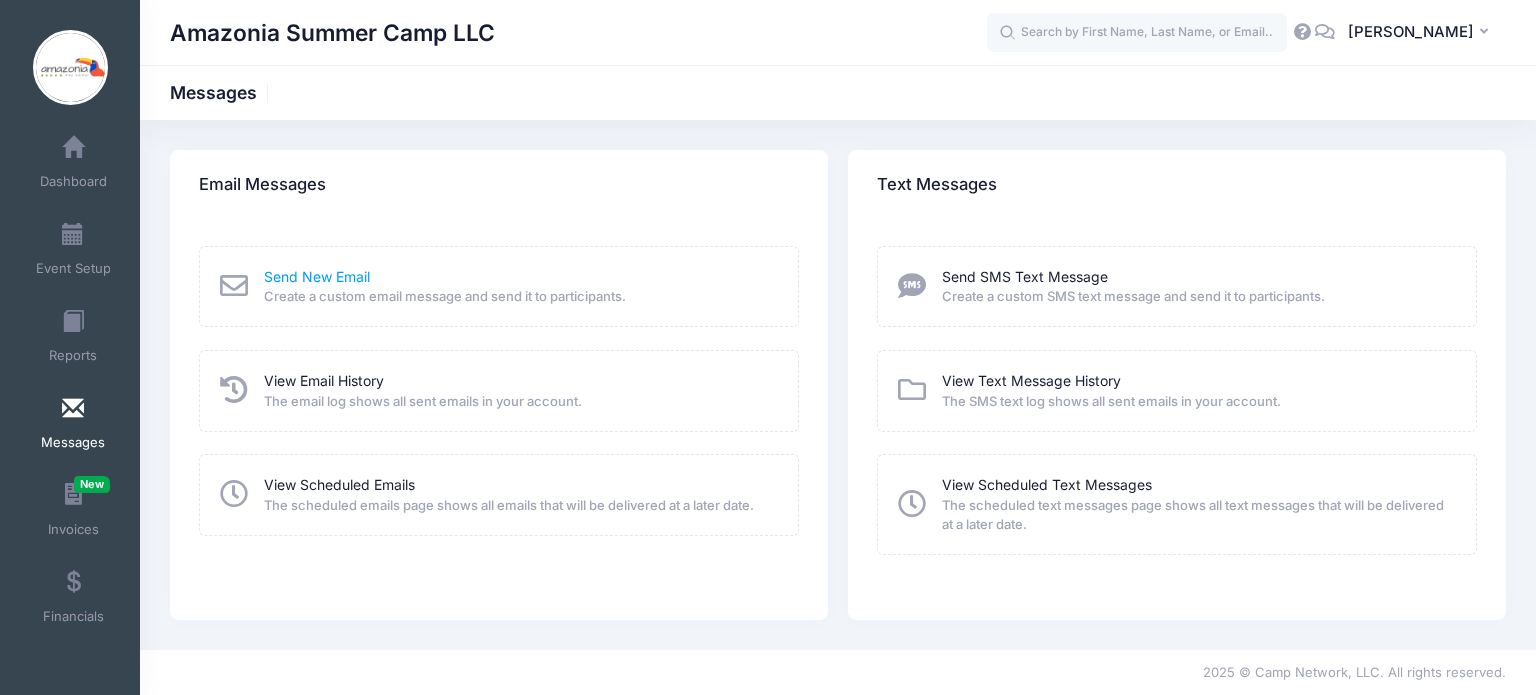 click on "Send New Email" at bounding box center (317, 276) 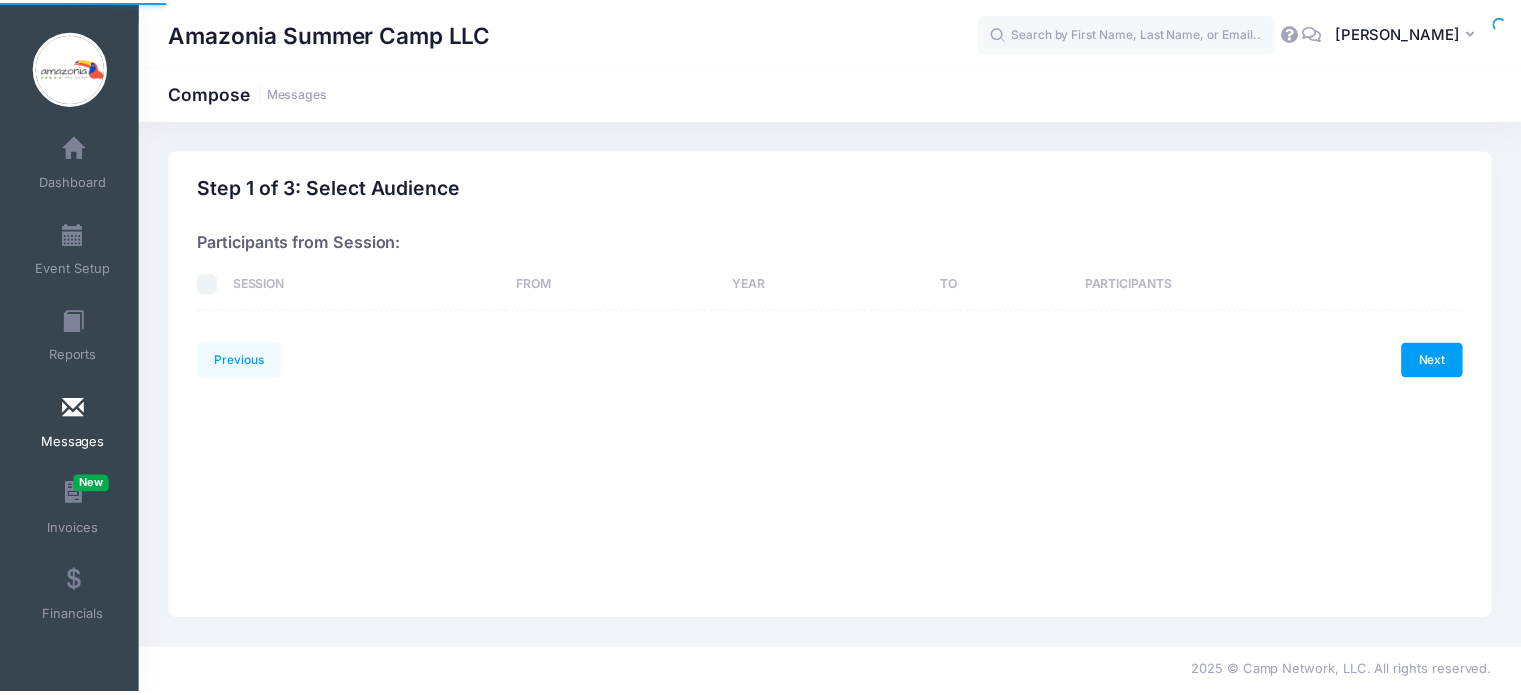 scroll, scrollTop: 0, scrollLeft: 0, axis: both 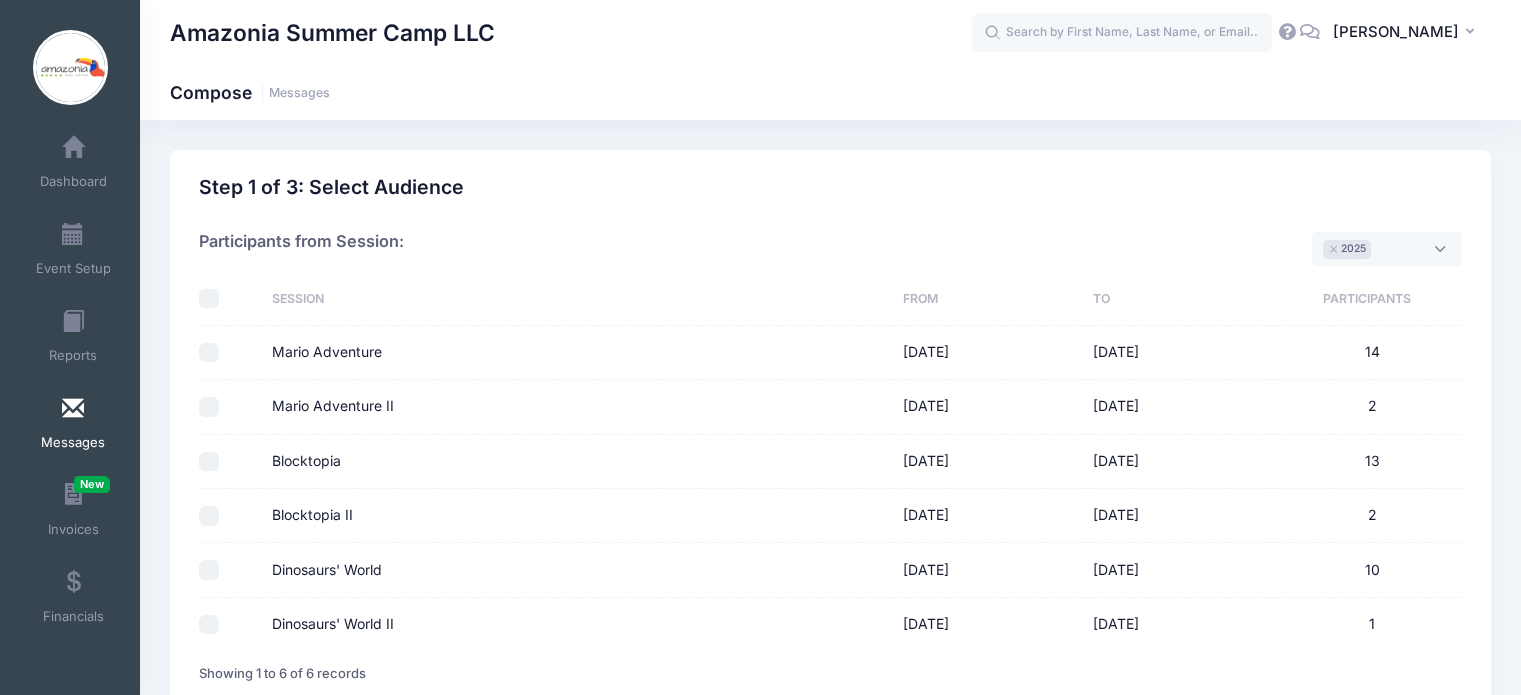 click on "Blocktopia II" at bounding box center [312, 515] 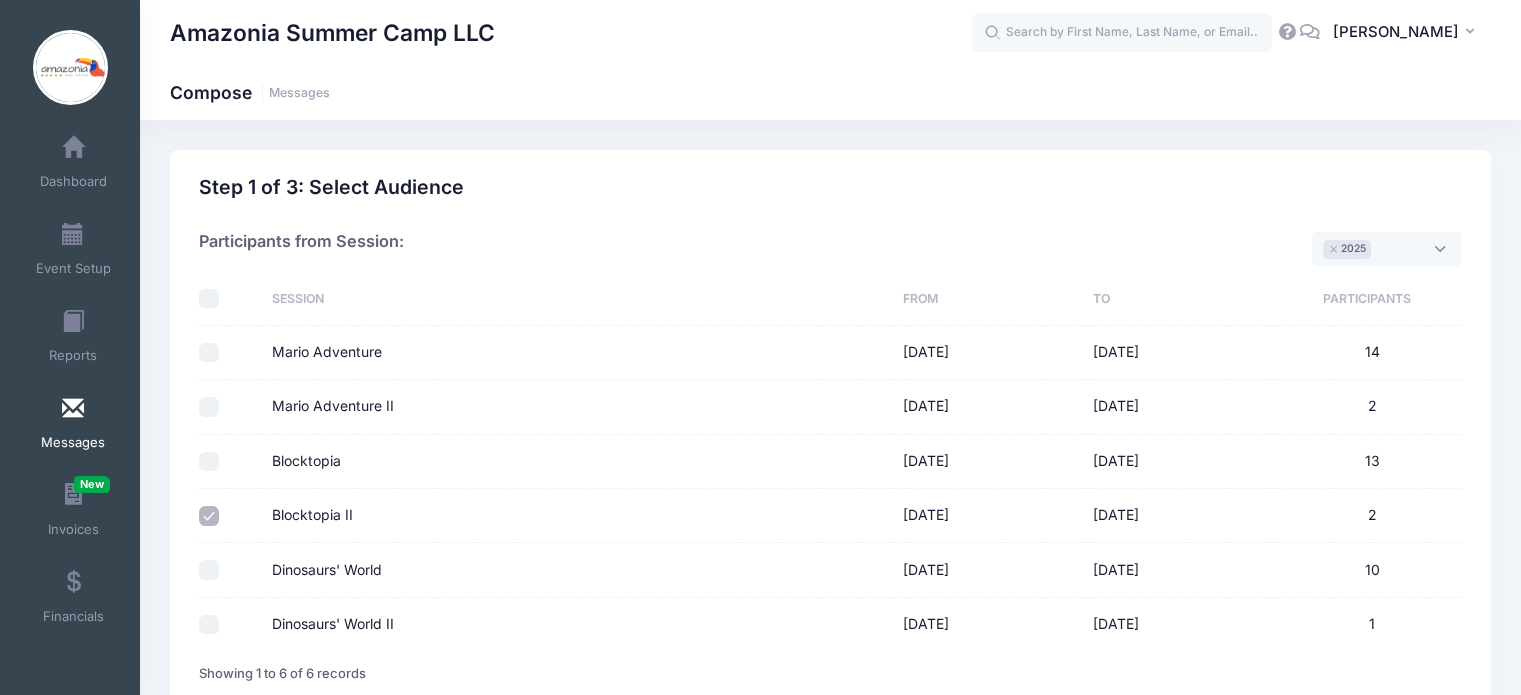 scroll, scrollTop: 155, scrollLeft: 0, axis: vertical 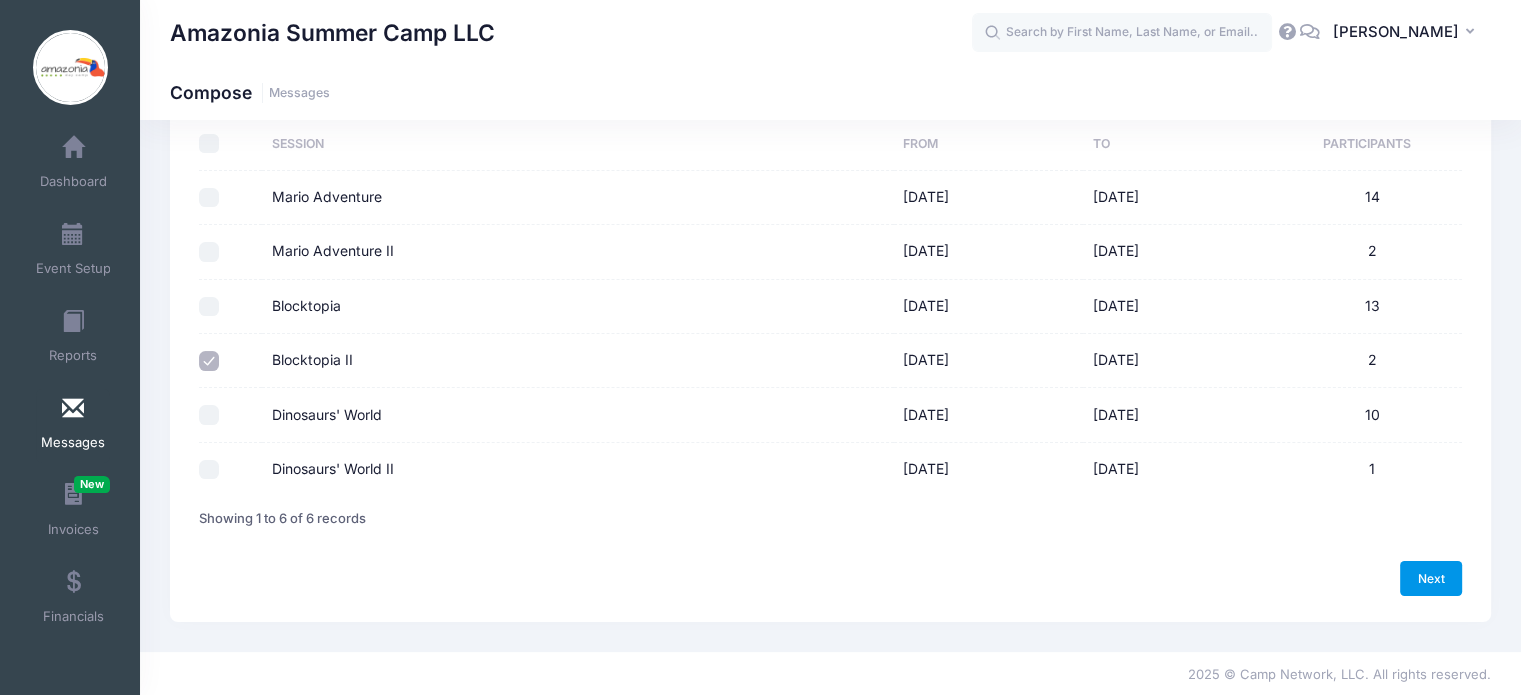 click on "Next" at bounding box center (1431, 578) 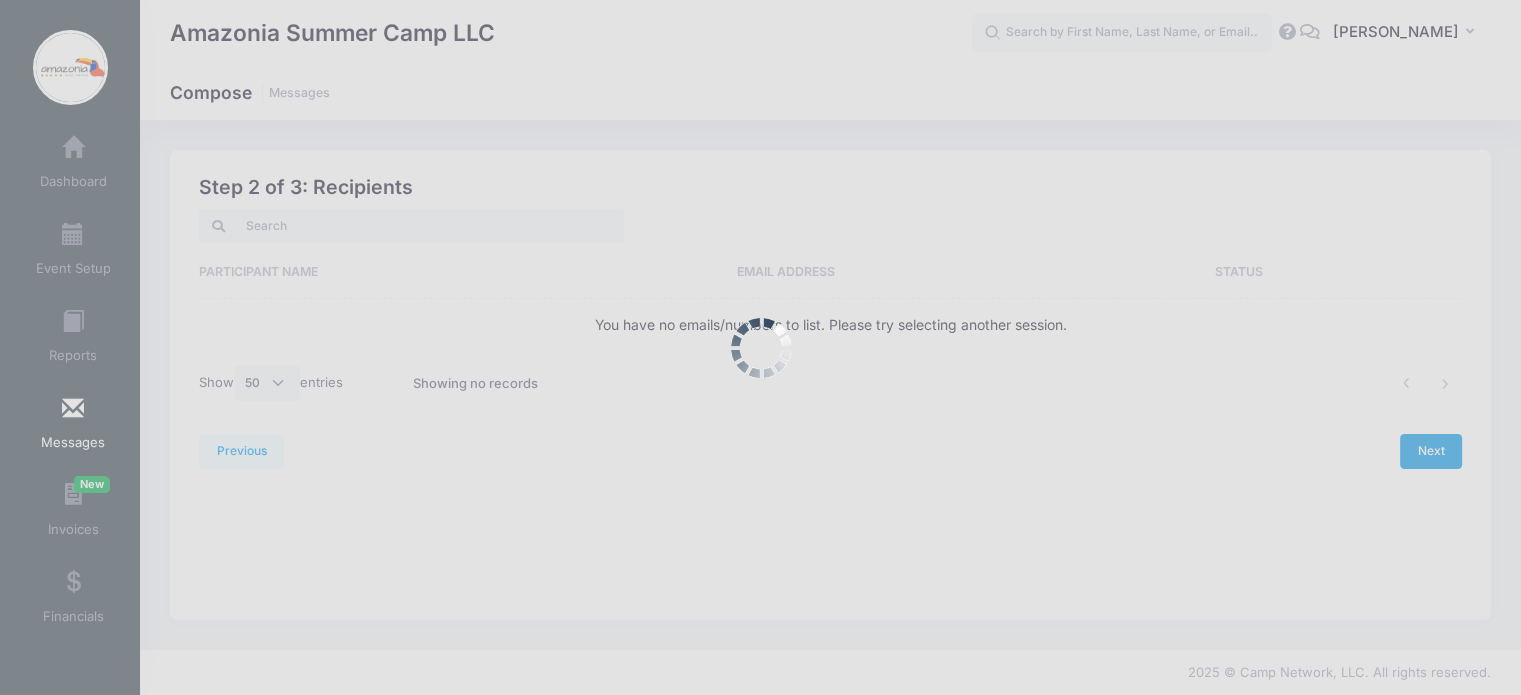 scroll, scrollTop: 0, scrollLeft: 0, axis: both 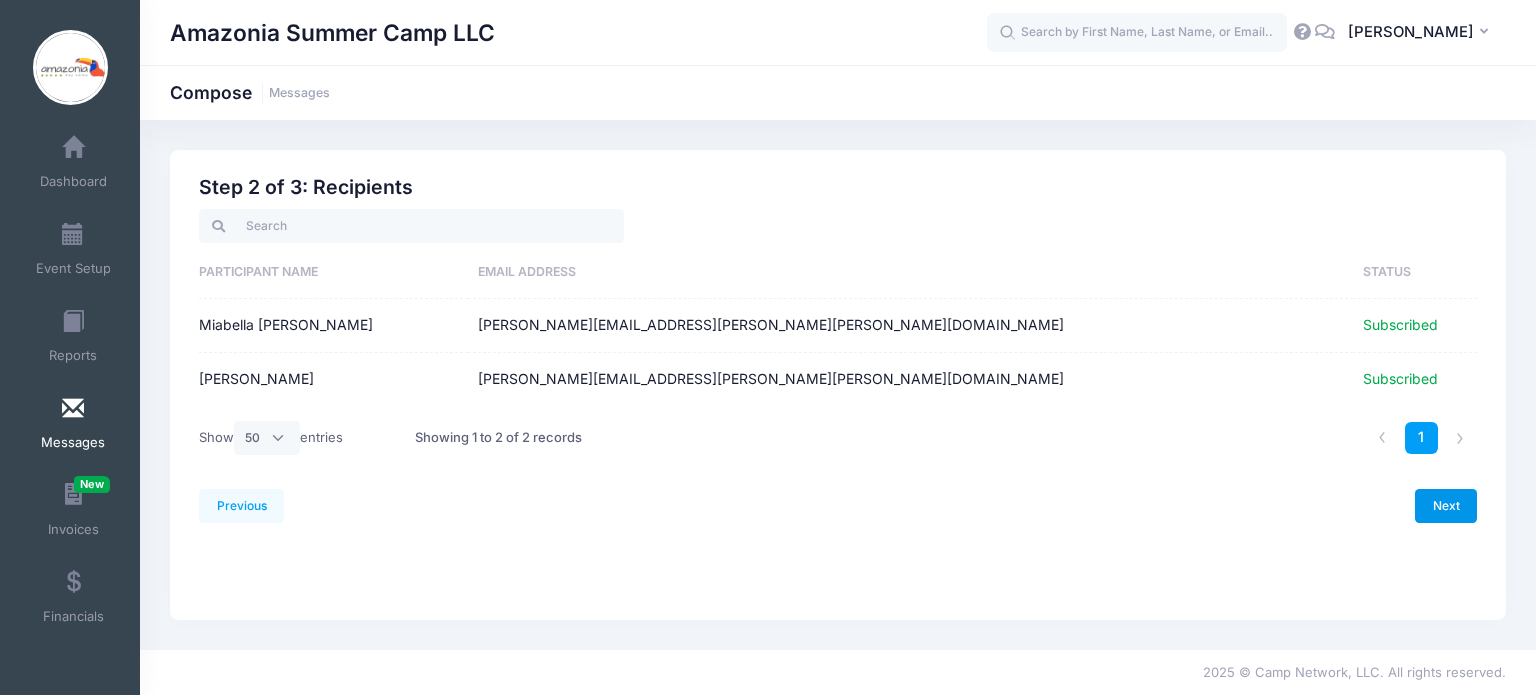 click on "Next" at bounding box center [1446, 506] 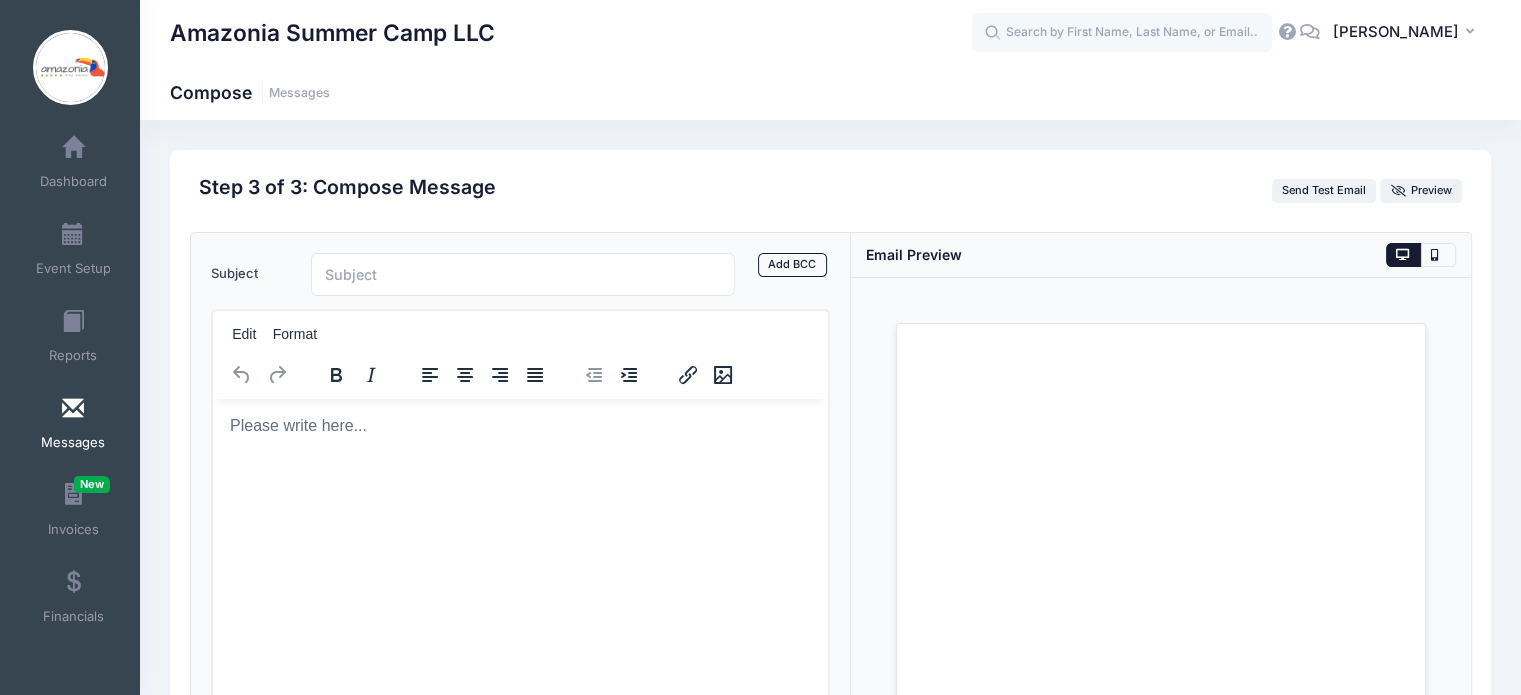 scroll, scrollTop: 0, scrollLeft: 0, axis: both 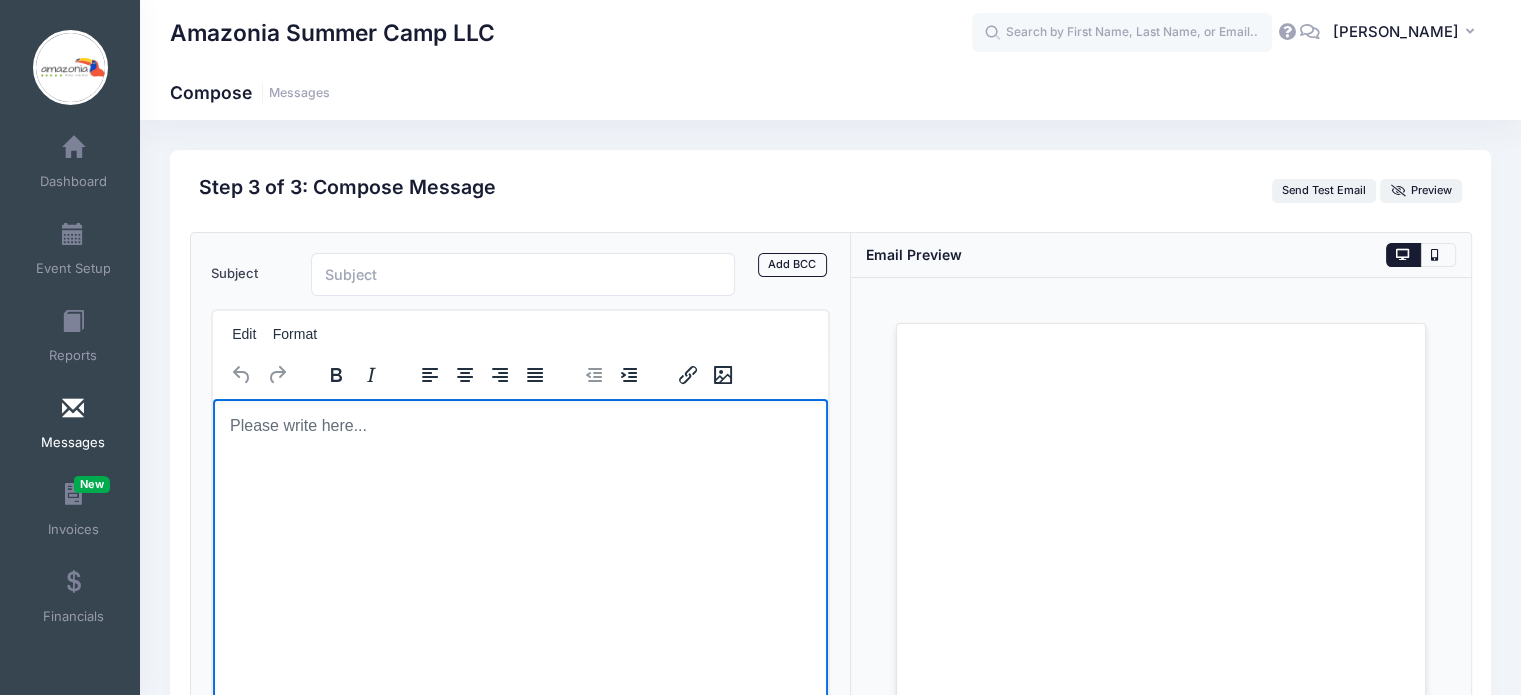 click at bounding box center [520, 425] 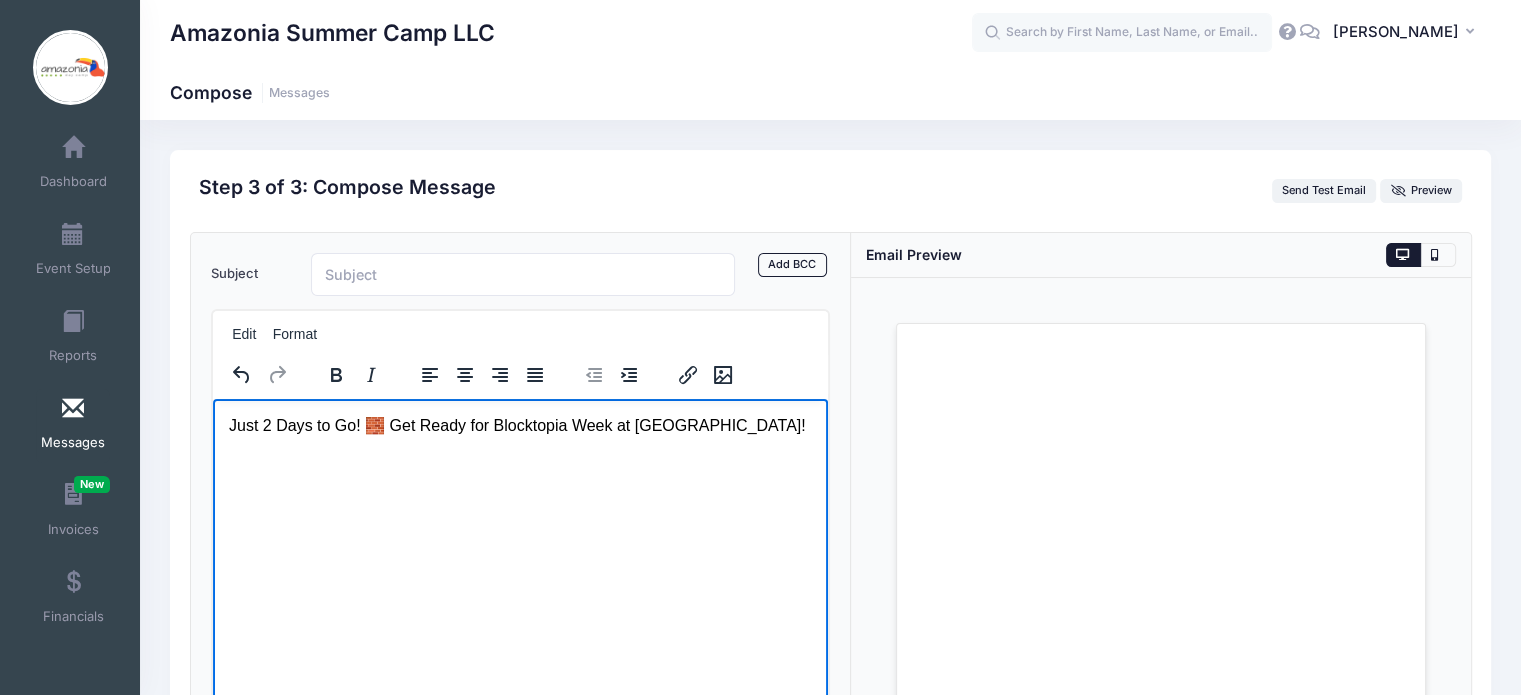 drag, startPoint x: 742, startPoint y: 436, endPoint x: 162, endPoint y: 420, distance: 580.22064 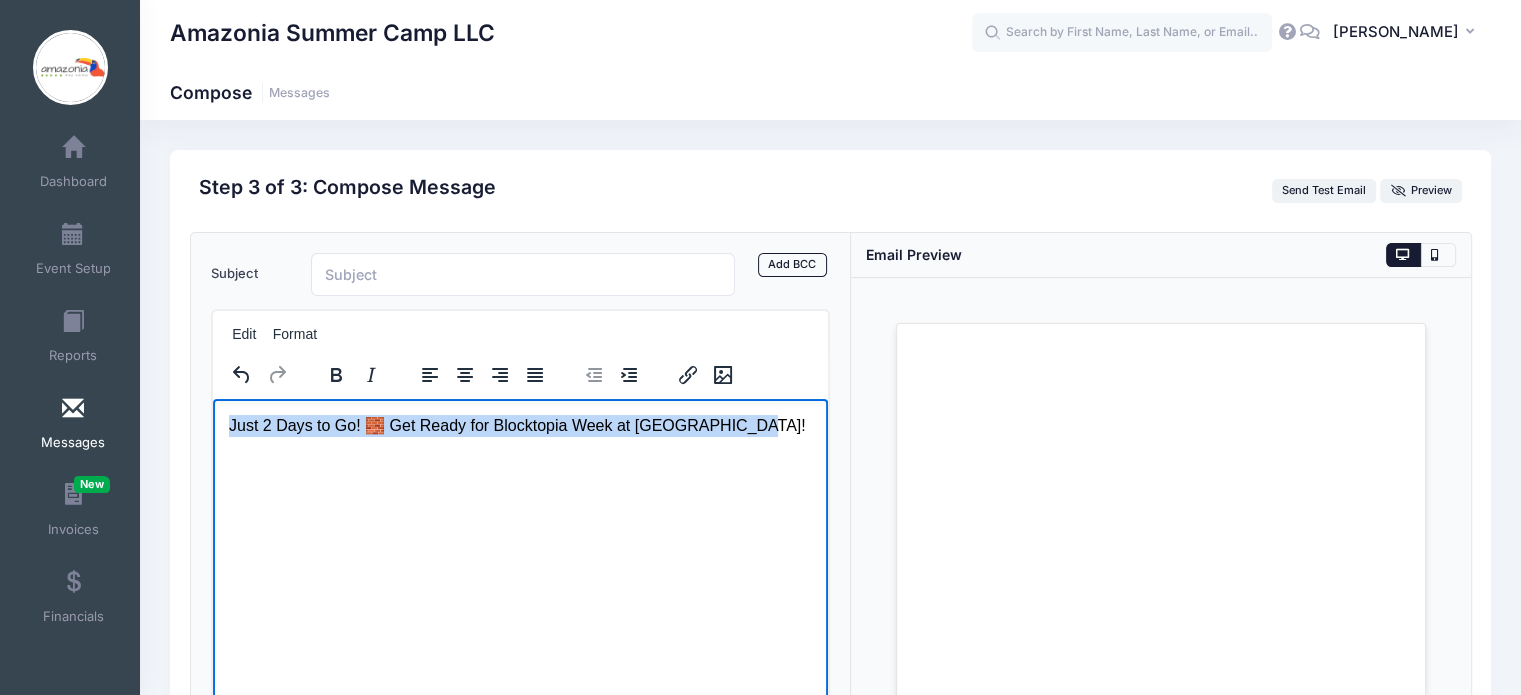 drag, startPoint x: 758, startPoint y: 422, endPoint x: 223, endPoint y: 408, distance: 535.18317 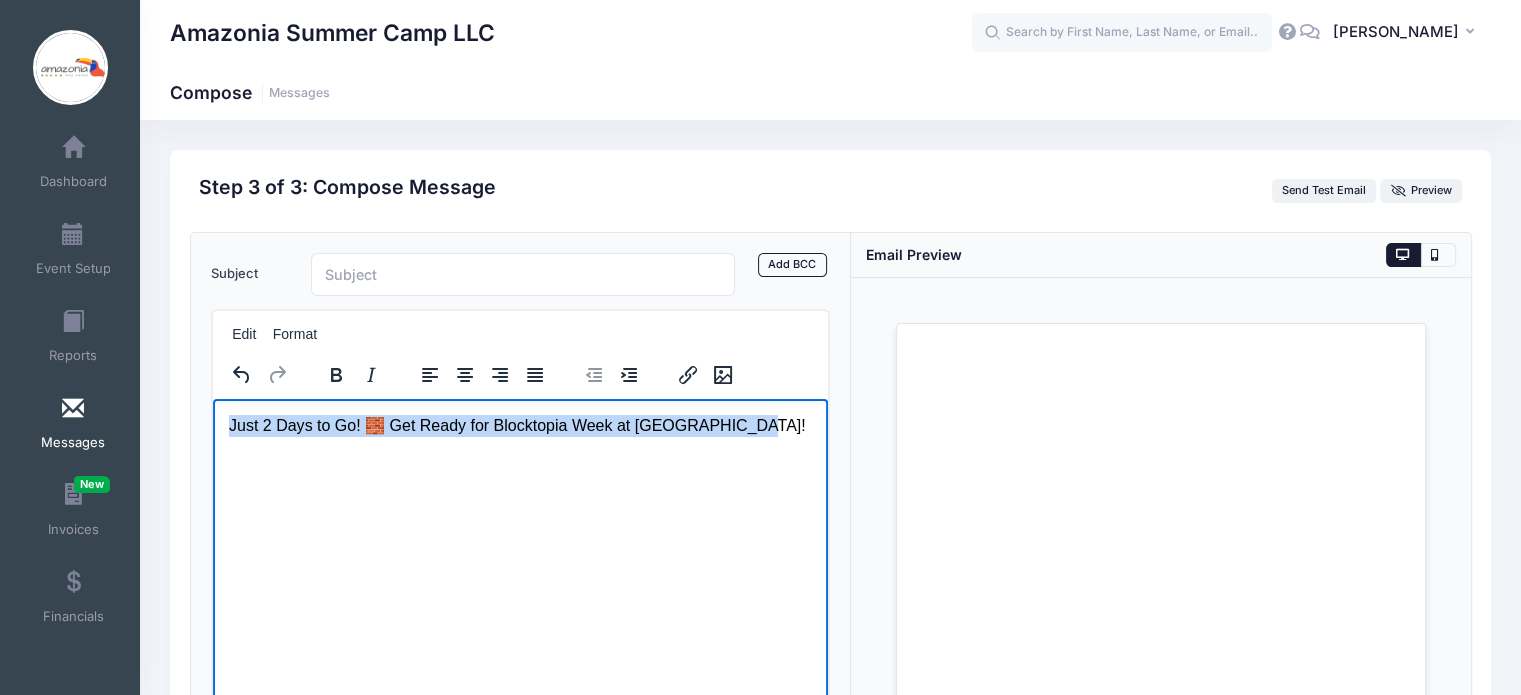 click on "Just 2 Days to Go! 🧱 Get Ready for Blocktopia Week at Amazonia Camp!" at bounding box center (520, 425) 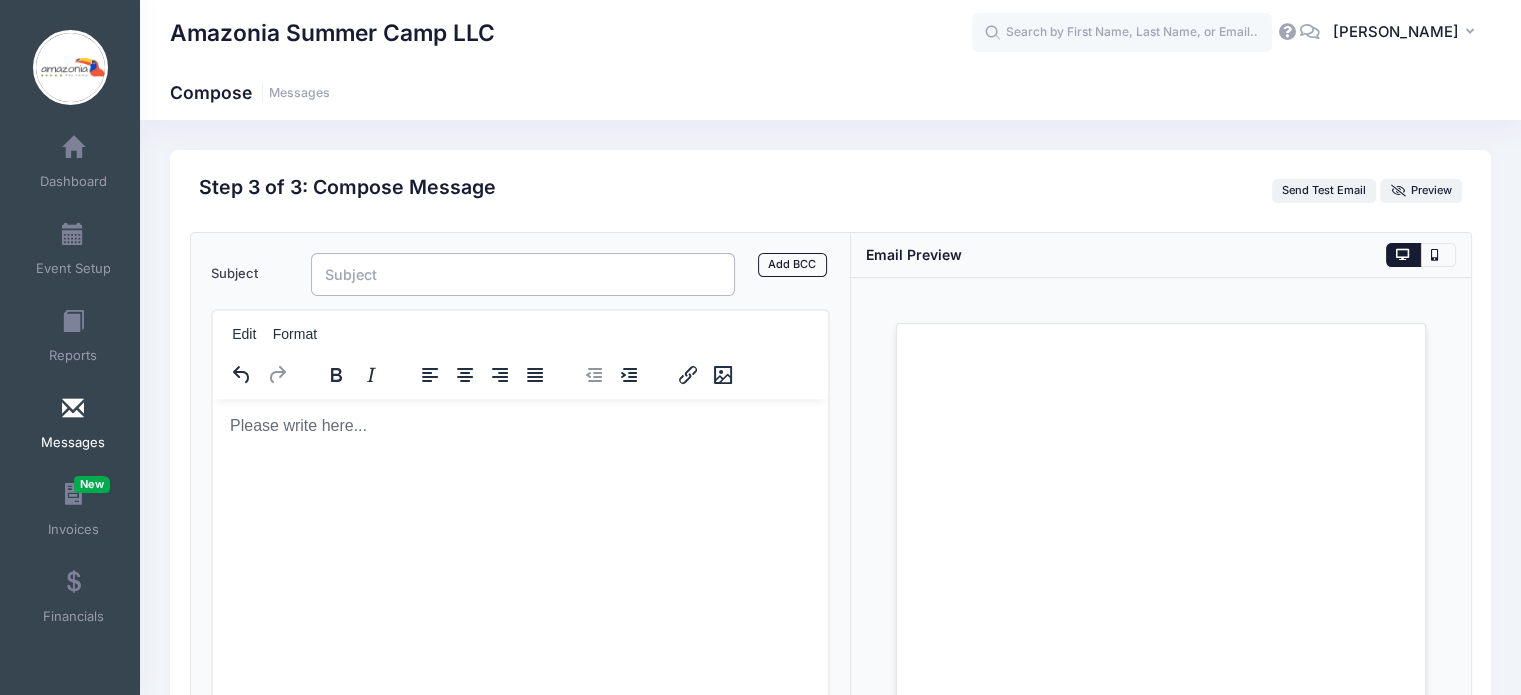 click on "Subject" at bounding box center (523, 274) 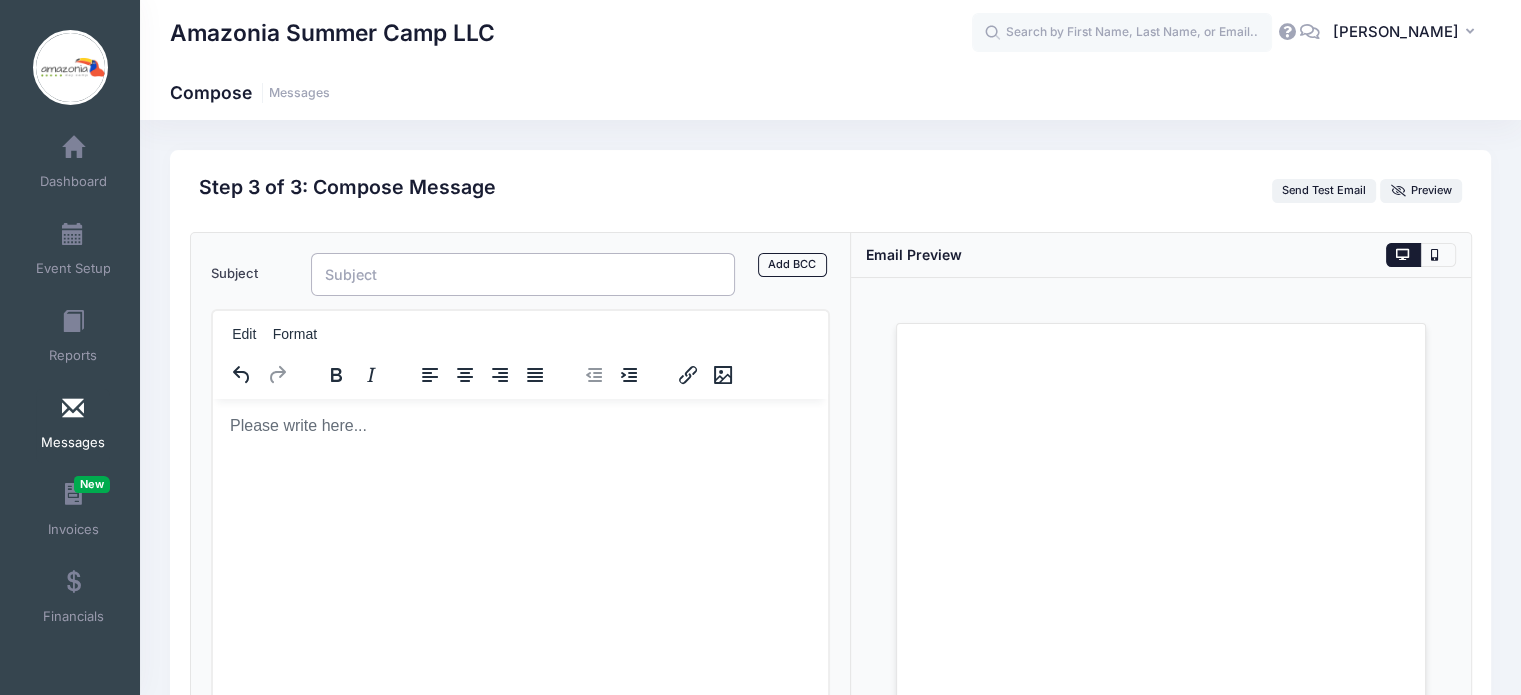 paste on "Just 2 Days to Go! 🧱 Get Ready for Blocktopia Week at Amazonia Camp!" 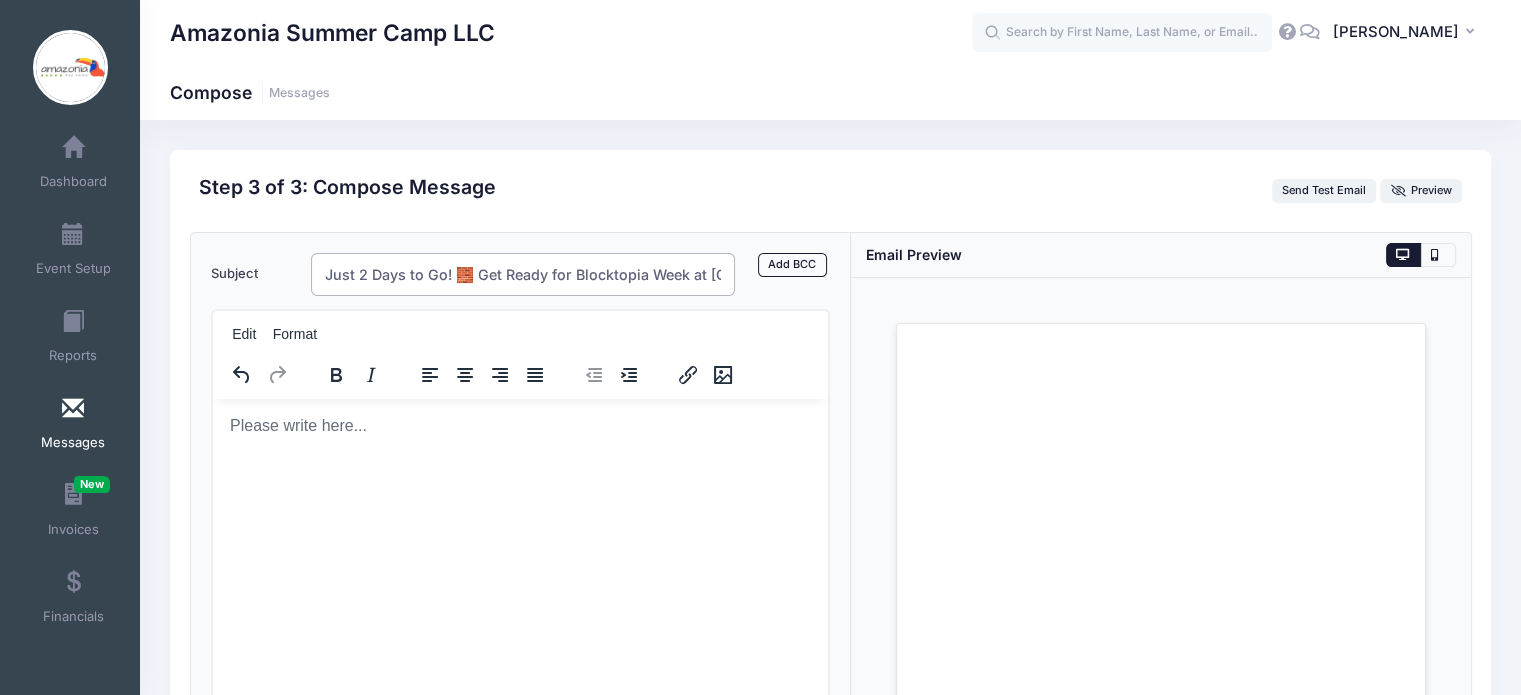 scroll, scrollTop: 0, scrollLeft: 102, axis: horizontal 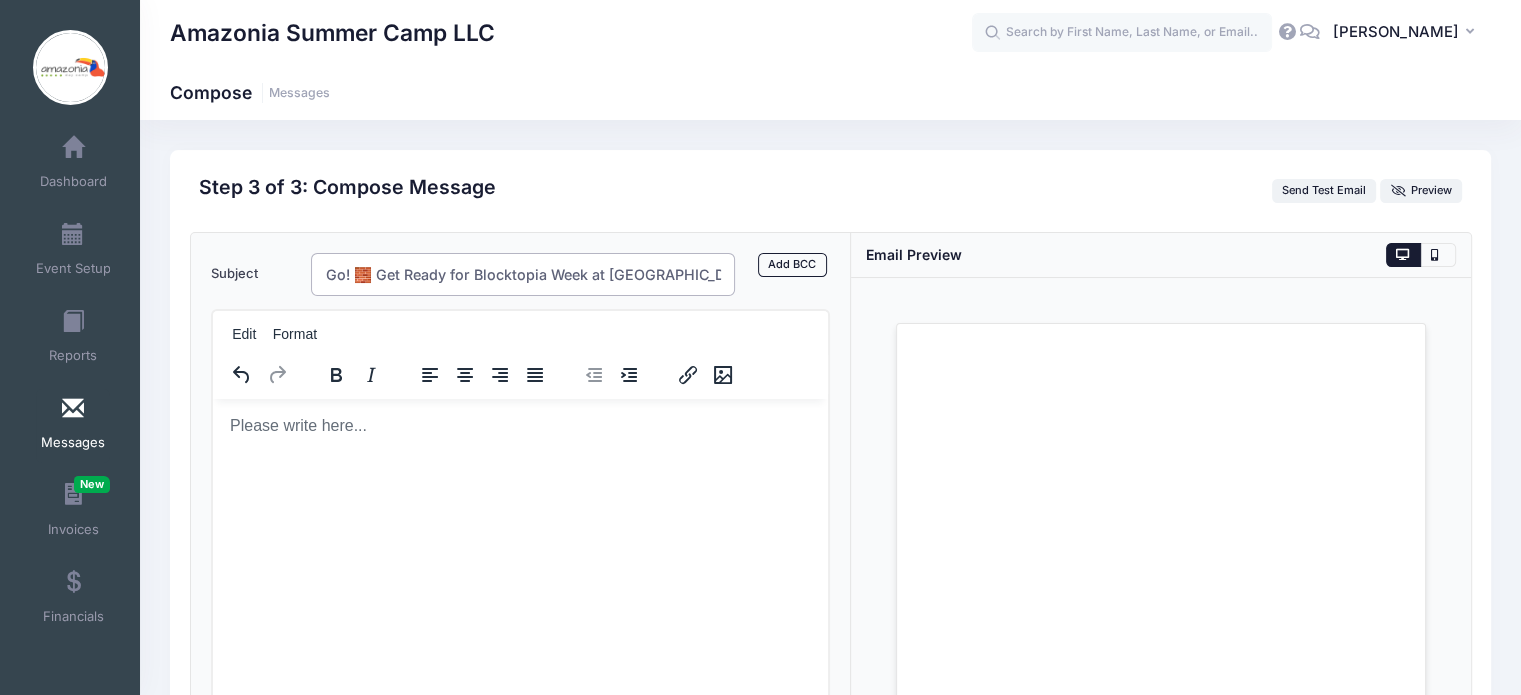 type on "Just 2 Days to Go! 🧱 Get Ready for Blocktopia Week at Amazonia Camp!" 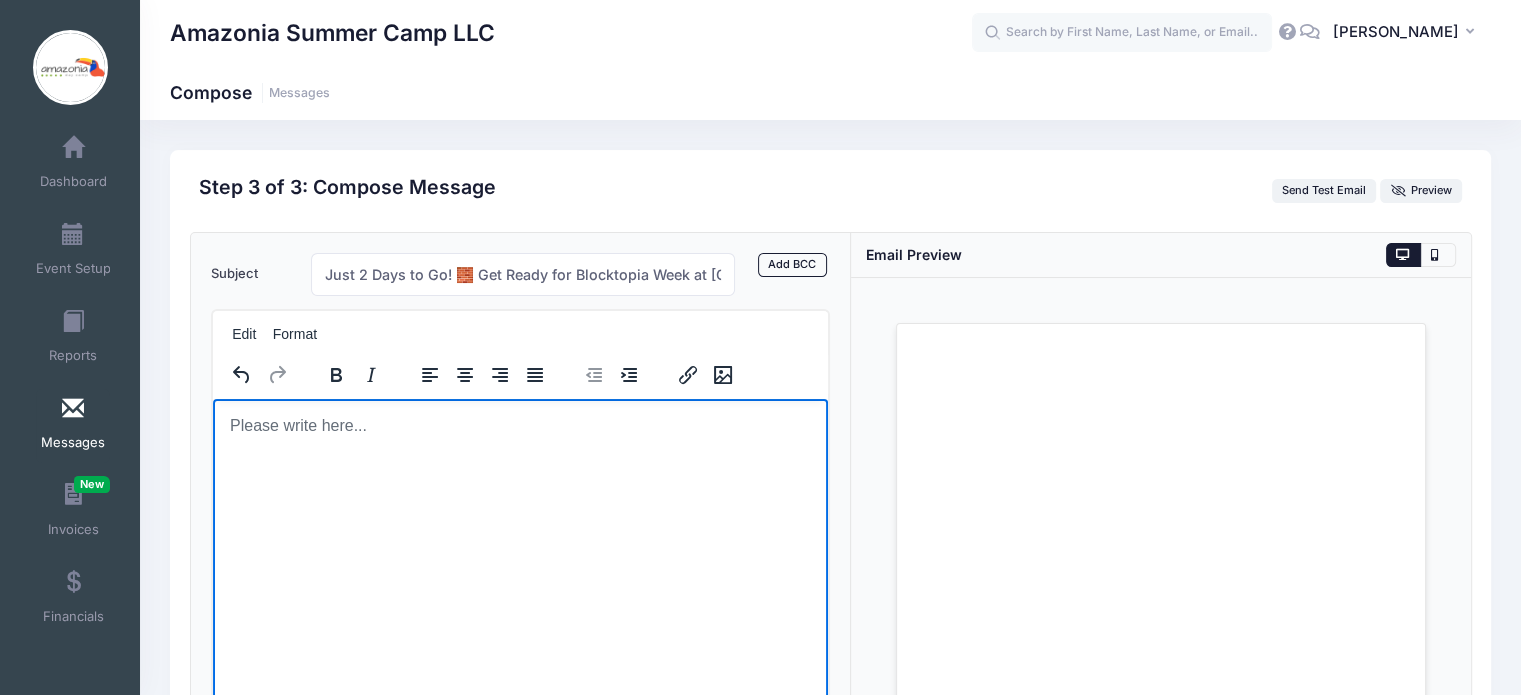 click at bounding box center [520, 425] 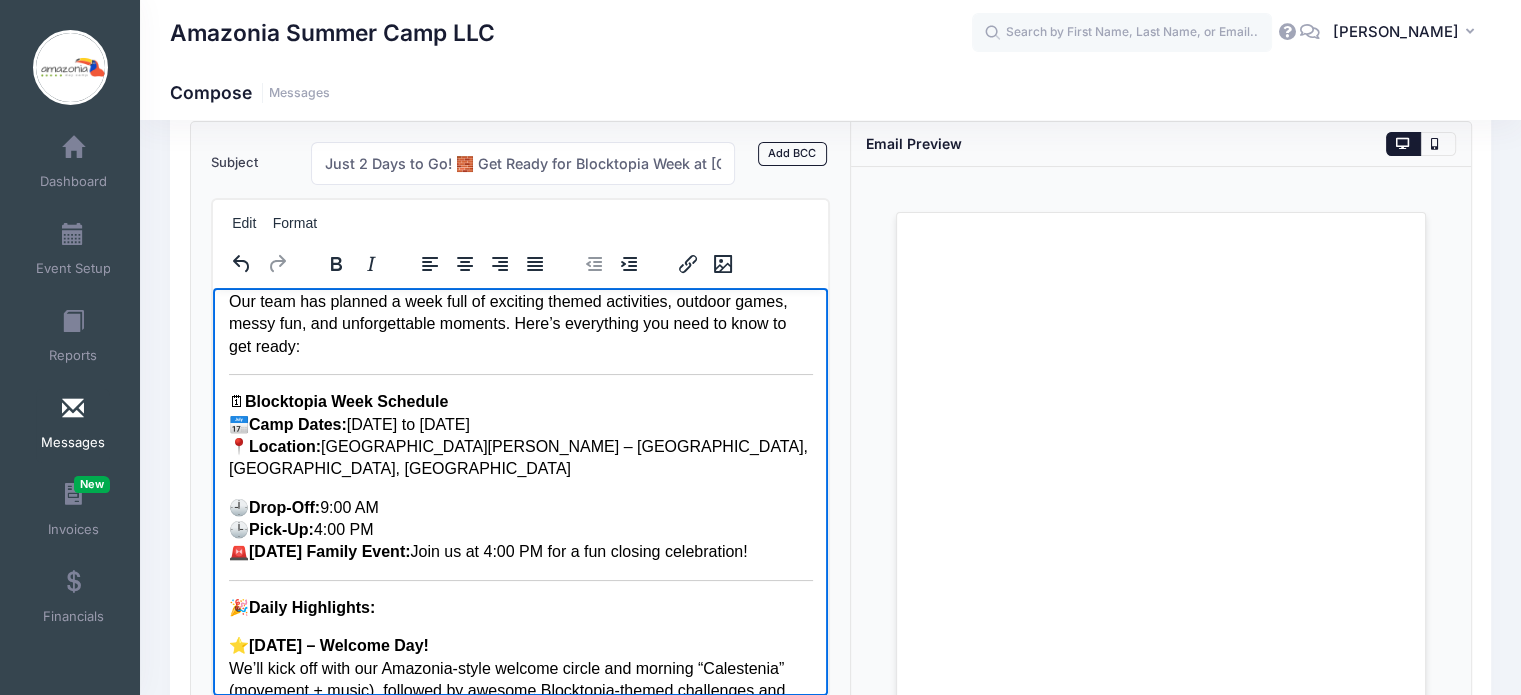 scroll, scrollTop: 160, scrollLeft: 0, axis: vertical 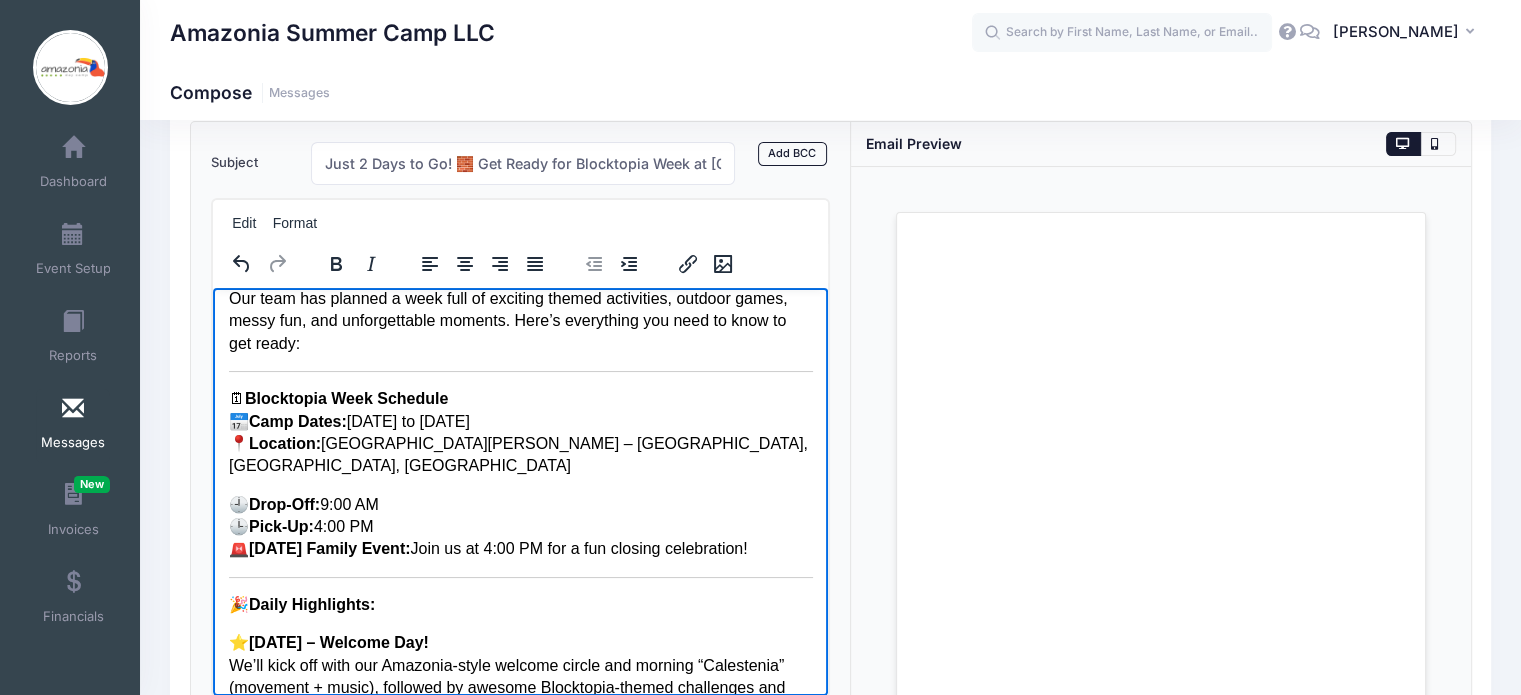 click on "🗓  Blocktopia Week Schedule 📅  Camp Dates:  July 8 to July 12 📍  Location:  Powder Mills Park – Powderhorn Lodge, Pittsford, NY 14534" at bounding box center [520, 432] 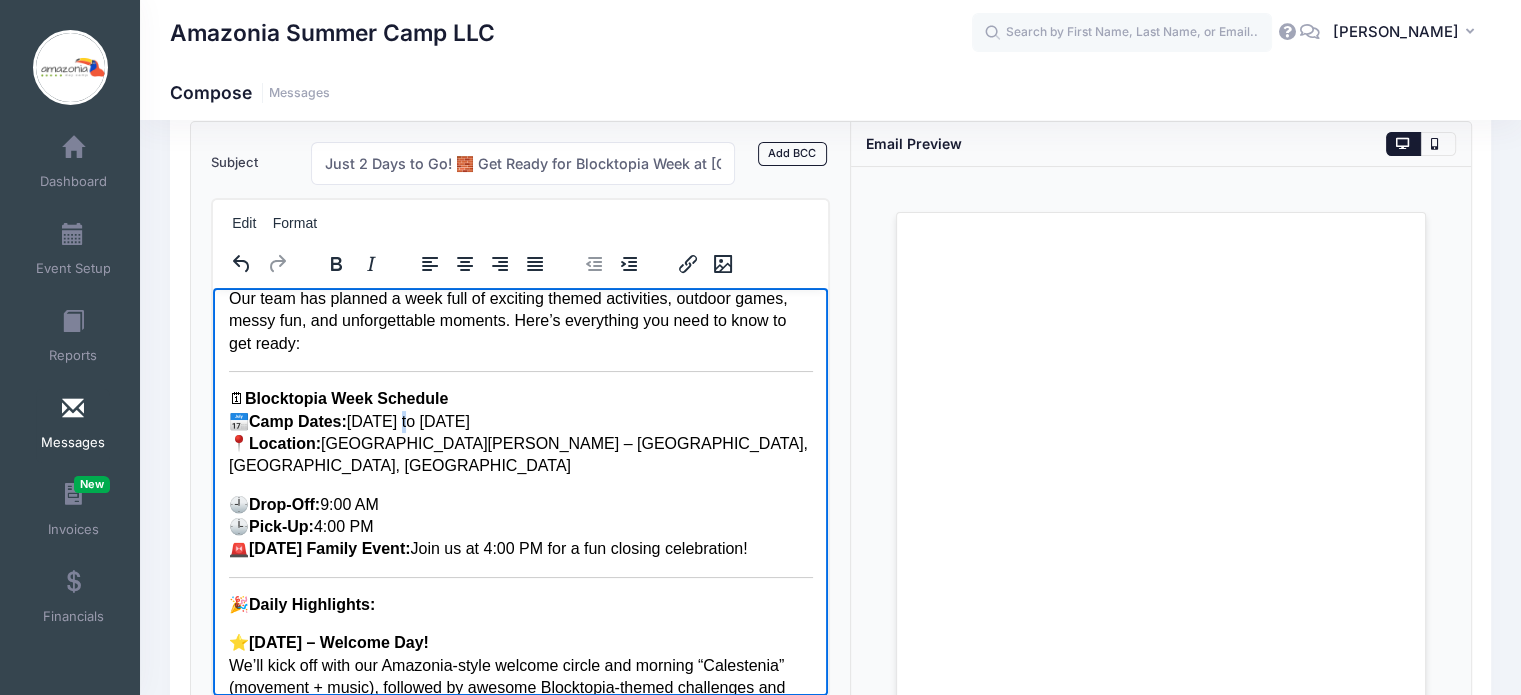 click on "🗓  Blocktopia Week Schedule 📅  Camp Dates:  July 8 to July 12 📍  Location:  Powder Mills Park – Powderhorn Lodge, Pittsford, NY 14534" at bounding box center (520, 432) 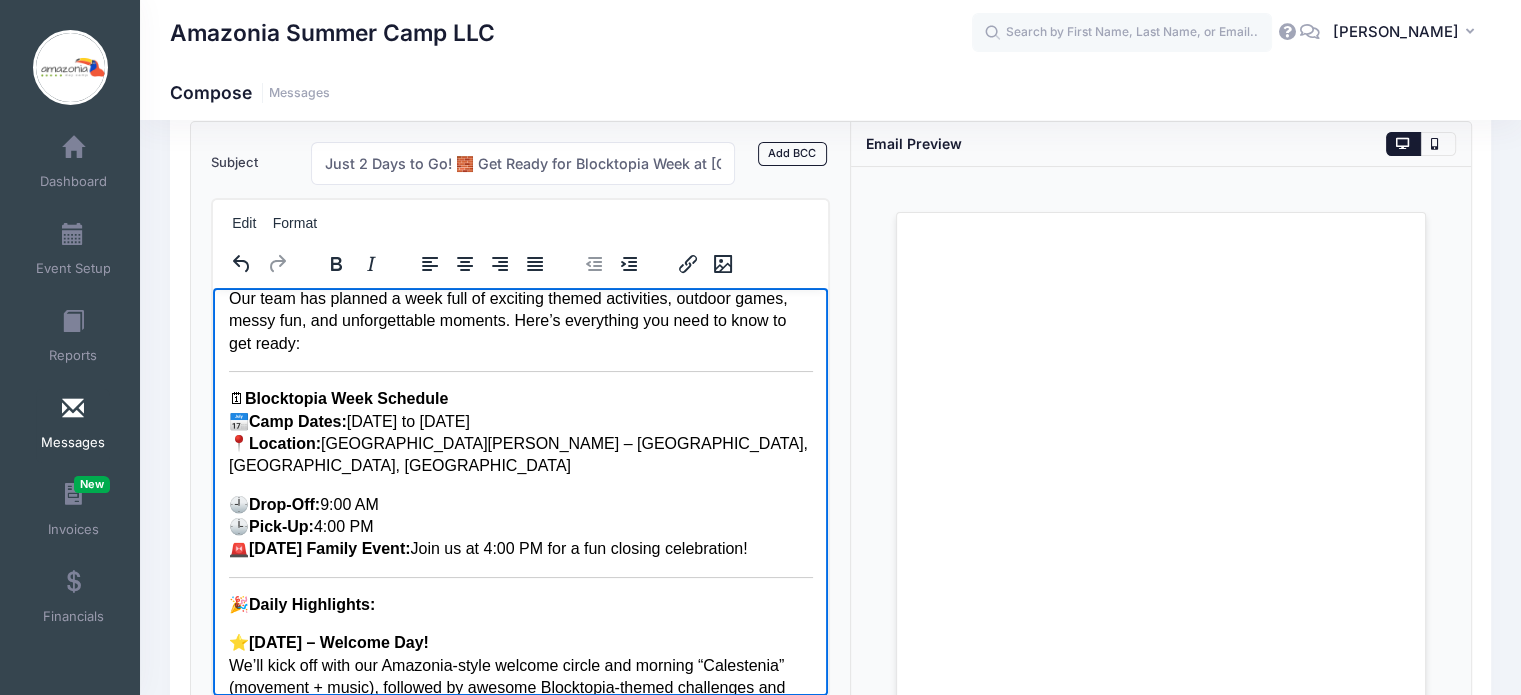 click on "🗓  Blocktopia Week Schedule 📅  Camp Dates:  July 14 to July 12 📍  Location:  Powder Mills Park – Powderhorn Lodge, Pittsford, NY 14534" at bounding box center (520, 432) 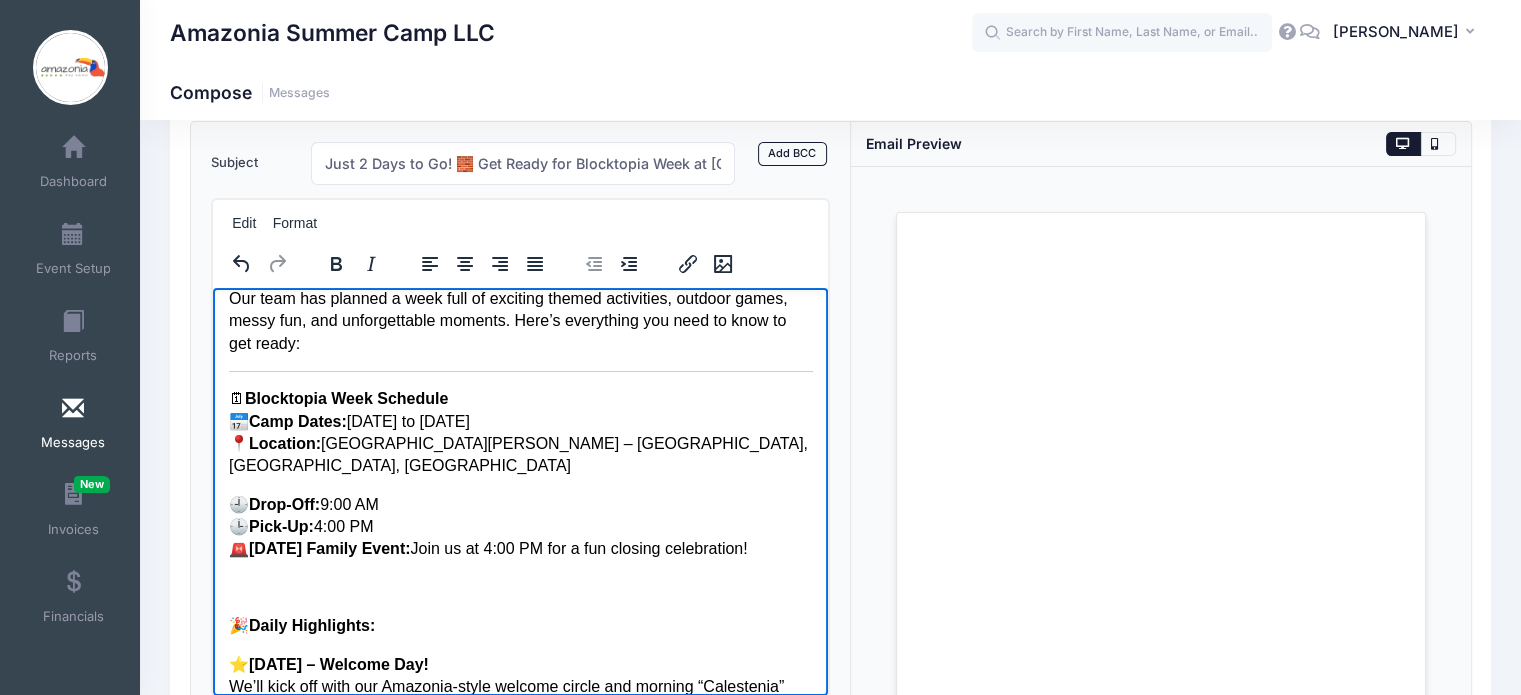 click on "🗓  Blocktopia Week Schedule 📅  Camp Dates:  July 14 to July 18 📍  Location:  Powder Mills Park – Powderhorn Lodge, Pittsford, NY 14534" at bounding box center (520, 432) 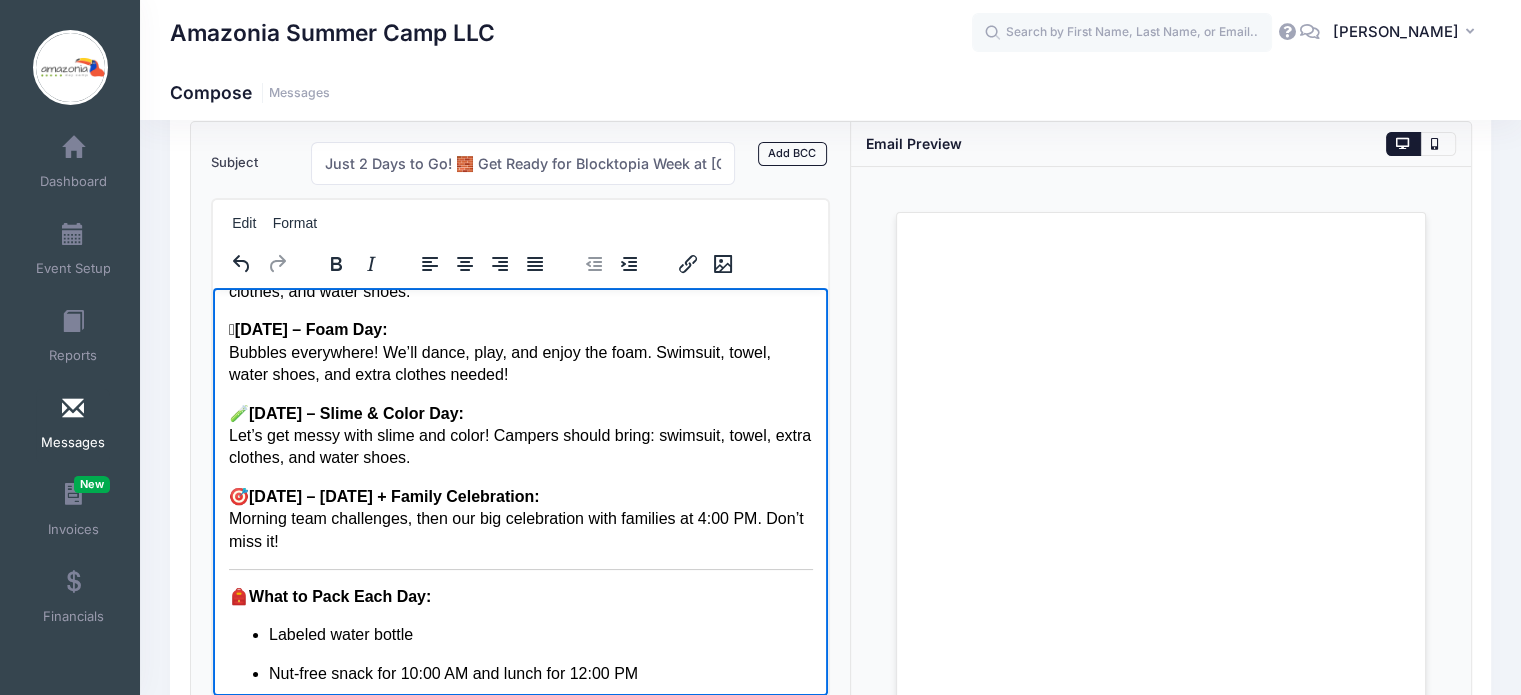 scroll, scrollTop: 693, scrollLeft: 0, axis: vertical 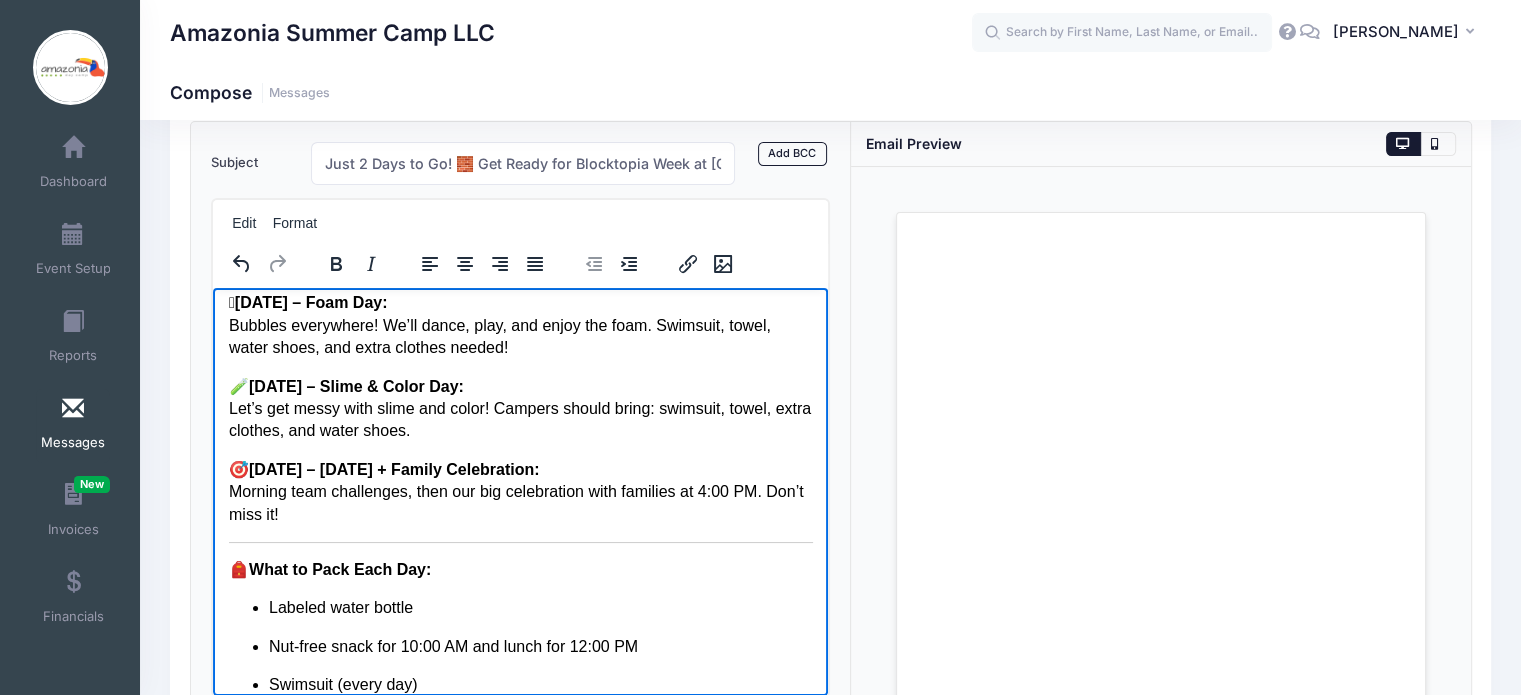click on "🎒  What to Pack Each Day:" at bounding box center [520, 569] 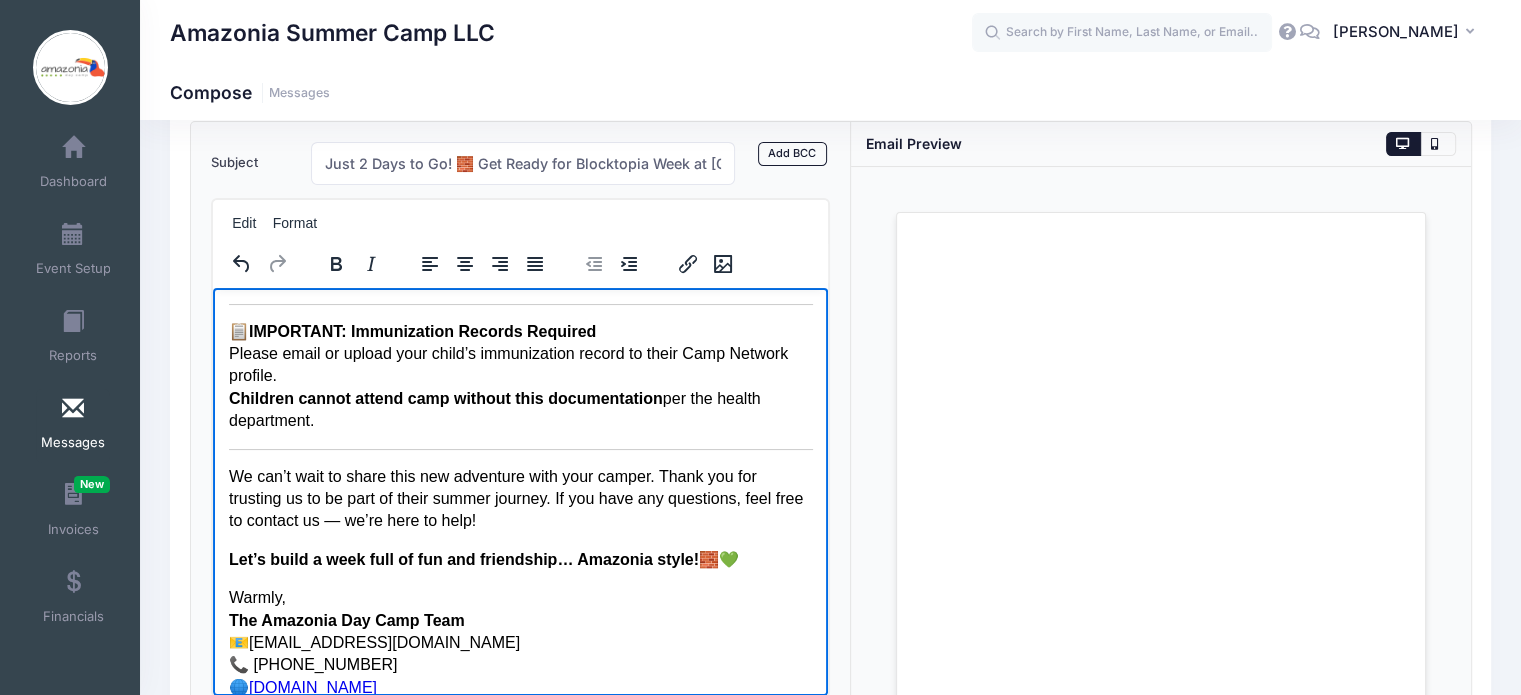scroll, scrollTop: 1203, scrollLeft: 0, axis: vertical 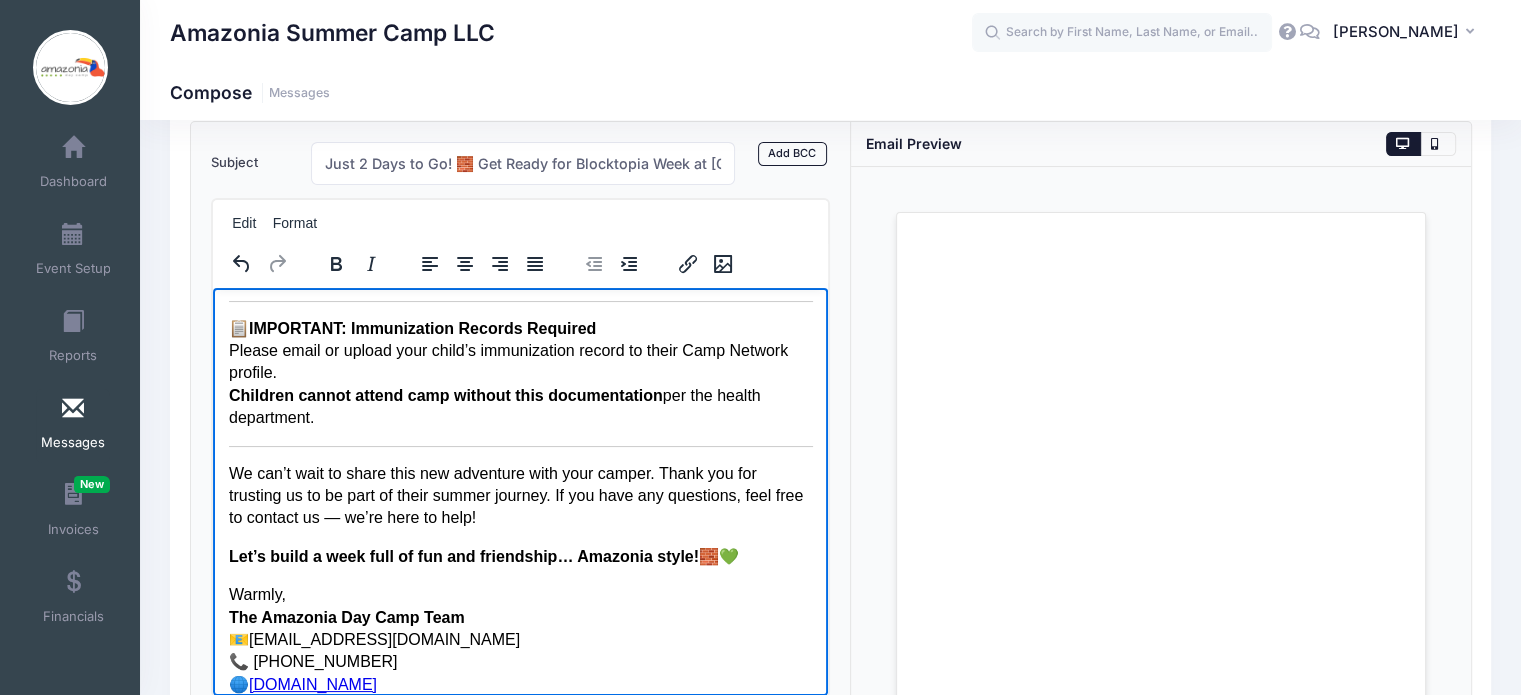 click on "We can’t wait to share this new adventure with your camper. Thank you for trusting us to be part of their summer journey. If you have any questions, feel free to contact us — we’re here to help!" at bounding box center [520, 495] 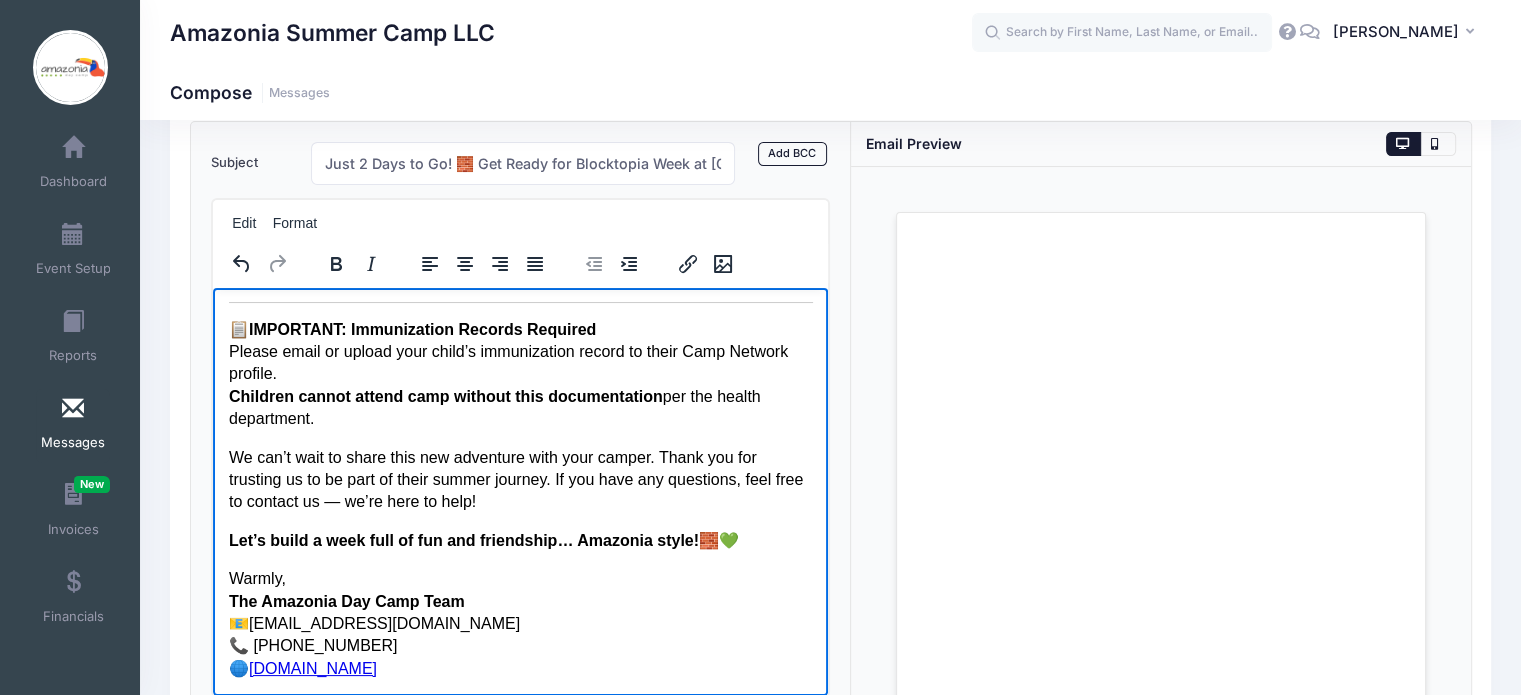 scroll, scrollTop: 1201, scrollLeft: 0, axis: vertical 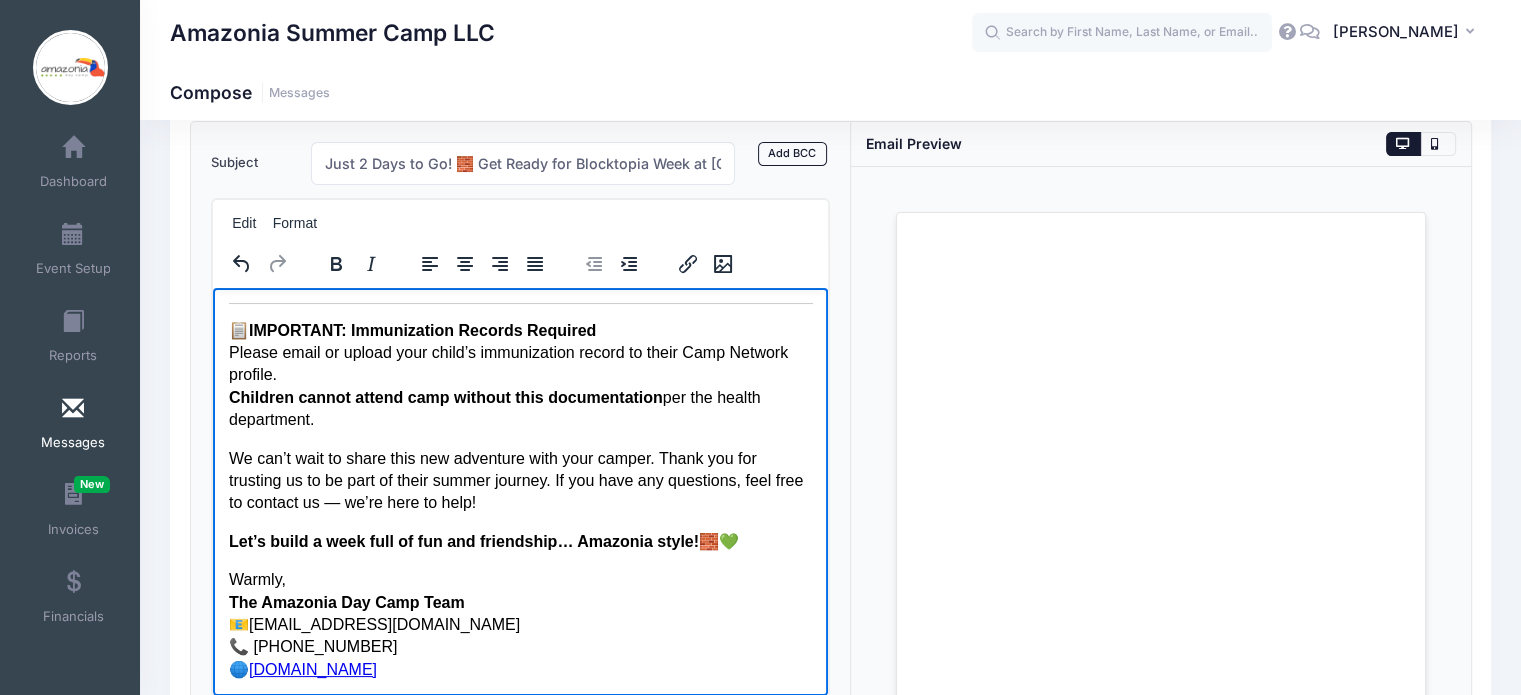 click on "We can’t wait to share this new adventure with your camper. Thank you for trusting us to be part of their summer journey. If you have any questions, feel free to contact us — we’re here to help!" at bounding box center [520, 480] 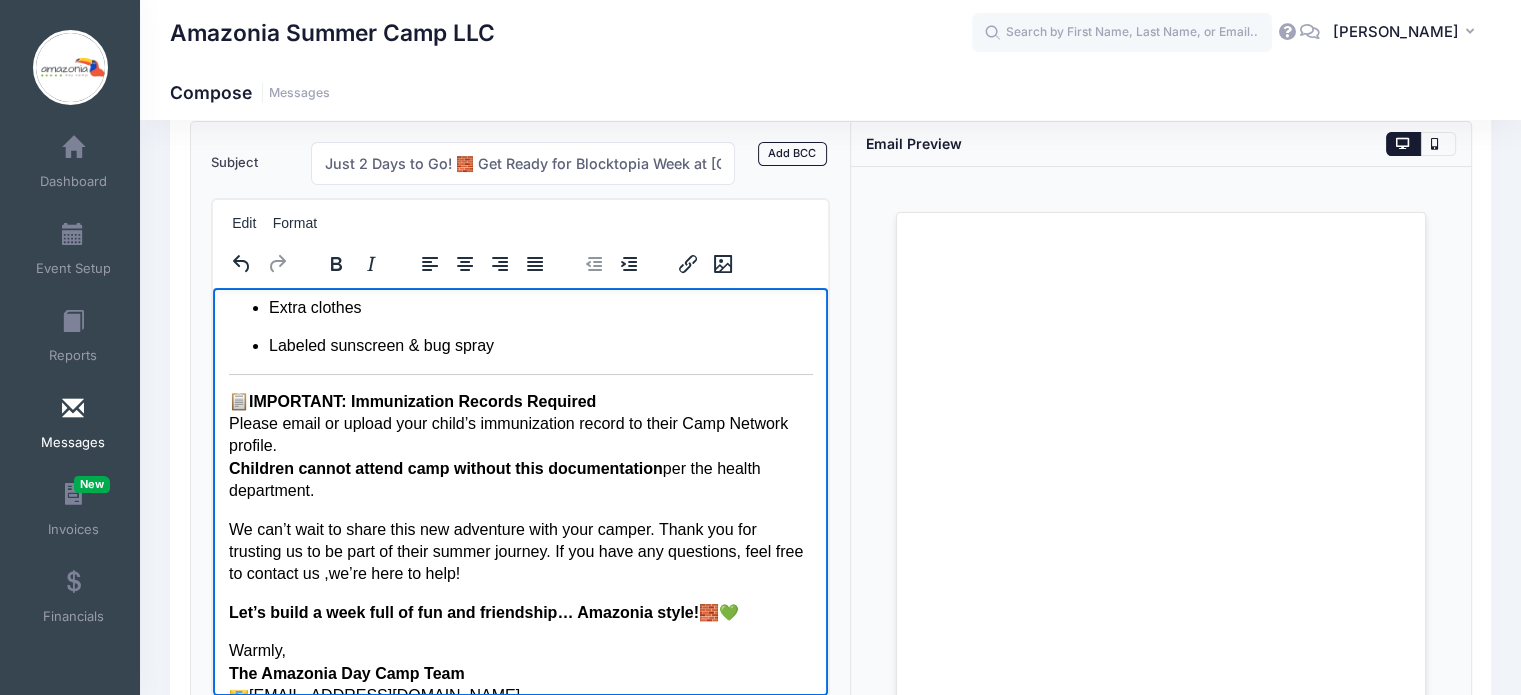 scroll, scrollTop: 1128, scrollLeft: 0, axis: vertical 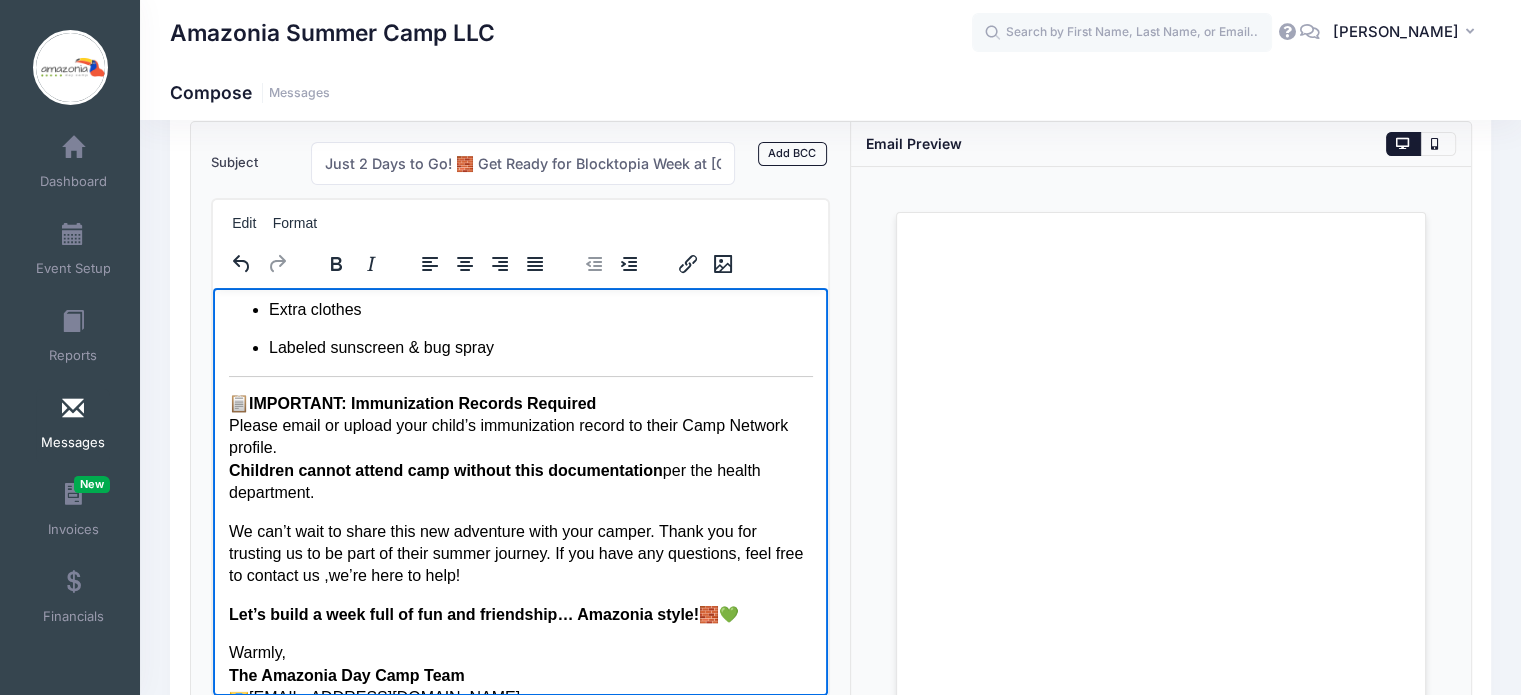 drag, startPoint x: 232, startPoint y: 404, endPoint x: 330, endPoint y: 500, distance: 137.186 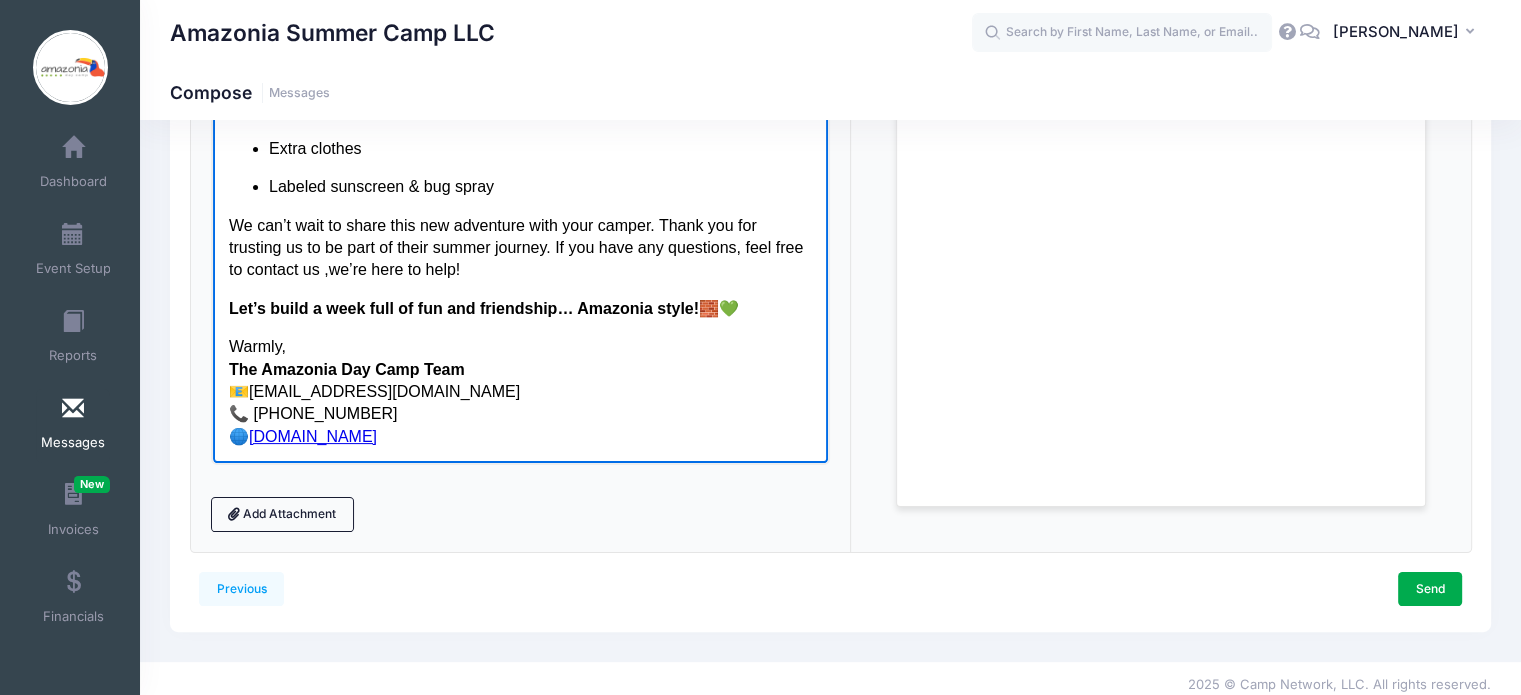 scroll, scrollTop: 344, scrollLeft: 0, axis: vertical 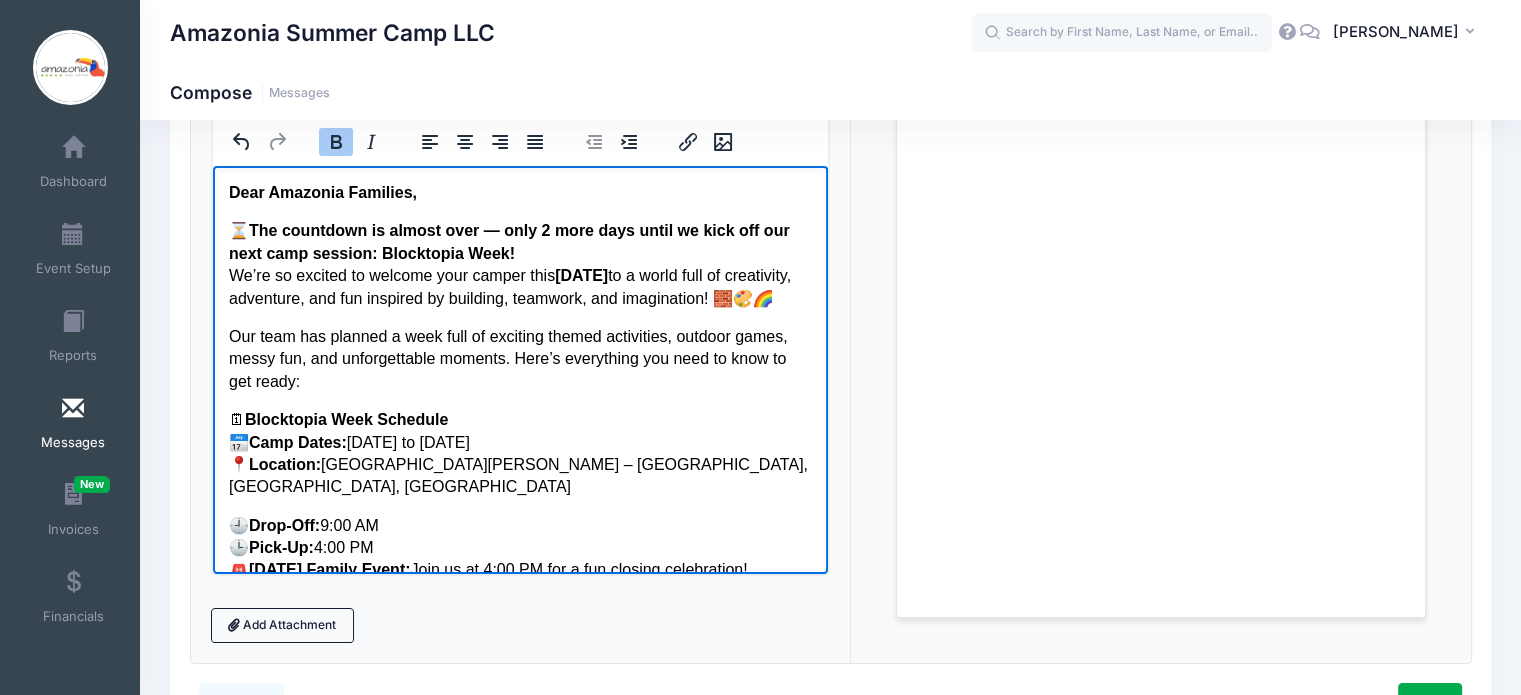 click on "The countdown is almost over — only 2 more days until we kick off our next camp session: Blocktopia Week!" at bounding box center [508, 240] 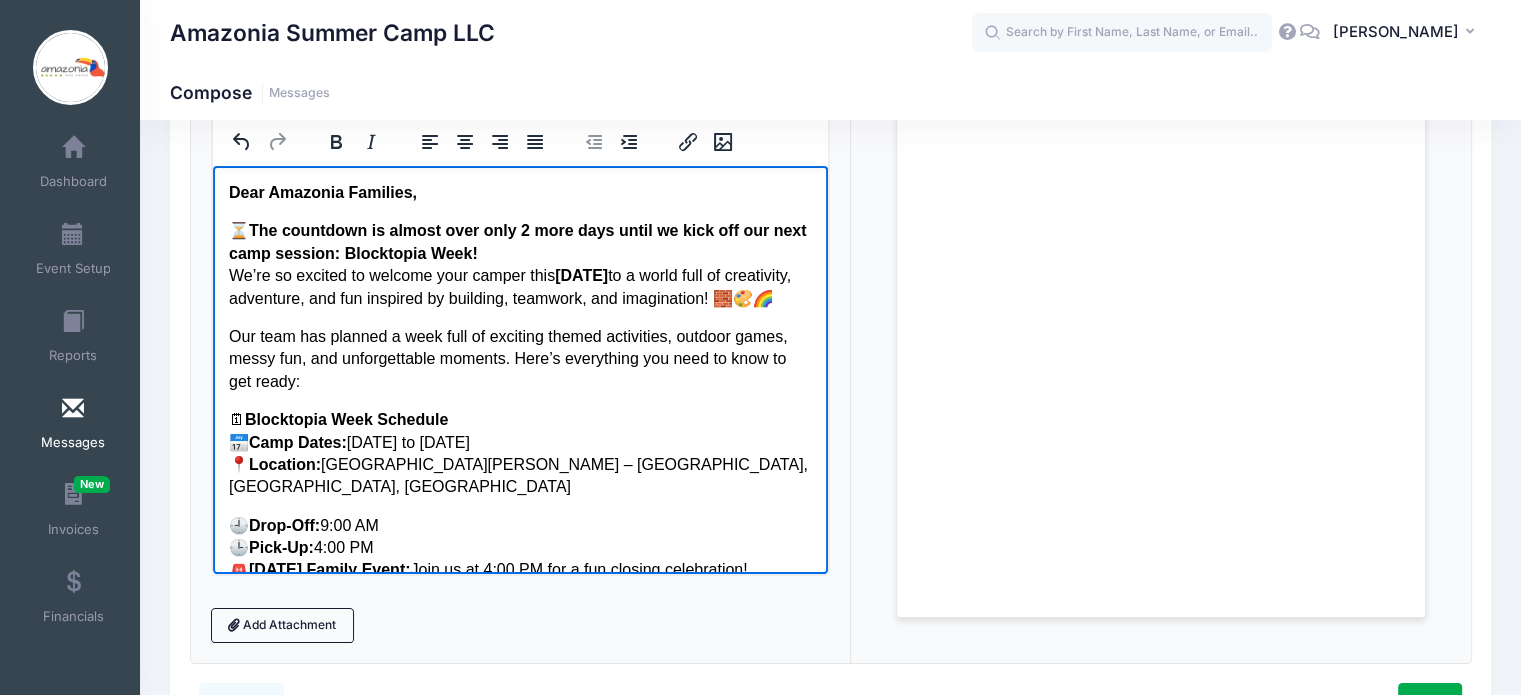 click on "🗓  Blocktopia Week Schedule 📅  Camp Dates:  July 14 to July 18 📍  Location:  Powder Mills Park – Powderhorn Lodge, Pittsford, NY 14534" at bounding box center [520, 453] 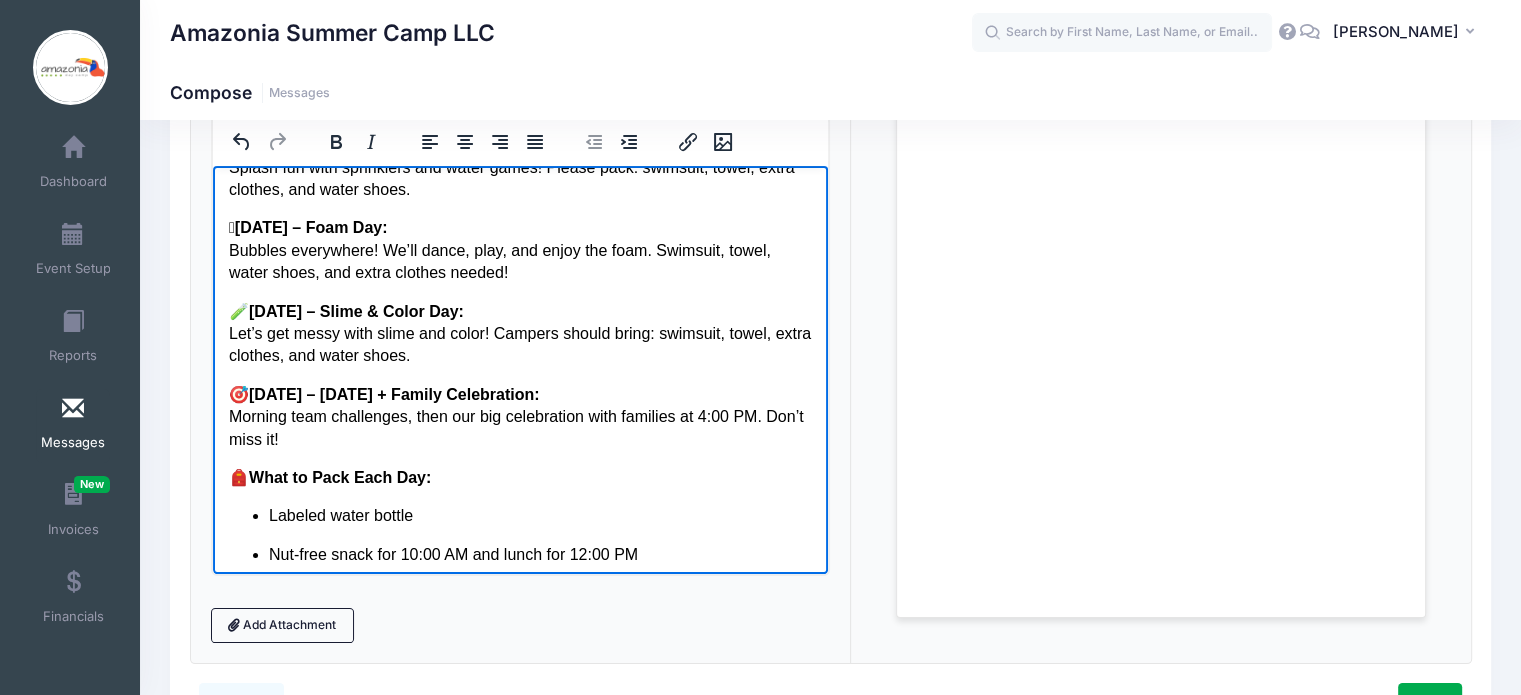 scroll, scrollTop: 652, scrollLeft: 0, axis: vertical 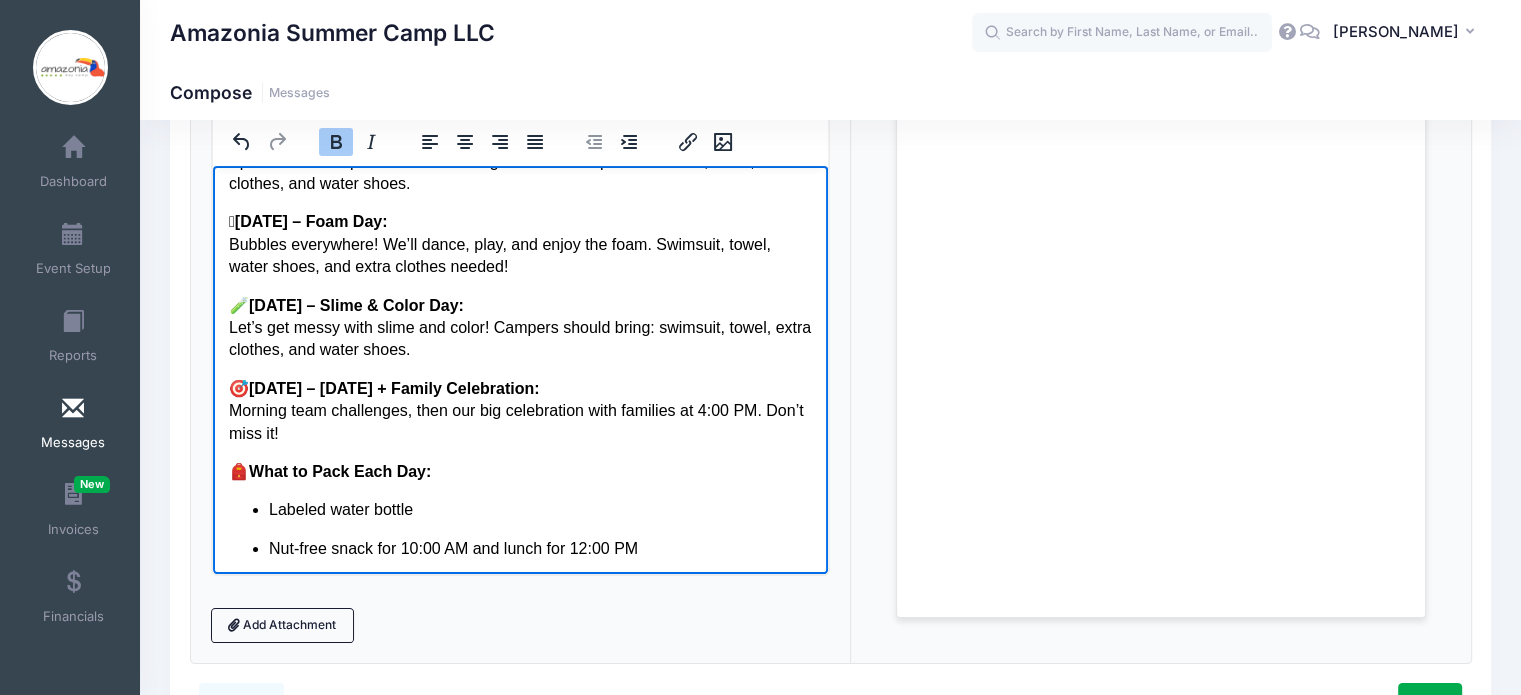 click on "FRIDAY – Field Day + Family Celebration:" at bounding box center [393, 387] 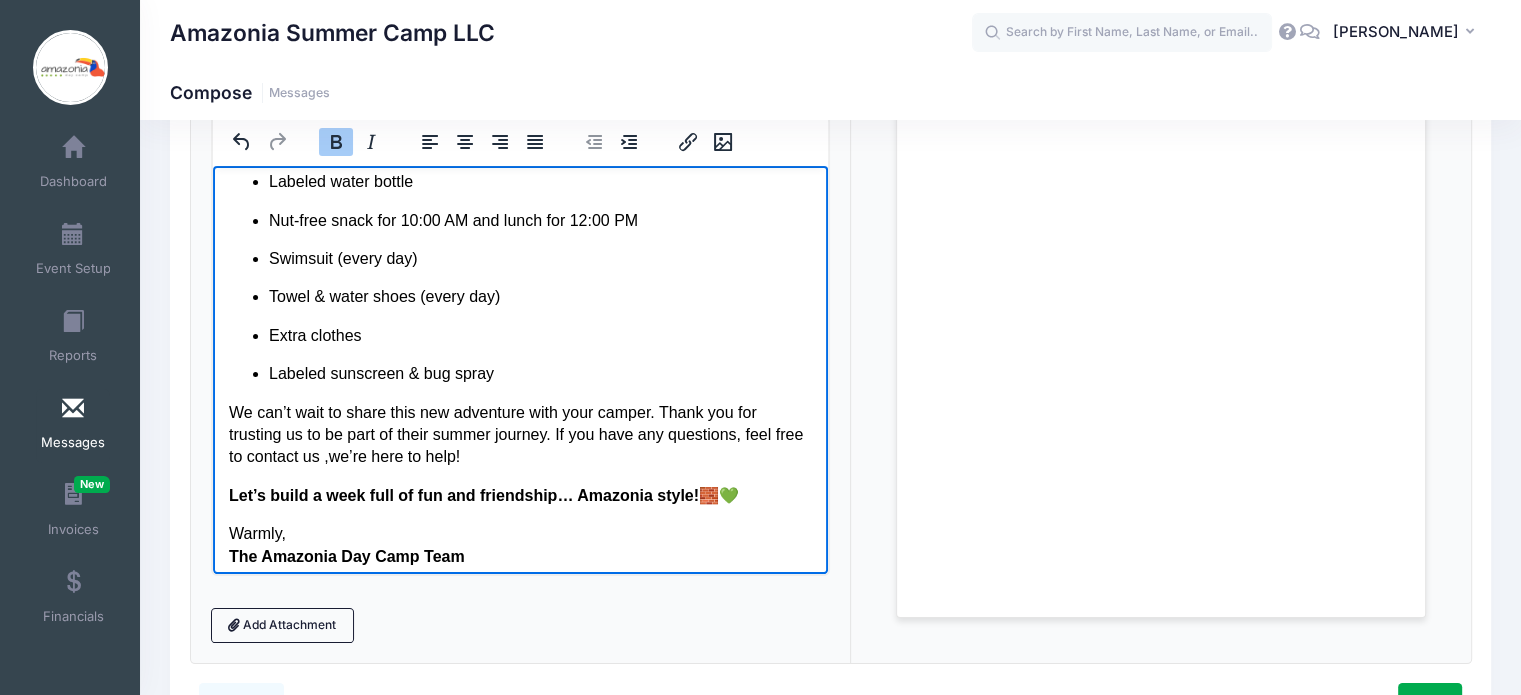 scroll, scrollTop: 1056, scrollLeft: 0, axis: vertical 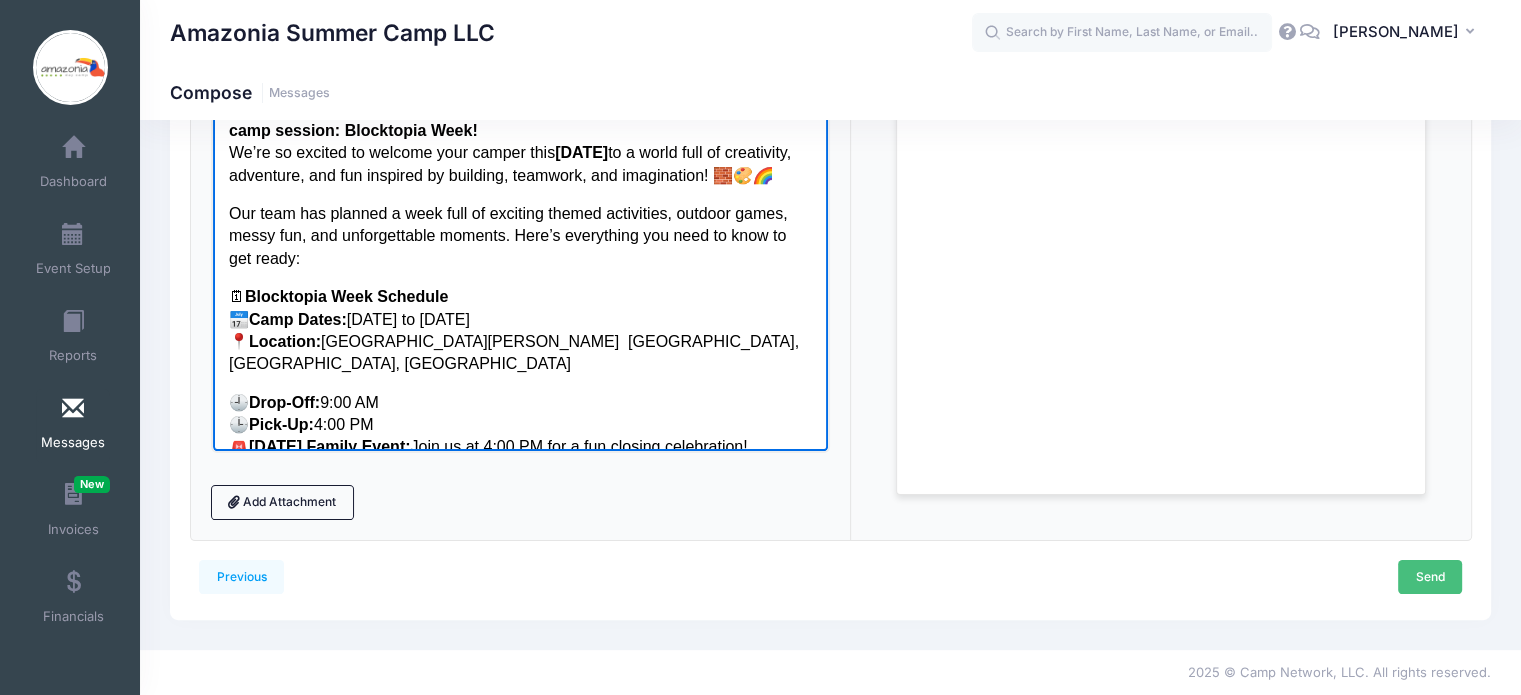 click on "Send" at bounding box center (1430, 577) 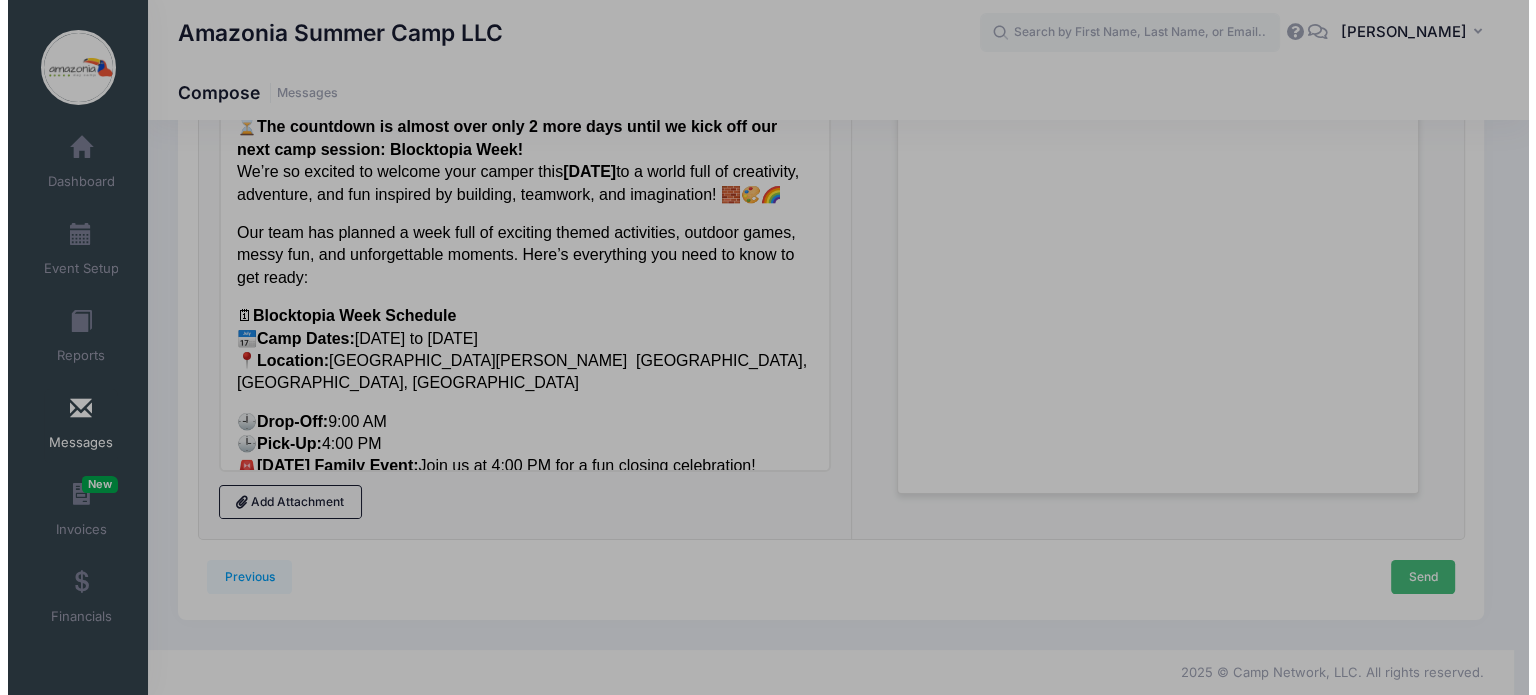 scroll, scrollTop: 0, scrollLeft: 0, axis: both 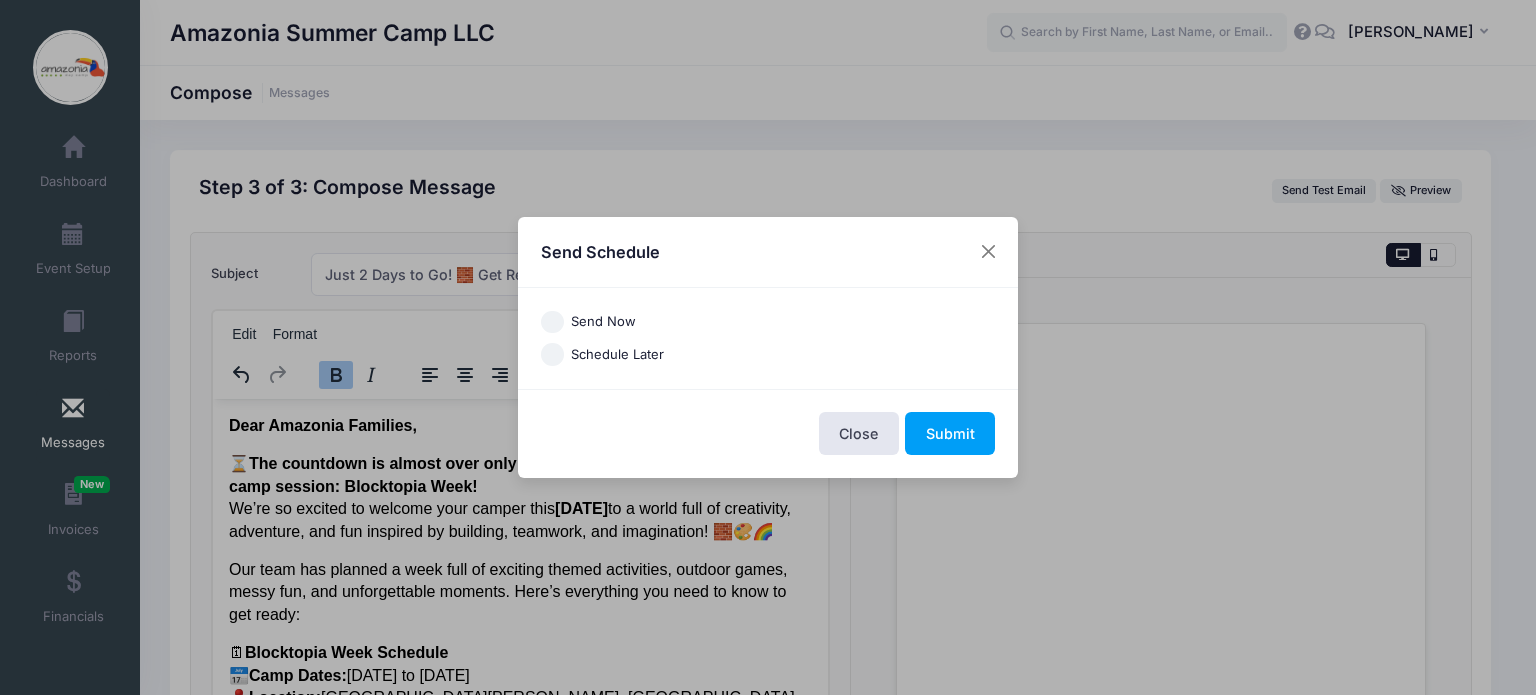 click on "Send Now" at bounding box center (552, 322) 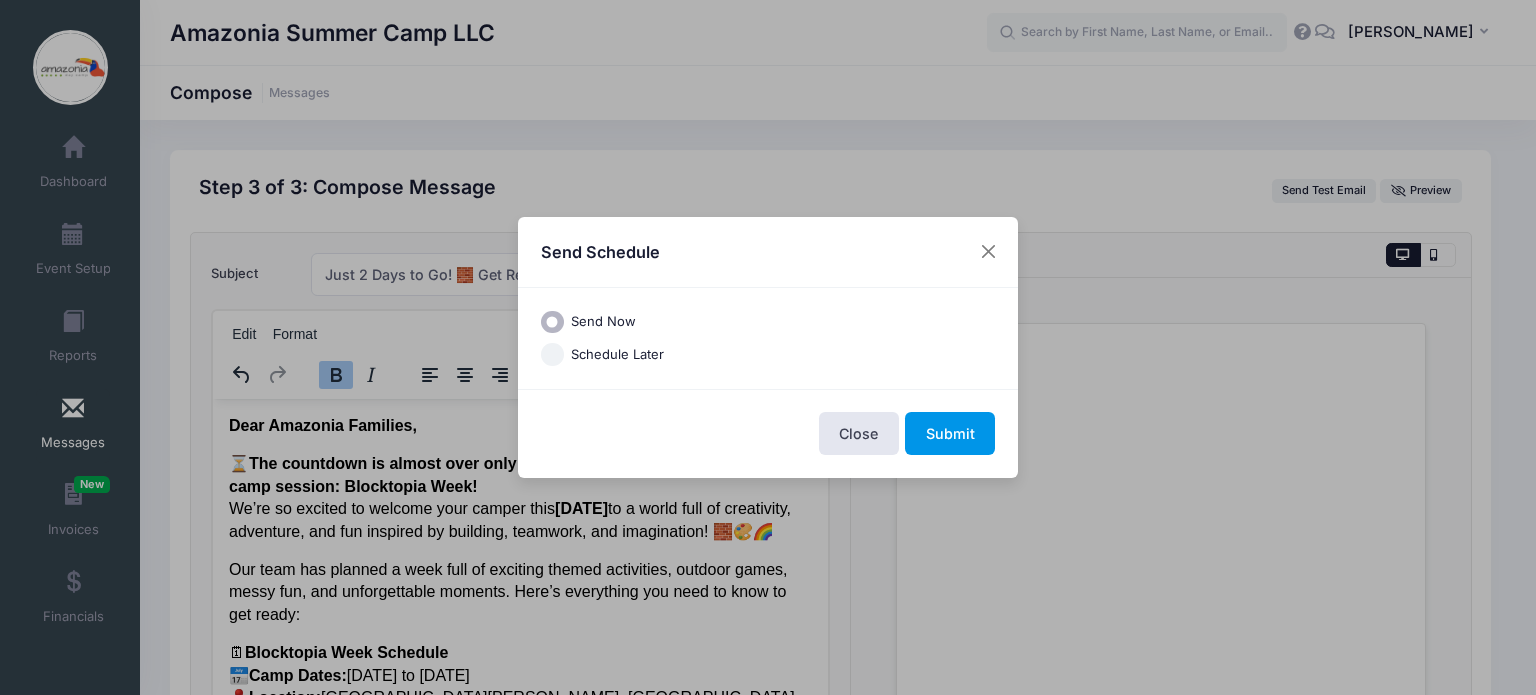 click on "Submit" at bounding box center (950, 433) 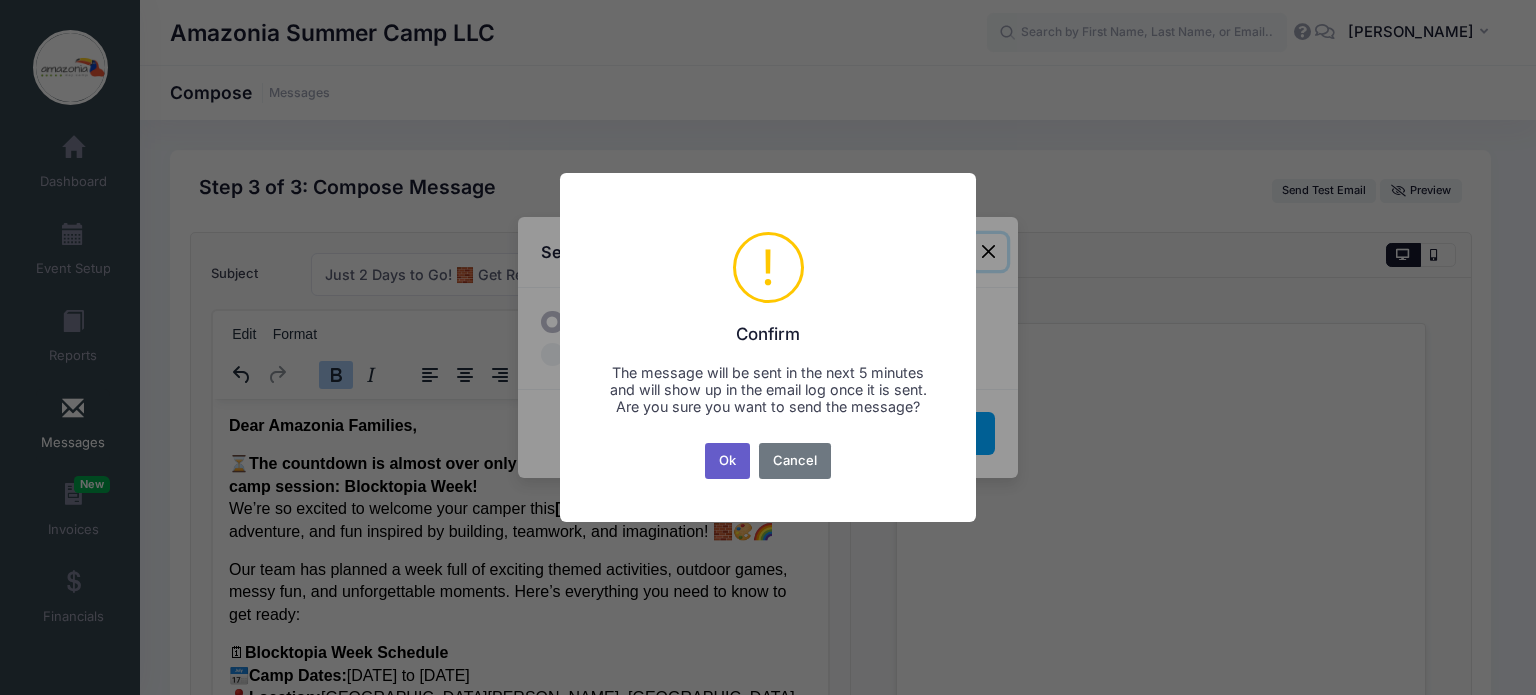 click on "Ok" at bounding box center (728, 461) 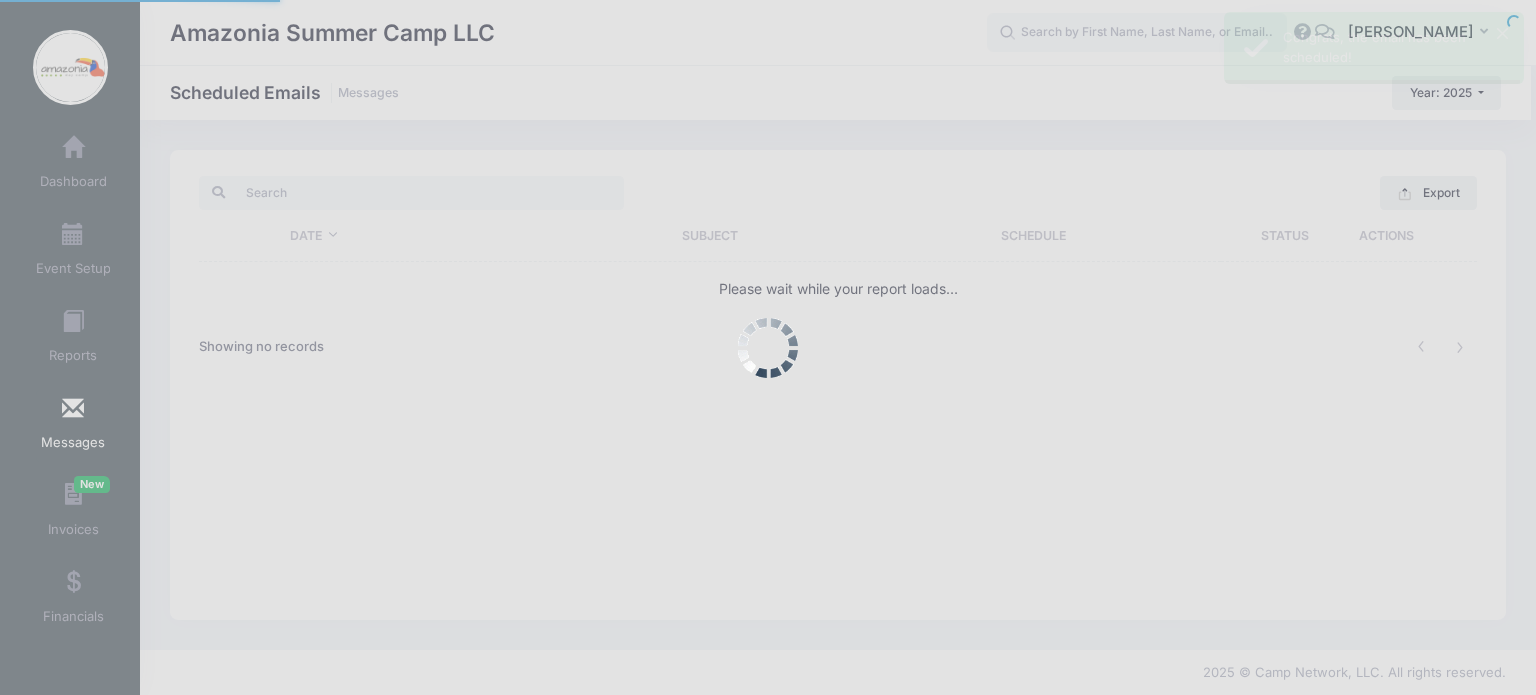 scroll, scrollTop: 0, scrollLeft: 0, axis: both 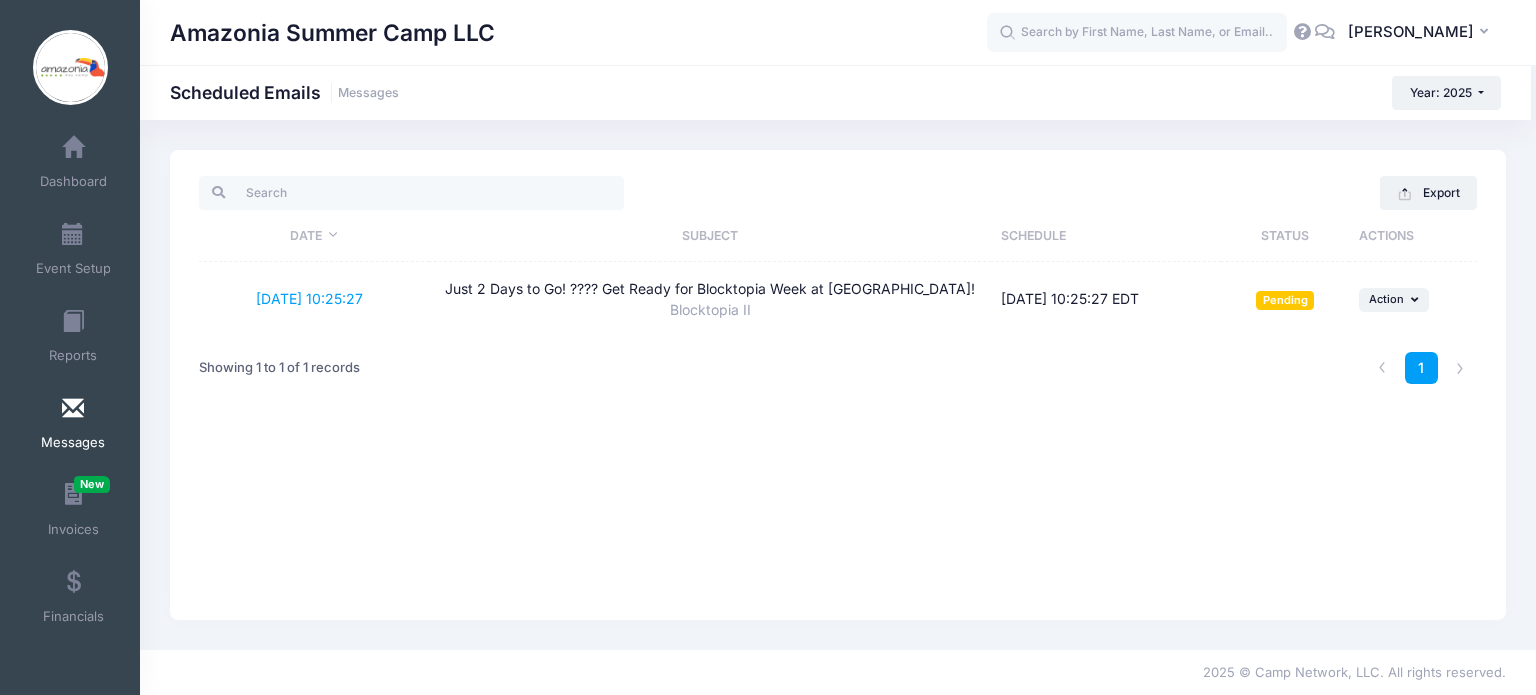 click at bounding box center [73, 409] 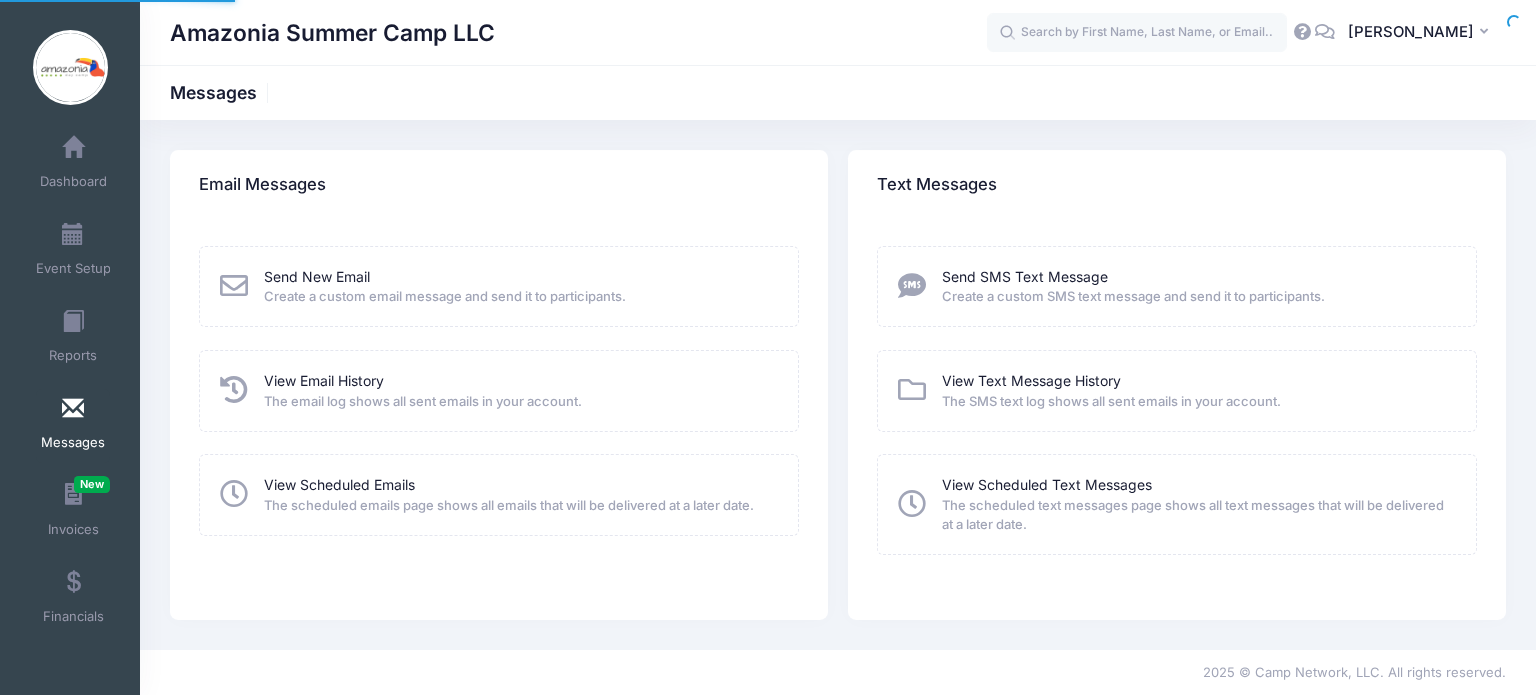 scroll, scrollTop: 0, scrollLeft: 0, axis: both 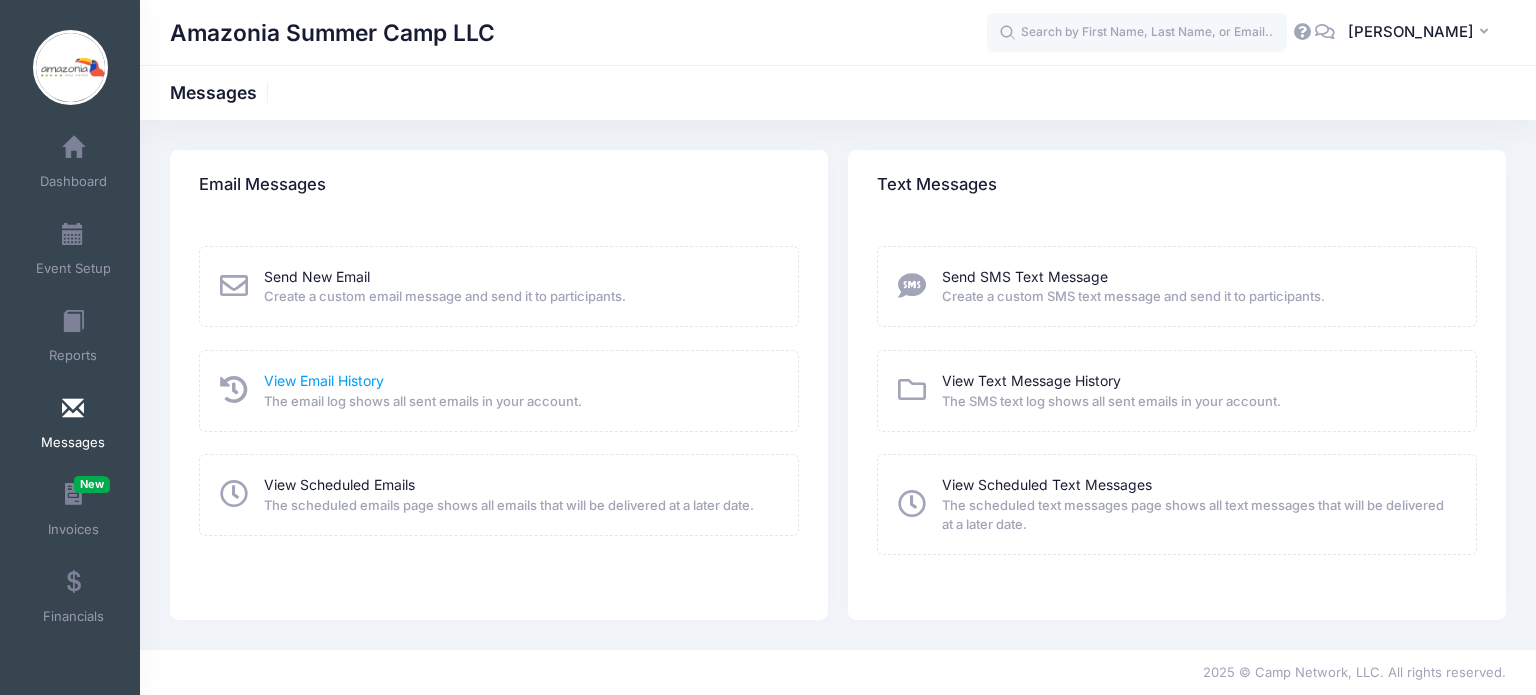 click on "View Email History" at bounding box center (324, 380) 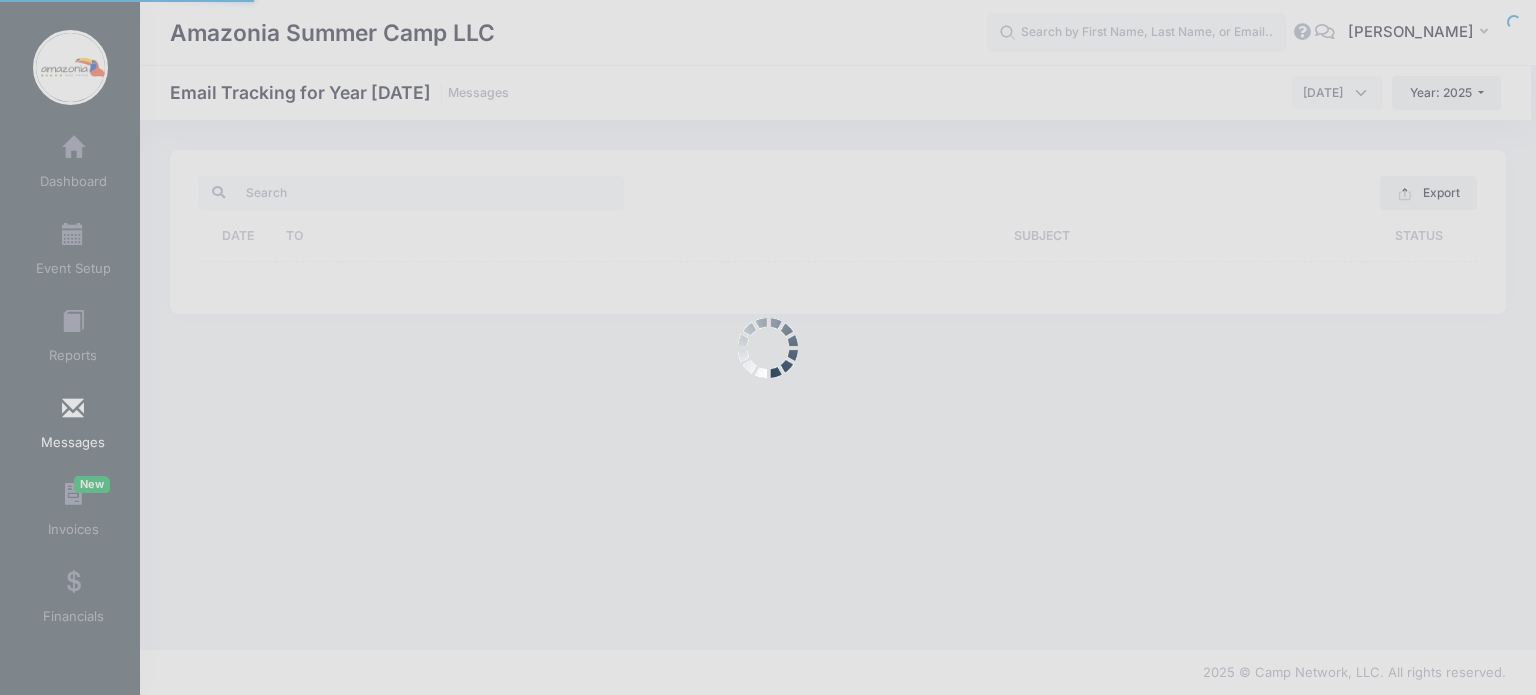 scroll, scrollTop: 0, scrollLeft: 0, axis: both 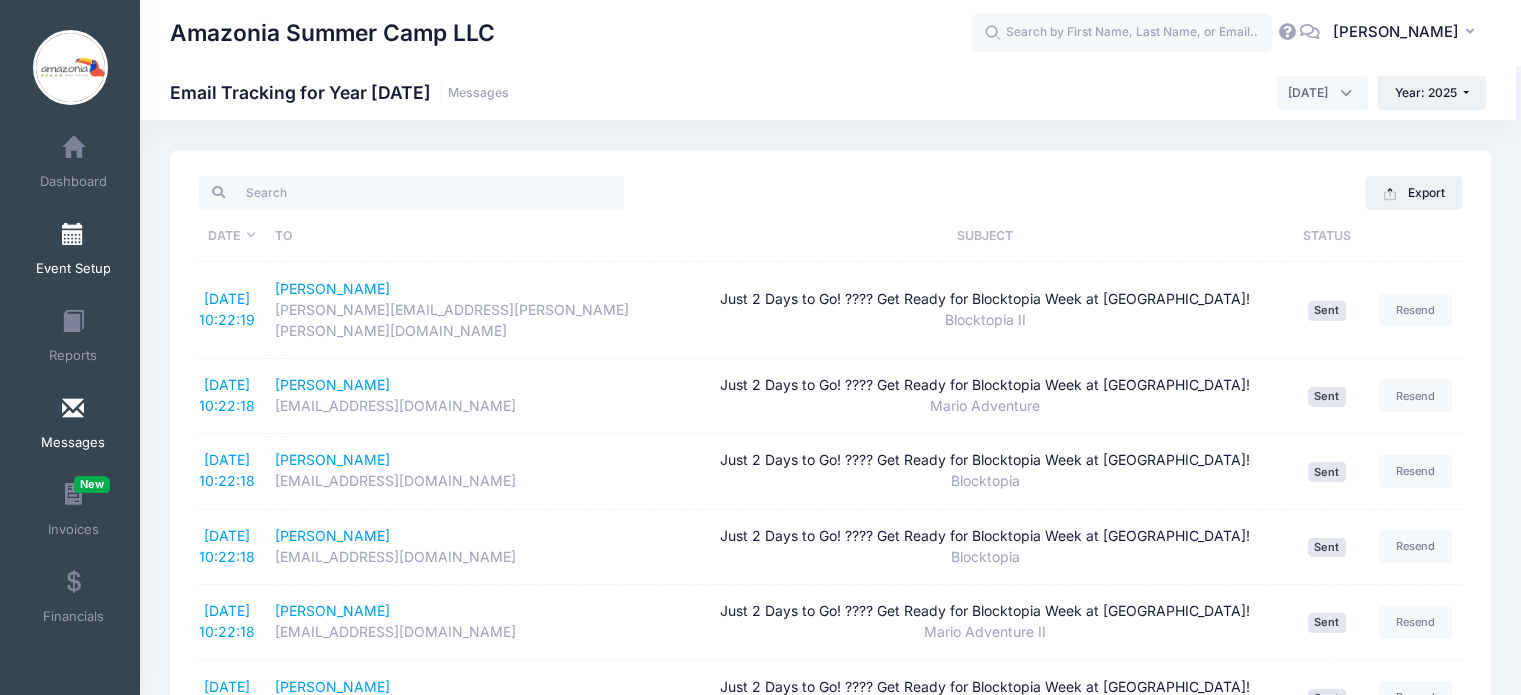 click on "Event Setup" at bounding box center [73, 252] 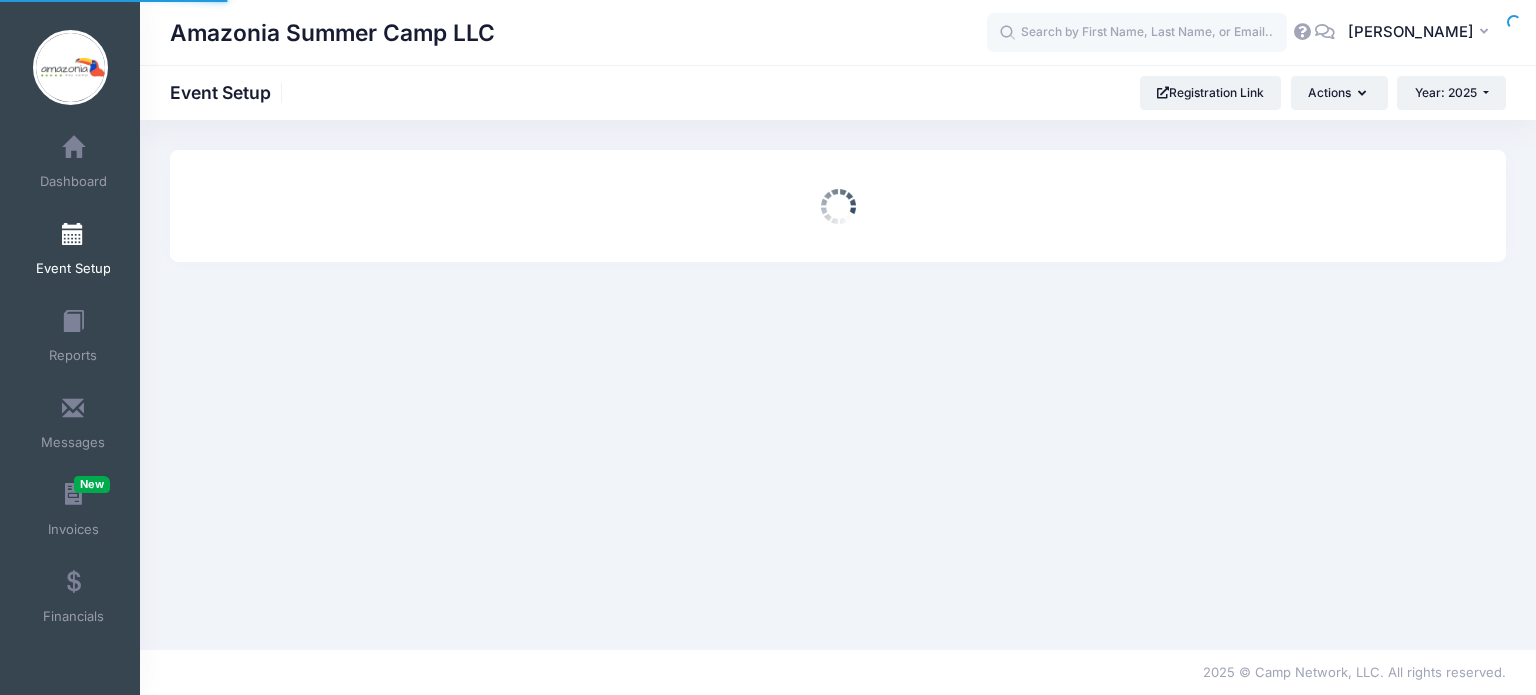scroll, scrollTop: 0, scrollLeft: 0, axis: both 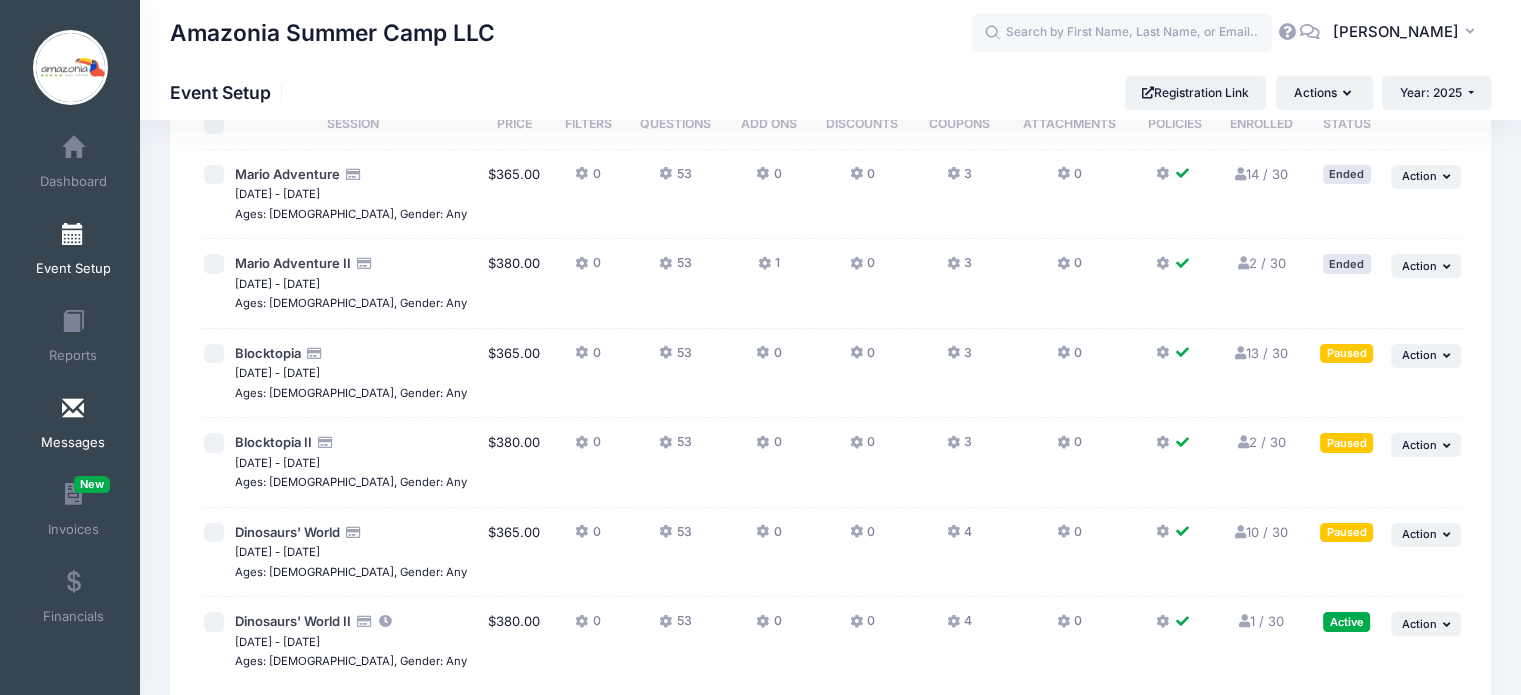 click at bounding box center [73, 409] 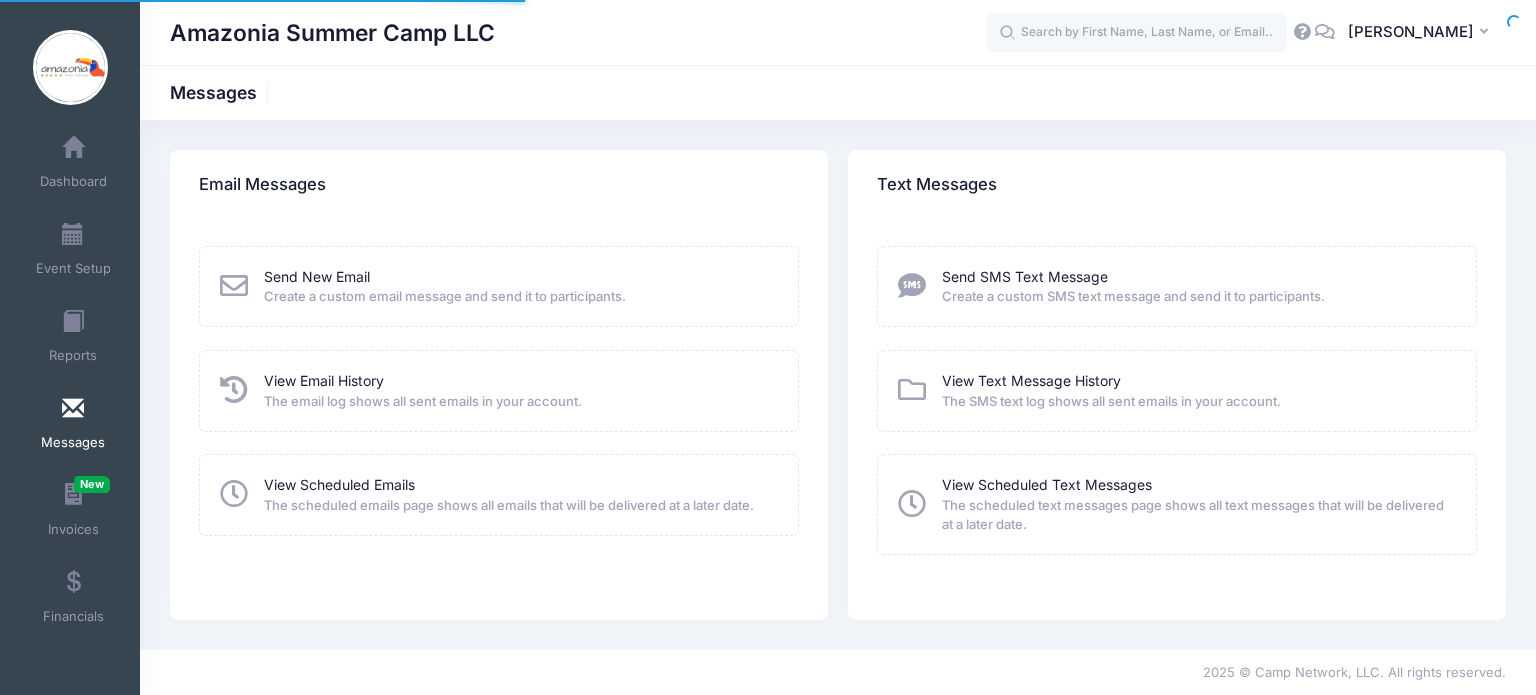 scroll, scrollTop: 0, scrollLeft: 0, axis: both 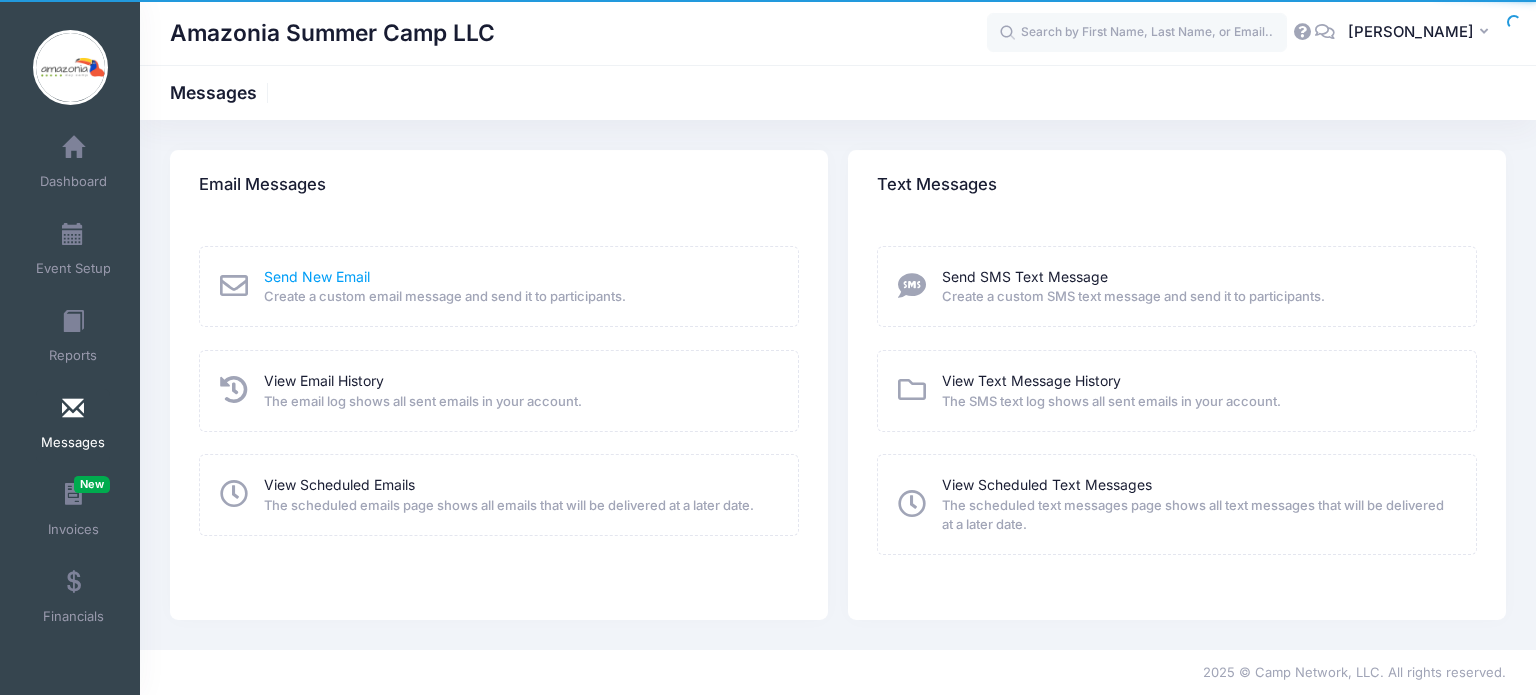 click on "Send New Email" at bounding box center [317, 276] 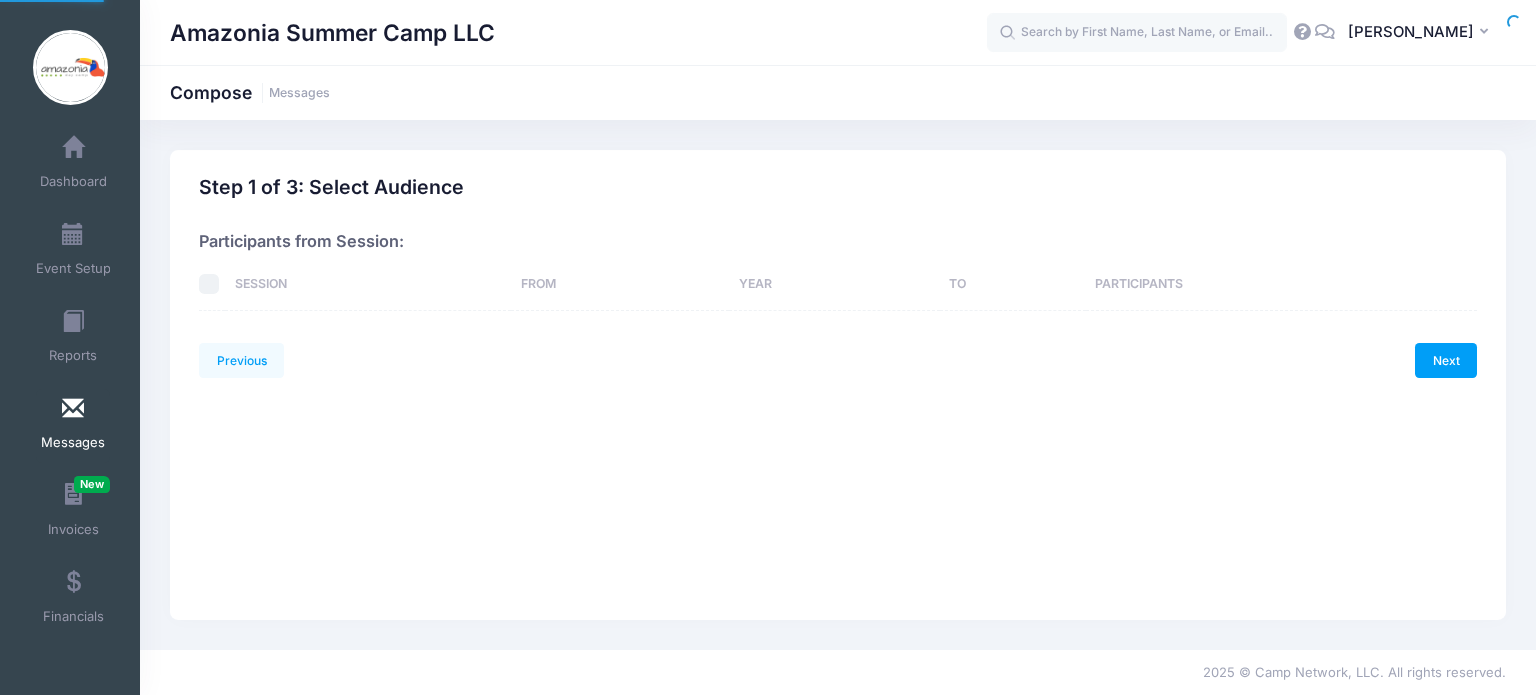 scroll, scrollTop: 0, scrollLeft: 0, axis: both 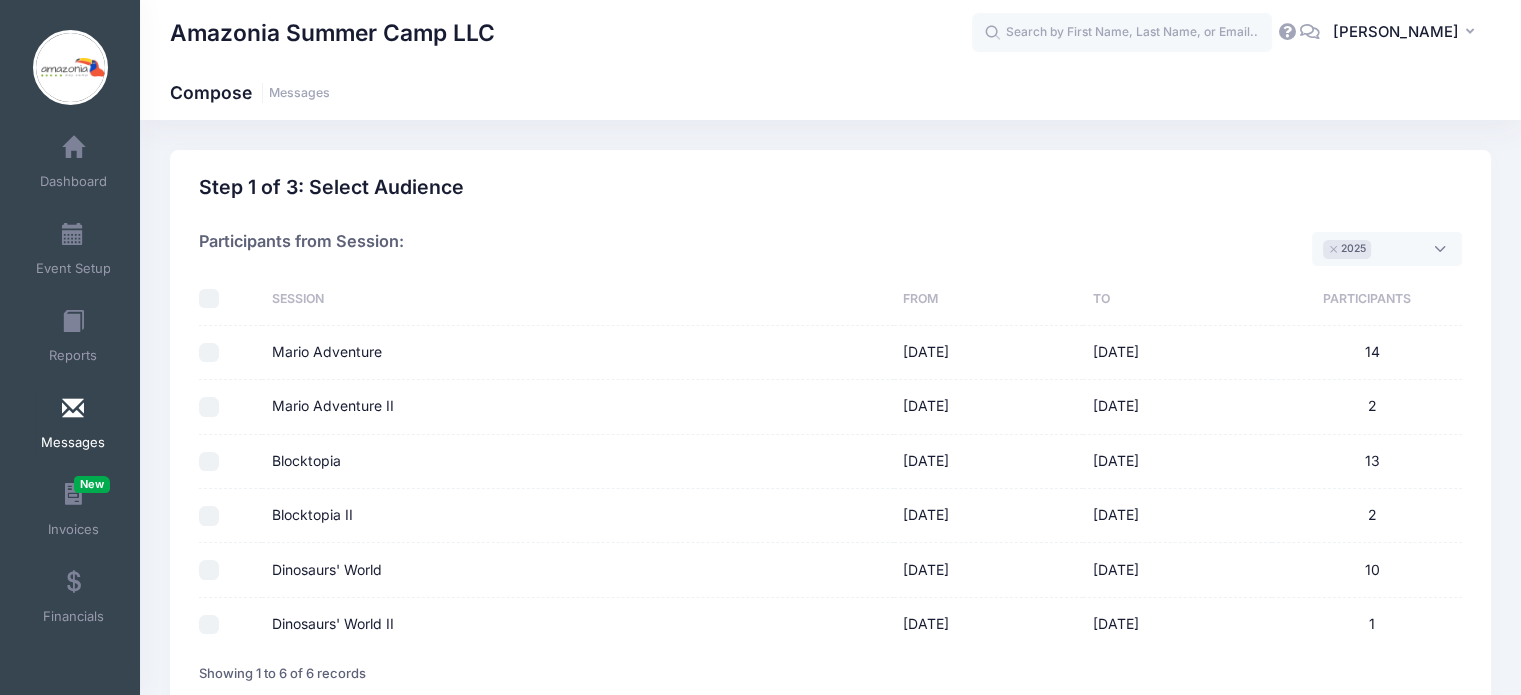click on "Blocktopia" at bounding box center (209, 462) 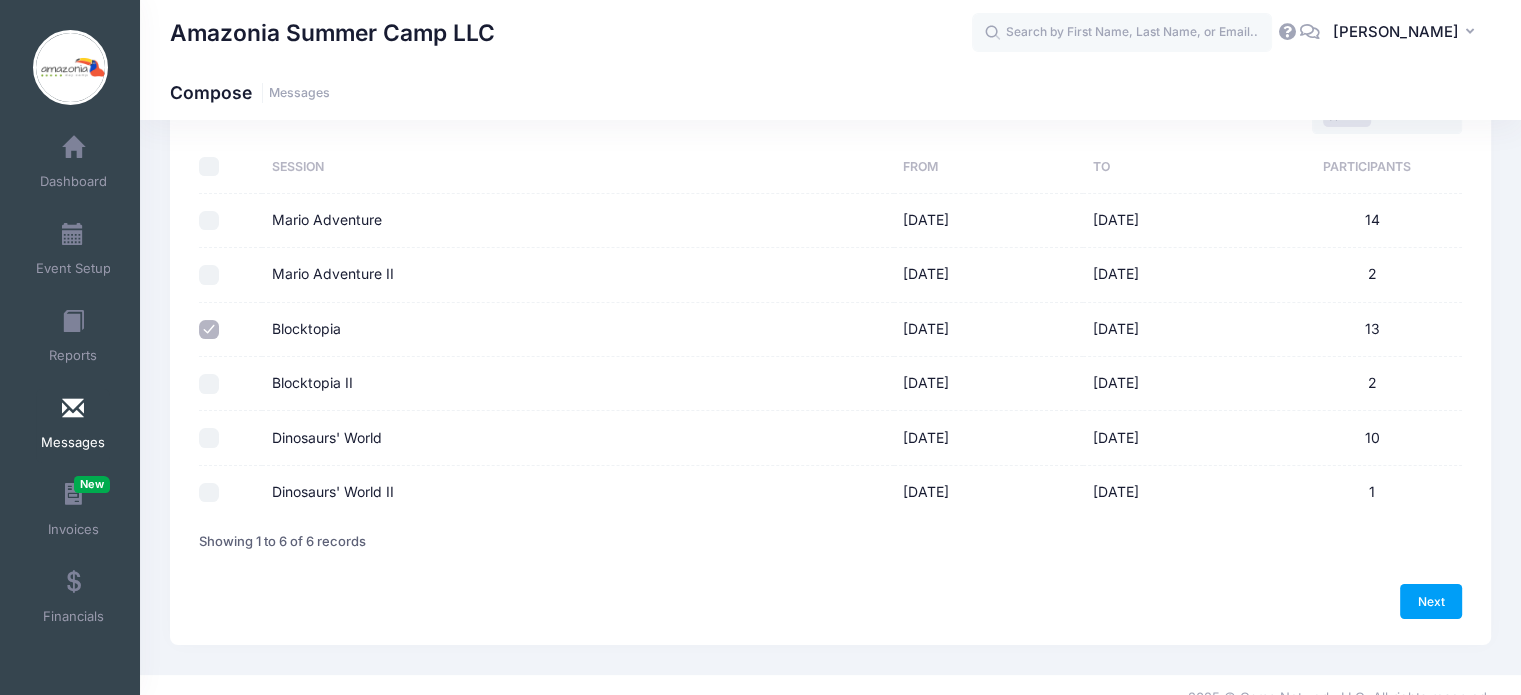 scroll, scrollTop: 155, scrollLeft: 0, axis: vertical 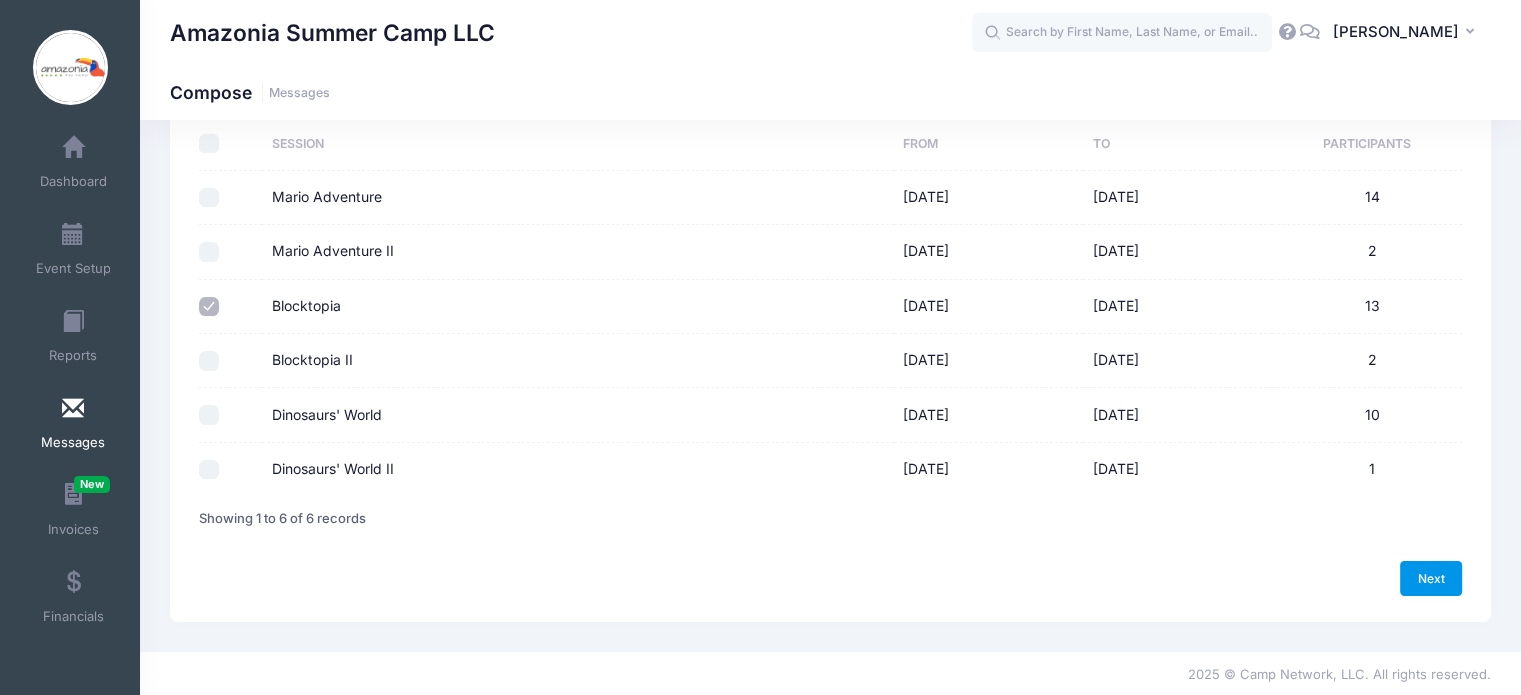 click on "Next" at bounding box center (1431, 578) 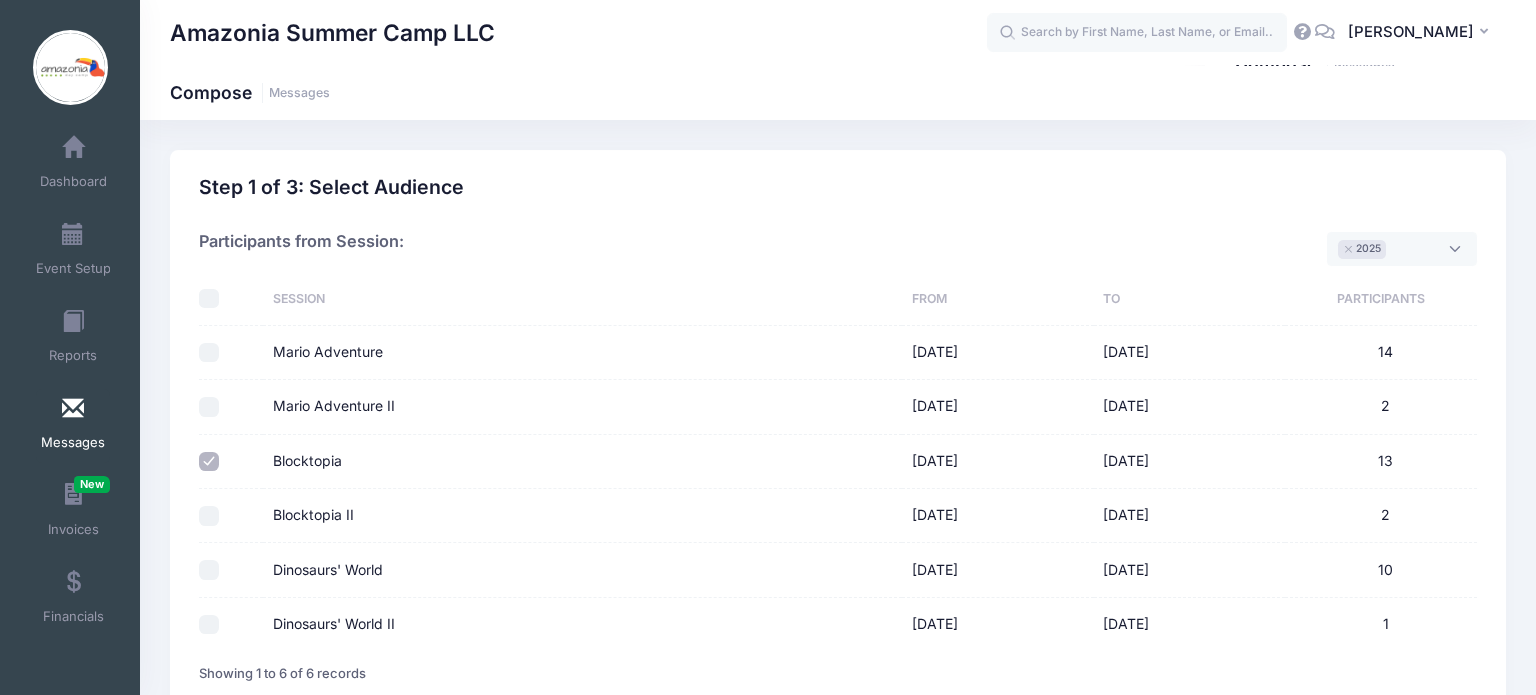 select on "50" 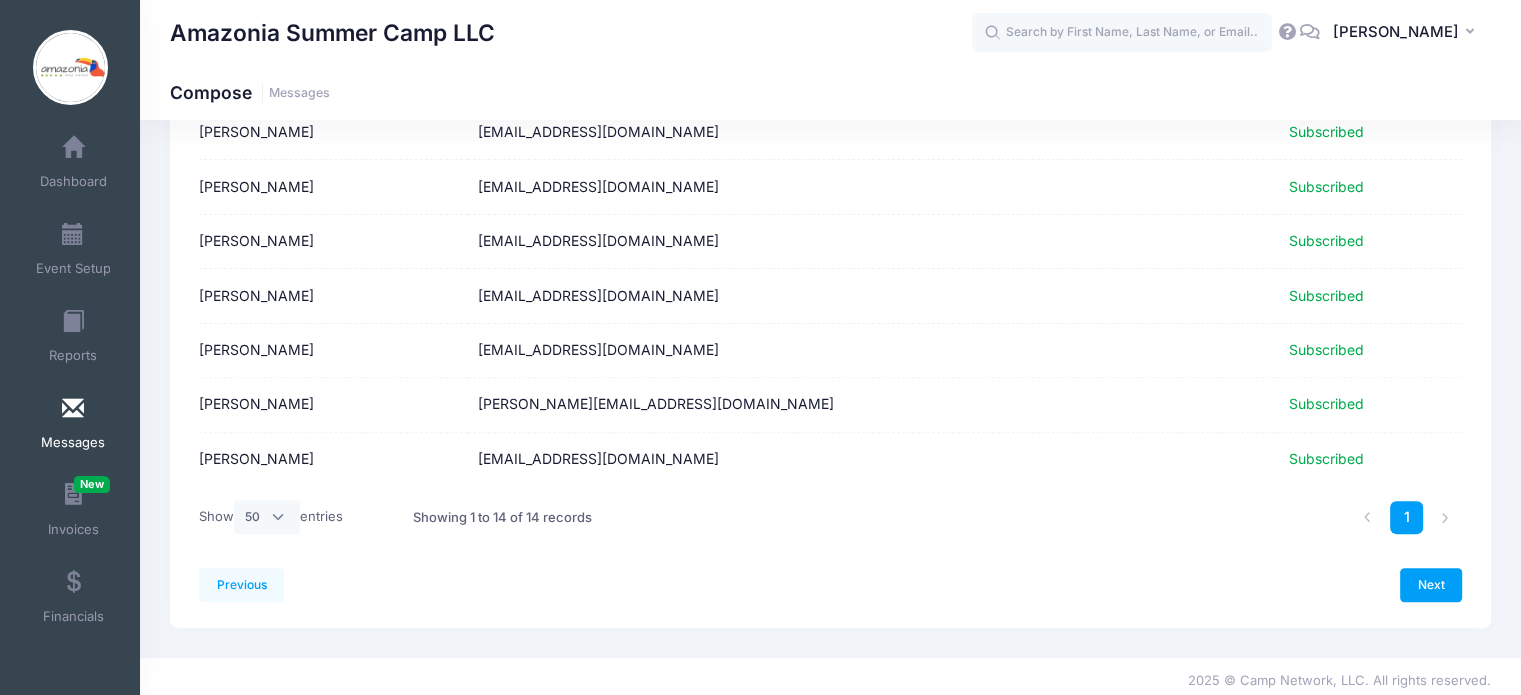 scroll, scrollTop: 580, scrollLeft: 0, axis: vertical 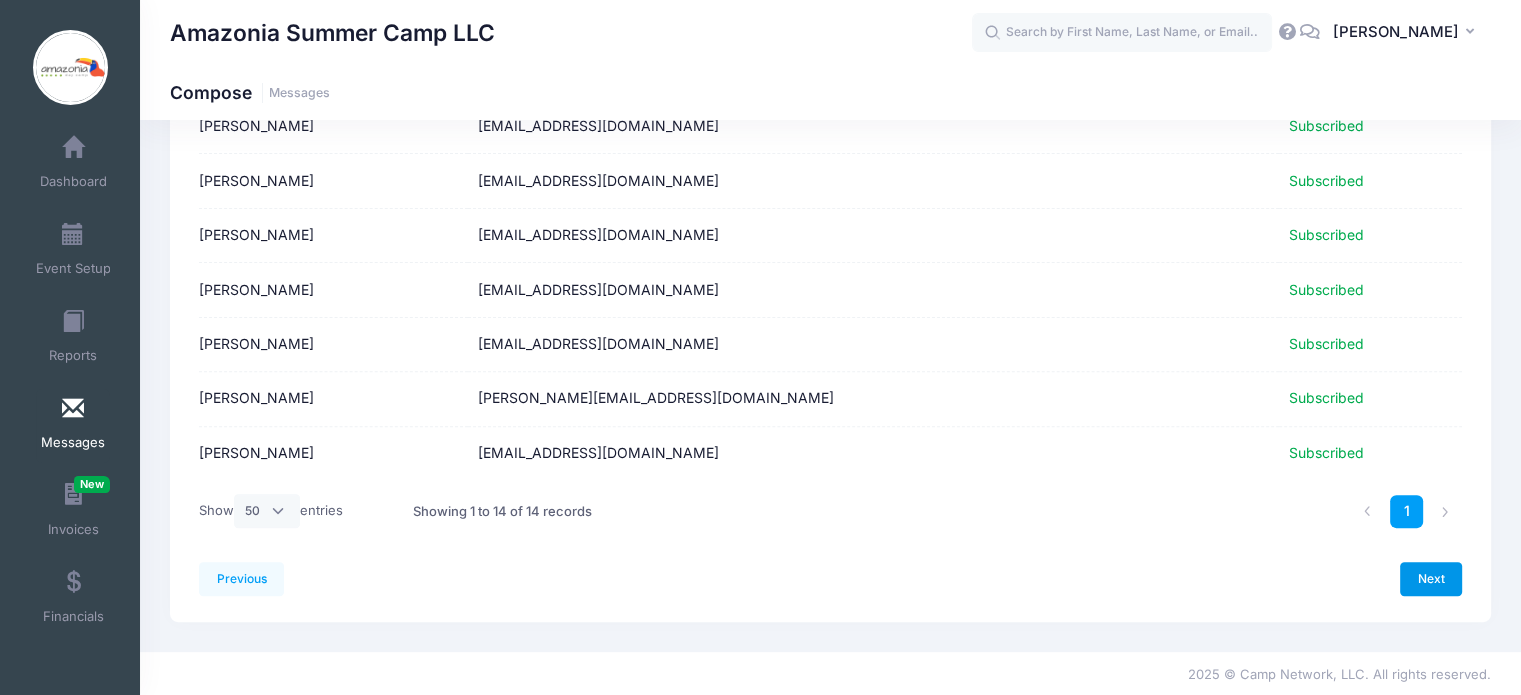 click on "Next" at bounding box center [1431, 579] 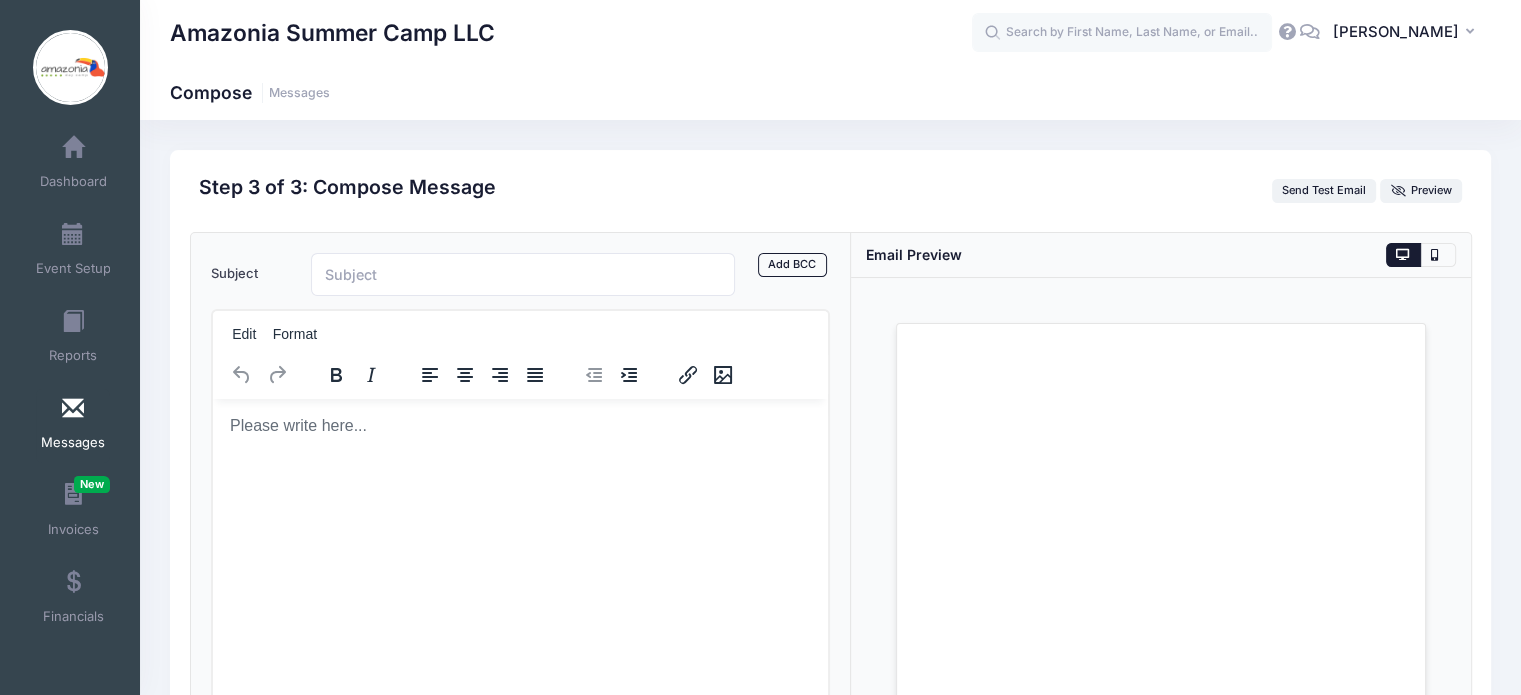 scroll, scrollTop: 0, scrollLeft: 0, axis: both 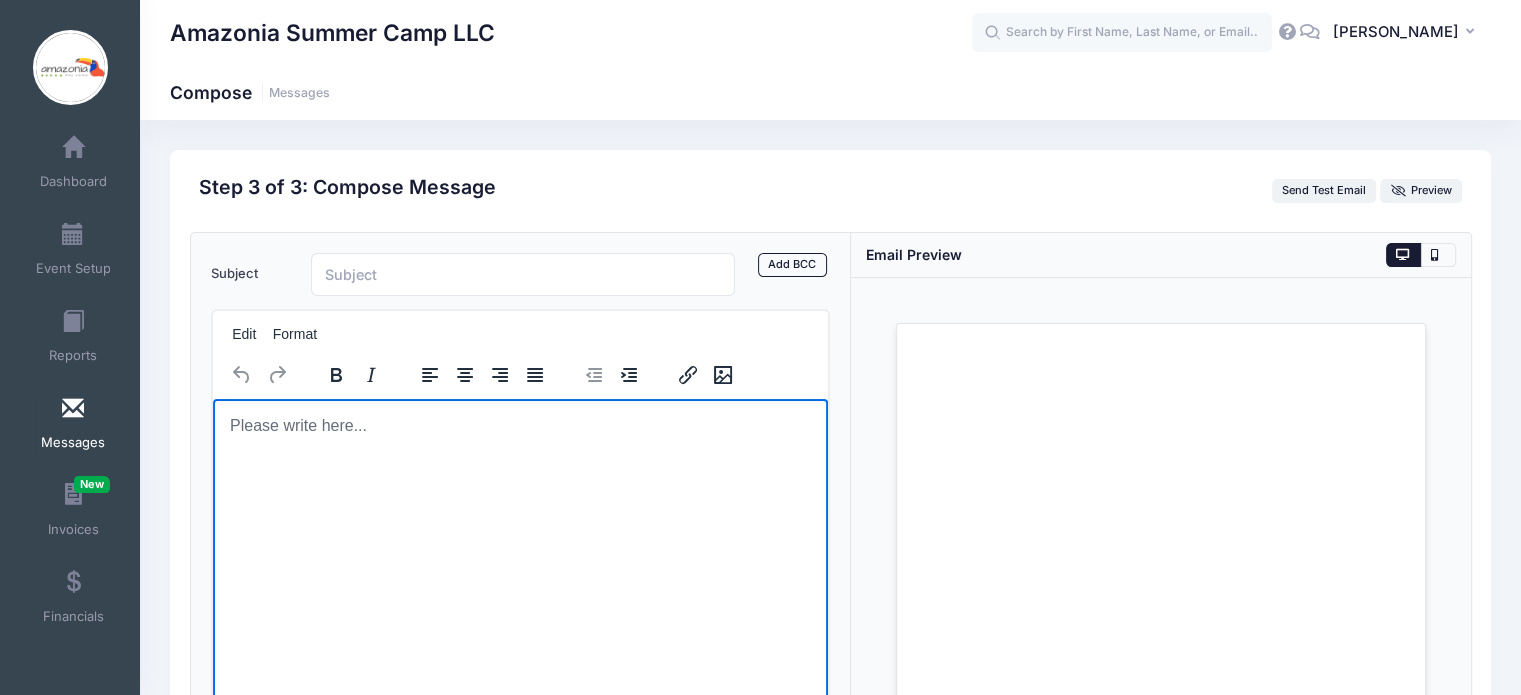 click at bounding box center [520, 425] 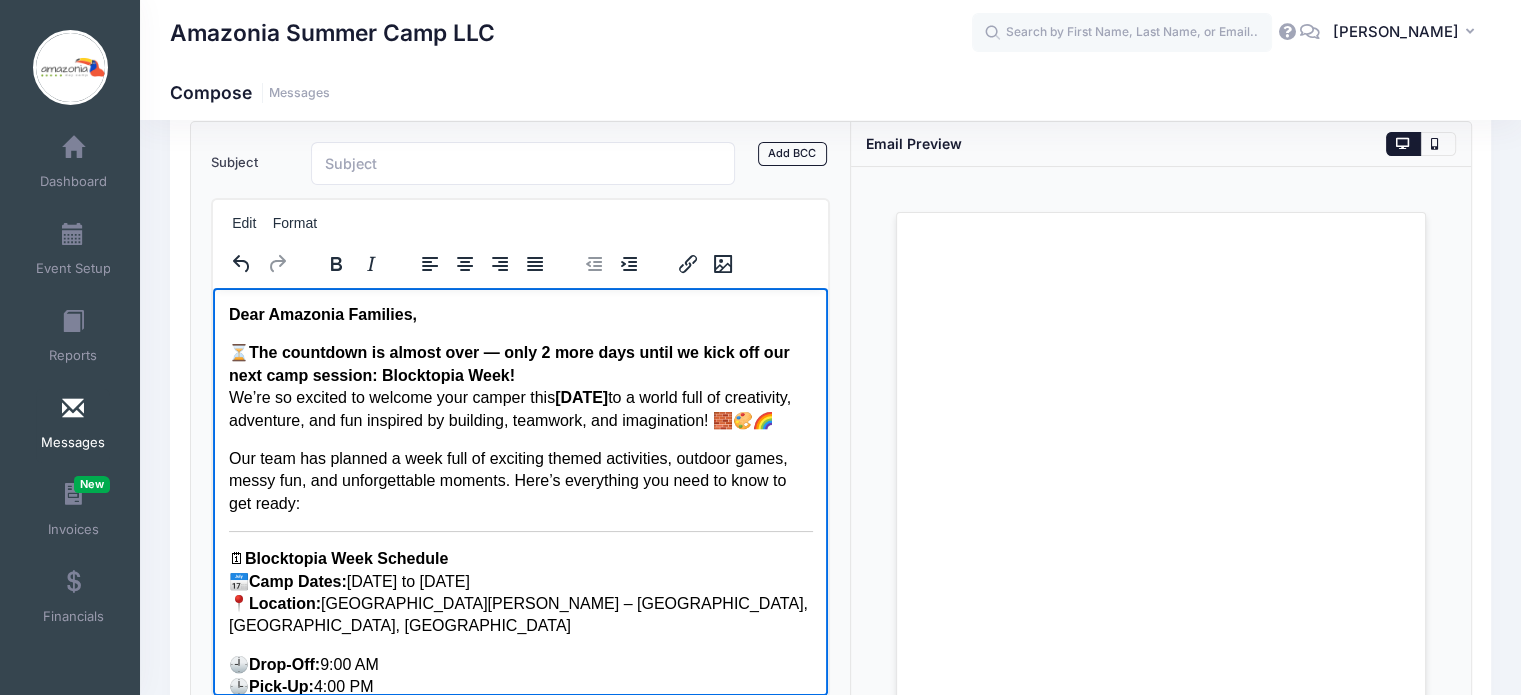 scroll, scrollTop: 1192, scrollLeft: 0, axis: vertical 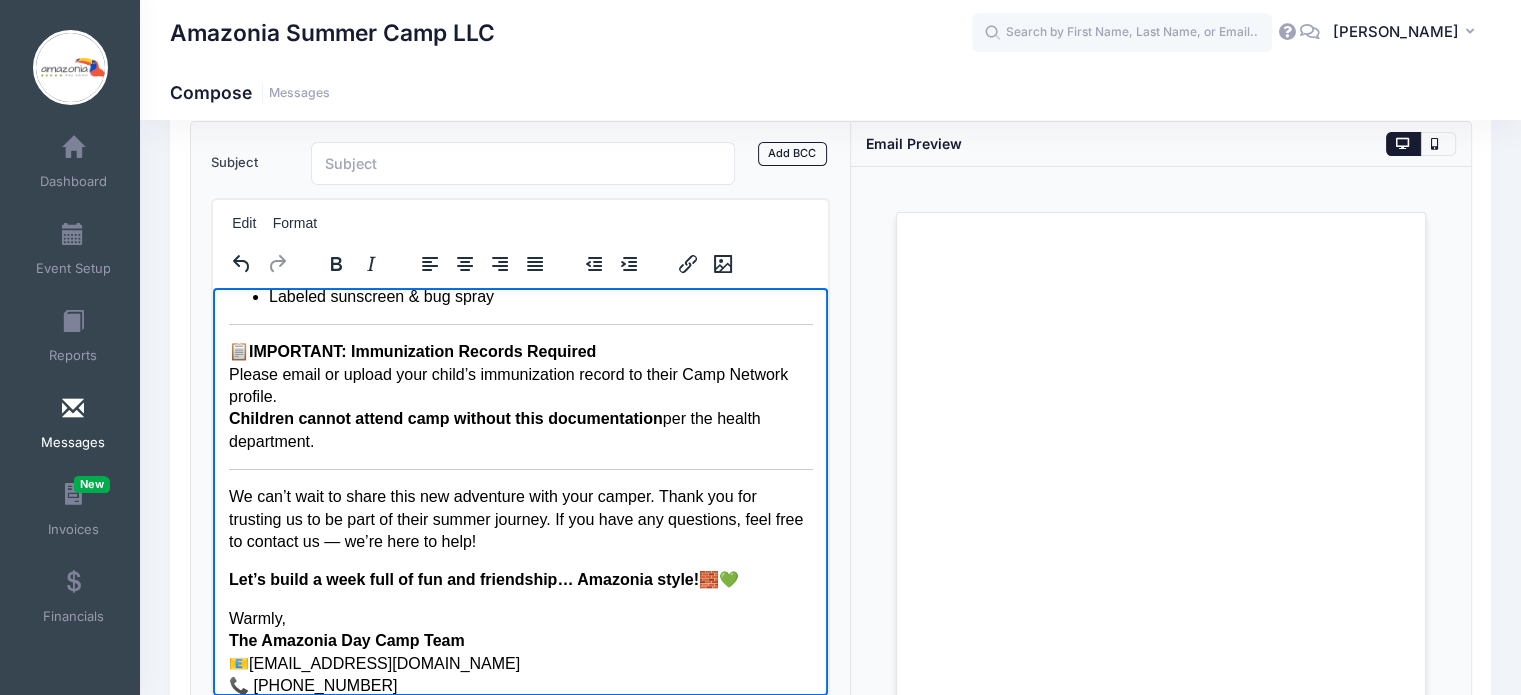drag, startPoint x: 805, startPoint y: 322, endPoint x: 791, endPoint y: 322, distance: 14 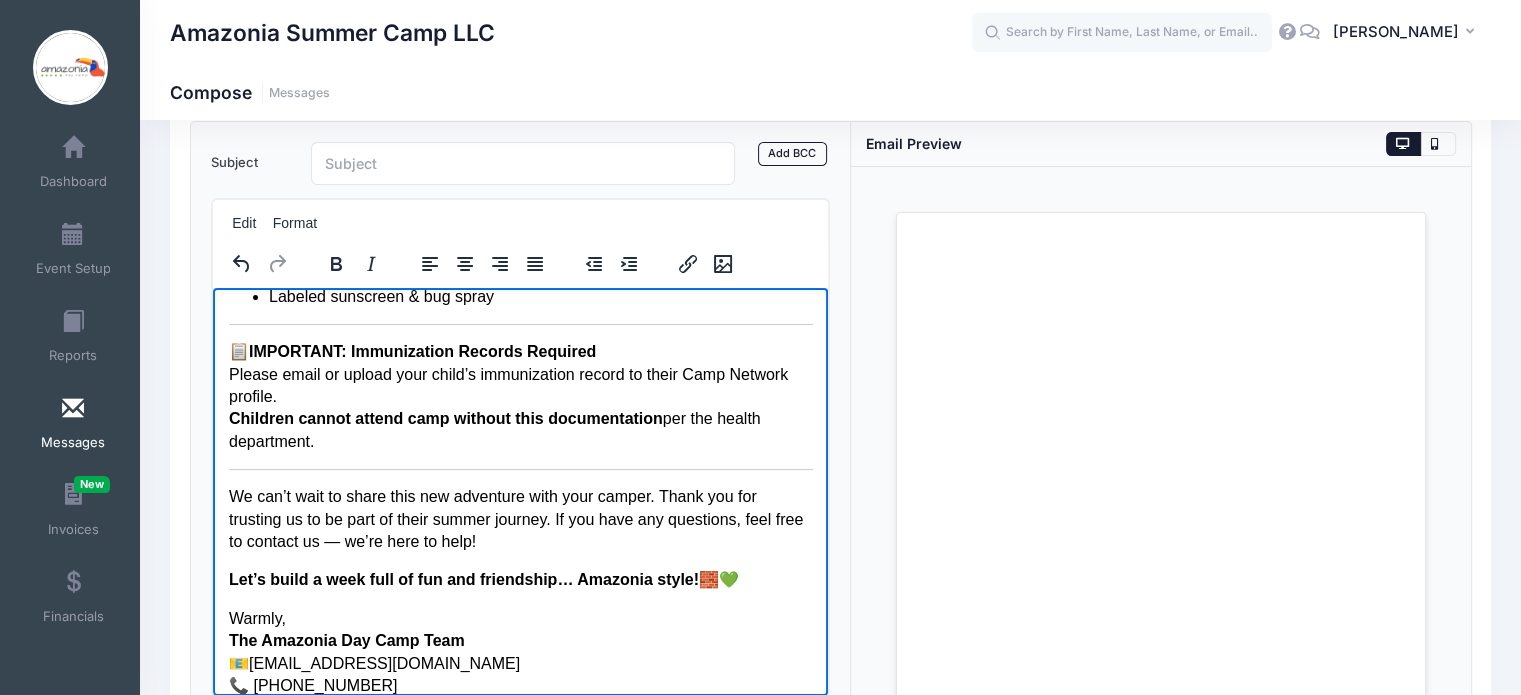 drag, startPoint x: 798, startPoint y: 320, endPoint x: 647, endPoint y: 319, distance: 151.00331 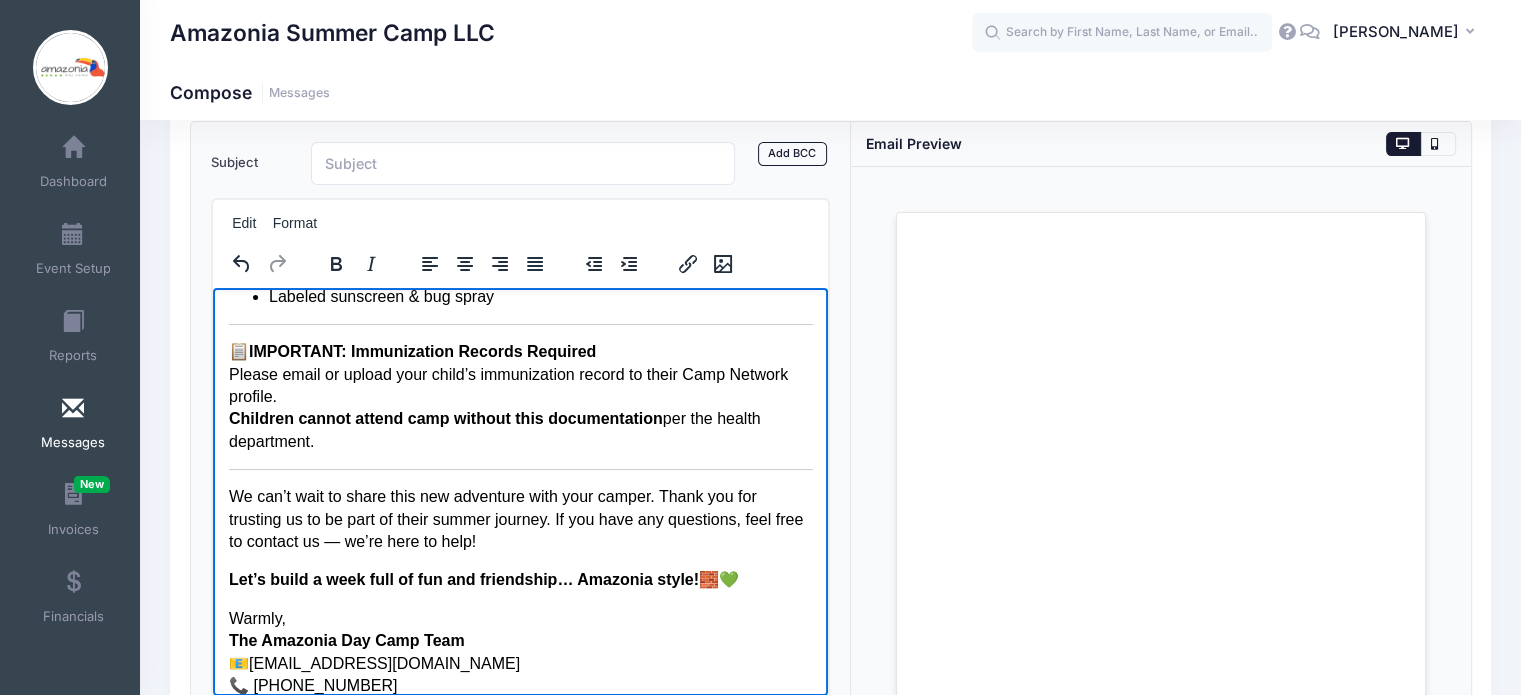 type 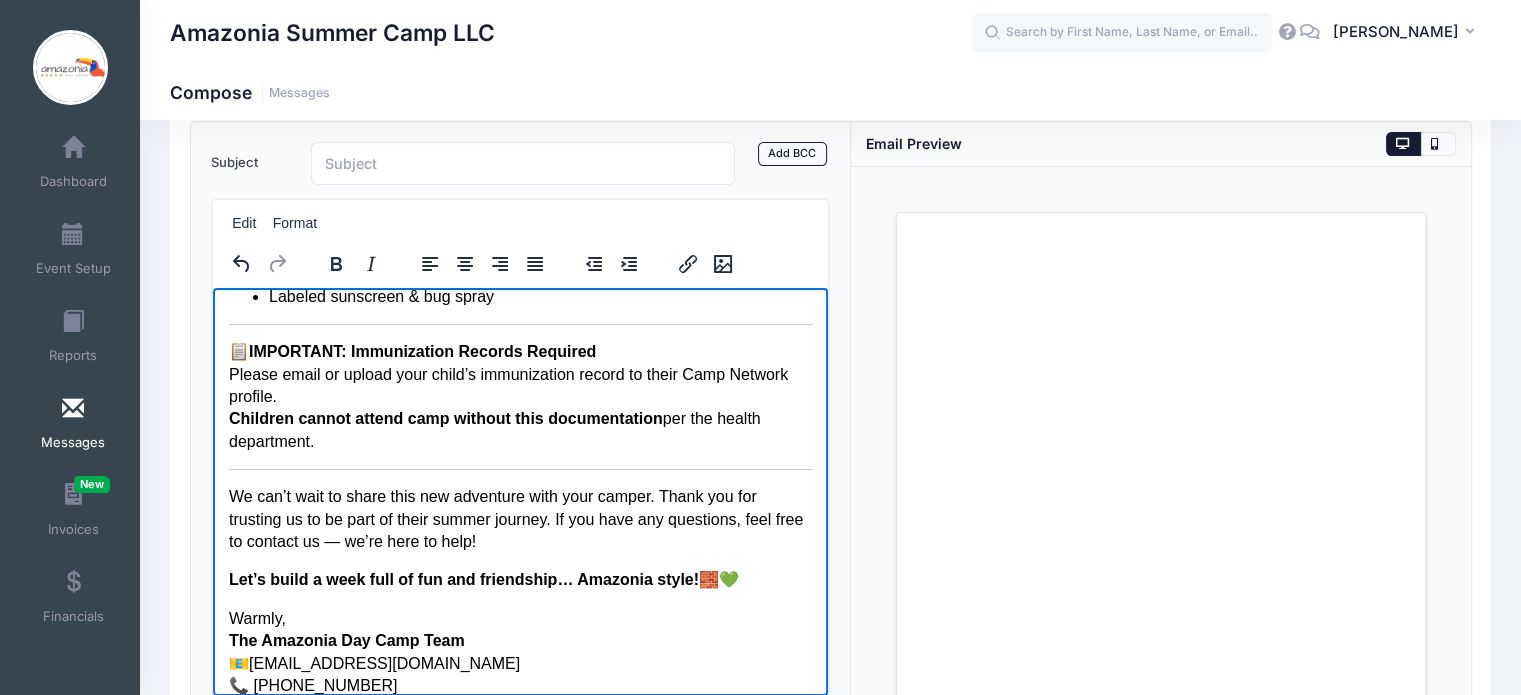 scroll, scrollTop: 1189, scrollLeft: 0, axis: vertical 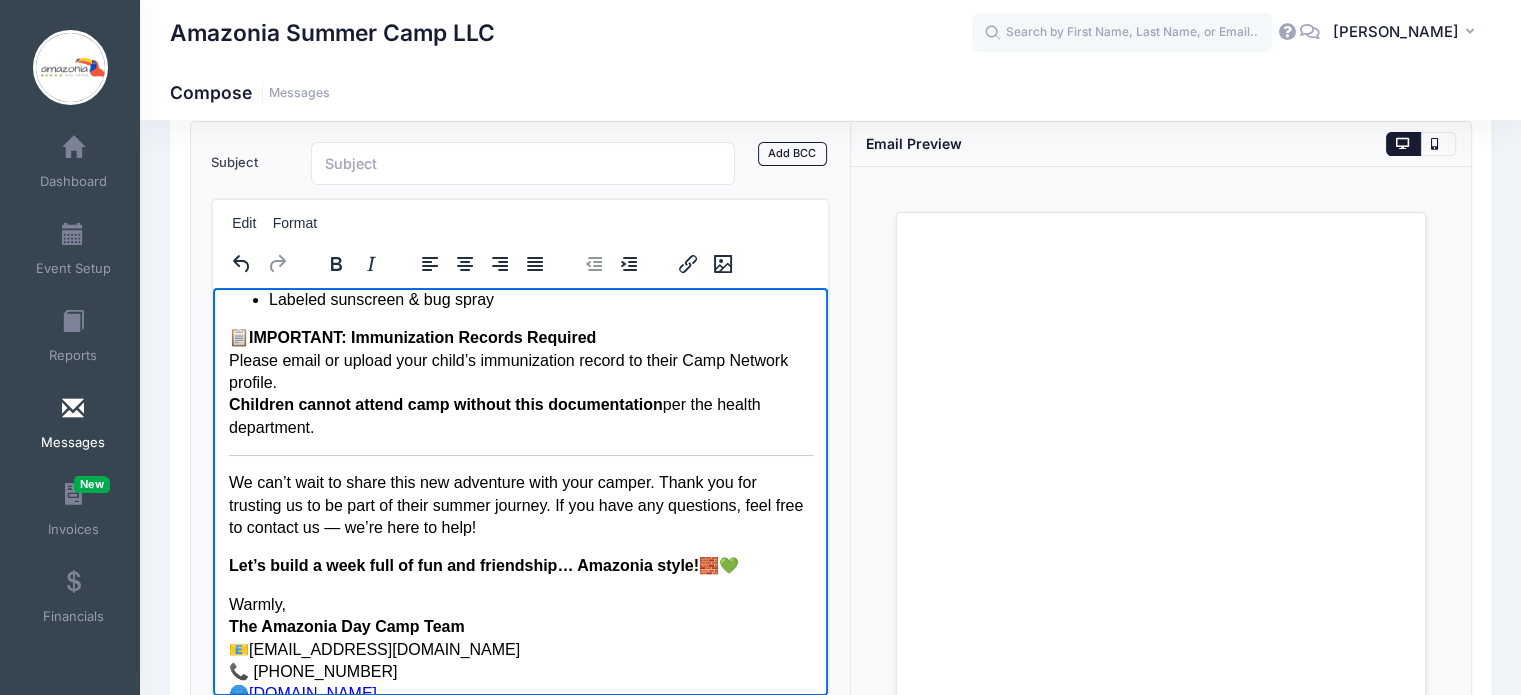 click on "We can’t wait to share this new adventure with your camper. Thank you for trusting us to be part of their summer journey. If you have any questions, feel free to contact us — we’re here to help!" at bounding box center [520, 504] 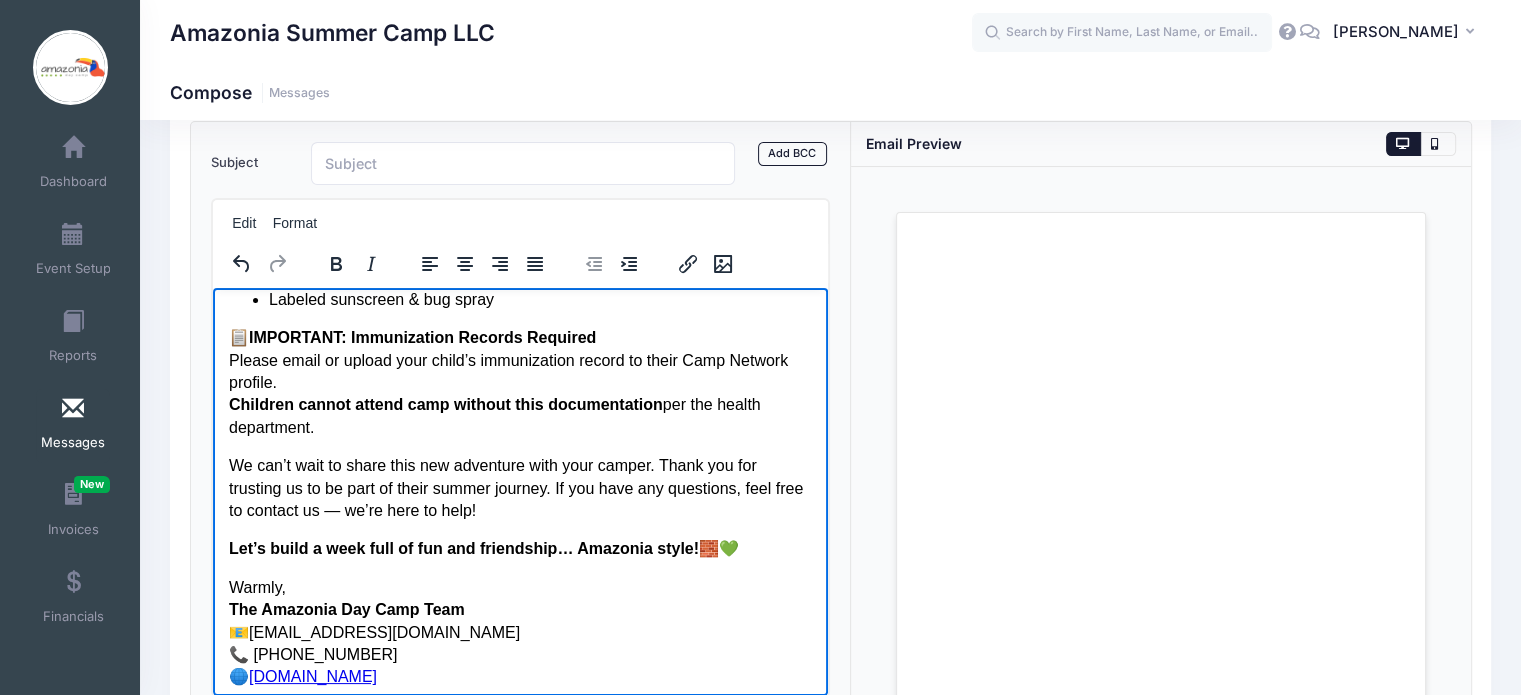 drag, startPoint x: 224, startPoint y: 336, endPoint x: 310, endPoint y: 375, distance: 94.42987 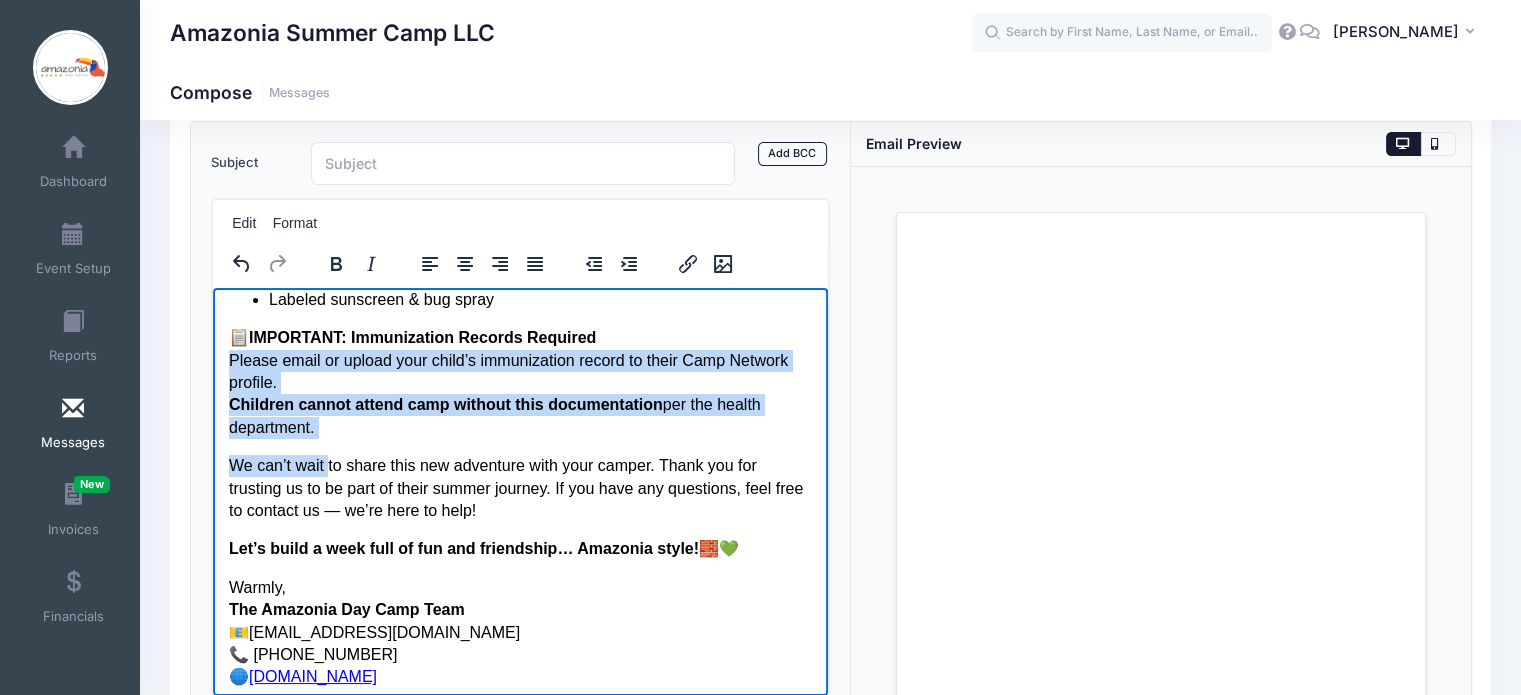 drag, startPoint x: 326, startPoint y: 438, endPoint x: 239, endPoint y: 353, distance: 121.630585 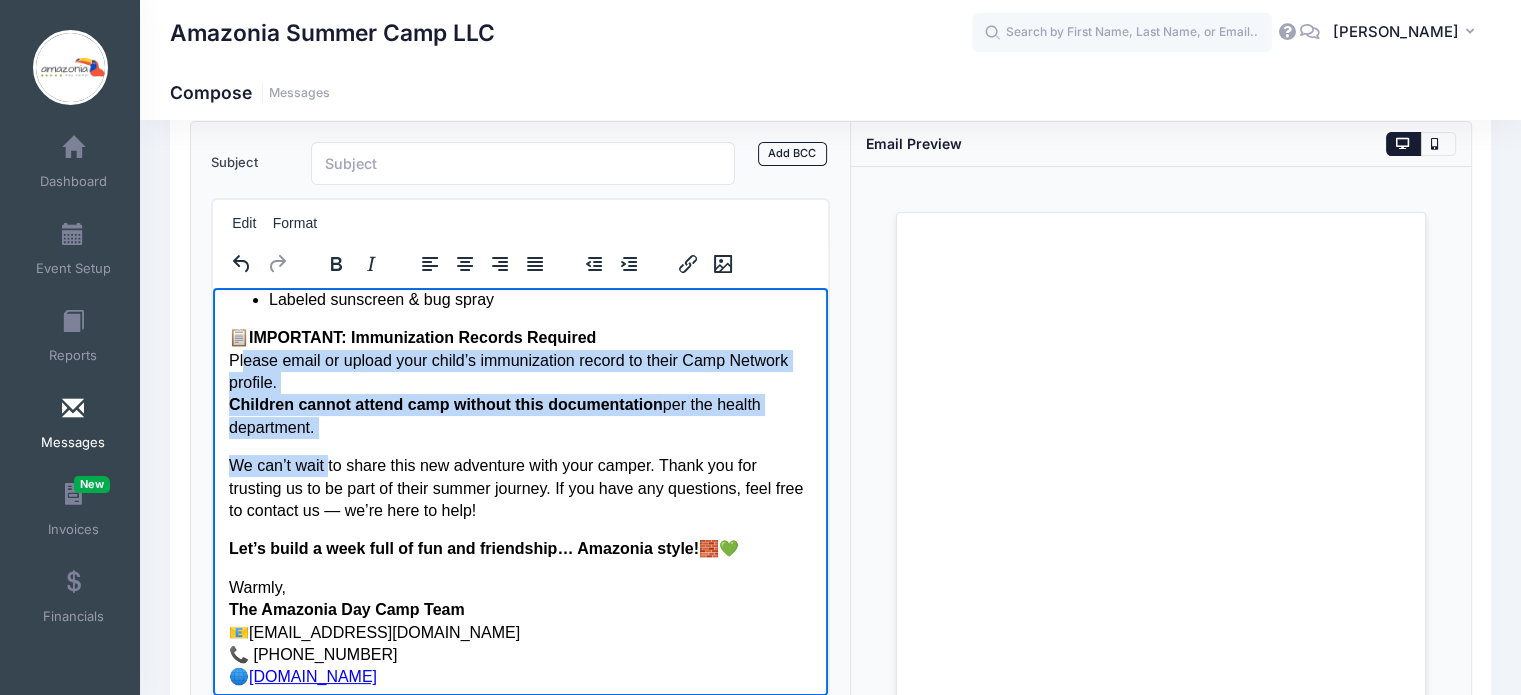 click on "📋  IMPORTANT: Immunization Records Required Please email or upload your child’s immunization record to their Camp Network profile. Children cannot attend camp without this documentation  per the health department." at bounding box center (520, 382) 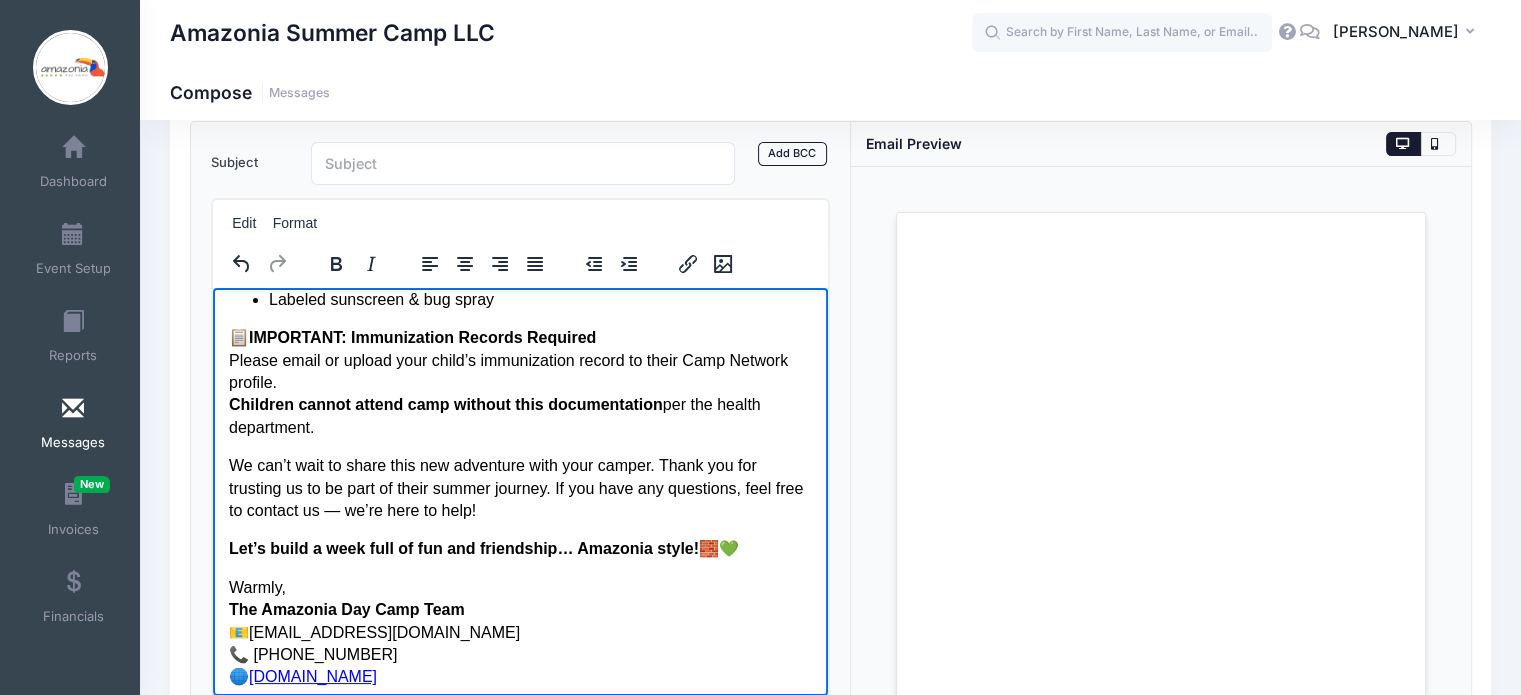 click on "📋  IMPORTANT: Immunization Records Required Please email or upload your child’s immunization record to their Camp Network profile. Children cannot attend camp without this documentation  per the health department." at bounding box center [520, 382] 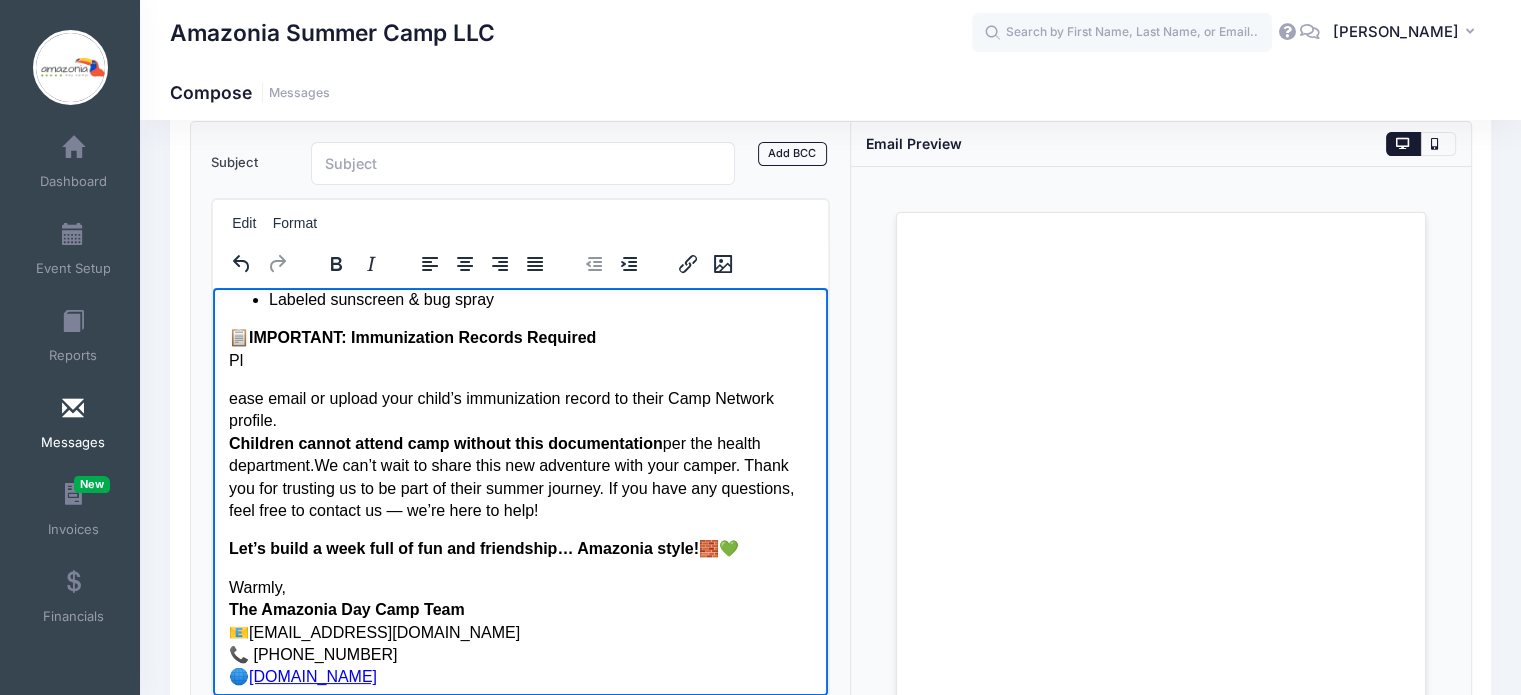 drag, startPoint x: 232, startPoint y: 331, endPoint x: 544, endPoint y: 506, distance: 357.72754 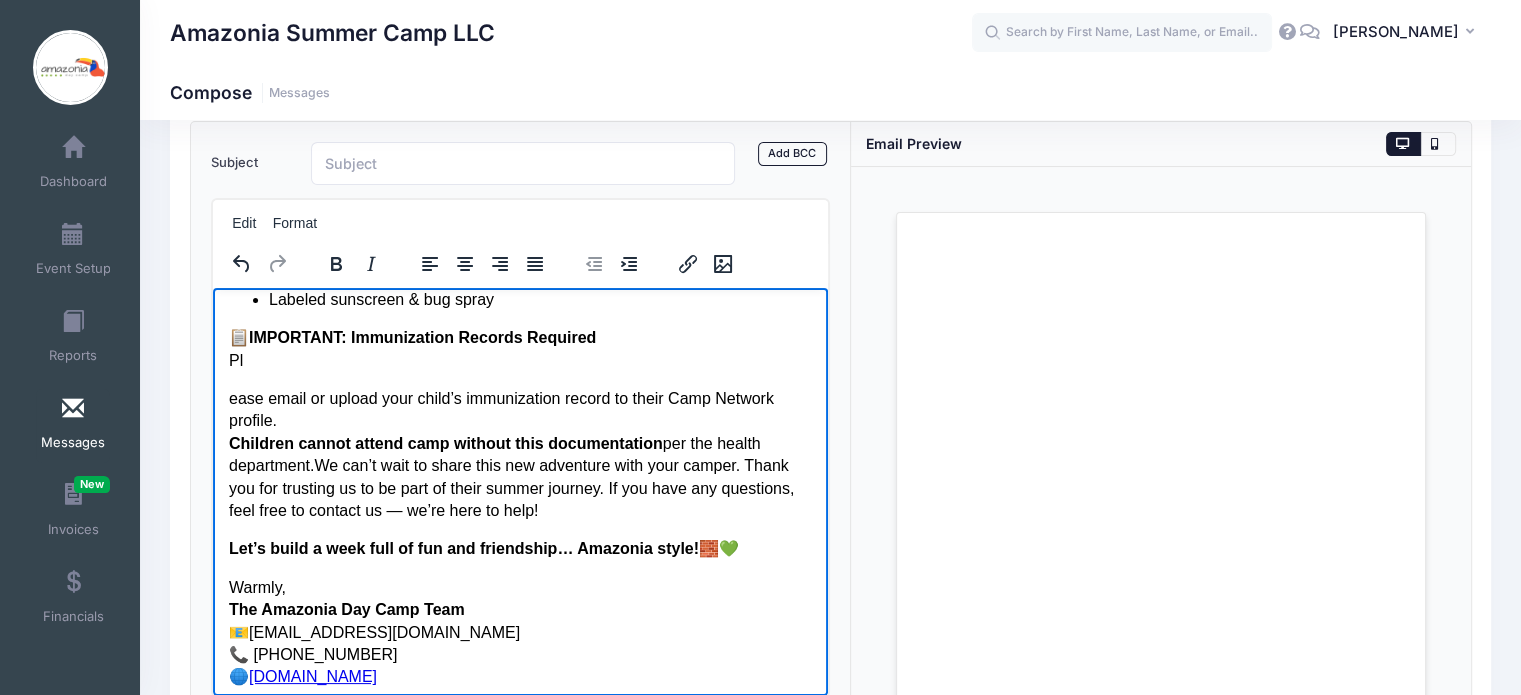click on "Dear Amazonia Families, ⏳ The countdown is almost over — only 2 more days until we kick off our next camp session: Blocktopia Week! We’re so excited to welcome your camper this  Monday  to a world full of creativity, adventure, and fun inspired by building, teamwork, and imagination! 🧱🎨🌈 Our team has planned a week full of exciting themed activities, outdoor games, messy fun, and unforgettable moments. Here’s everything you need to know to get ready: 🗓  Blocktopia Week Schedule 📅  Camp Dates:  July 8 to July 12 📍  Location:  Powder Mills Park – Powderhorn Lodge, Pittsford, NY 14534 🕘  Drop-Off:  9:00 AM 🕒  Pick-Up:  4:00 PM 🚨  Friday Family Event:  Join us at 4:00 PM for a fun closing celebration! 🎉  Daily Highlights: ⭐️  MONDAY – Welcome Day! We’ll kick off with our Amazonia-style welcome circle and morning “Calestenia” (movement + music), followed by awesome Blocktopia-themed challenges and creative crafts to build our camp spirit! 💦  🫧  🧪  🎯" at bounding box center (520, -99) 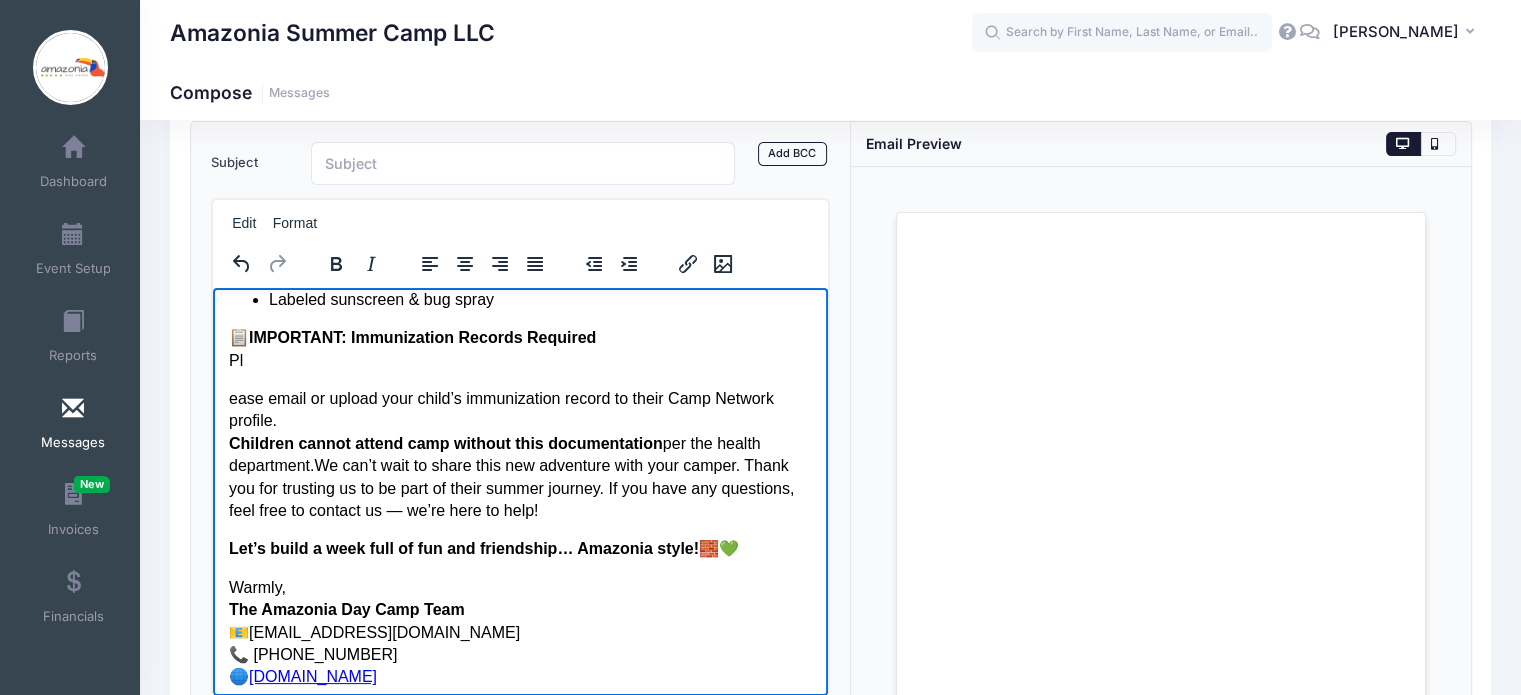 click on "ease email or upload your child’s immunization record to their Camp Network profile. Children cannot attend camp without this documentation  per the health department.We can’t wait to share this new adventure with your camper. Thank you for trusting us to be part of their summer journey. If you have any questions, feel free to contact us — we’re here to help!" at bounding box center [520, 454] 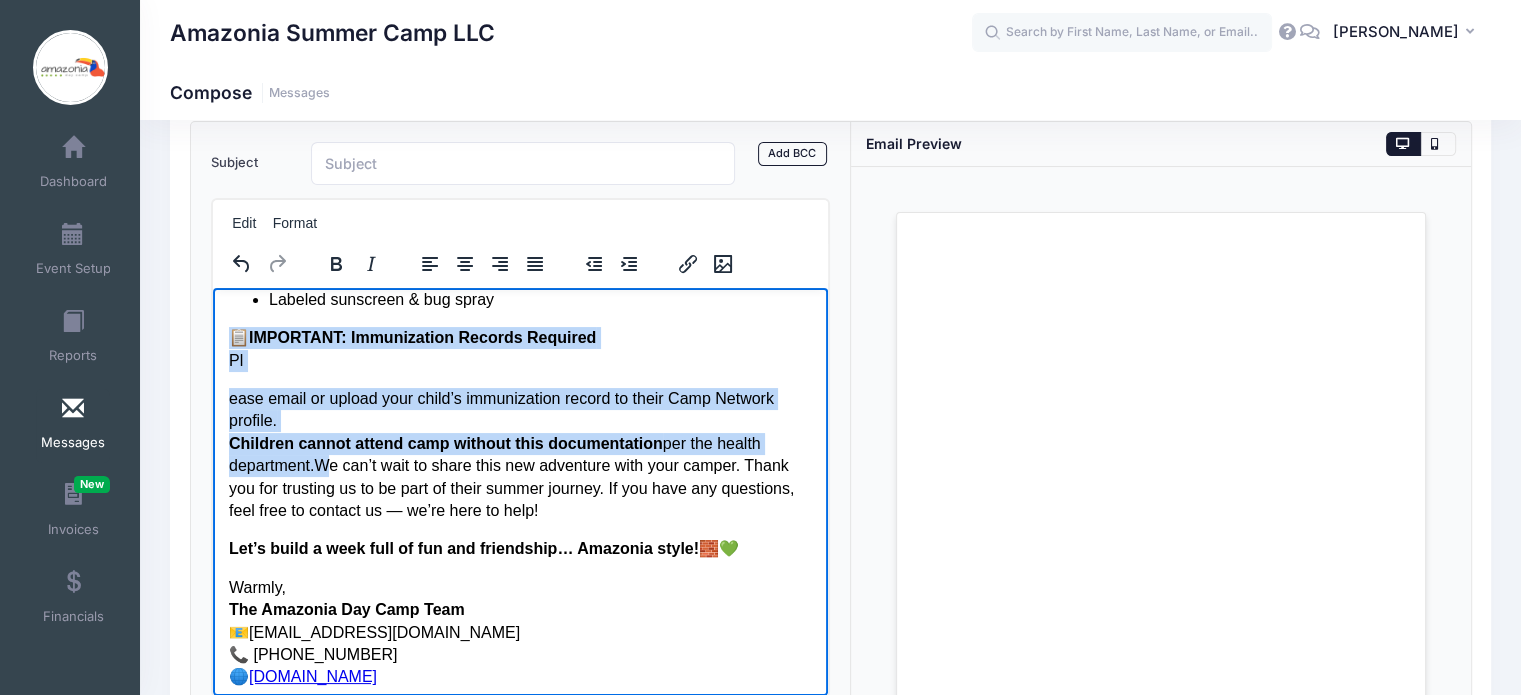 drag, startPoint x: 314, startPoint y: 472, endPoint x: 232, endPoint y: 330, distance: 163.9756 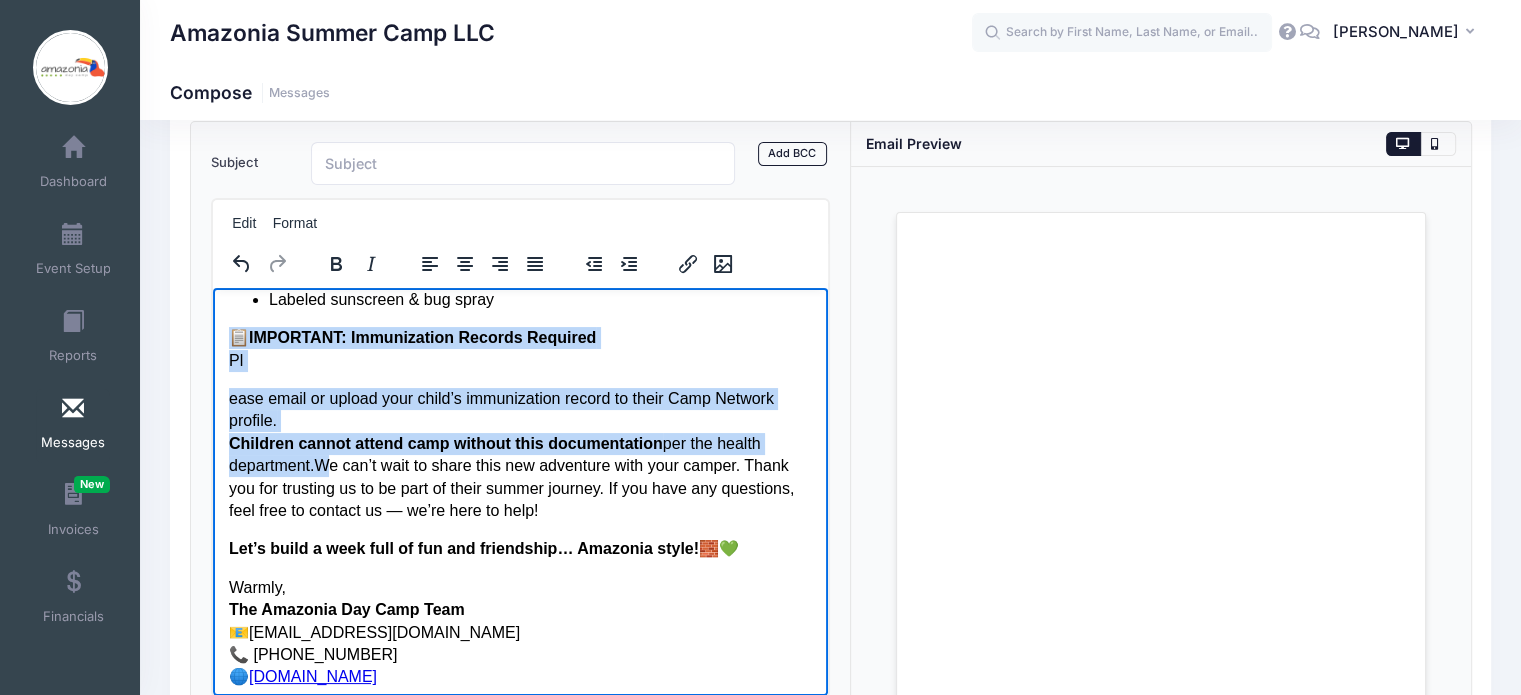 click on "Dear Amazonia Families, ⏳ The countdown is almost over — only 2 more days until we kick off our next camp session: Blocktopia Week! We’re so excited to welcome your camper this  Monday  to a world full of creativity, adventure, and fun inspired by building, teamwork, and imagination! 🧱🎨🌈 Our team has planned a week full of exciting themed activities, outdoor games, messy fun, and unforgettable moments. Here’s everything you need to know to get ready: 🗓  Blocktopia Week Schedule 📅  Camp Dates:  July 8 to July 12 📍  Location:  Powder Mills Park – Powderhorn Lodge, Pittsford, NY 14534 🕘  Drop-Off:  9:00 AM 🕒  Pick-Up:  4:00 PM 🚨  Friday Family Event:  Join us at 4:00 PM for a fun closing celebration! 🎉  Daily Highlights: ⭐️  MONDAY – Welcome Day! We’ll kick off with our Amazonia-style welcome circle and morning “Calestenia” (movement + music), followed by awesome Blocktopia-themed challenges and creative crafts to build our camp spirit! 💦  🫧  🧪  🎯" at bounding box center (520, -99) 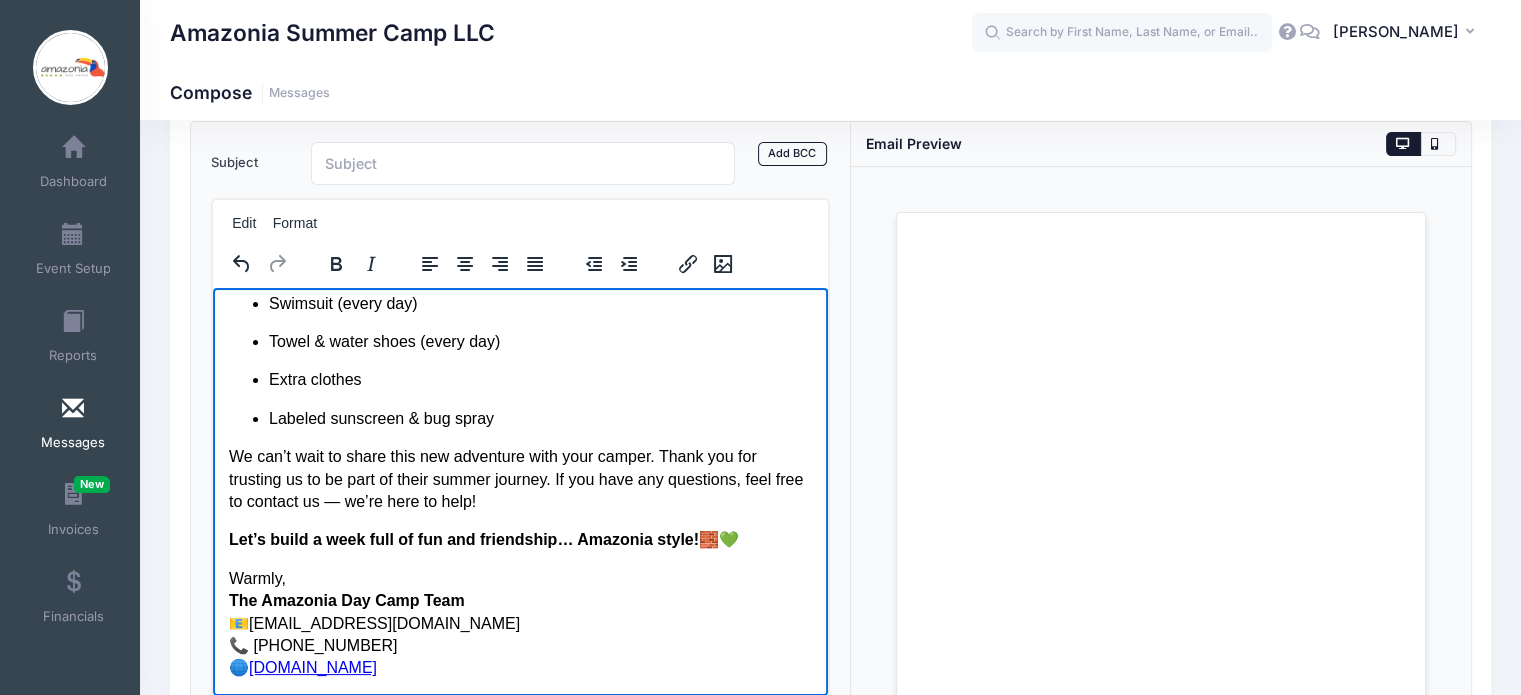 scroll, scrollTop: 1068, scrollLeft: 0, axis: vertical 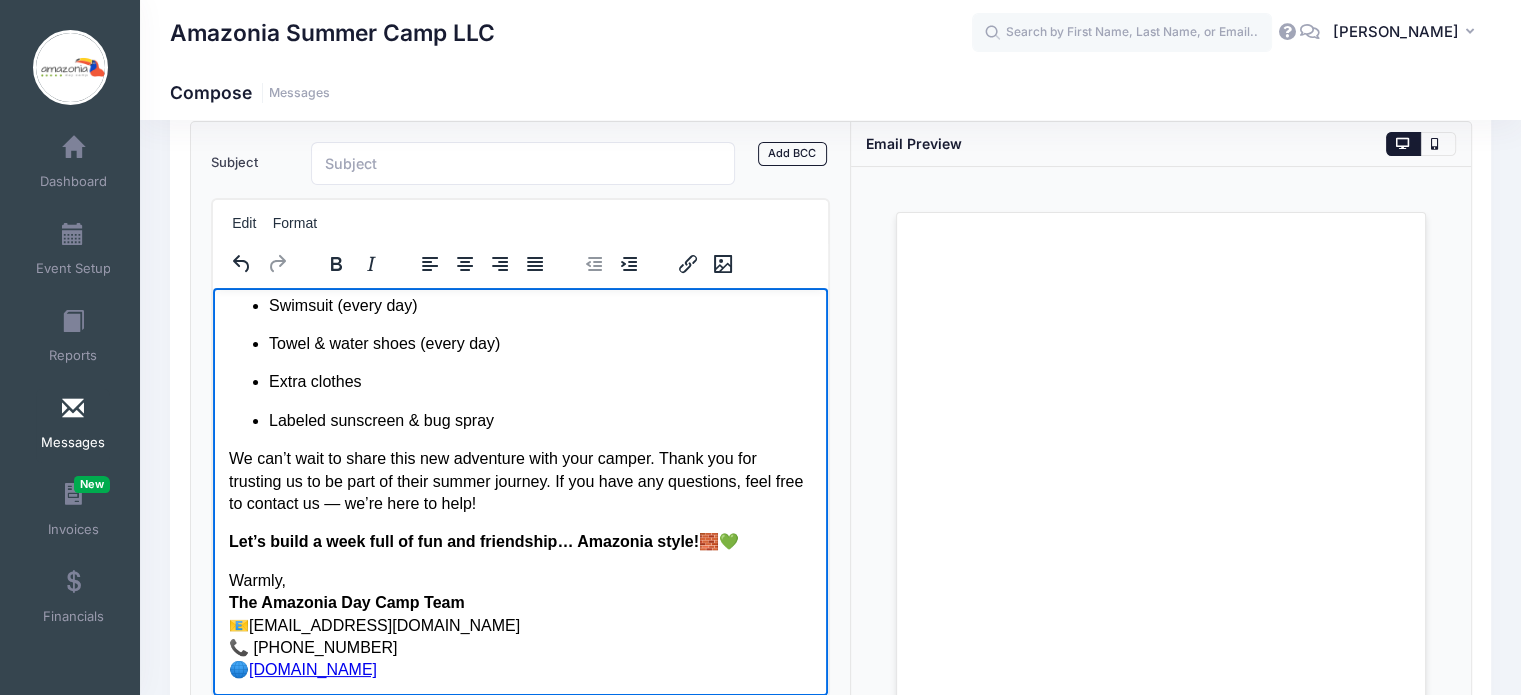 click on "We can’t wait to share this new adventure with your camper. Thank you for trusting us to be part of their summer journey. If you have any questions, feel free to contact us — we’re here to help!" at bounding box center (520, 480) 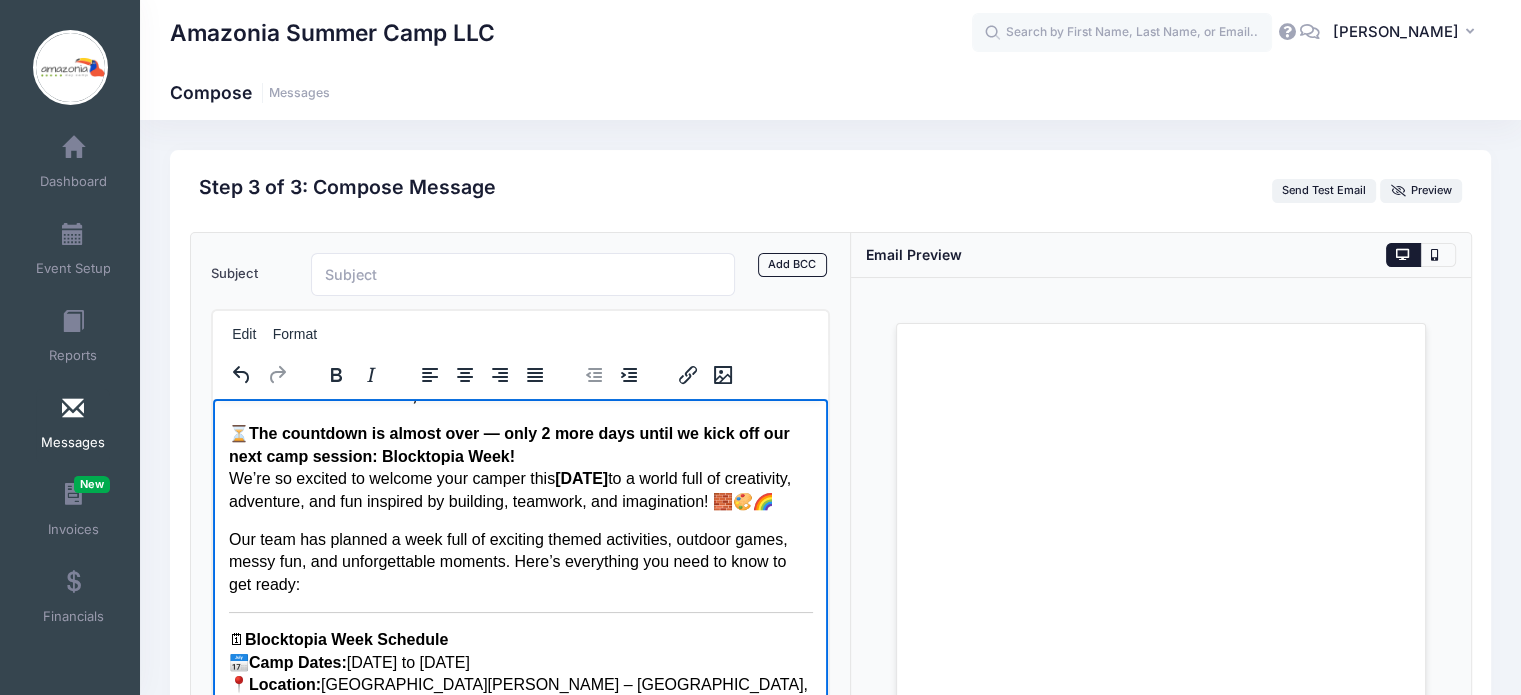 scroll, scrollTop: 26, scrollLeft: 0, axis: vertical 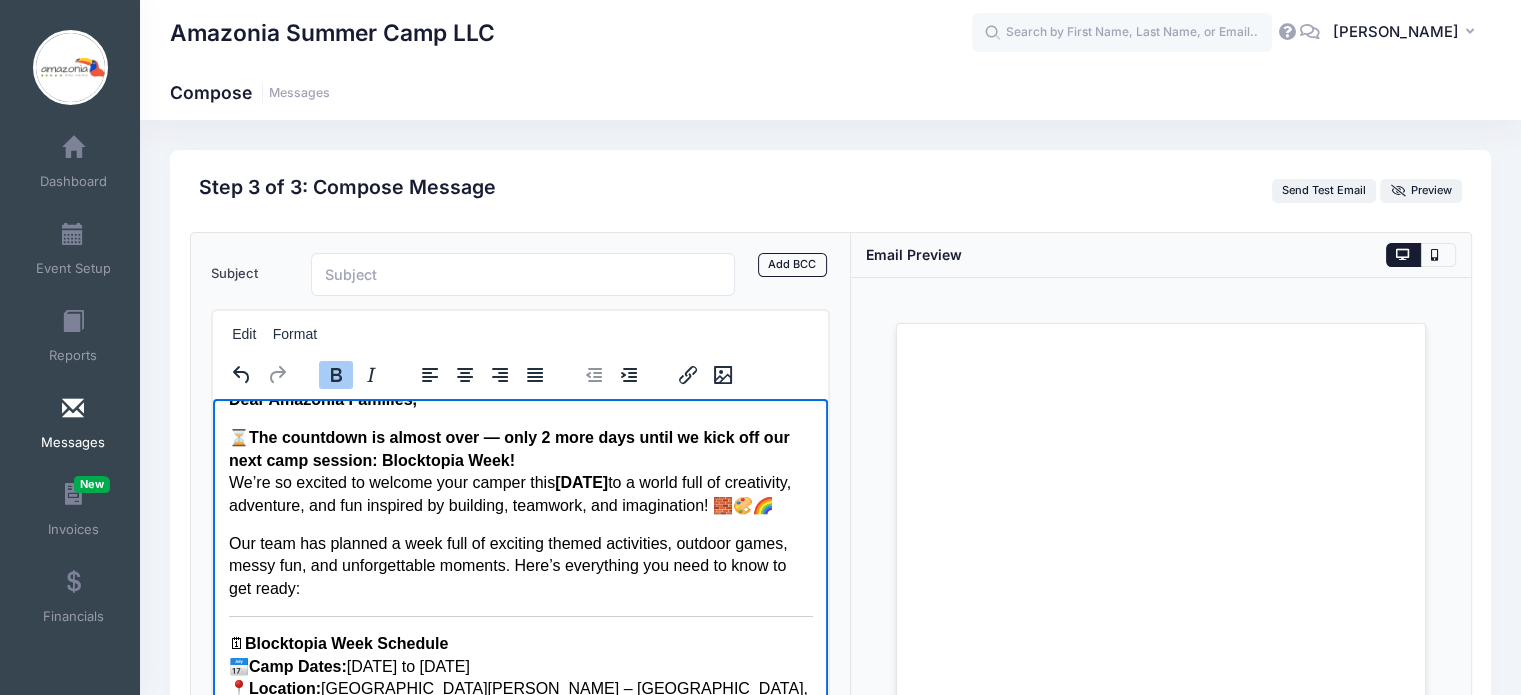 click on "The countdown is almost over — only 2 more days until we kick off our next camp session: Blocktopia Week!" at bounding box center [508, 447] 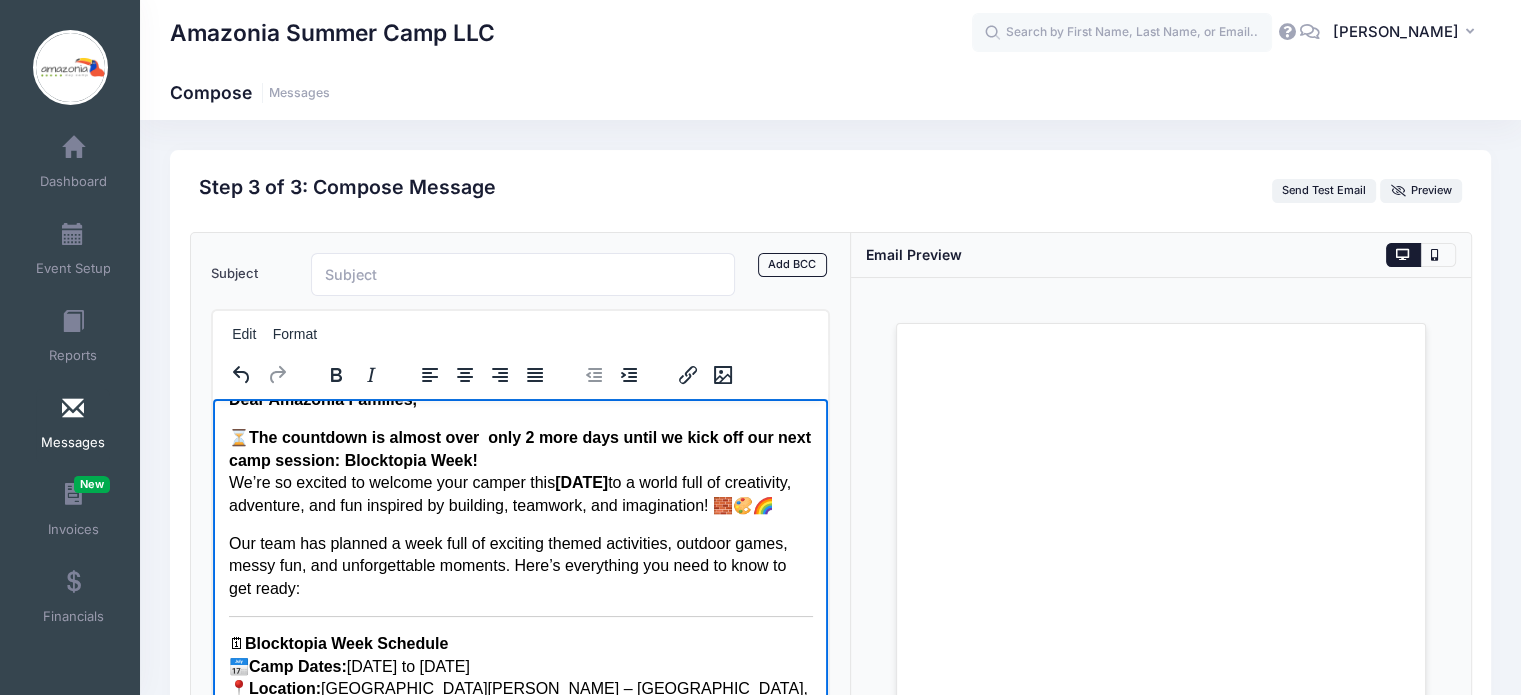 click on "🗓  Blocktopia Week Schedule 📅  Camp Dates:  July 8 to July 12 📍  Location:  Powder Mills Park – Powderhorn Lodge, Pittsford, NY 14534" at bounding box center [520, 677] 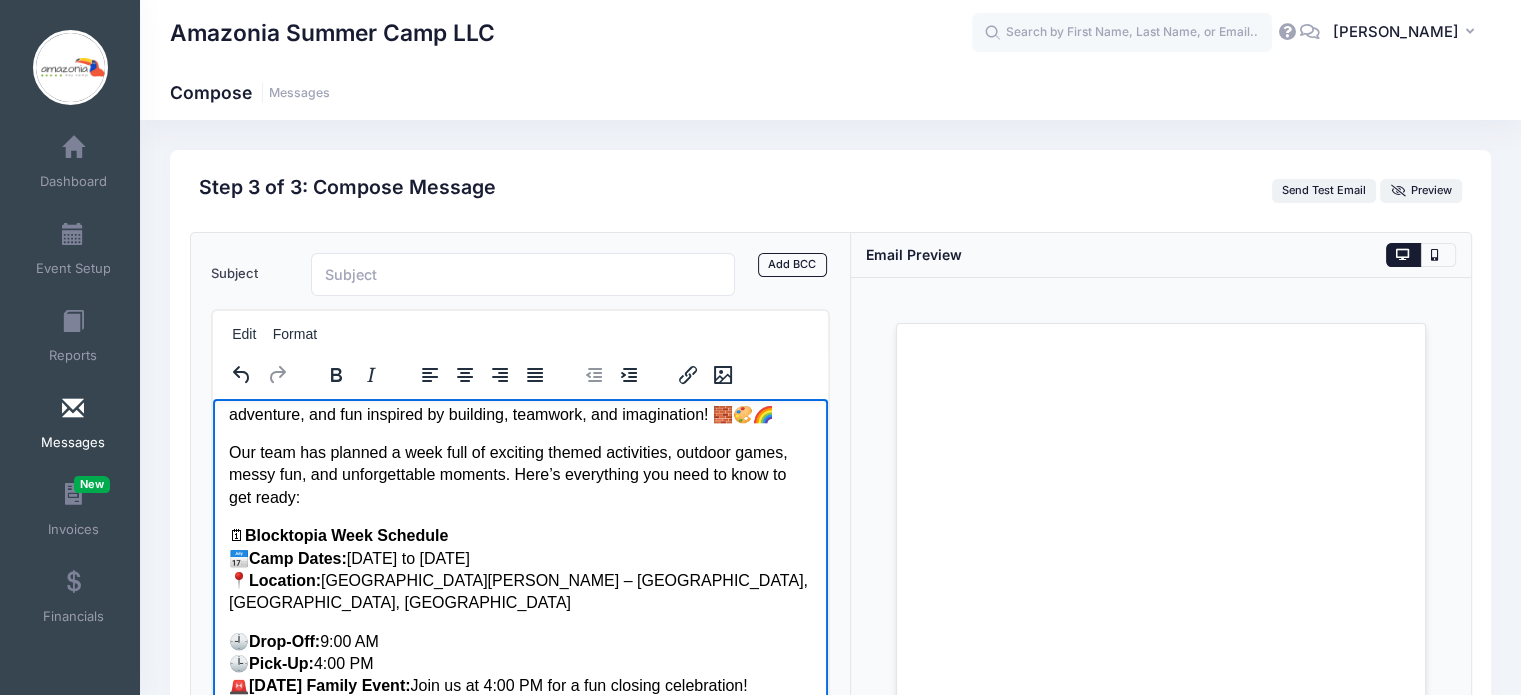 scroll, scrollTop: 167, scrollLeft: 0, axis: vertical 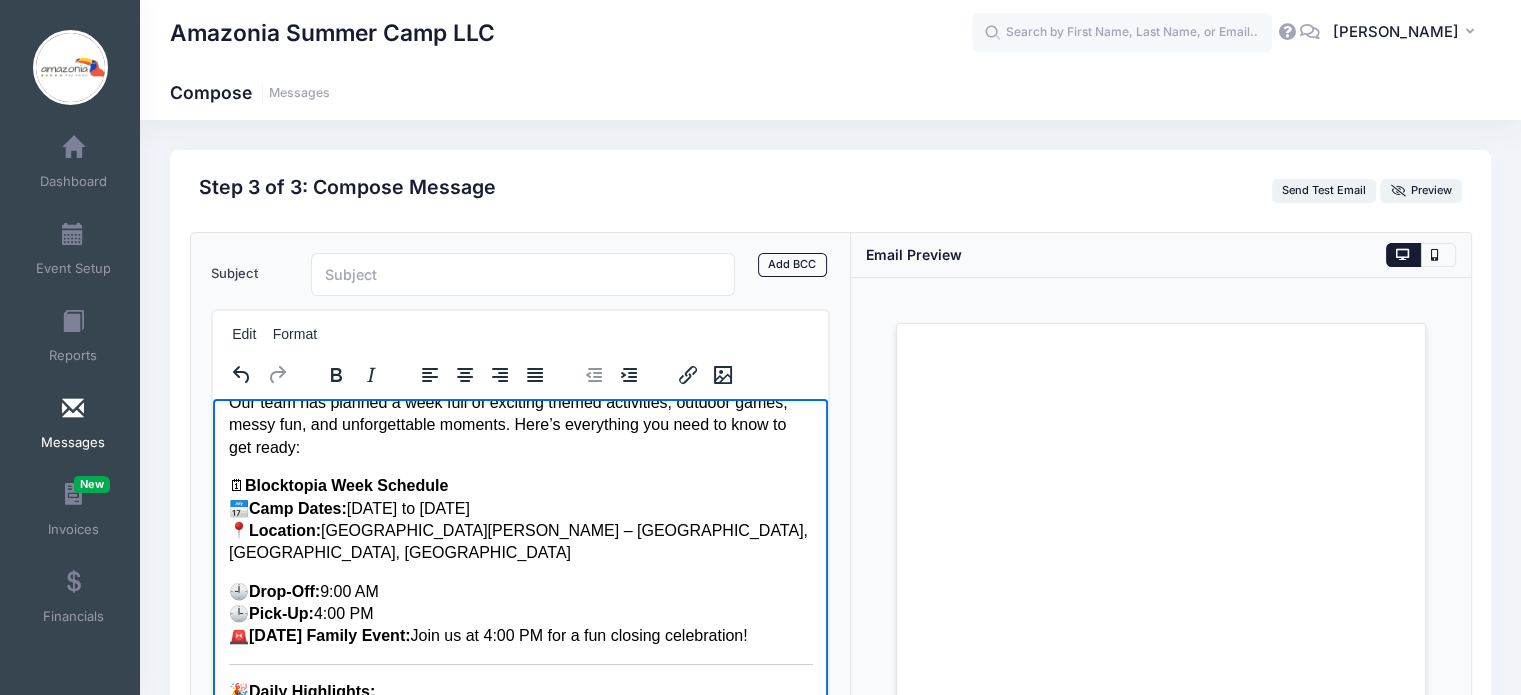 click on "🗓  Blocktopia Week Schedule 📅  Camp Dates:  July 8 to July 12 📍  Location:  Powder Mills Park – Powderhorn Lodge, Pittsford, NY 14534" at bounding box center (520, 519) 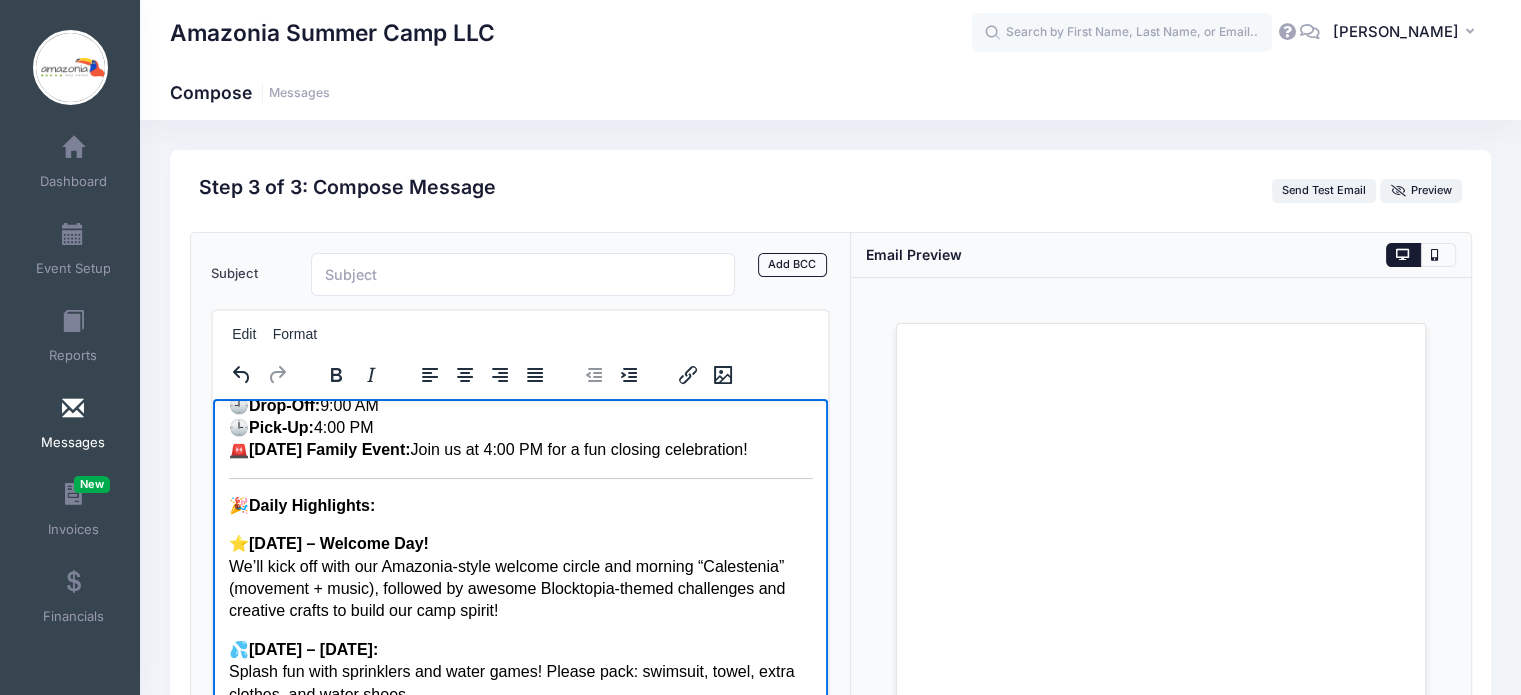 scroll, scrollTop: 355, scrollLeft: 0, axis: vertical 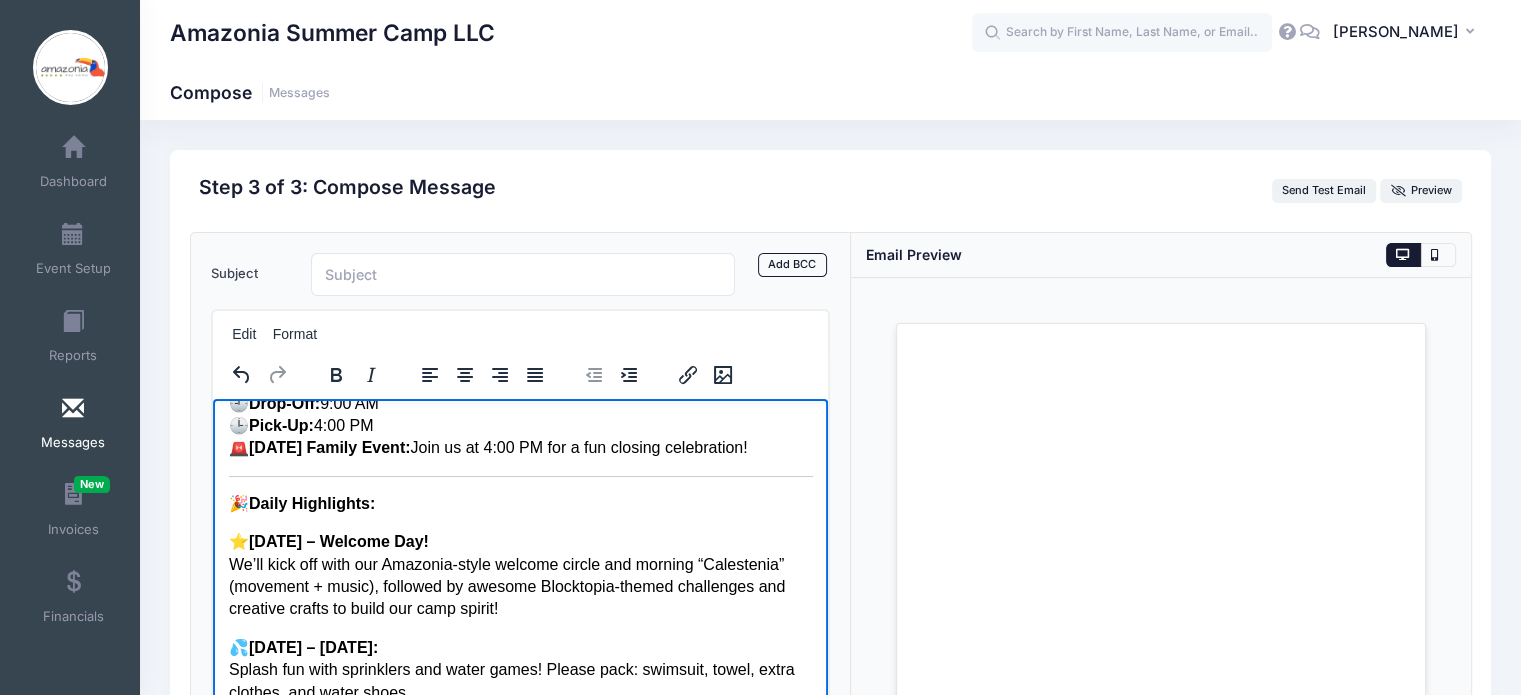 click on "🎉  Daily Highlights:" at bounding box center [520, 503] 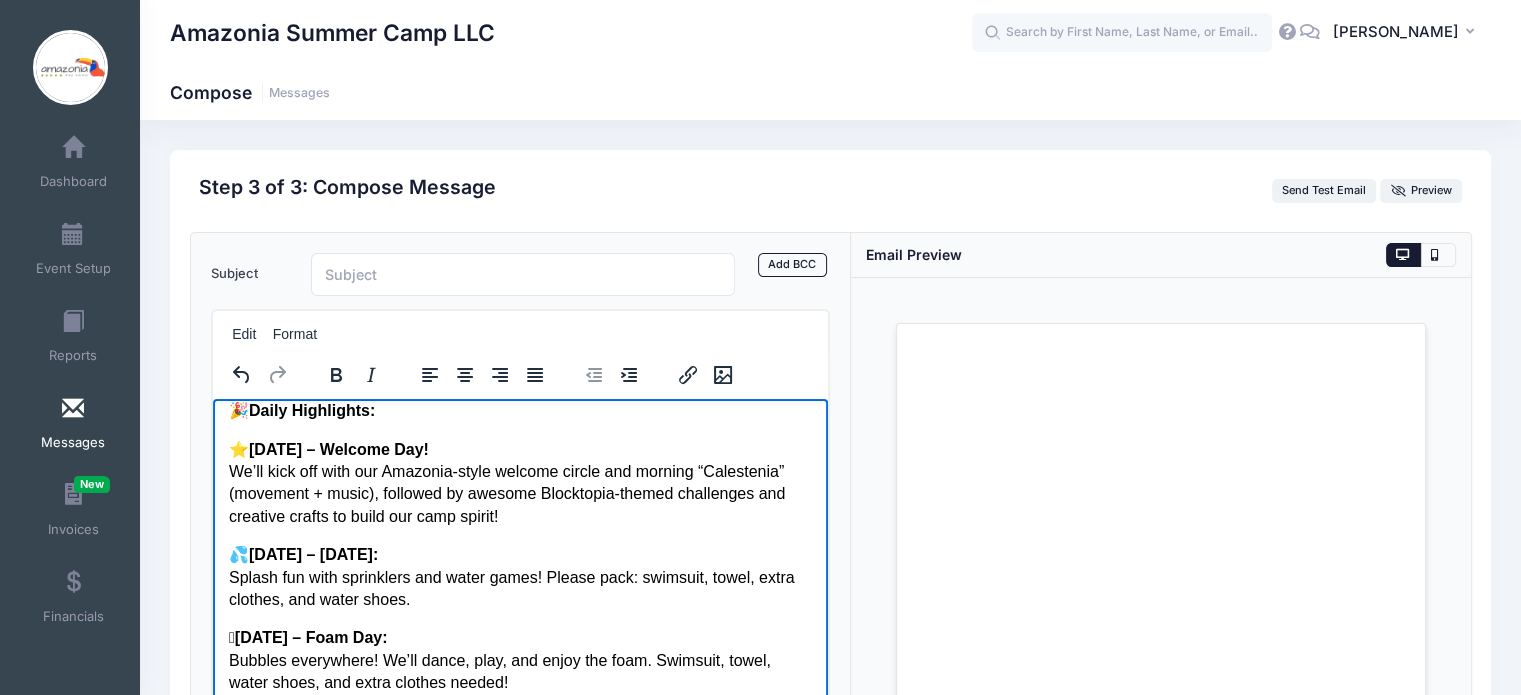 scroll, scrollTop: 456, scrollLeft: 0, axis: vertical 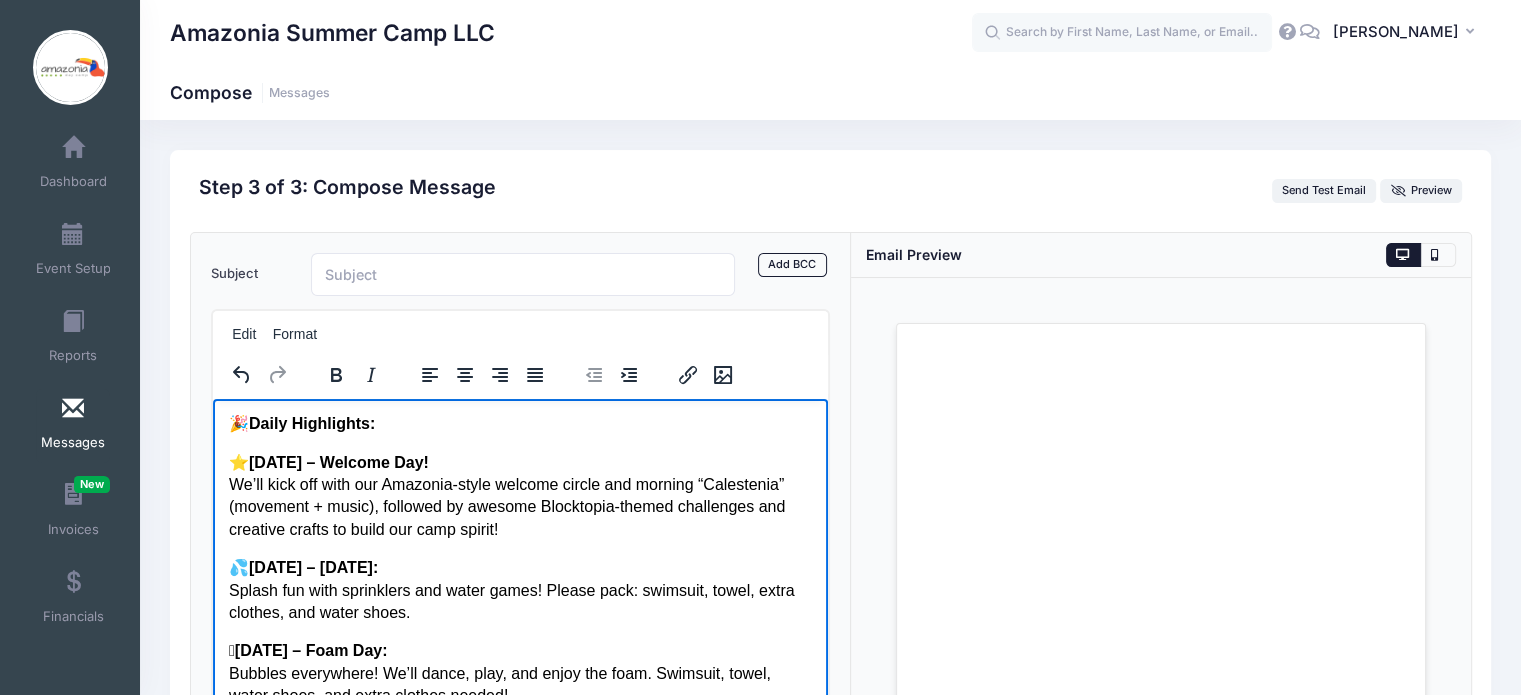 click on "🫧  WEDNESDAY – Foam Day: Bubbles everywhere! We’ll dance, play, and enjoy the foam. Swimsuit, towel, water shoes, and extra clothes needed!" at bounding box center [520, 672] 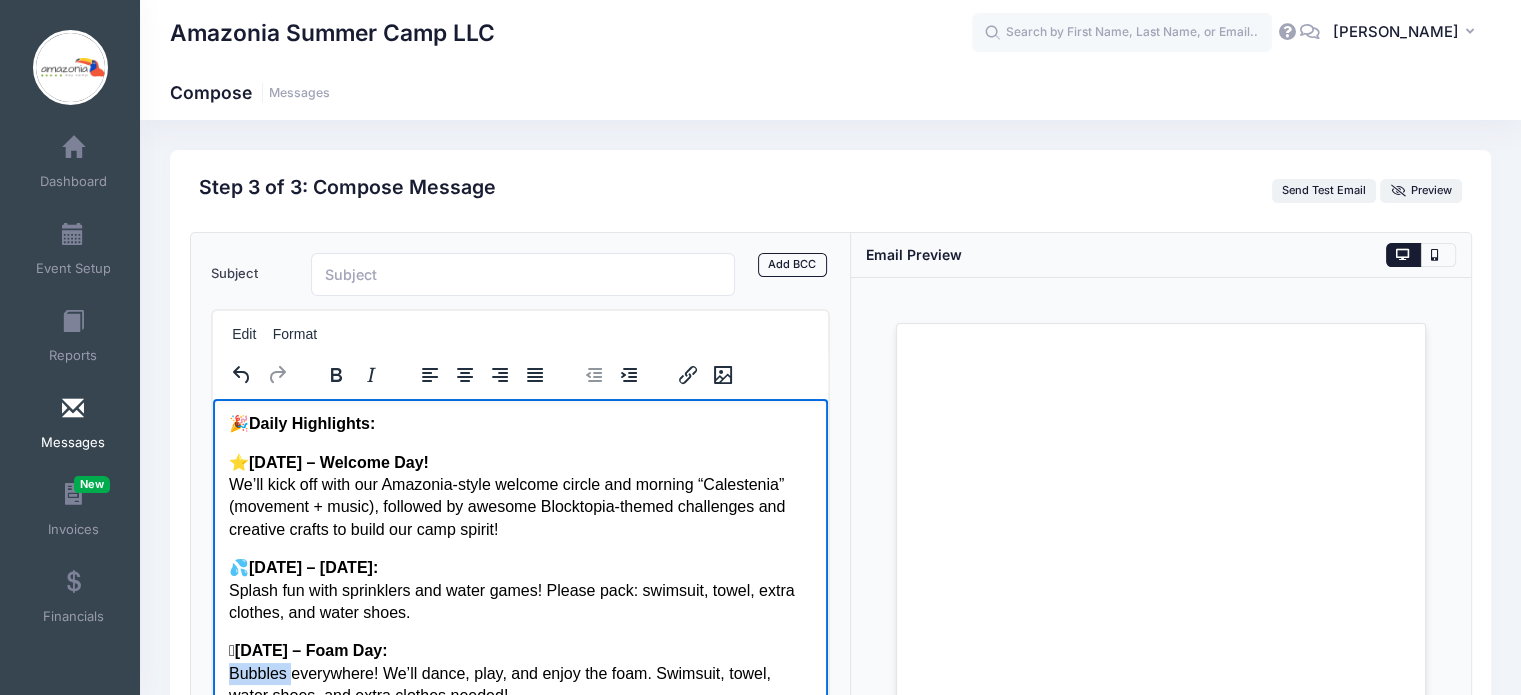 click on "🫧  WEDNESDAY – Foam Day: Bubbles everywhere! We’ll dance, play, and enjoy the foam. Swimsuit, towel, water shoes, and extra clothes needed!" at bounding box center [520, 672] 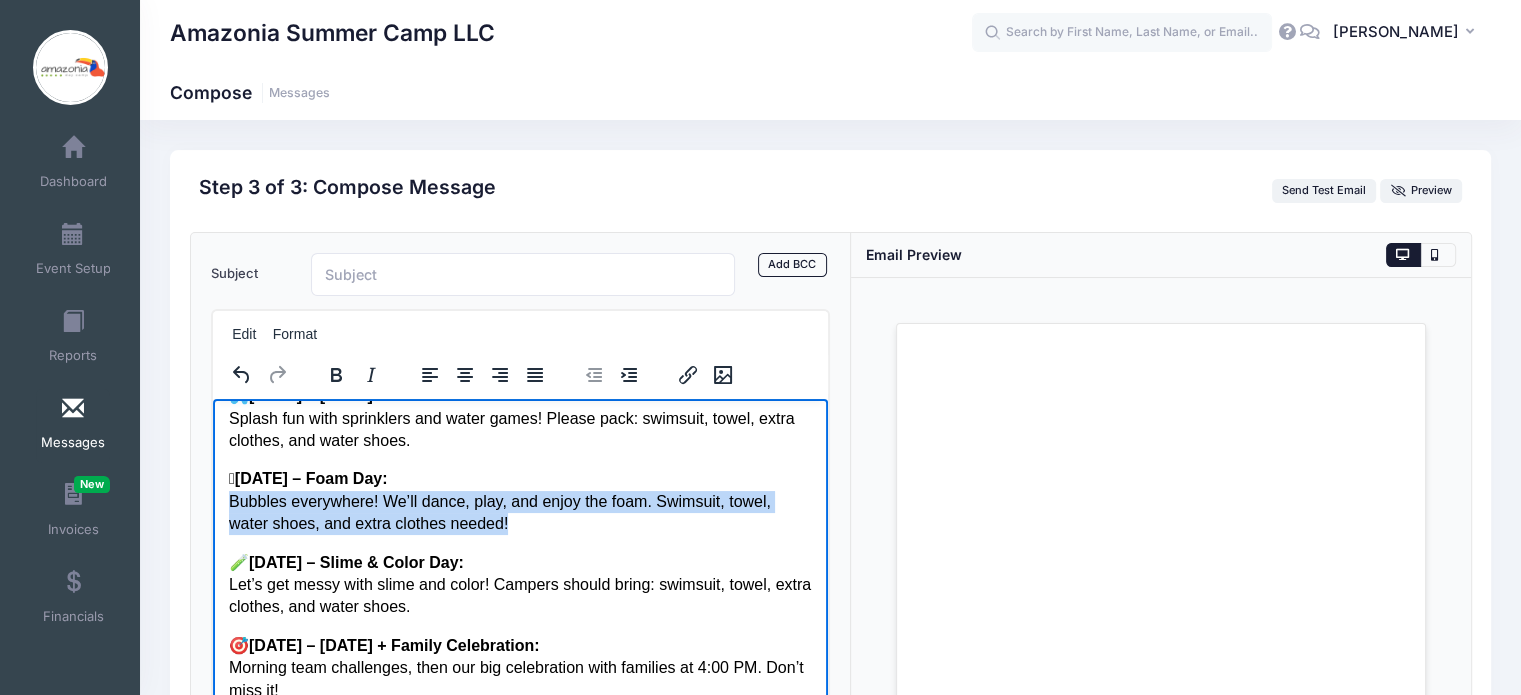 scroll, scrollTop: 696, scrollLeft: 0, axis: vertical 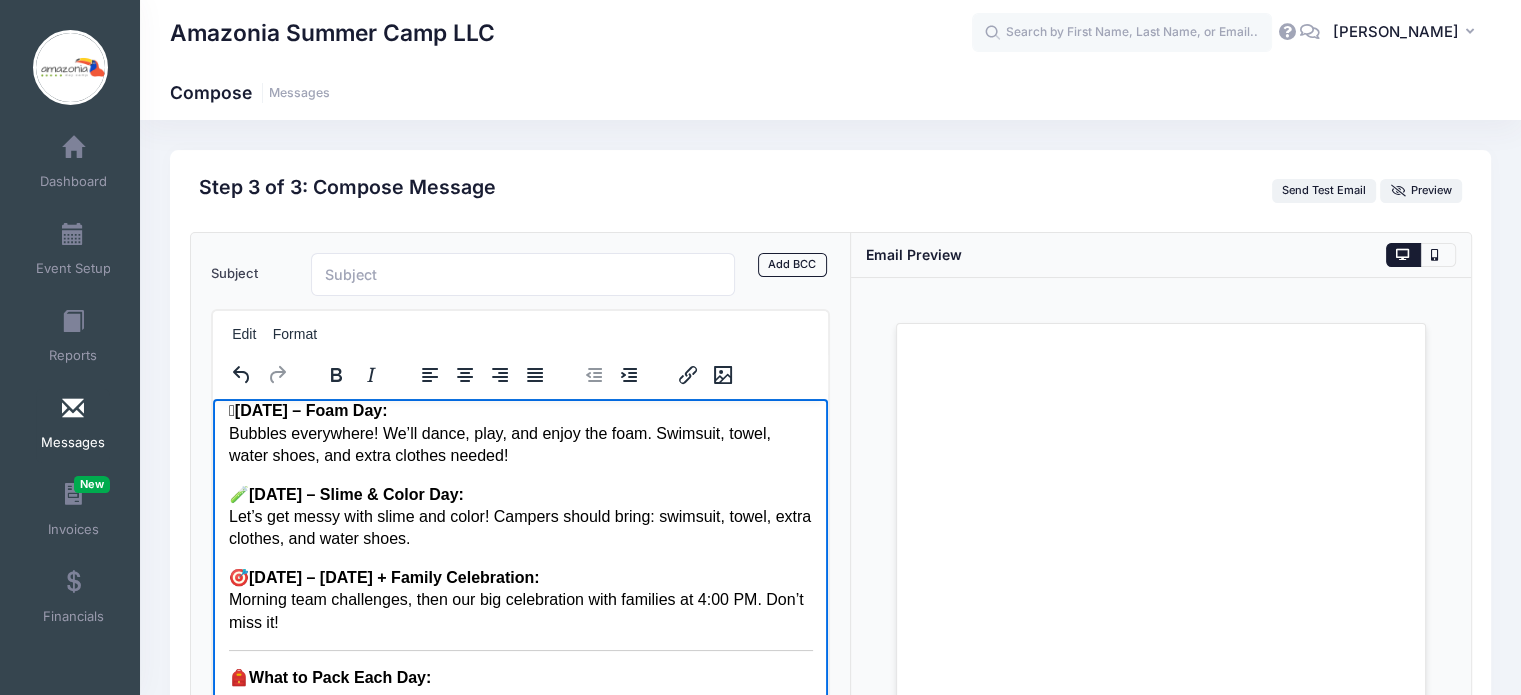 click on "FRIDAY – Field Day + Family Celebration:" at bounding box center [393, 576] 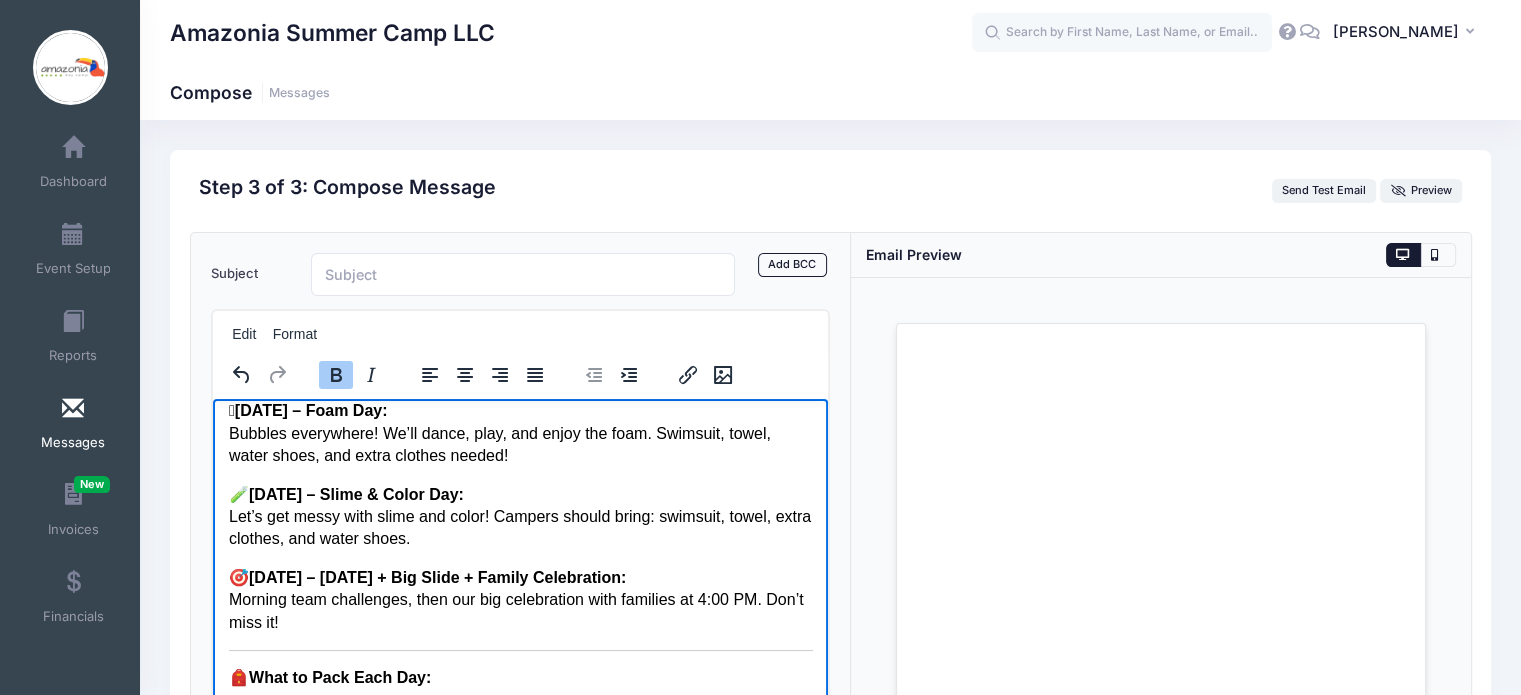 click on "Dear Amazonia Families, ⏳ The countdown is almost over  only 2 more days until we kick off our next camp session: Blocktopia Week! We’re so excited to welcome your camper this  Monday  to a world full of creativity, adventure, and fun inspired by building, teamwork, and imagination! 🧱🎨🌈 Our team has planned a week full of exciting themed activities, outdoor games, messy fun, and unforgettable moments. Here’s everything you need to know to get ready: 🗓  Blocktopia Week Schedule 📅  Camp Dates:  July 14 to July 18 📍  Location:  Powder Mills Park  Powderhorn Lodge, Pittsford, NY 14534 🕘  Drop-Off:  9:00 AM 🕒  Pick-Up:  4:00 PM 🚨  Friday Family Event:  Join us at 4:00 PM for a fun closing celebration! 🎉  Daily Highlights: ⭐️  MONDAY – Welcome Day! We’ll kick off with our Amazonia-style welcome circle and morning “Calestenia” (movement + music), followed by awesome Blocktopia-themed challenges and creative crafts to build our camp spirit! 💦  🫧  🧪  🎯" at bounding box center (520, 443) 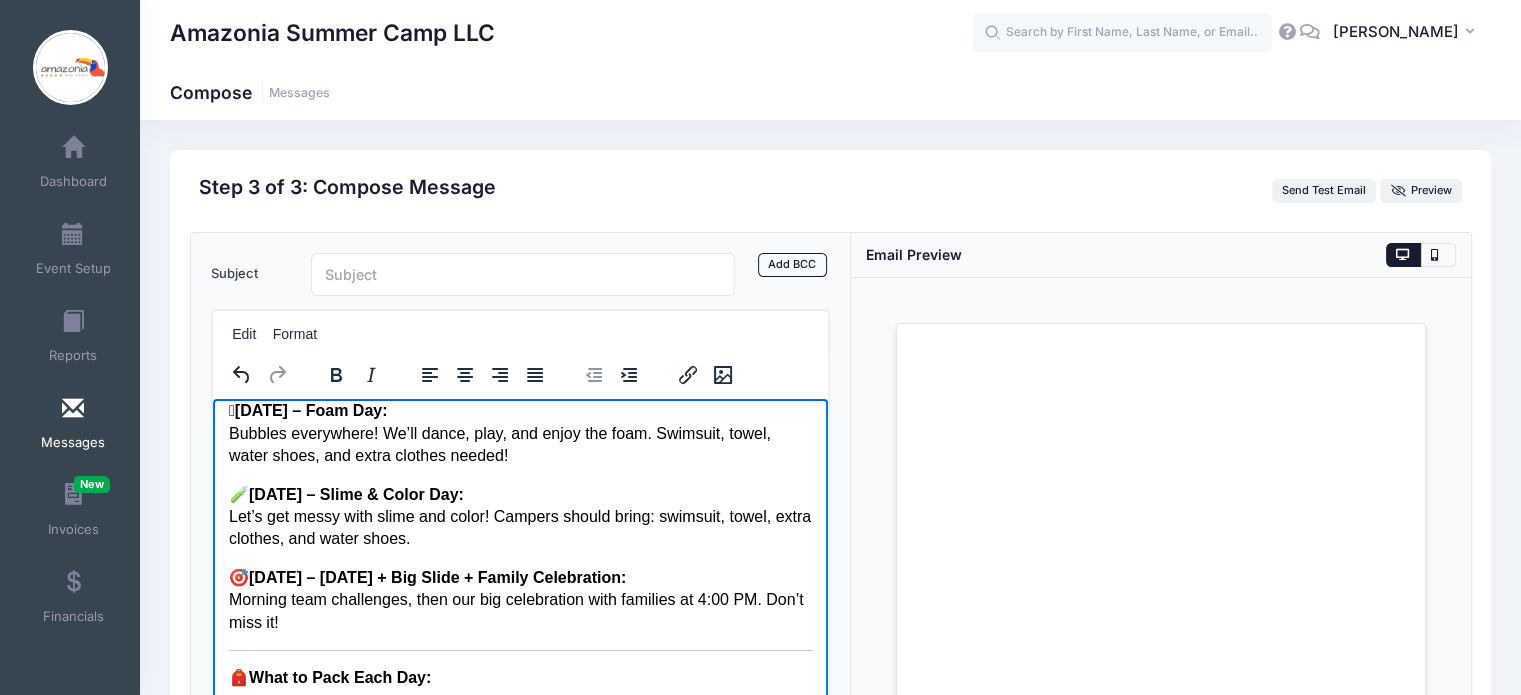 click on "🎒  What to Pack Each Day:" at bounding box center (520, 677) 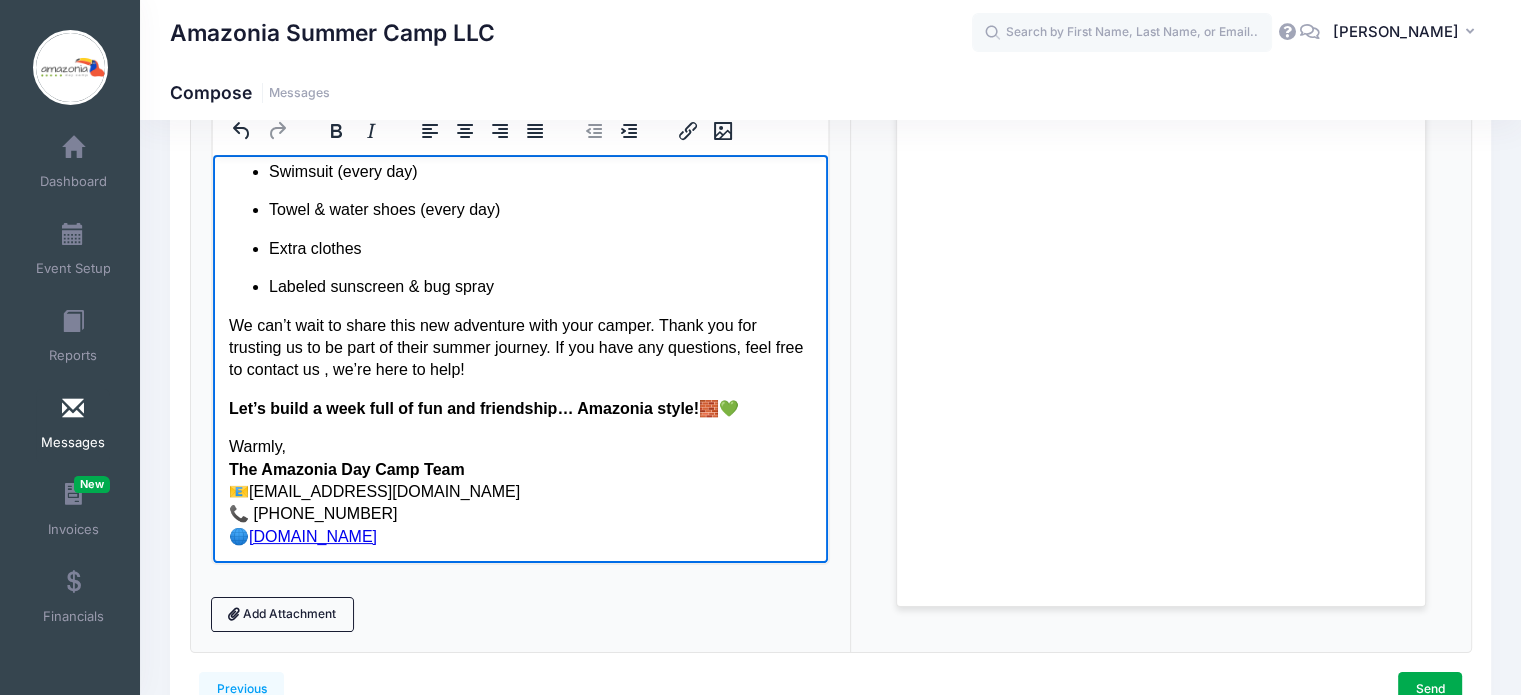 scroll, scrollTop: 246, scrollLeft: 0, axis: vertical 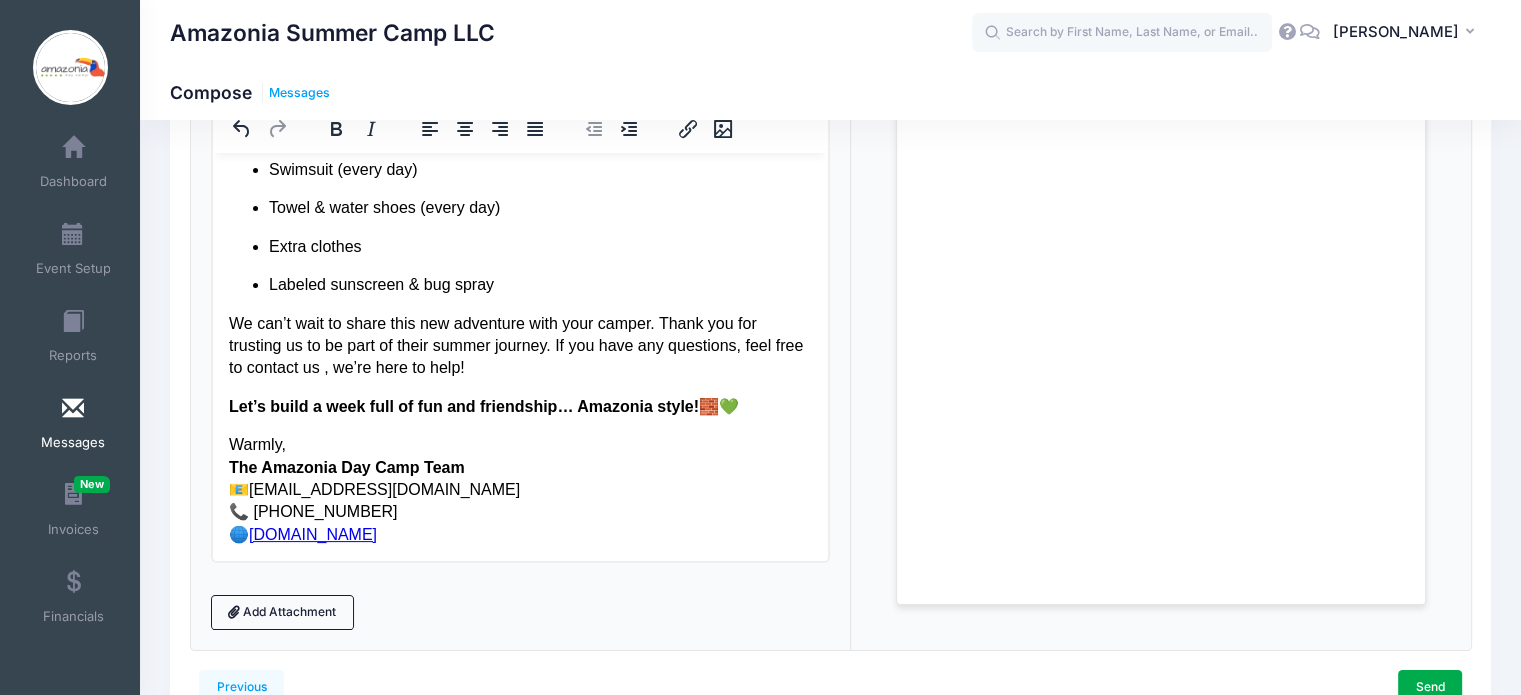 click on "Messages" at bounding box center (299, 93) 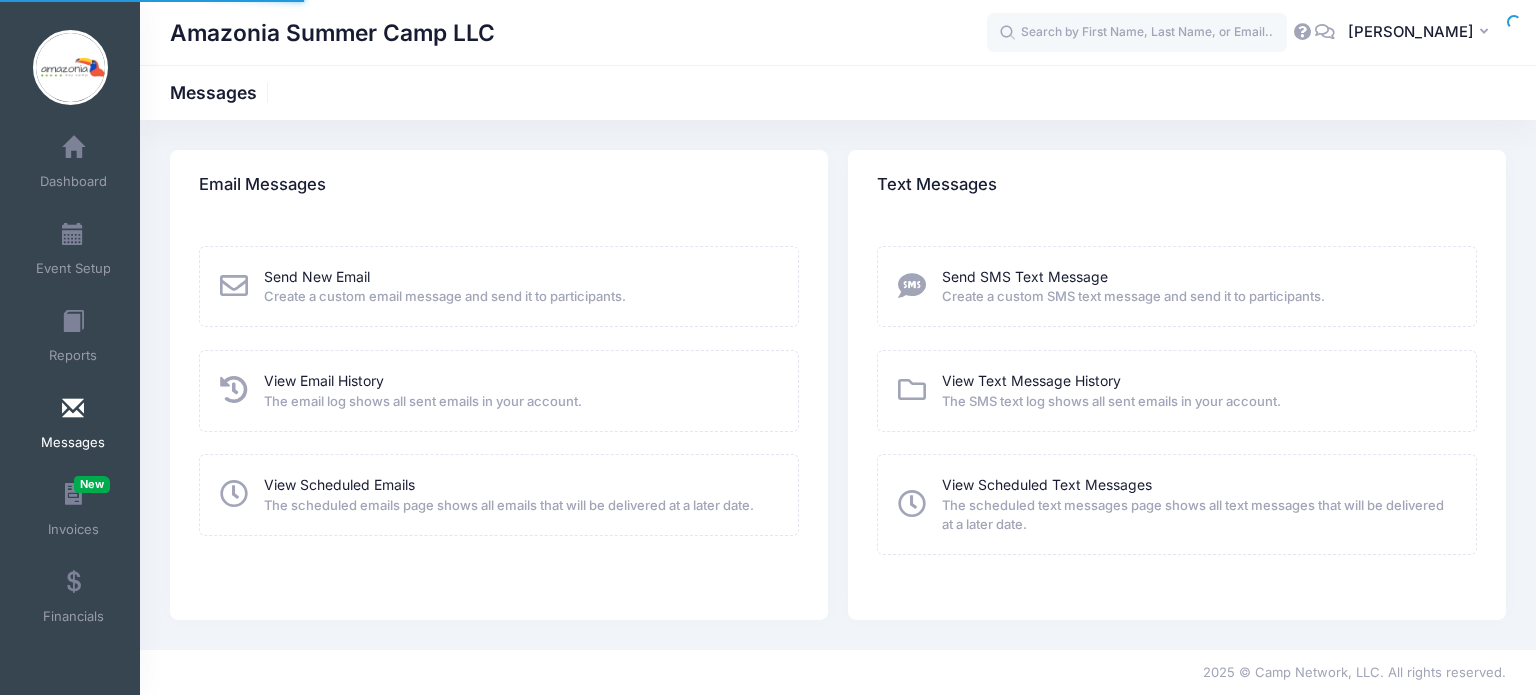 scroll, scrollTop: 0, scrollLeft: 0, axis: both 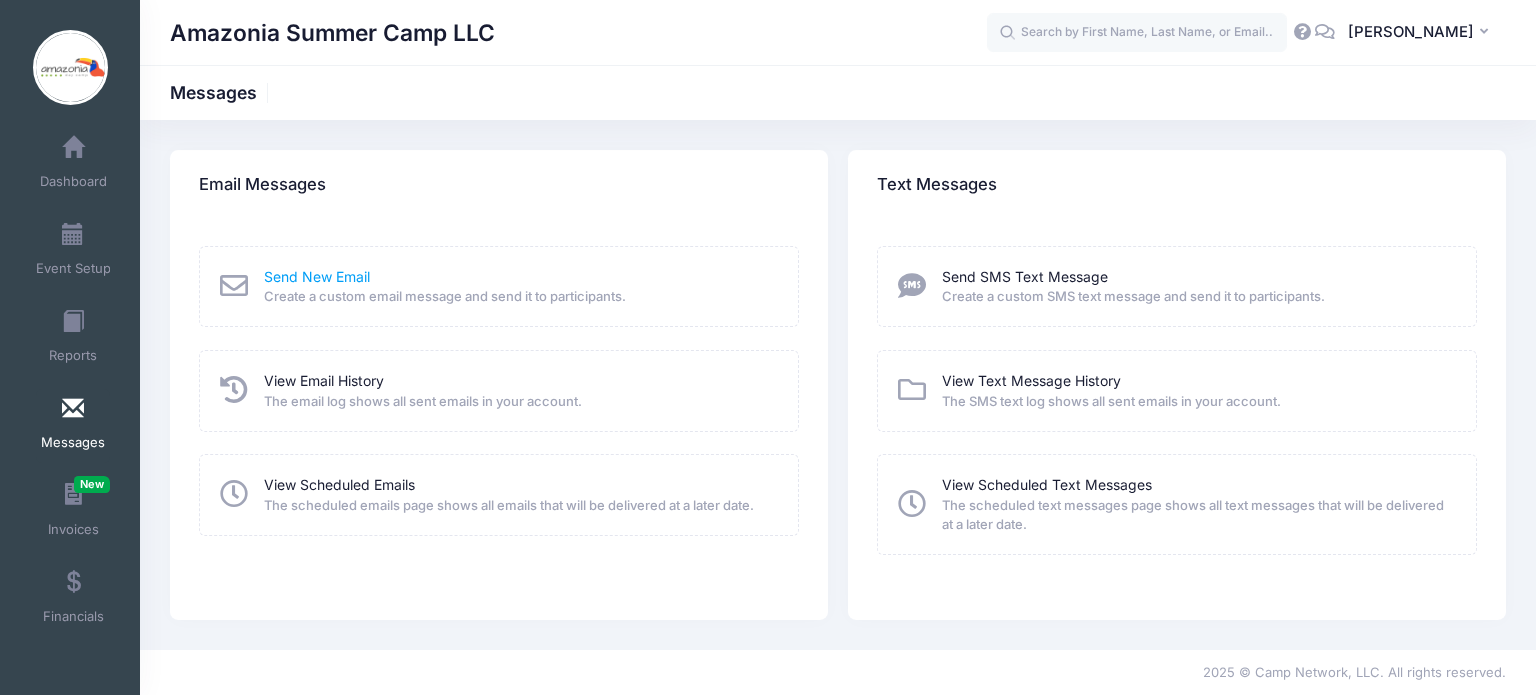 click on "Send New Email" at bounding box center [317, 276] 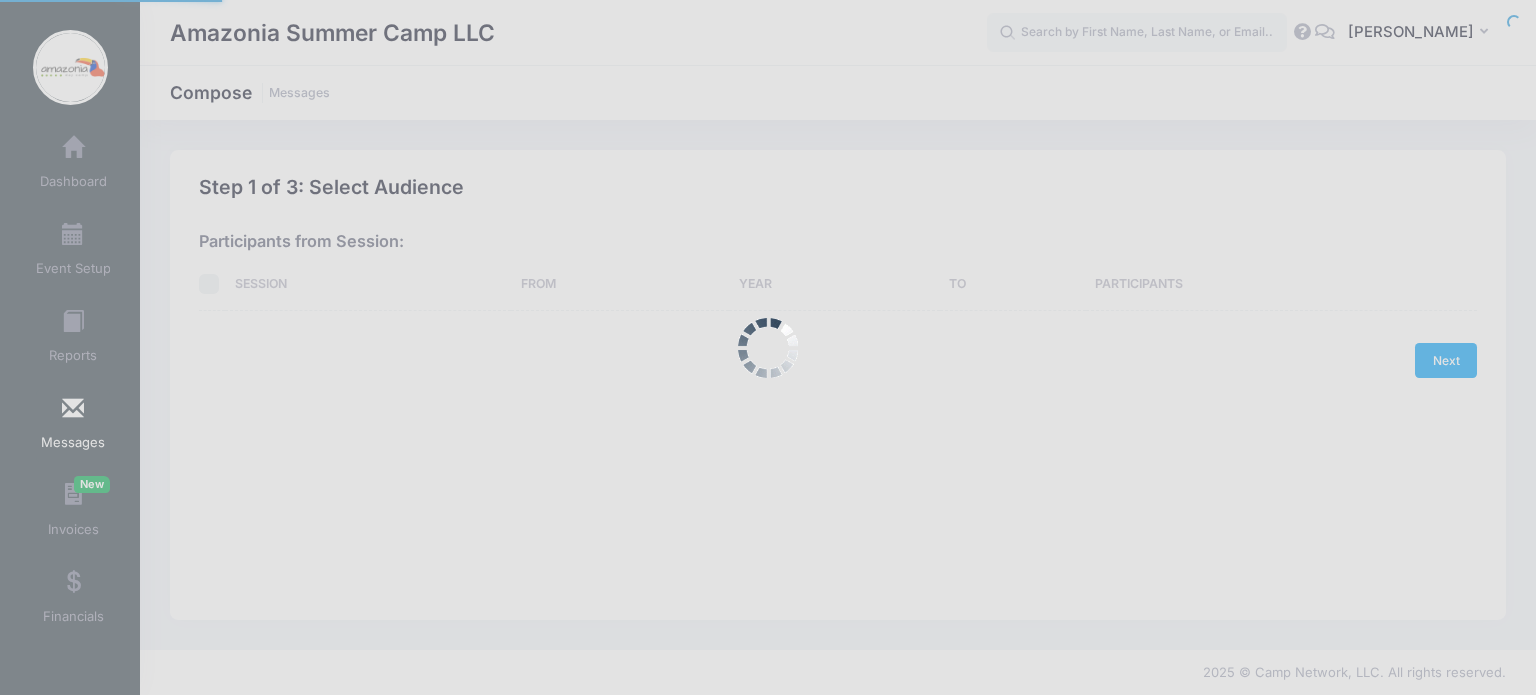 scroll, scrollTop: 0, scrollLeft: 0, axis: both 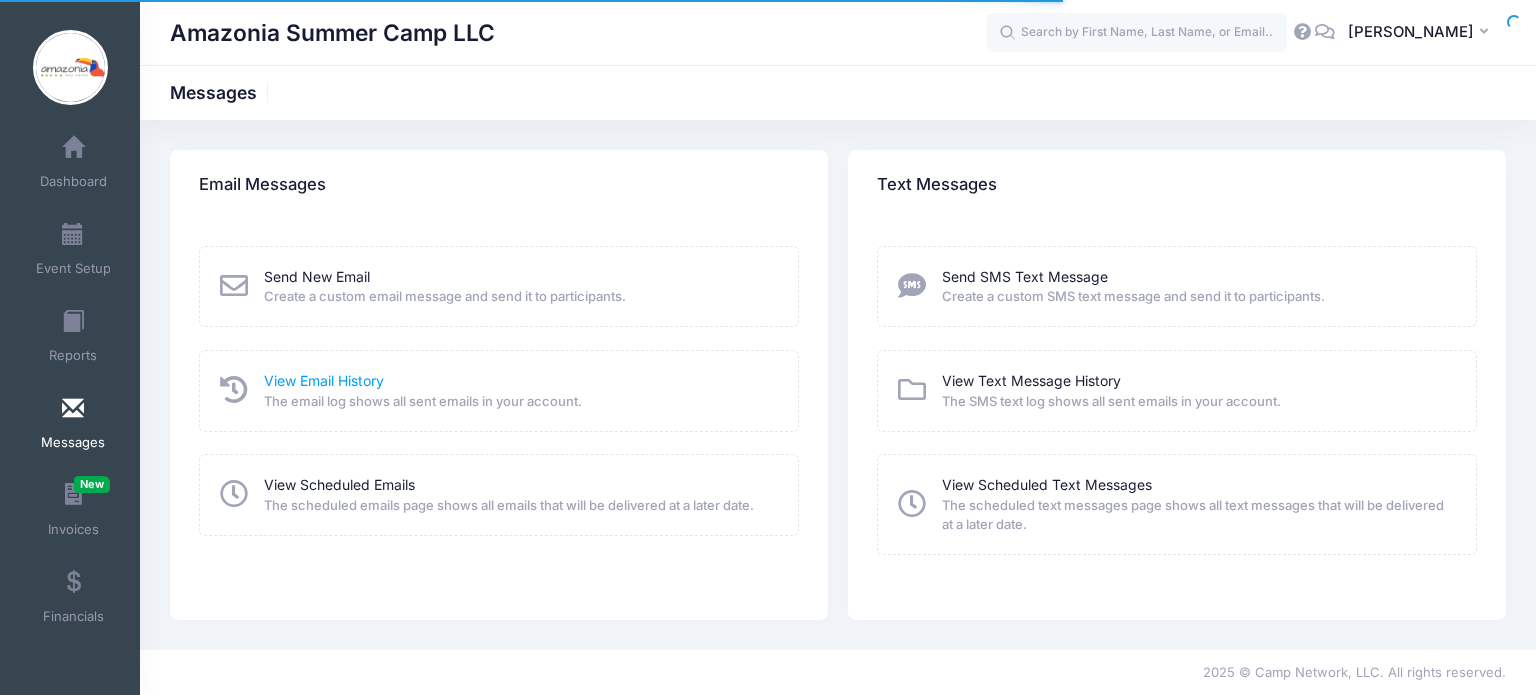 click on "View Email History" at bounding box center [324, 380] 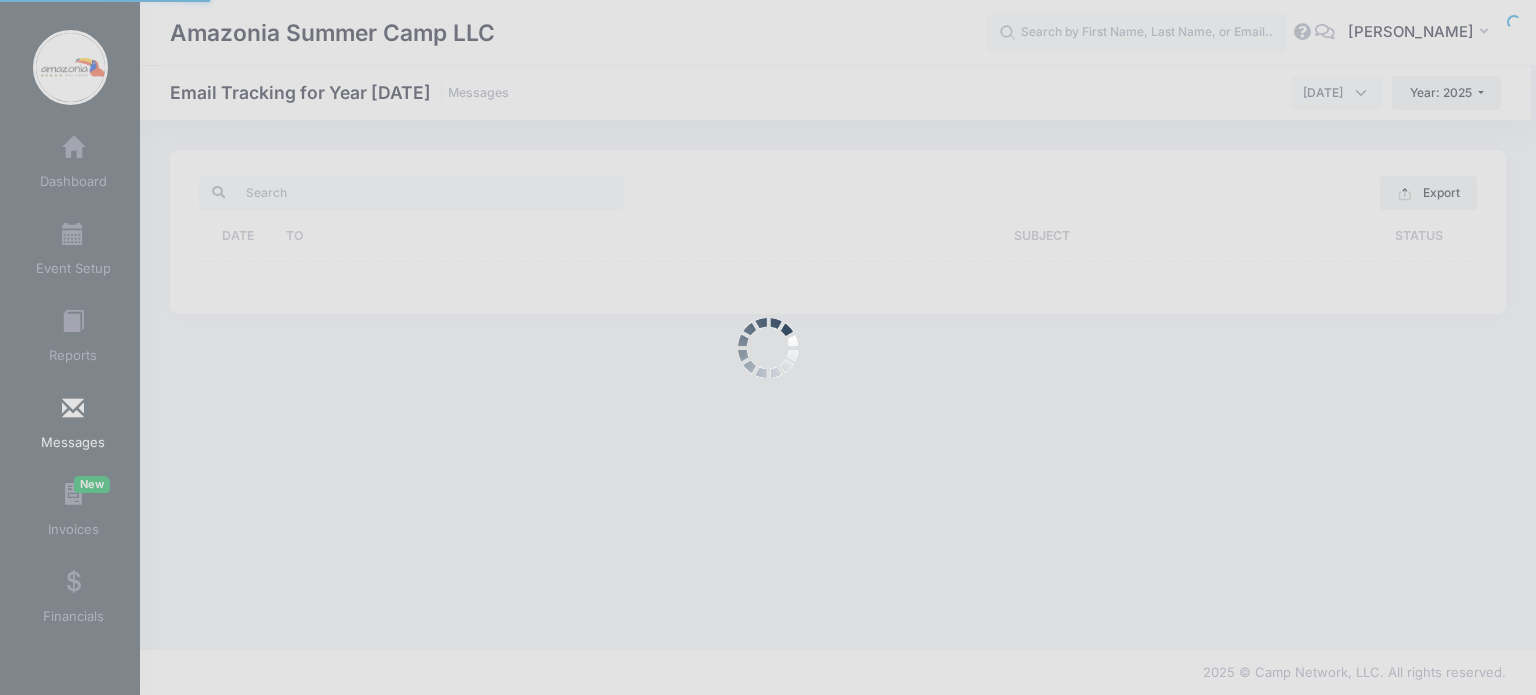 scroll, scrollTop: 0, scrollLeft: 0, axis: both 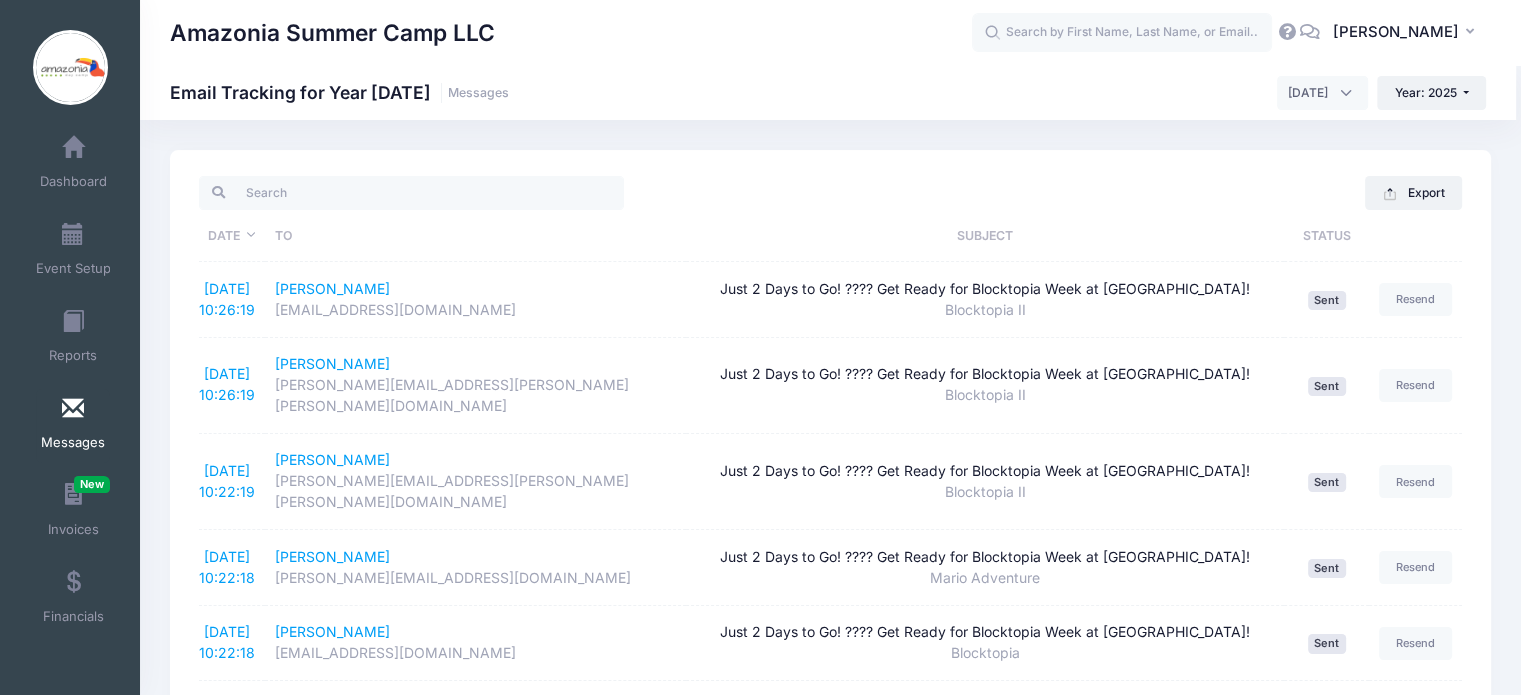 click at bounding box center (73, 409) 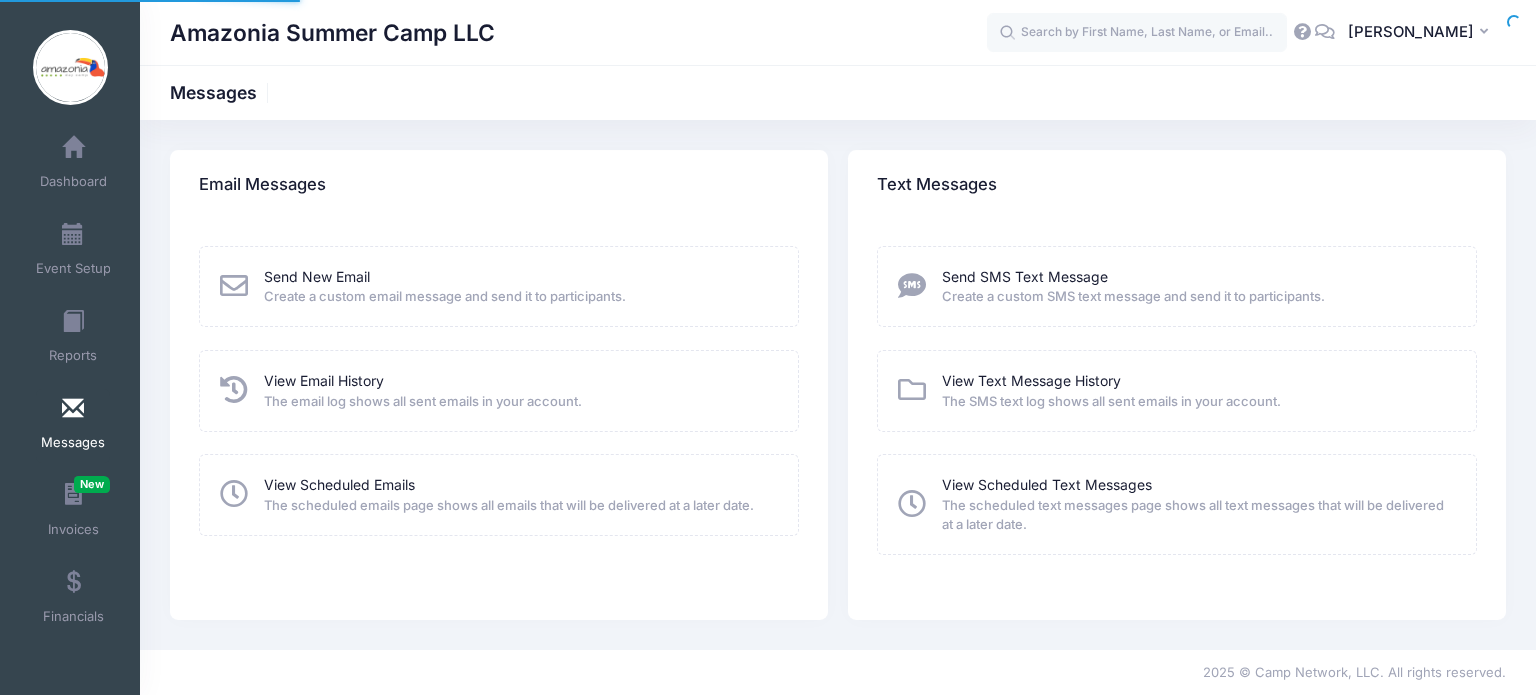 scroll, scrollTop: 0, scrollLeft: 0, axis: both 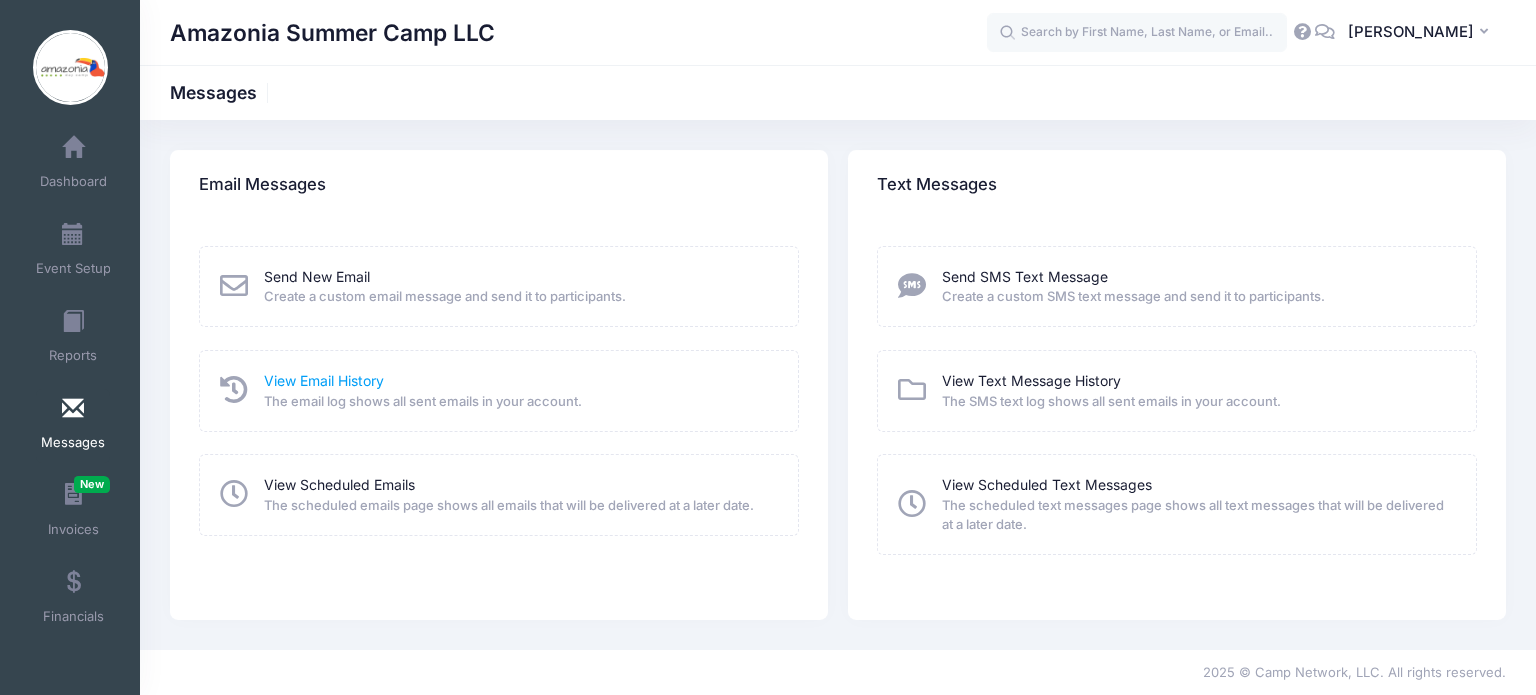 click on "View Email History" at bounding box center [324, 380] 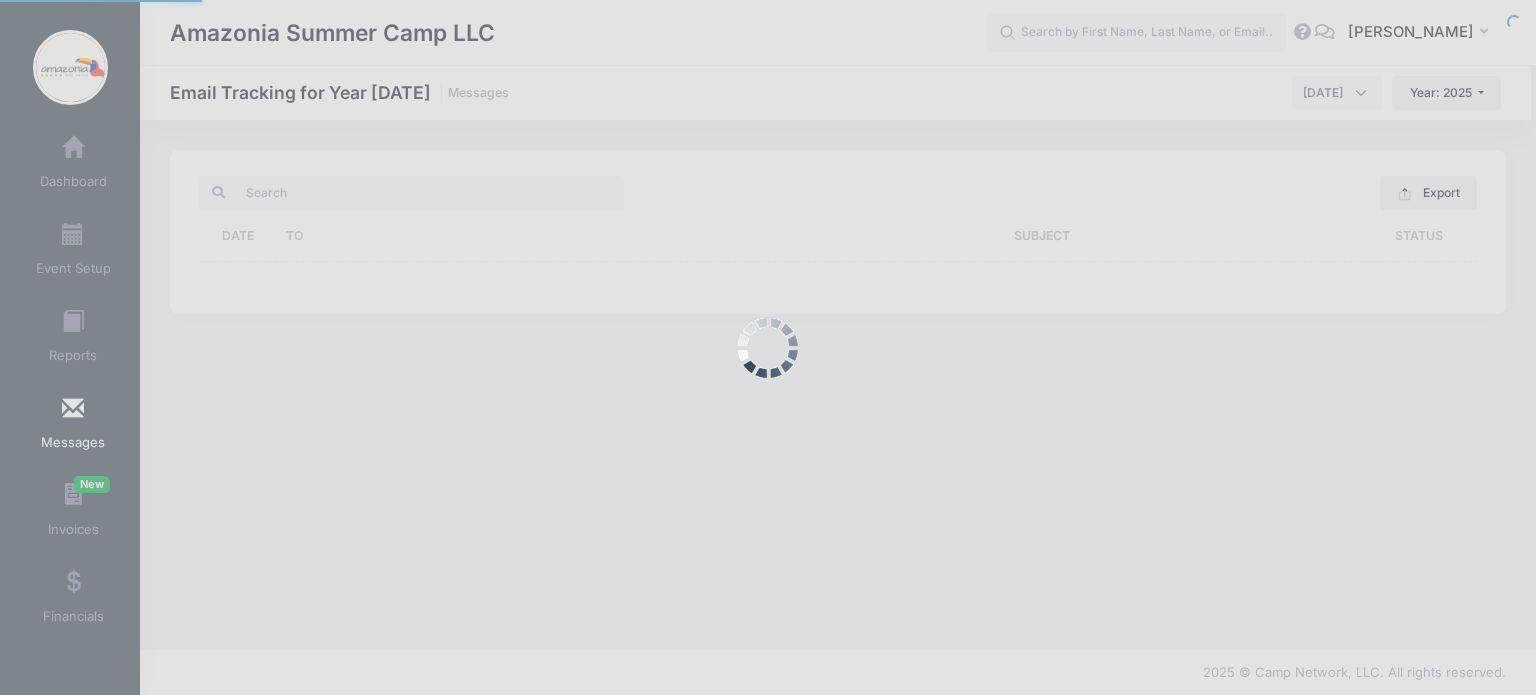 scroll, scrollTop: 0, scrollLeft: 0, axis: both 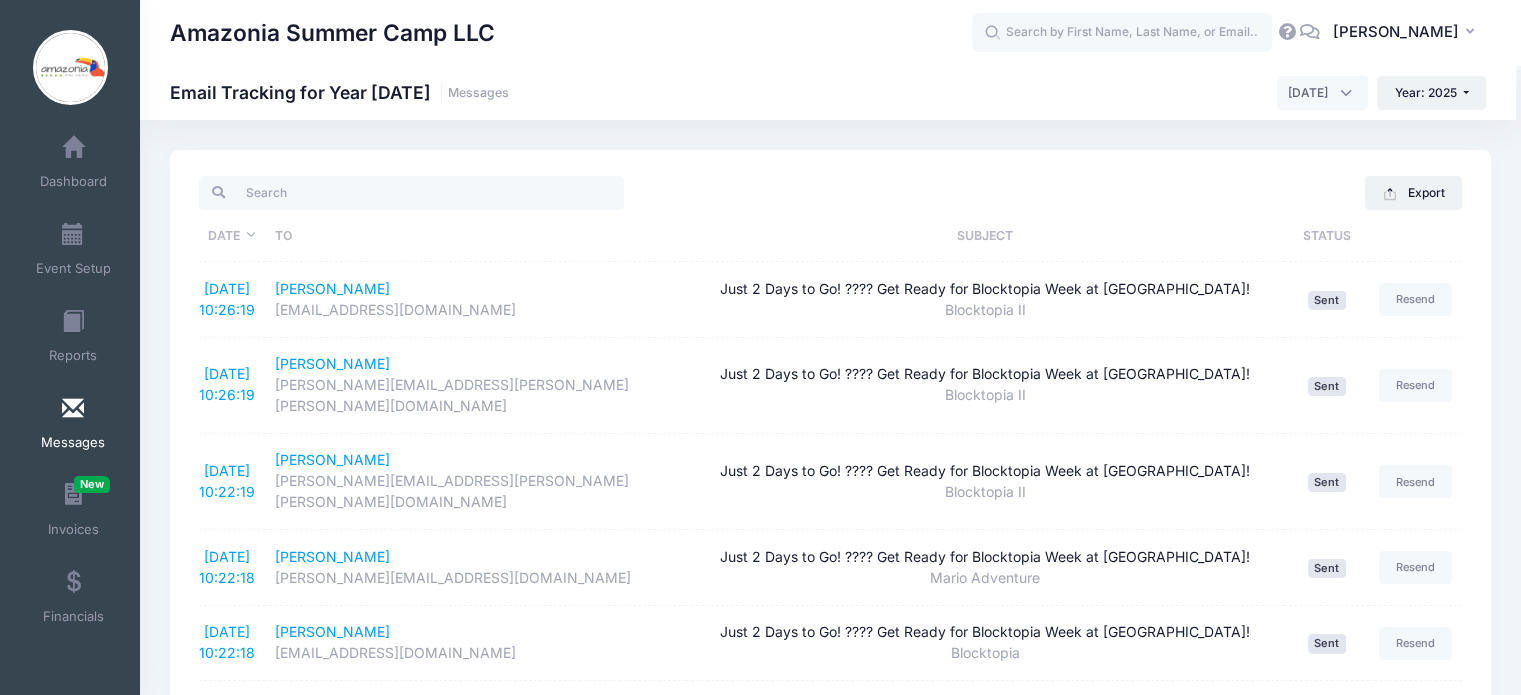 click on "Messages" at bounding box center [73, 426] 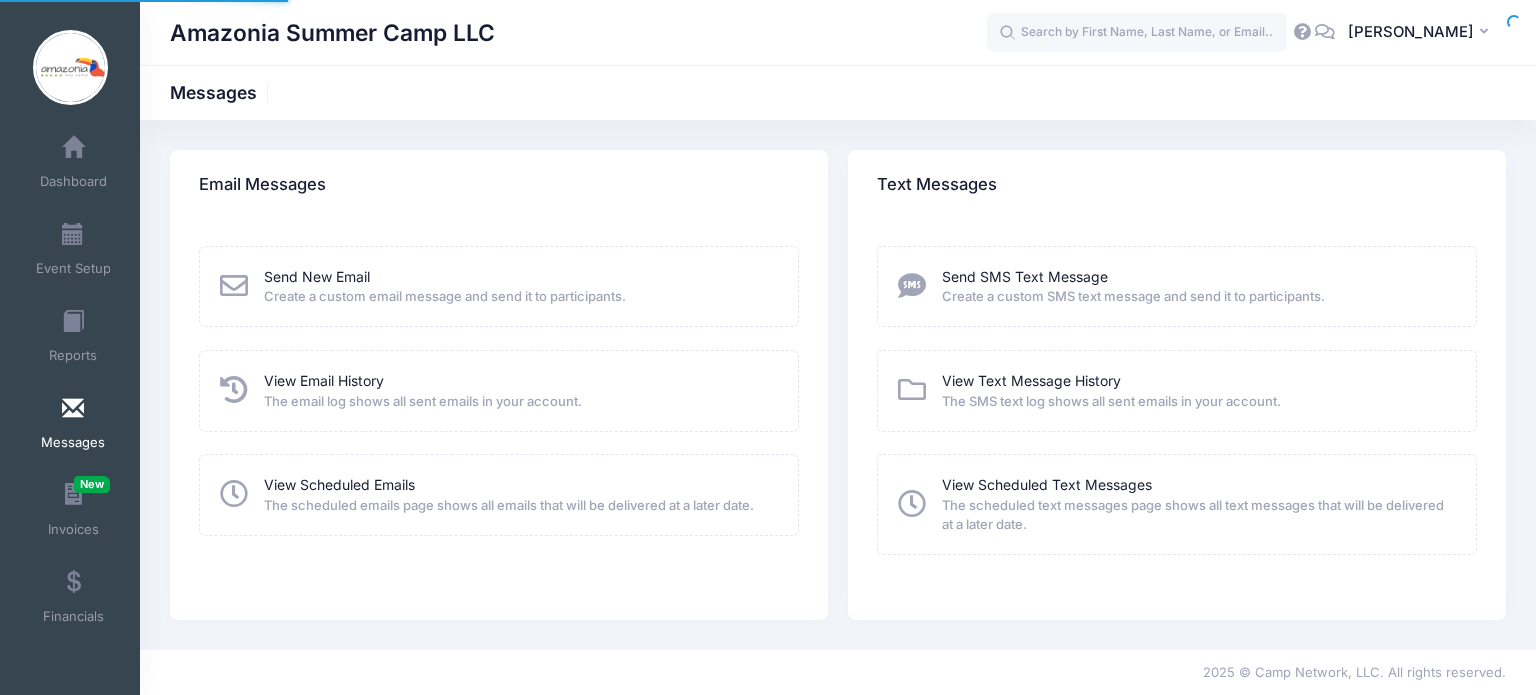 scroll, scrollTop: 0, scrollLeft: 0, axis: both 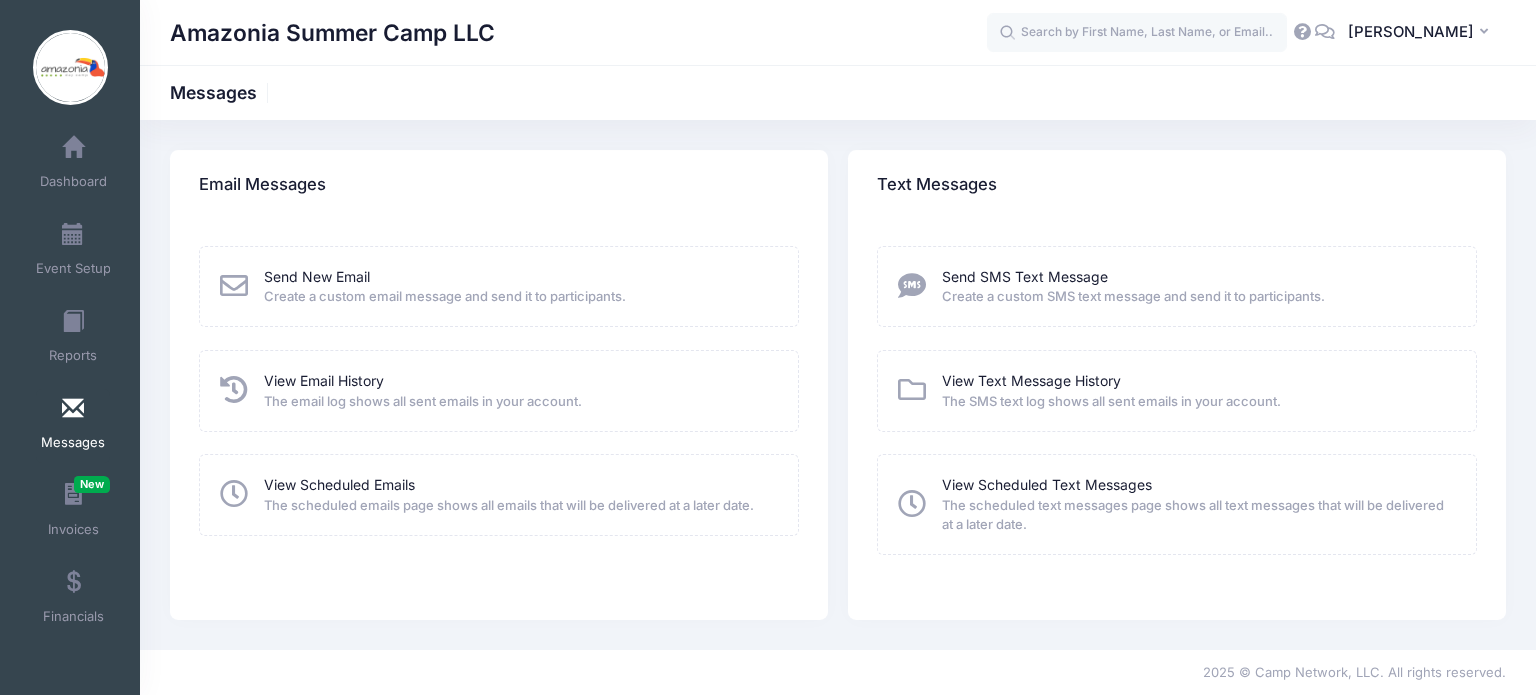 click on "Create a custom email message and send it to participants." at bounding box center [445, 297] 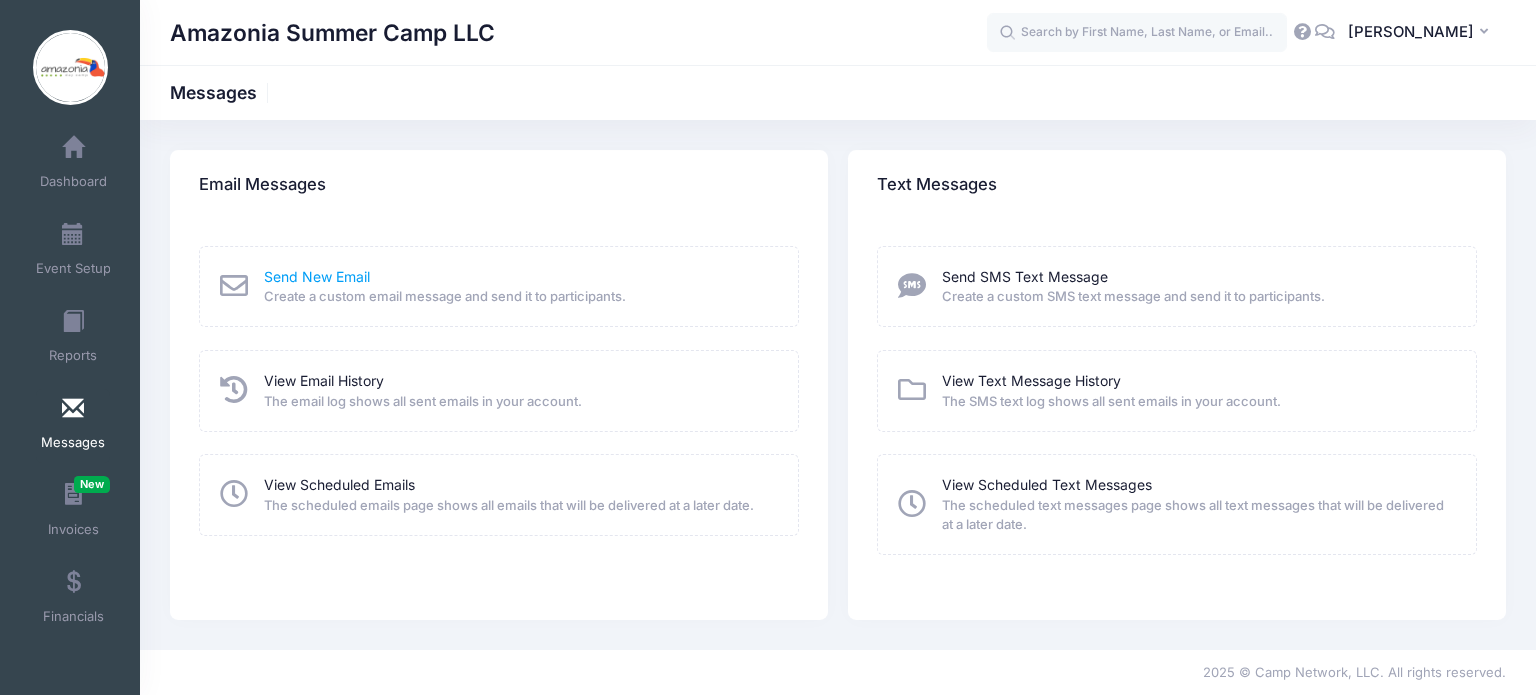 click on "Send New Email" at bounding box center (317, 276) 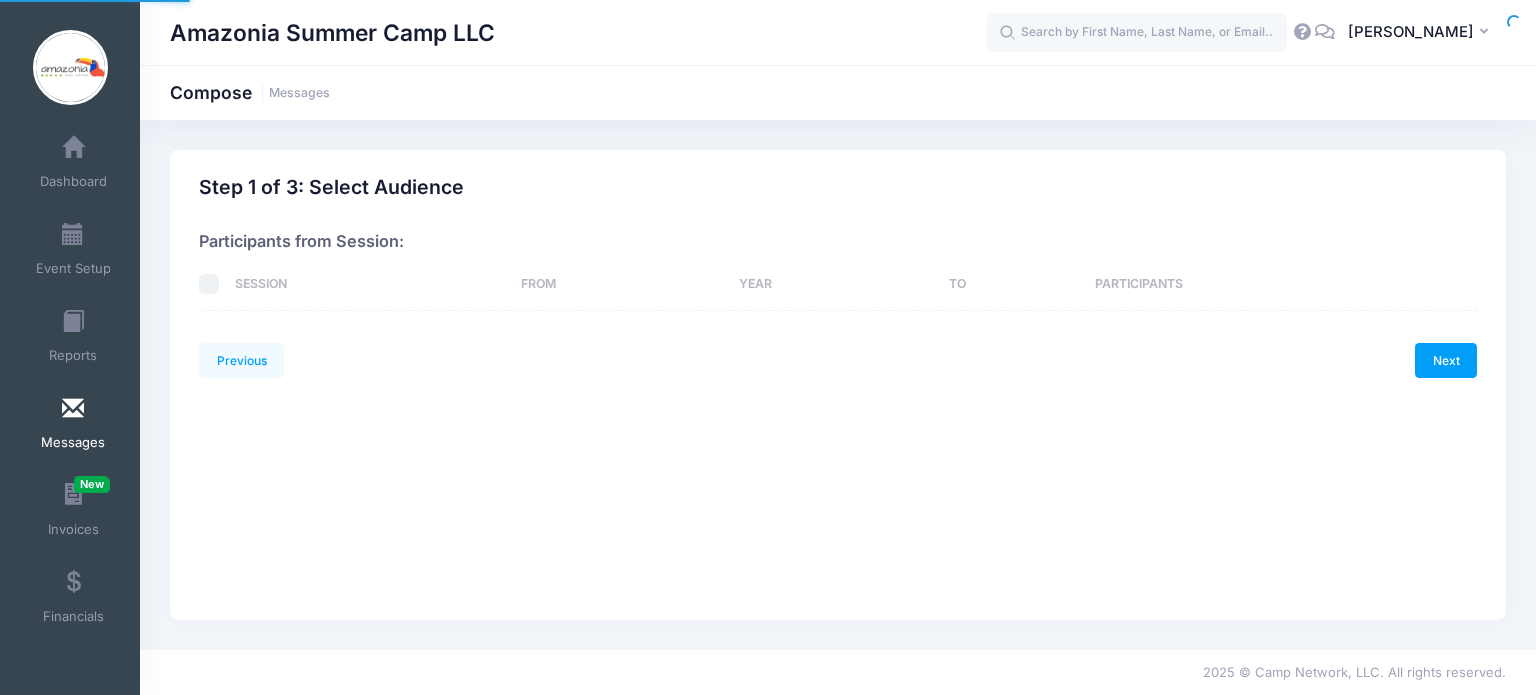 scroll, scrollTop: 0, scrollLeft: 0, axis: both 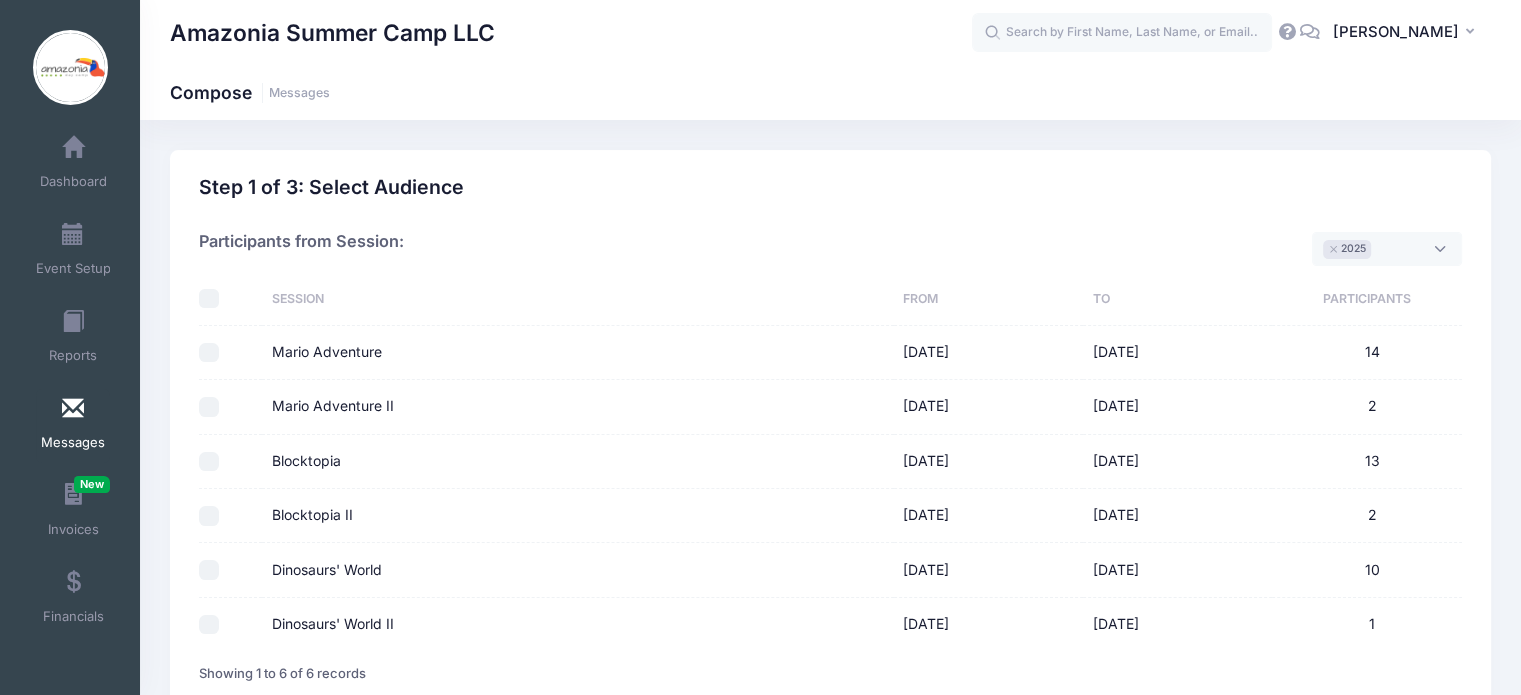 click on "Blocktopia" at bounding box center (209, 462) 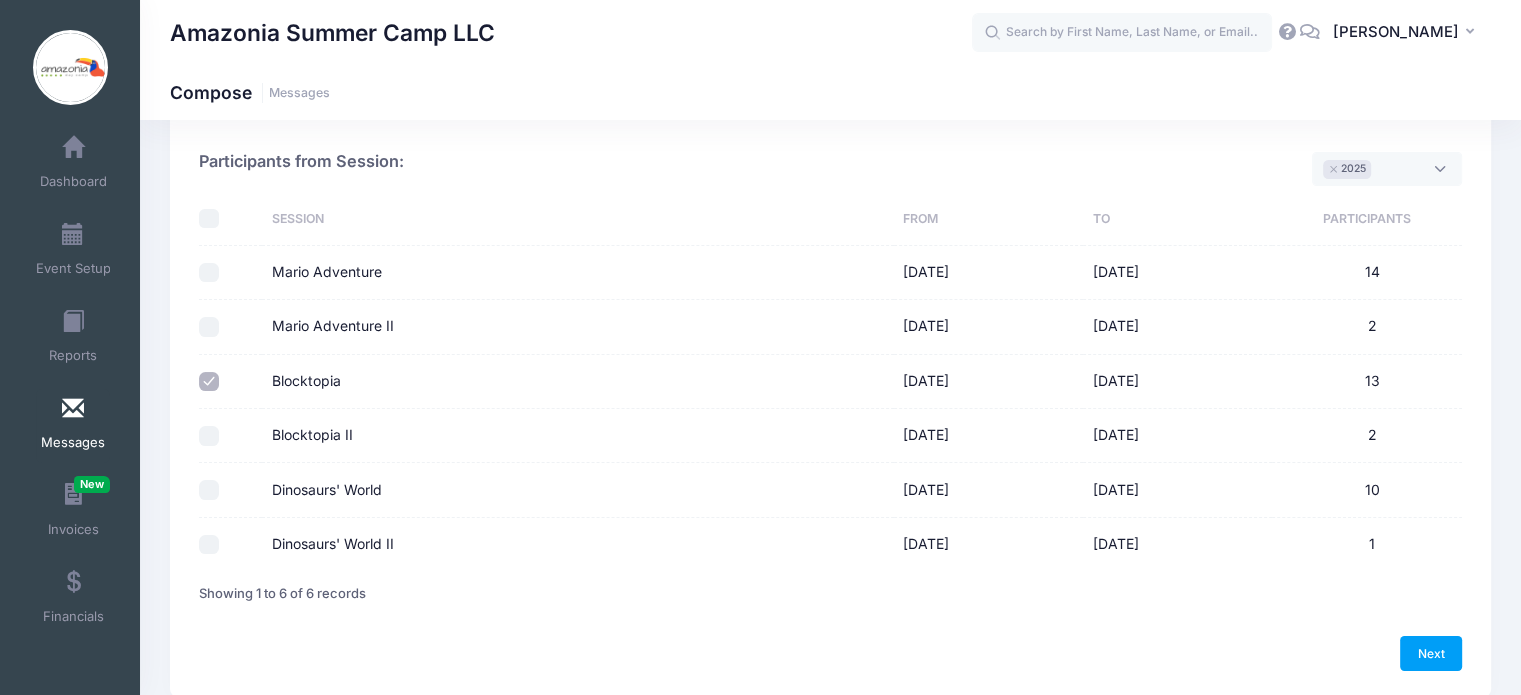 scroll, scrollTop: 155, scrollLeft: 0, axis: vertical 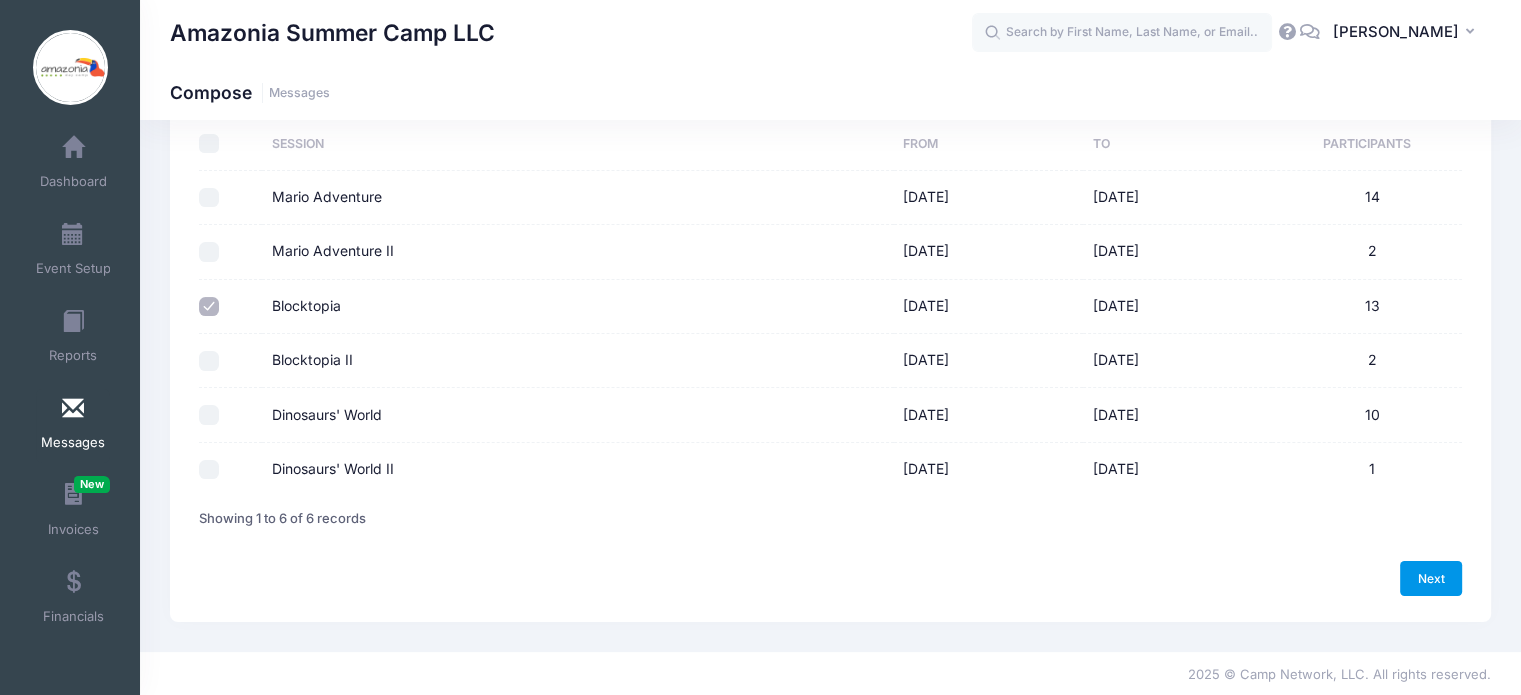 click on "Next" at bounding box center [1431, 578] 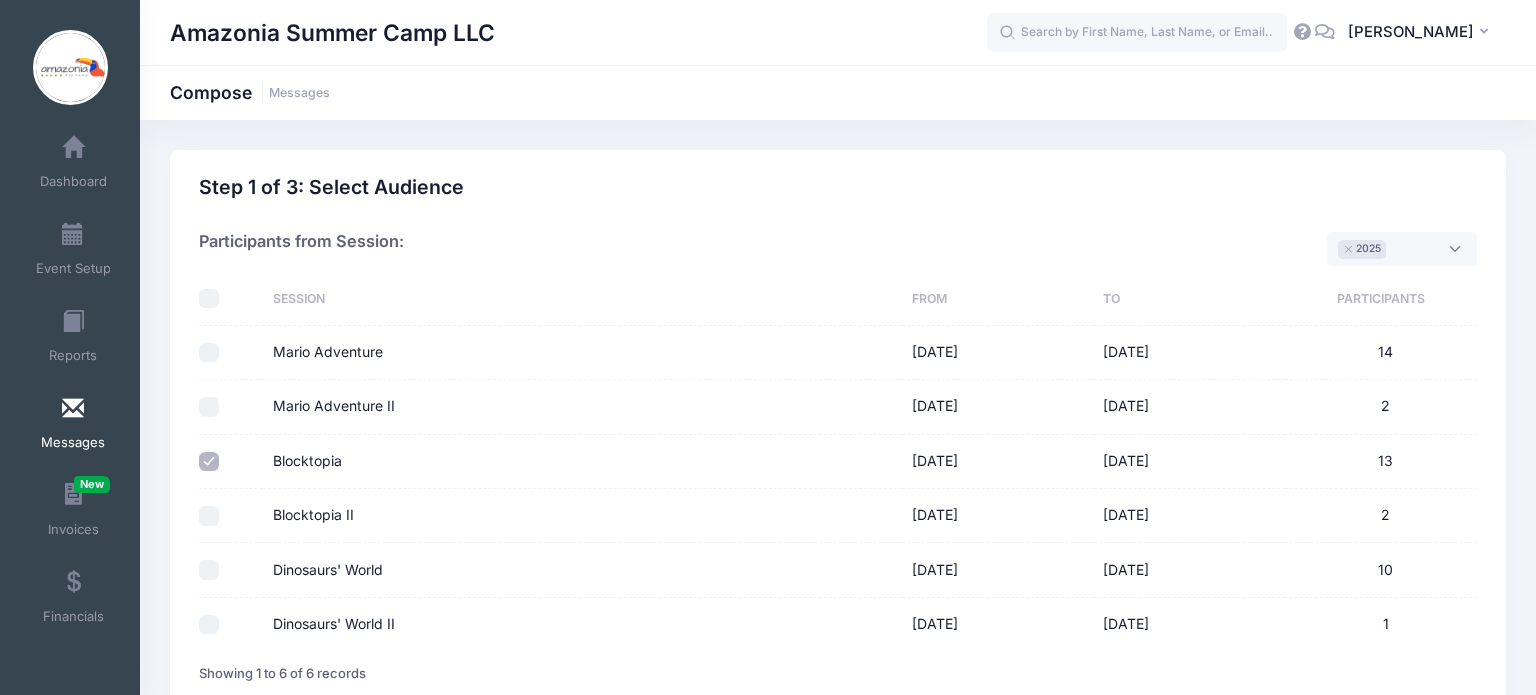 select on "50" 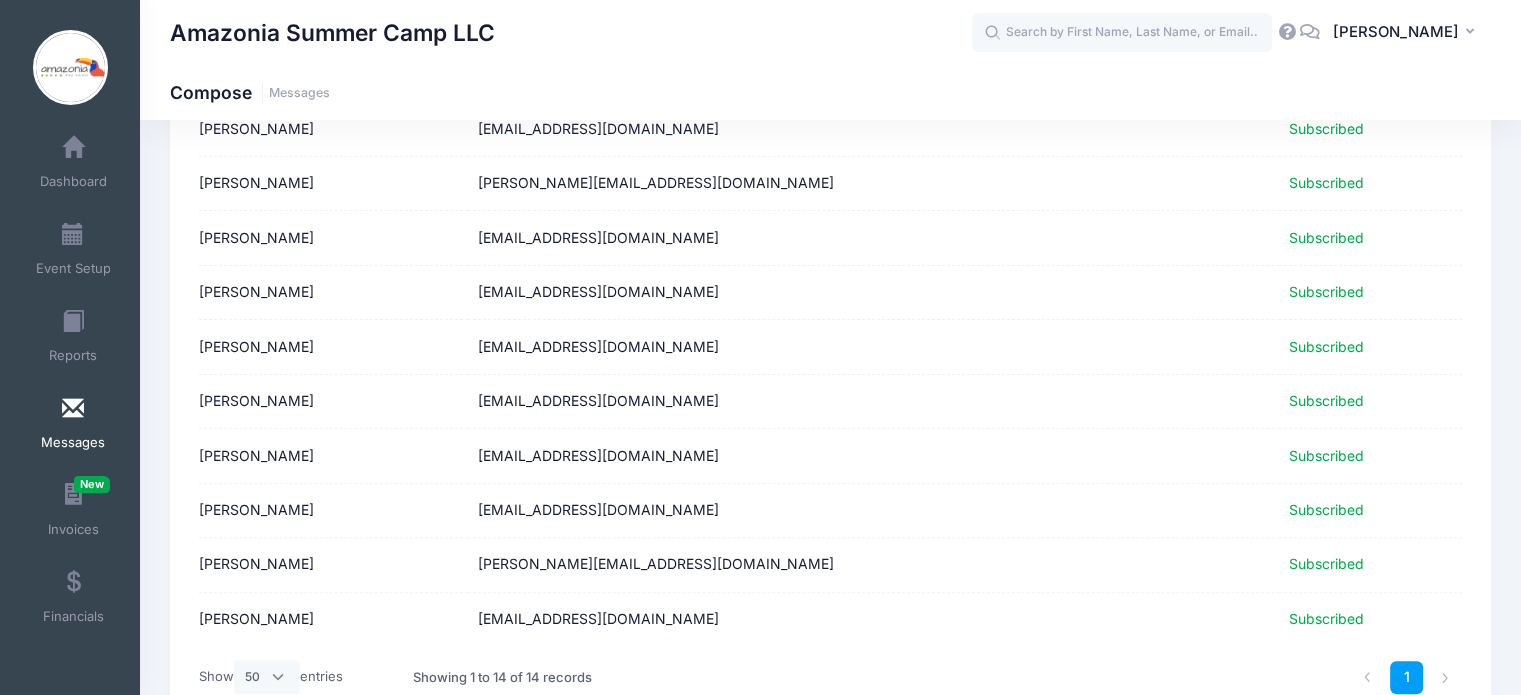 scroll, scrollTop: 580, scrollLeft: 0, axis: vertical 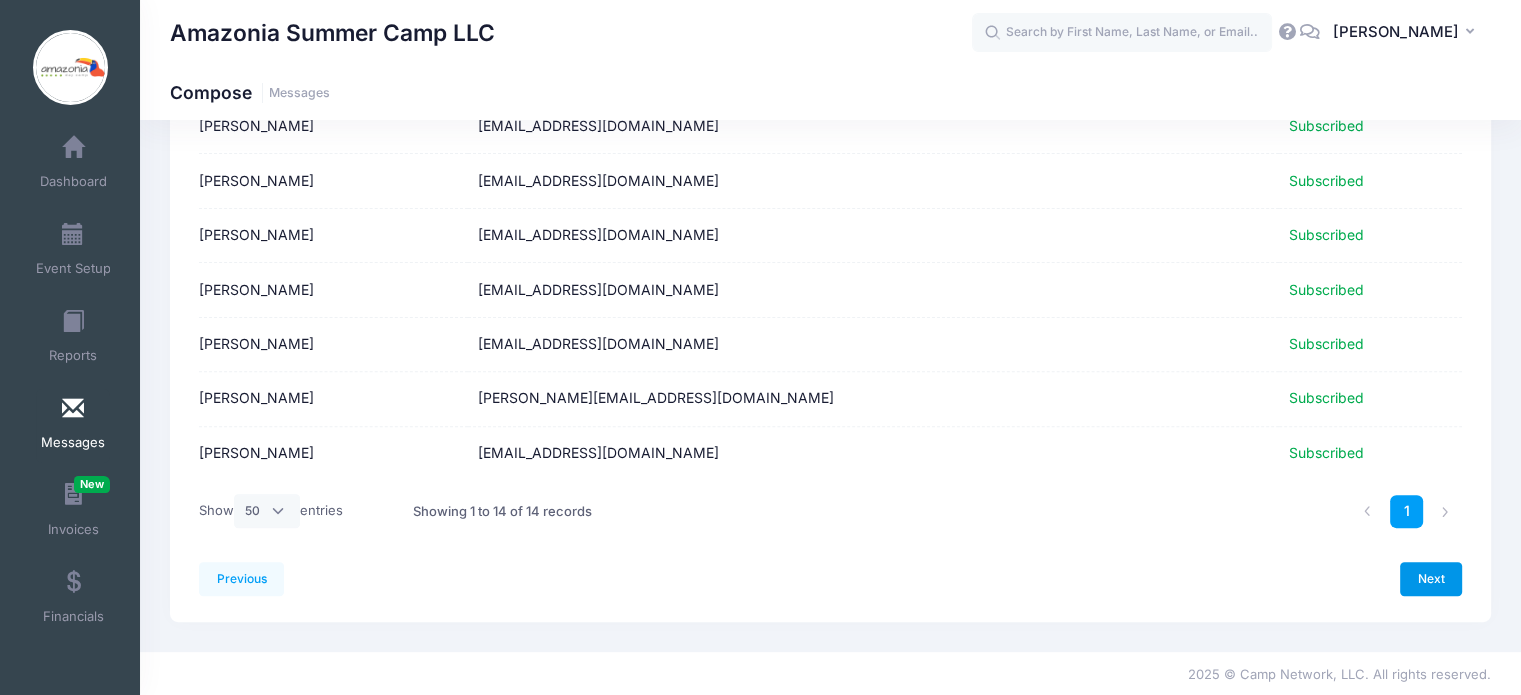 click on "Next" at bounding box center (1431, 579) 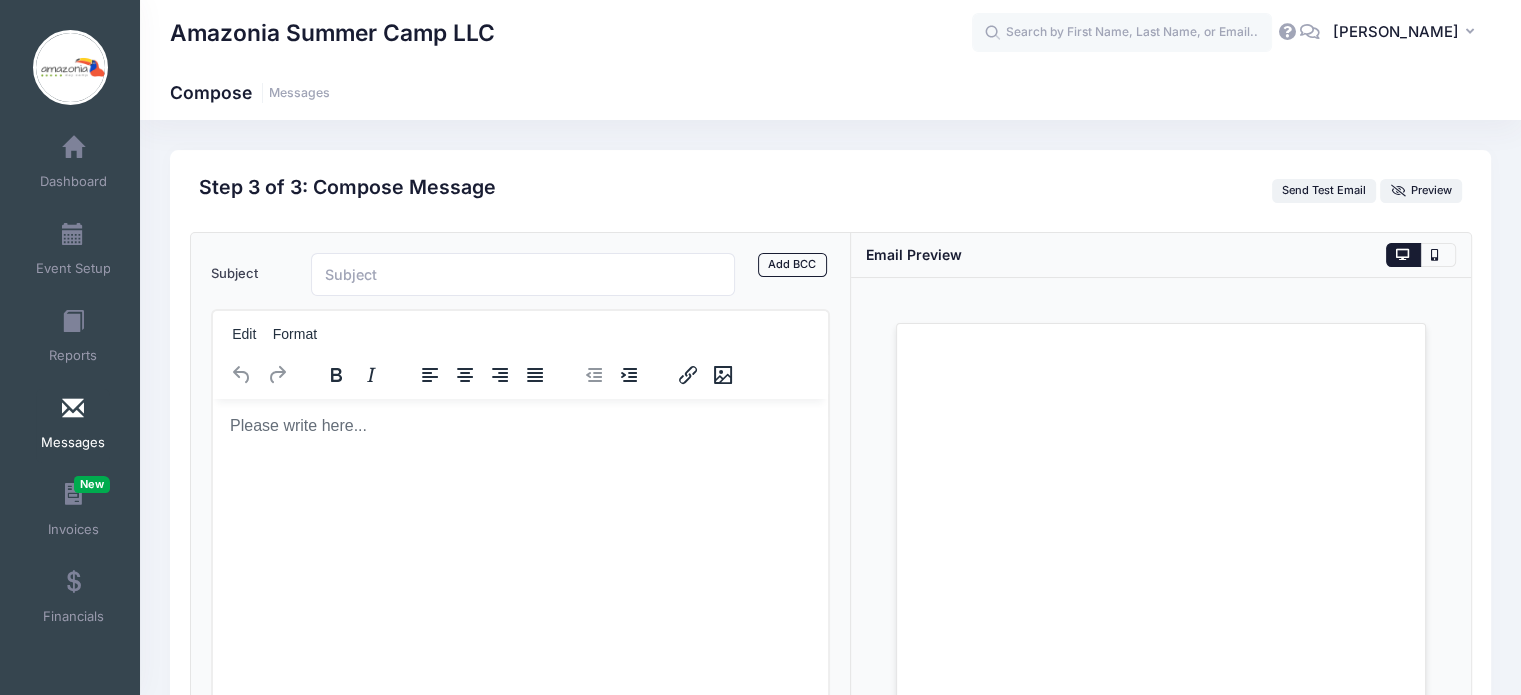 scroll, scrollTop: 0, scrollLeft: 0, axis: both 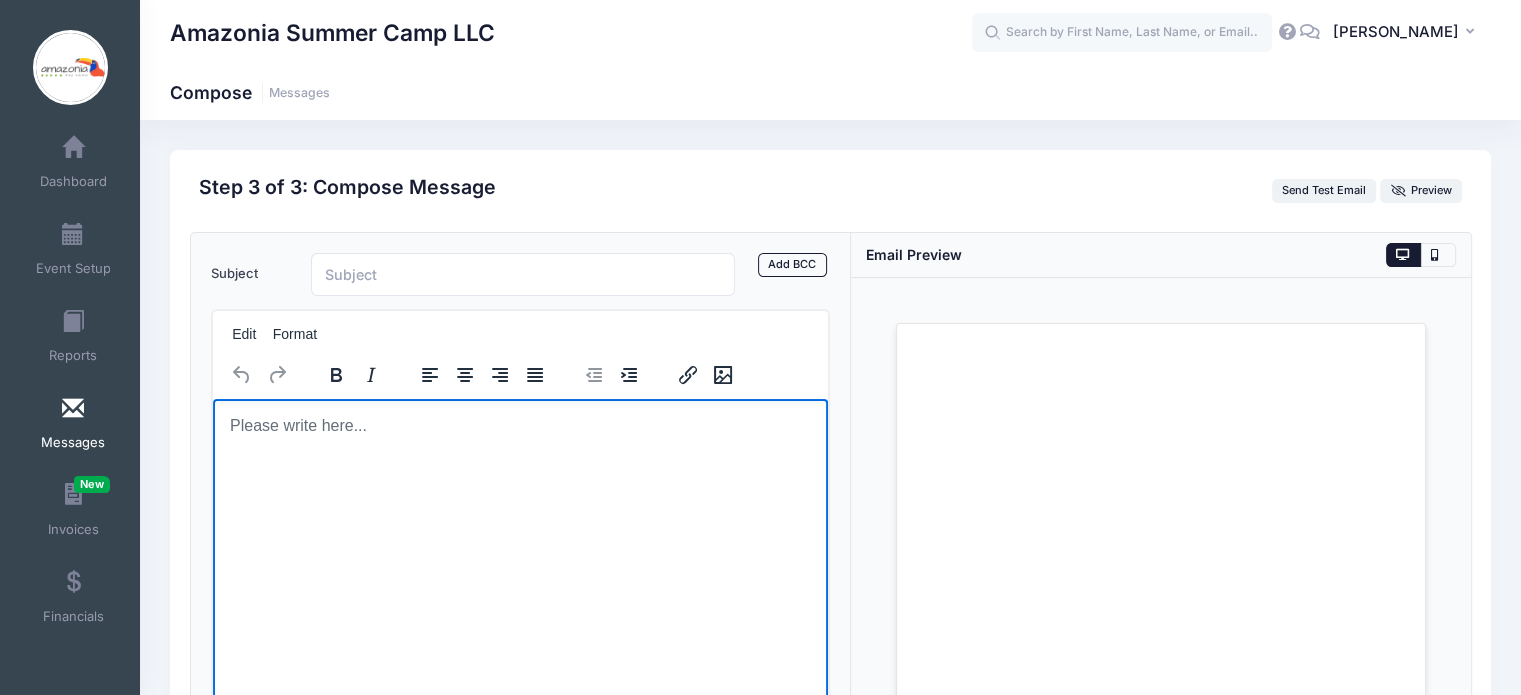 click at bounding box center [520, 425] 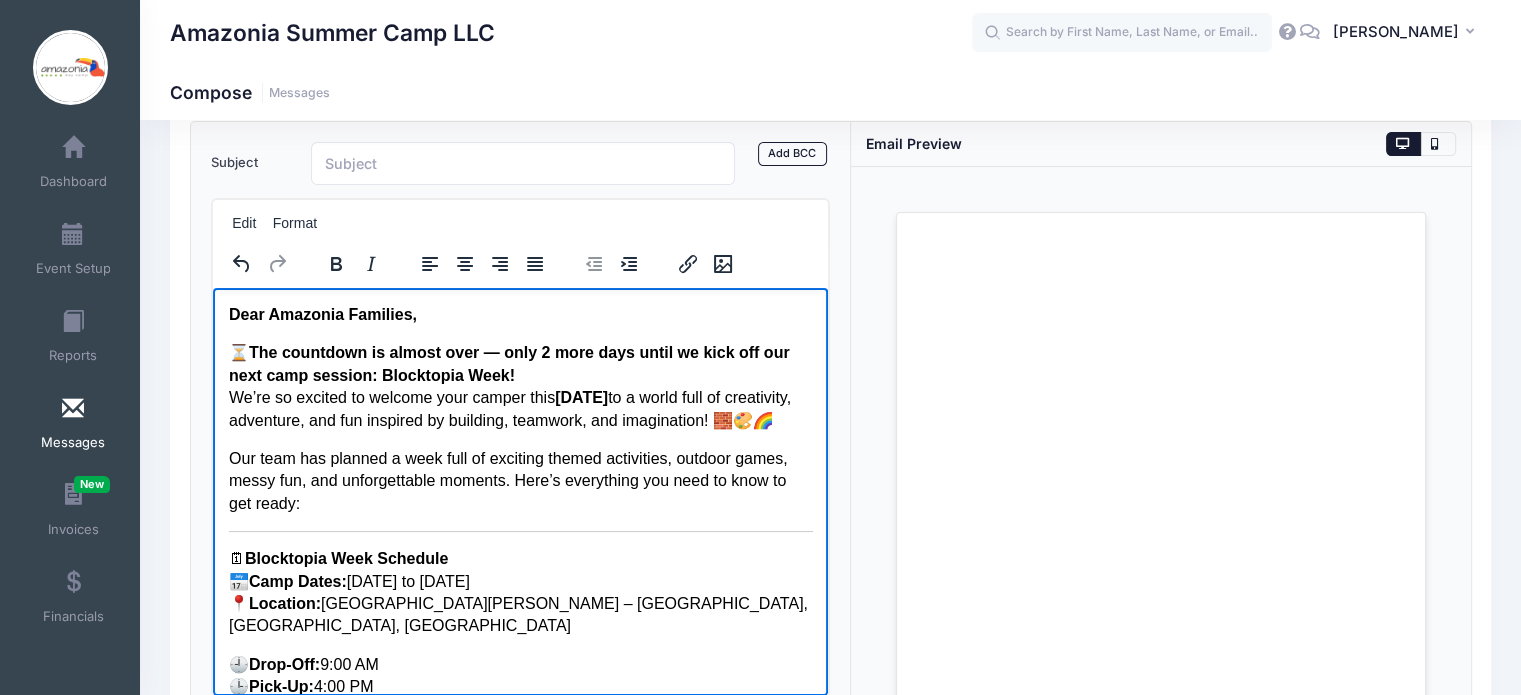 scroll, scrollTop: 1192, scrollLeft: 0, axis: vertical 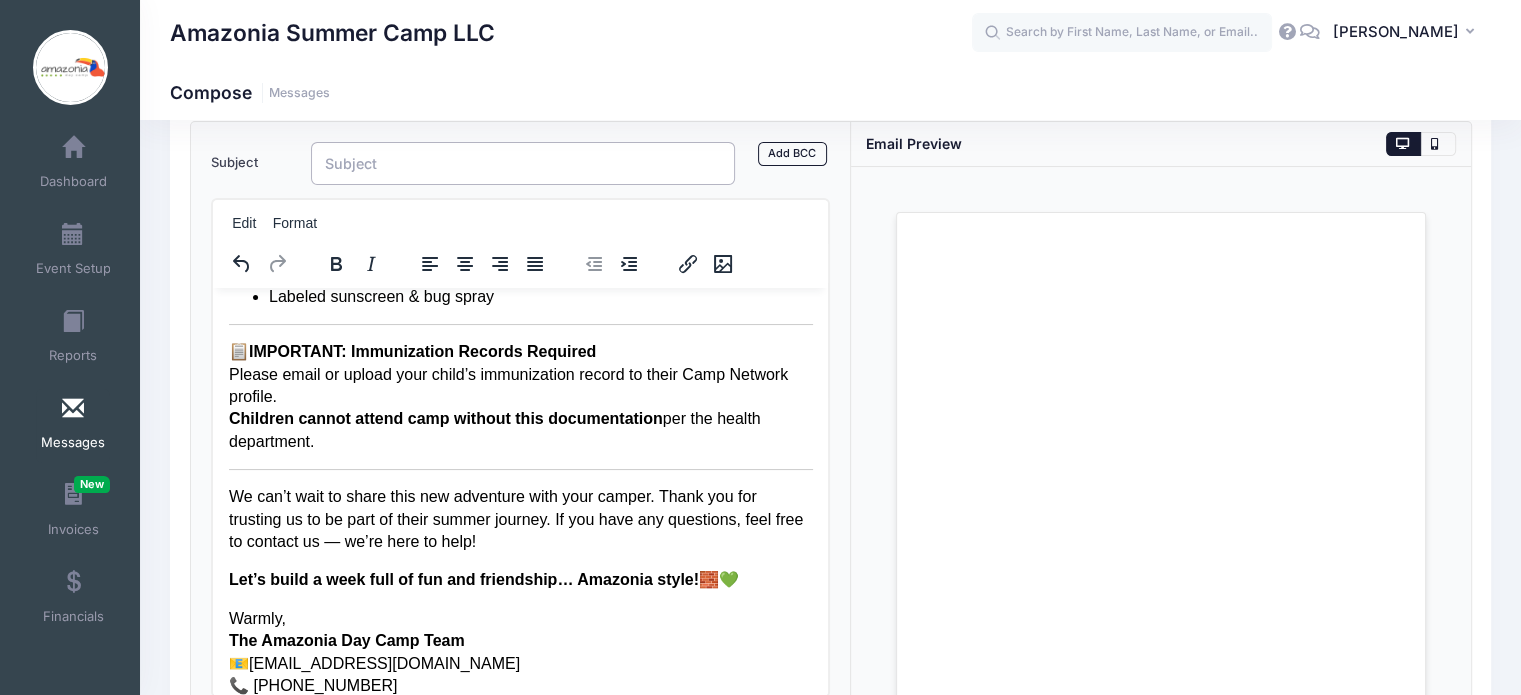 click on "Subject" at bounding box center (523, 163) 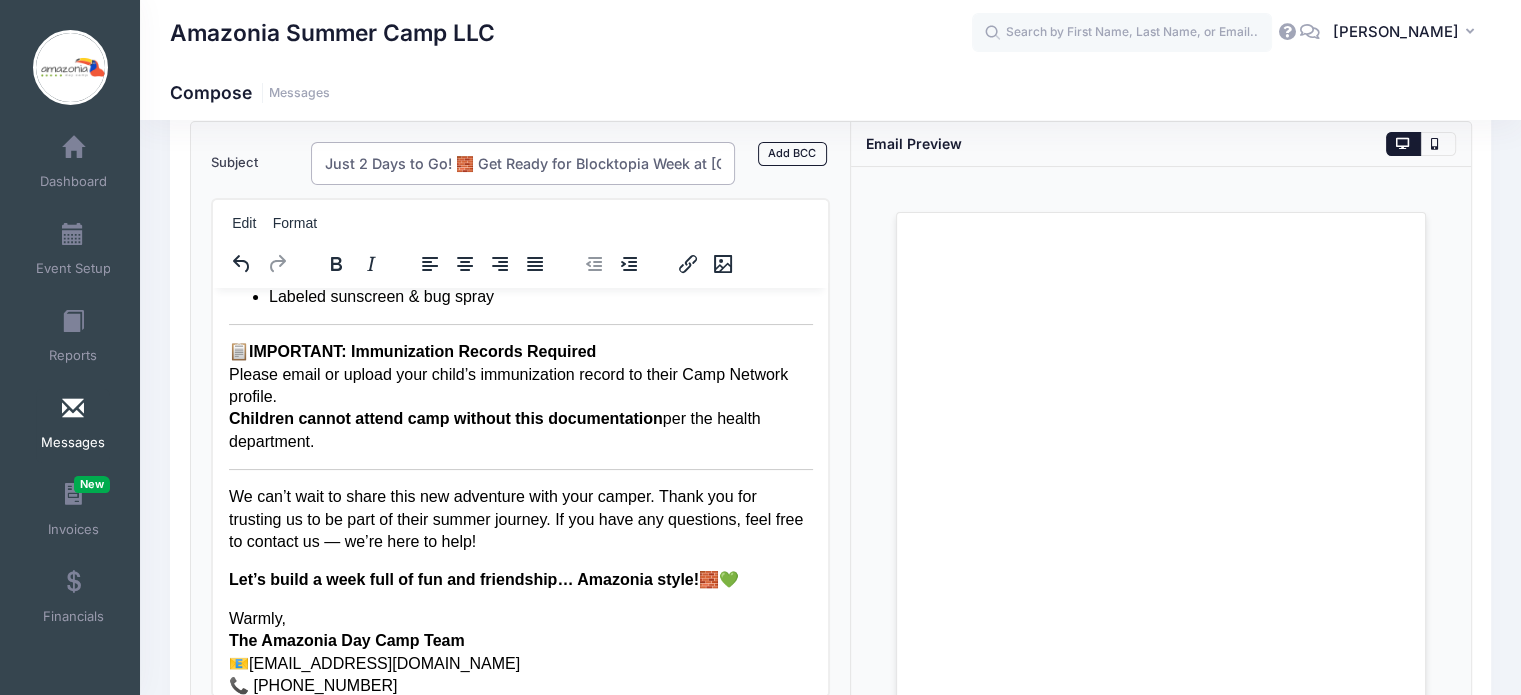 scroll, scrollTop: 0, scrollLeft: 106, axis: horizontal 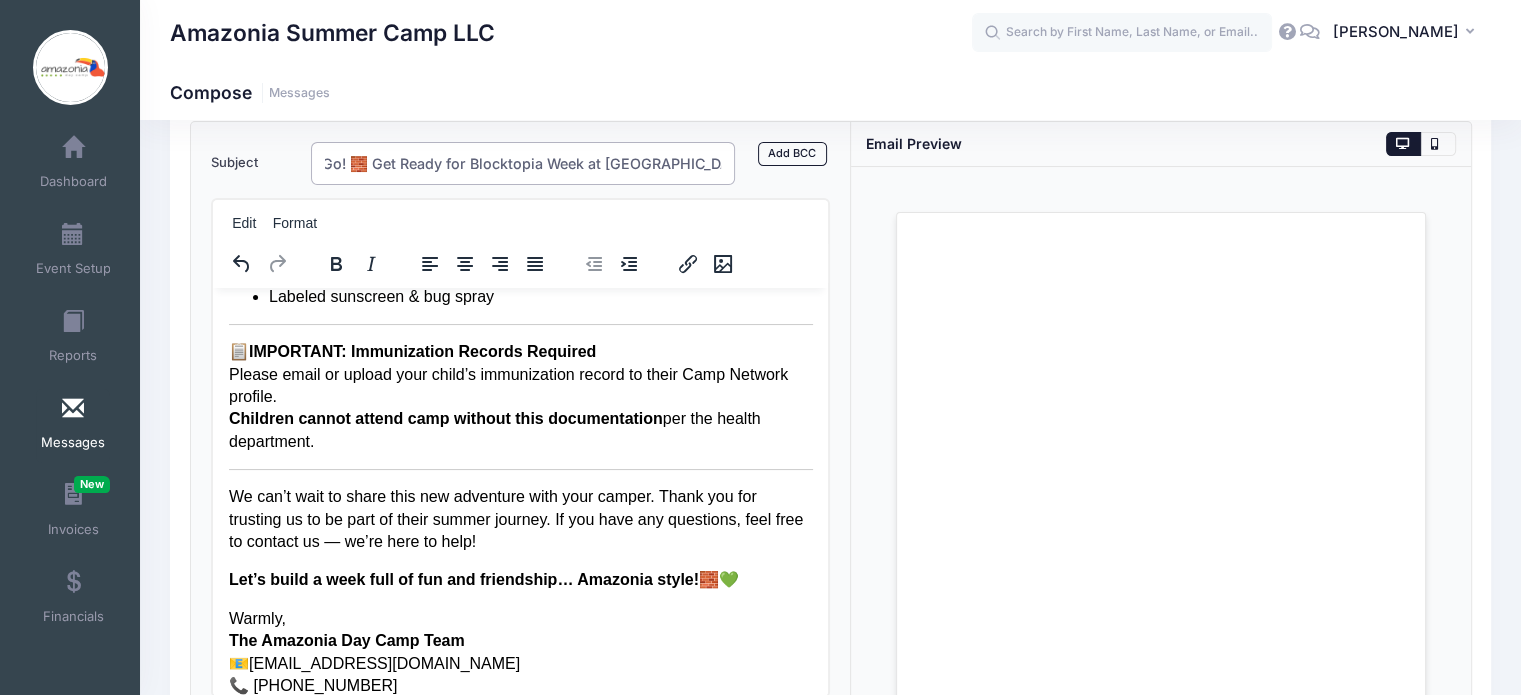 type on "Just 2 Days to Go! 🧱 Get Ready for Blocktopia Week at Amazonia Camp!" 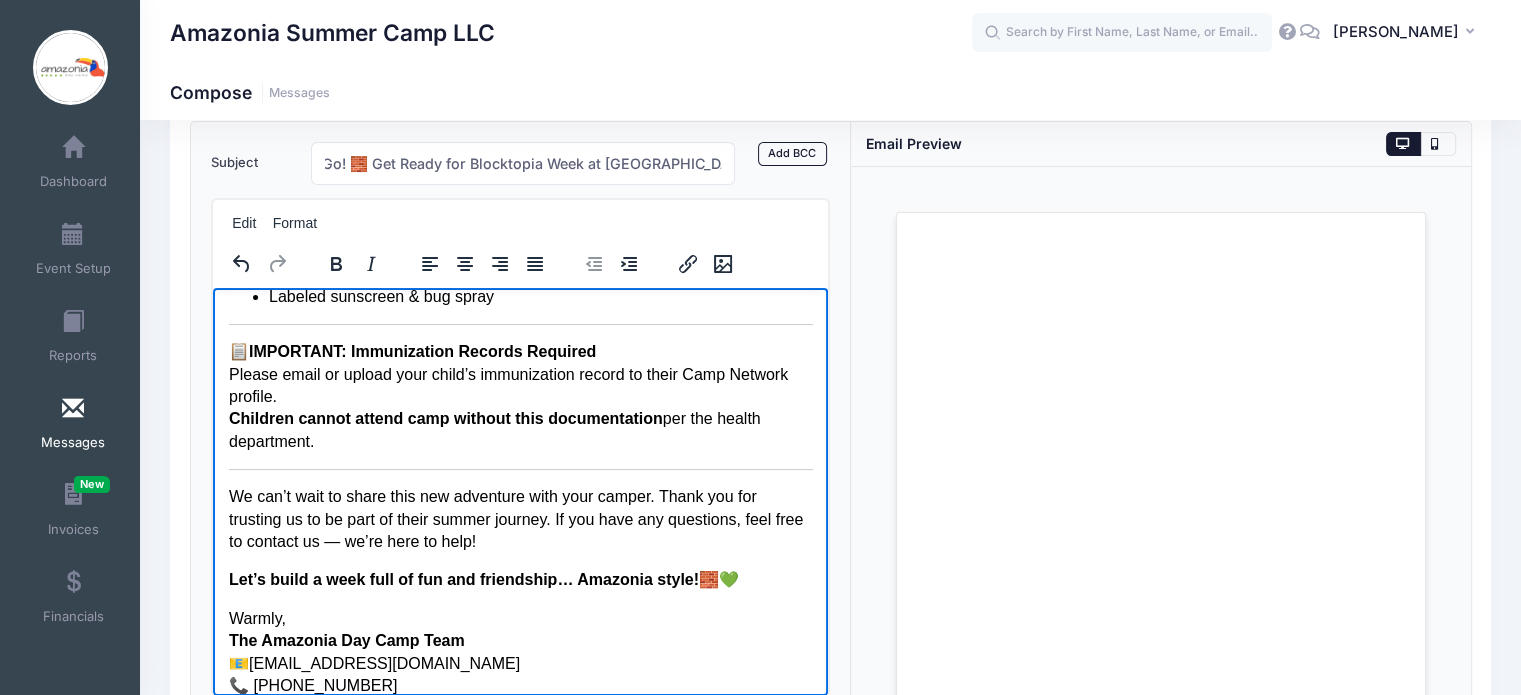 scroll, scrollTop: 0, scrollLeft: 0, axis: both 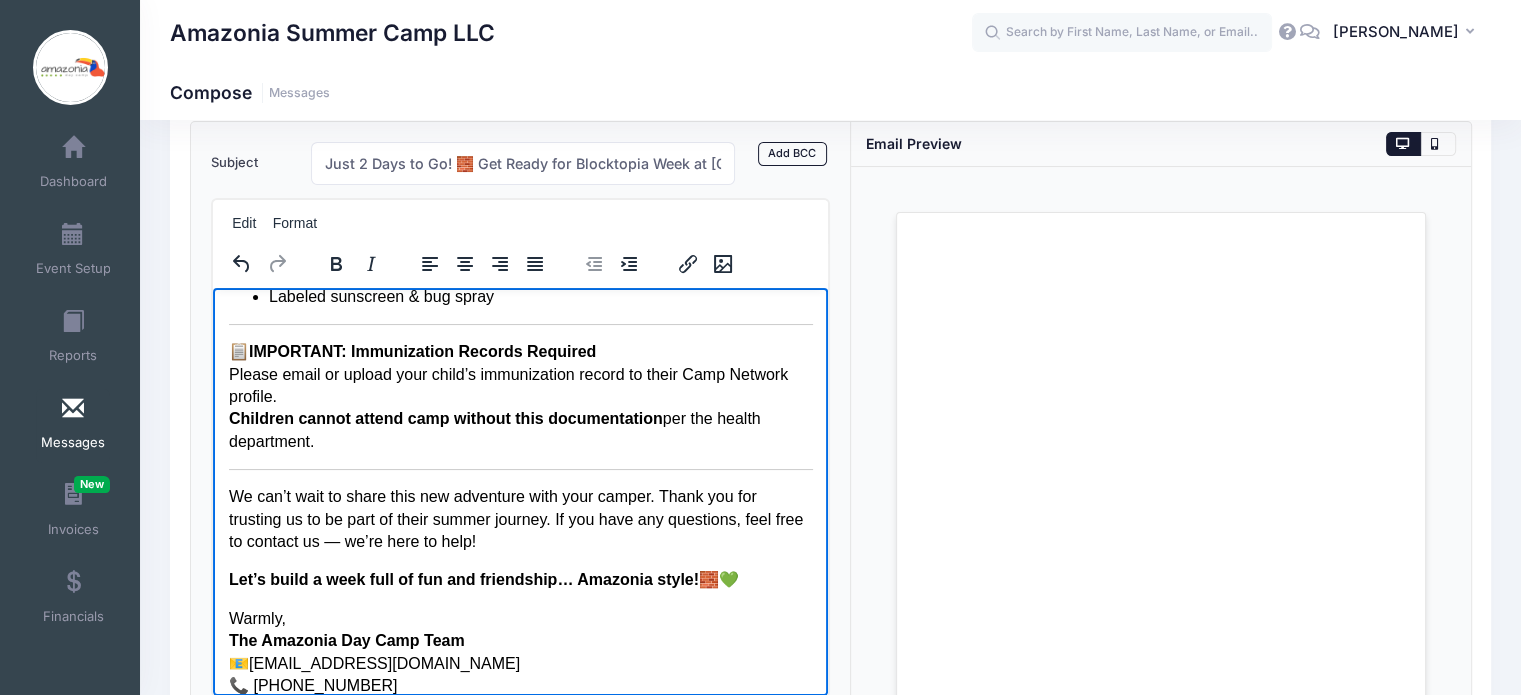 click on "We can’t wait to share this new adventure with your camper. Thank you for trusting us to be part of their summer journey. If you have any questions, feel free to contact us — we’re here to help!" at bounding box center [520, 518] 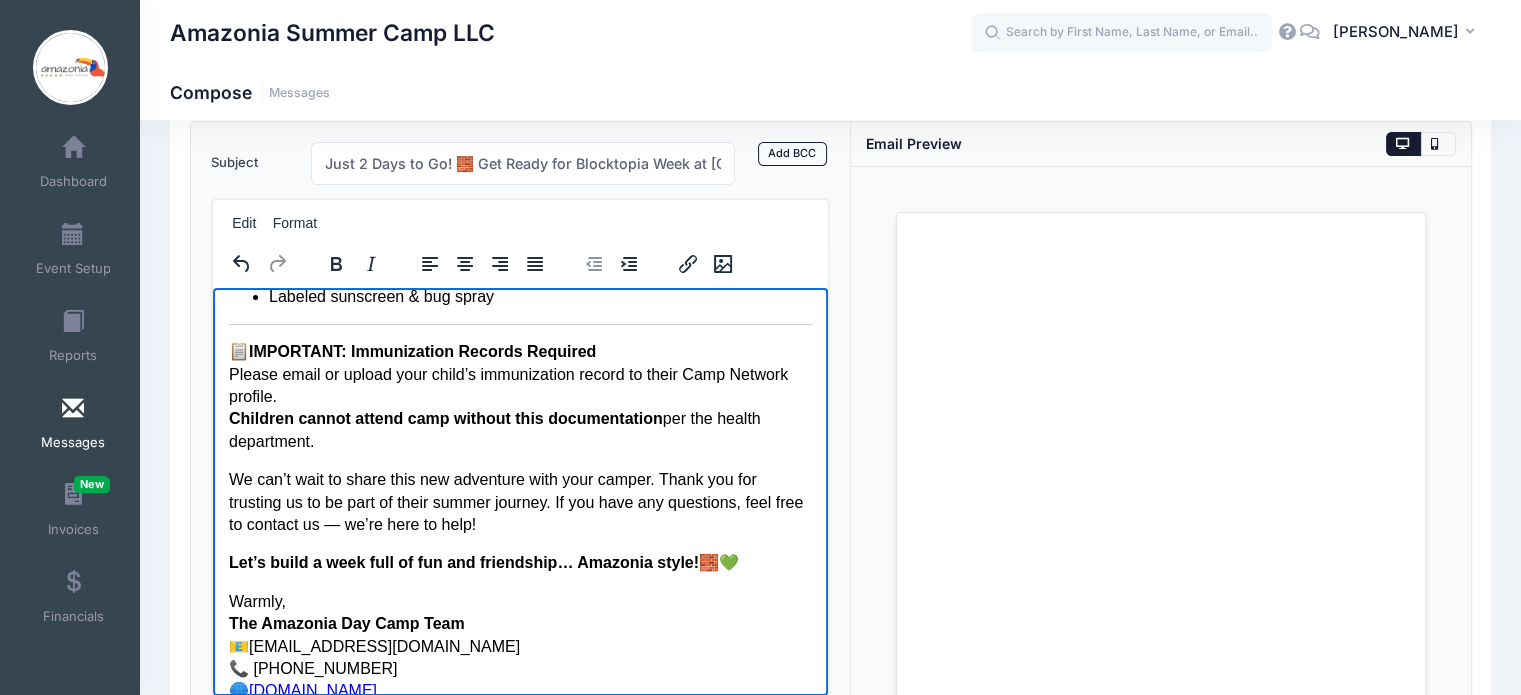 drag, startPoint x: 324, startPoint y: 445, endPoint x: 225, endPoint y: 354, distance: 134.46933 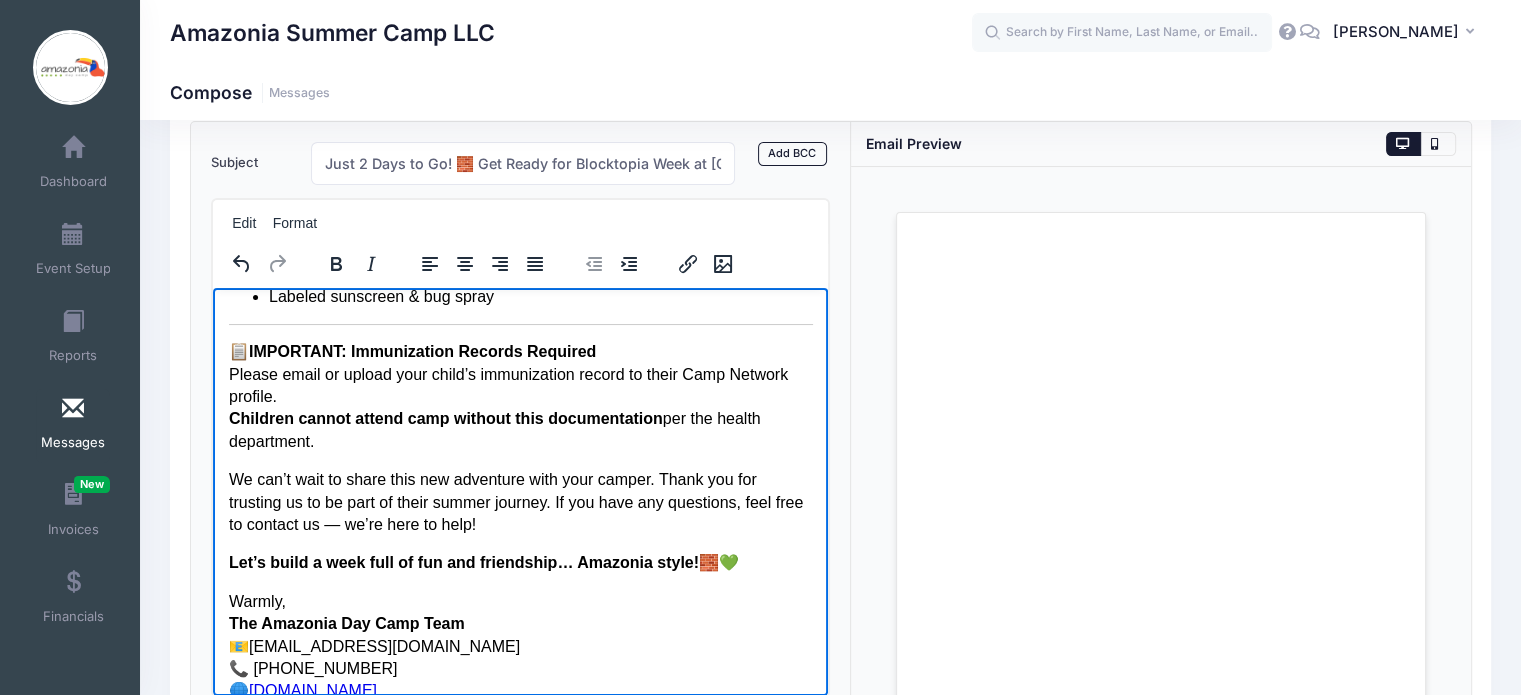 click on "Dear Amazonia Families, ⏳ The countdown is almost over — only 2 more days until we kick off our next camp session: Blocktopia Week! We’re so excited to welcome your camper this  Monday  to a world full of creativity, adventure, and fun inspired by building, teamwork, and imagination! 🧱🎨🌈 Our team has planned a week full of exciting themed activities, outdoor games, messy fun, and unforgettable moments. Here’s everything you need to know to get ready: 🗓  Blocktopia Week Schedule 📅  Camp Dates:  July 8 to July 12 📍  Location:  Powder Mills Park – Powderhorn Lodge, Pittsford, NY 14534 🕘  Drop-Off:  9:00 AM 🕒  Pick-Up:  4:00 PM 🚨  Friday Family Event:  Join us at 4:00 PM for a fun closing celebration! 🎉  Daily Highlights: ⭐️  MONDAY – Welcome Day! We’ll kick off with our Amazonia-style welcome circle and morning “Calestenia” (movement + music), followed by awesome Blocktopia-themed challenges and creative crafts to build our camp spirit! 💦  🫧  🧪  🎯" at bounding box center (520, -94) 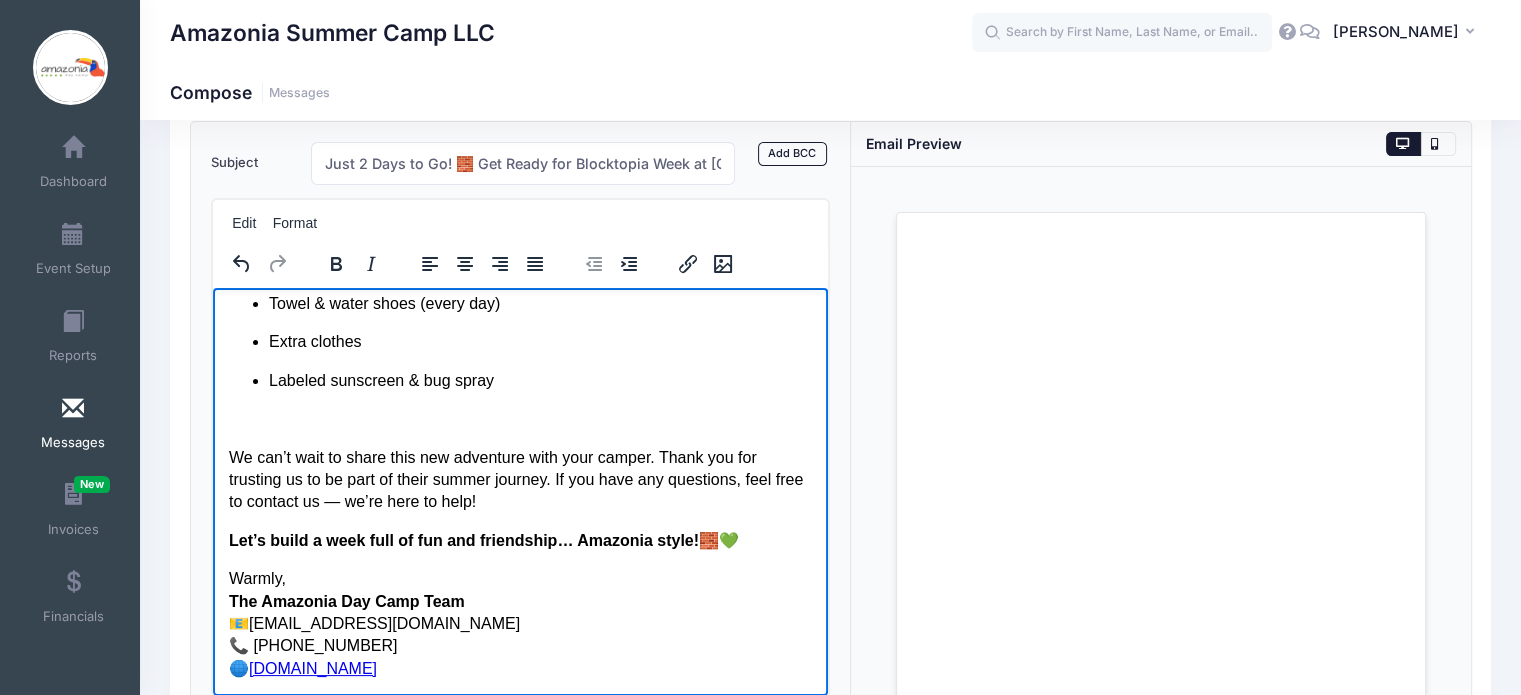 scroll, scrollTop: 1107, scrollLeft: 0, axis: vertical 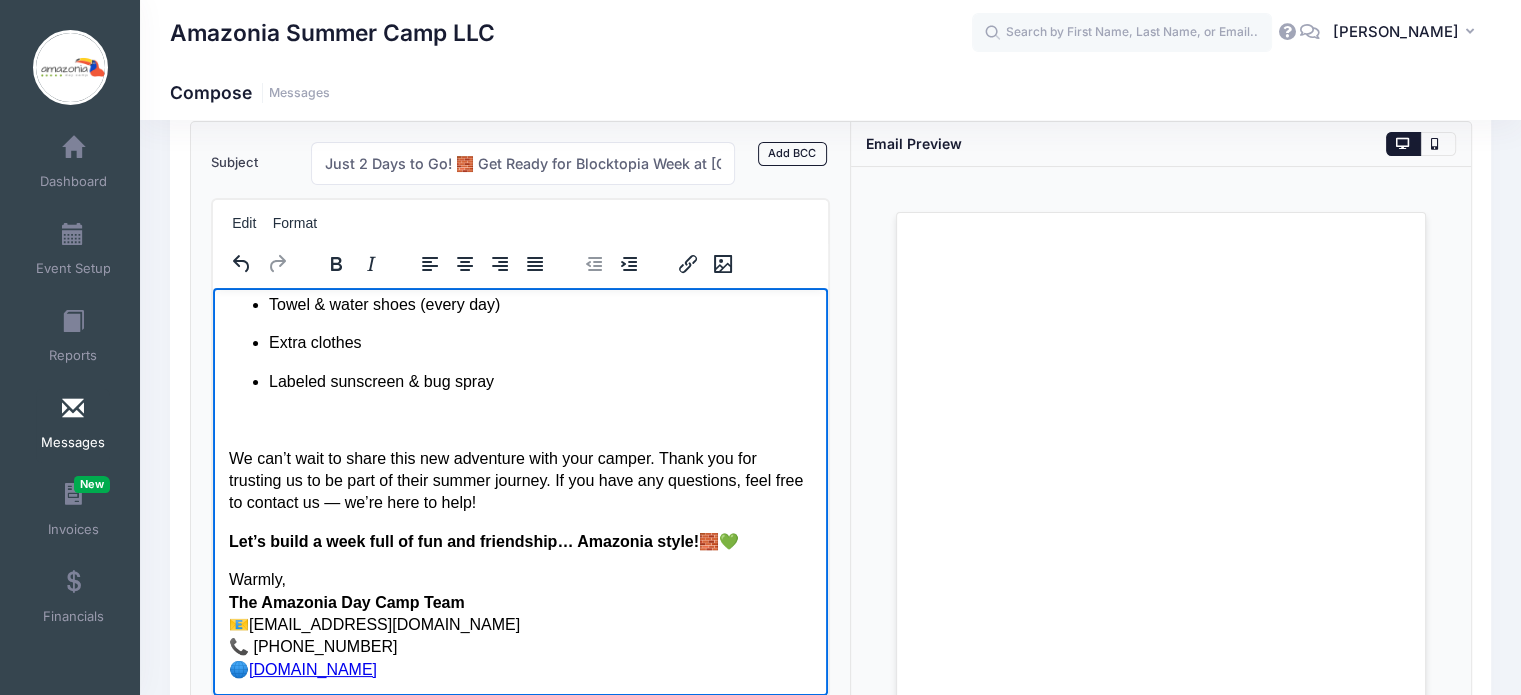 click on "We can’t wait to share this new adventure with your camper. Thank you for trusting us to be part of their summer journey. If you have any questions, feel free to contact us — we’re here to help!" at bounding box center (520, 480) 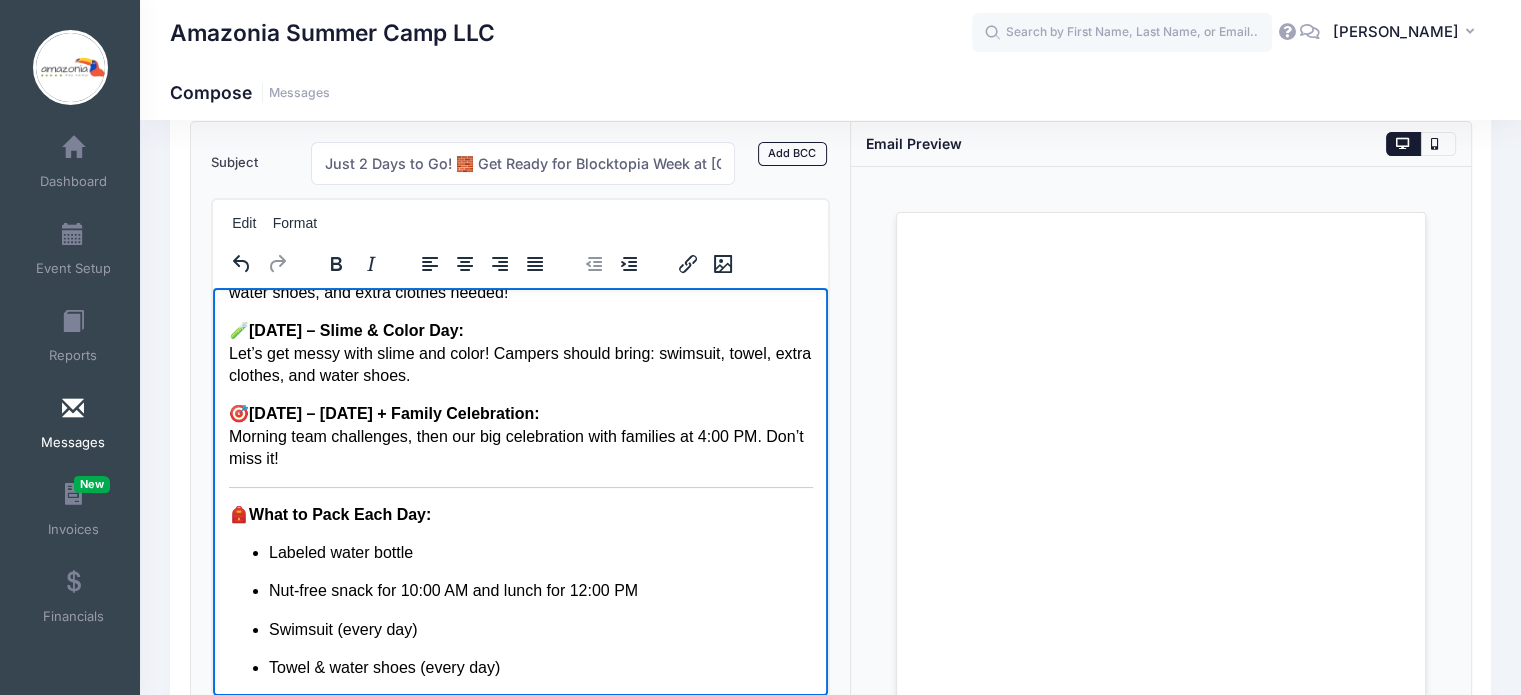 scroll, scrollTop: 740, scrollLeft: 0, axis: vertical 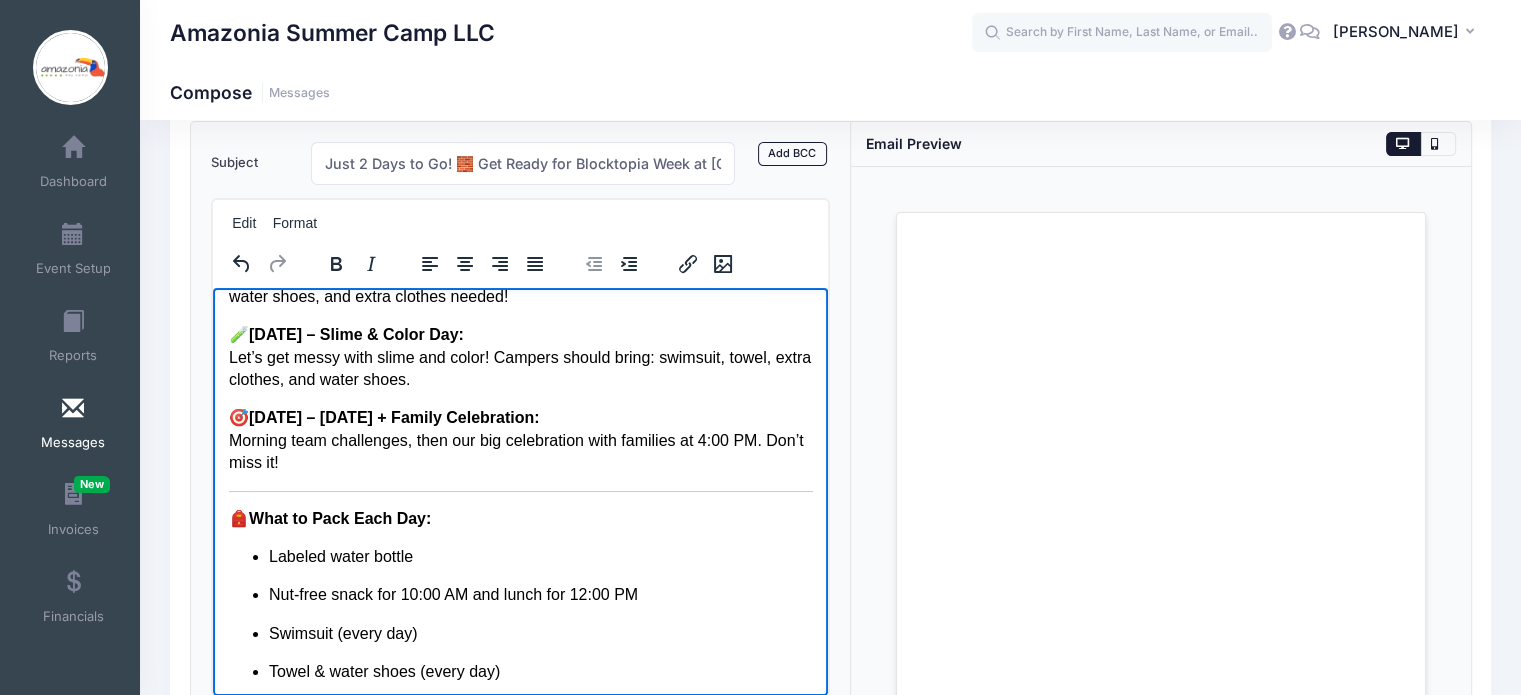 click on "🎒  What to Pack Each Day:" at bounding box center [520, 518] 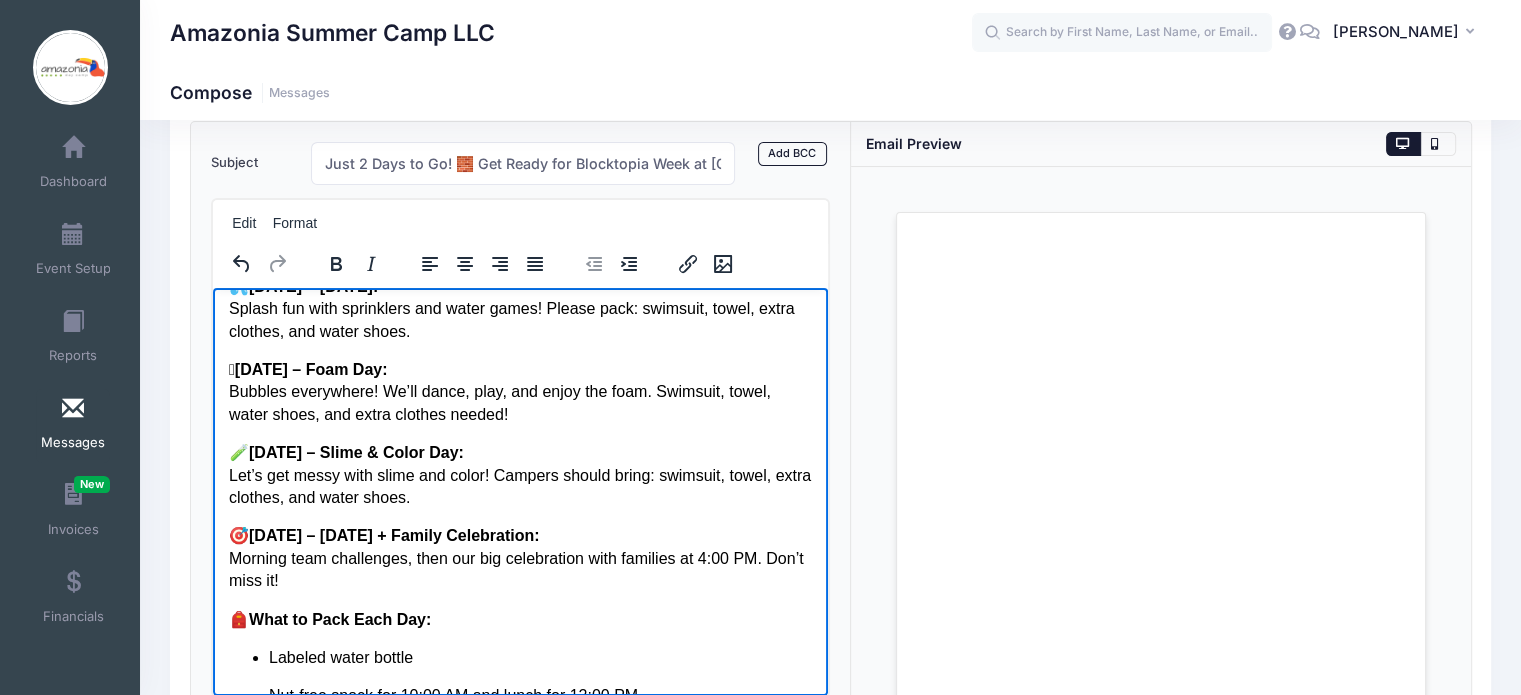scroll, scrollTop: 620, scrollLeft: 0, axis: vertical 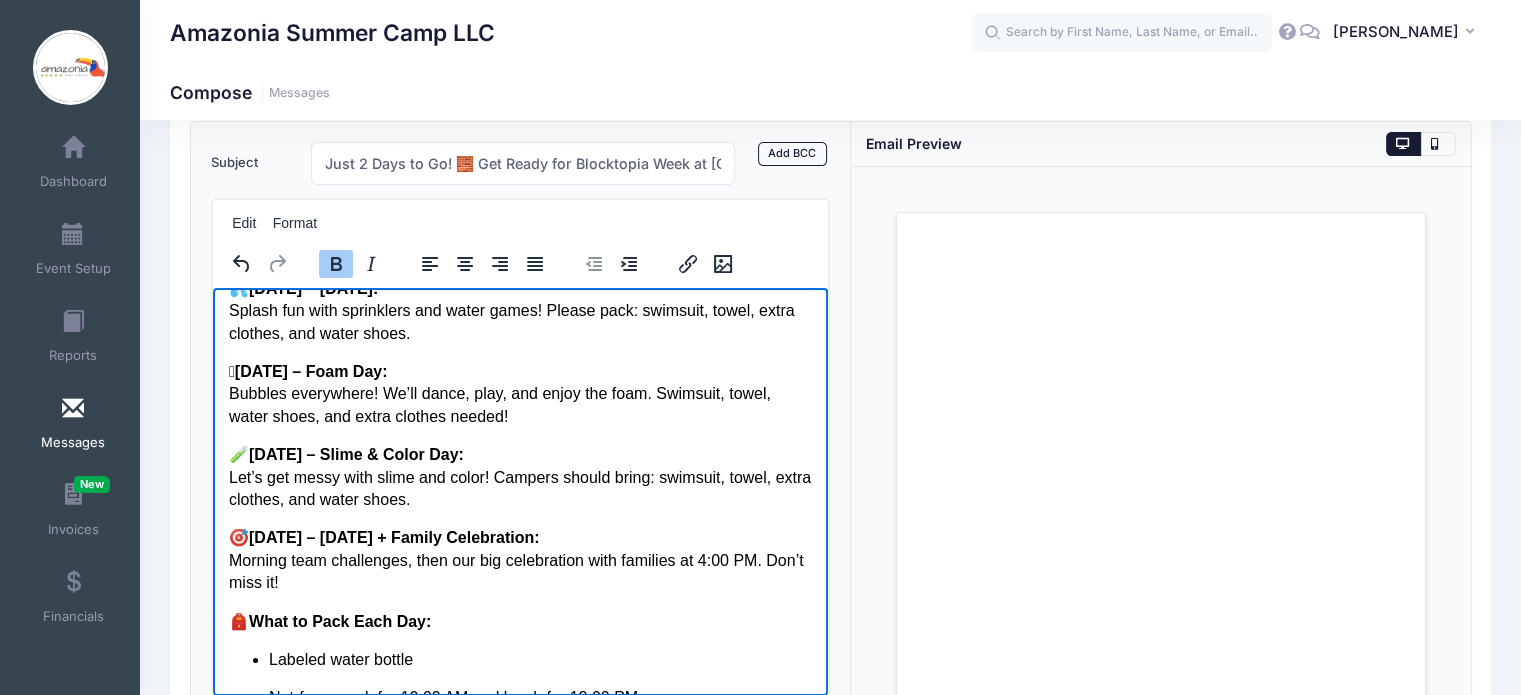 click on "FRIDAY – Field Day + Family Celebration:" at bounding box center [393, 536] 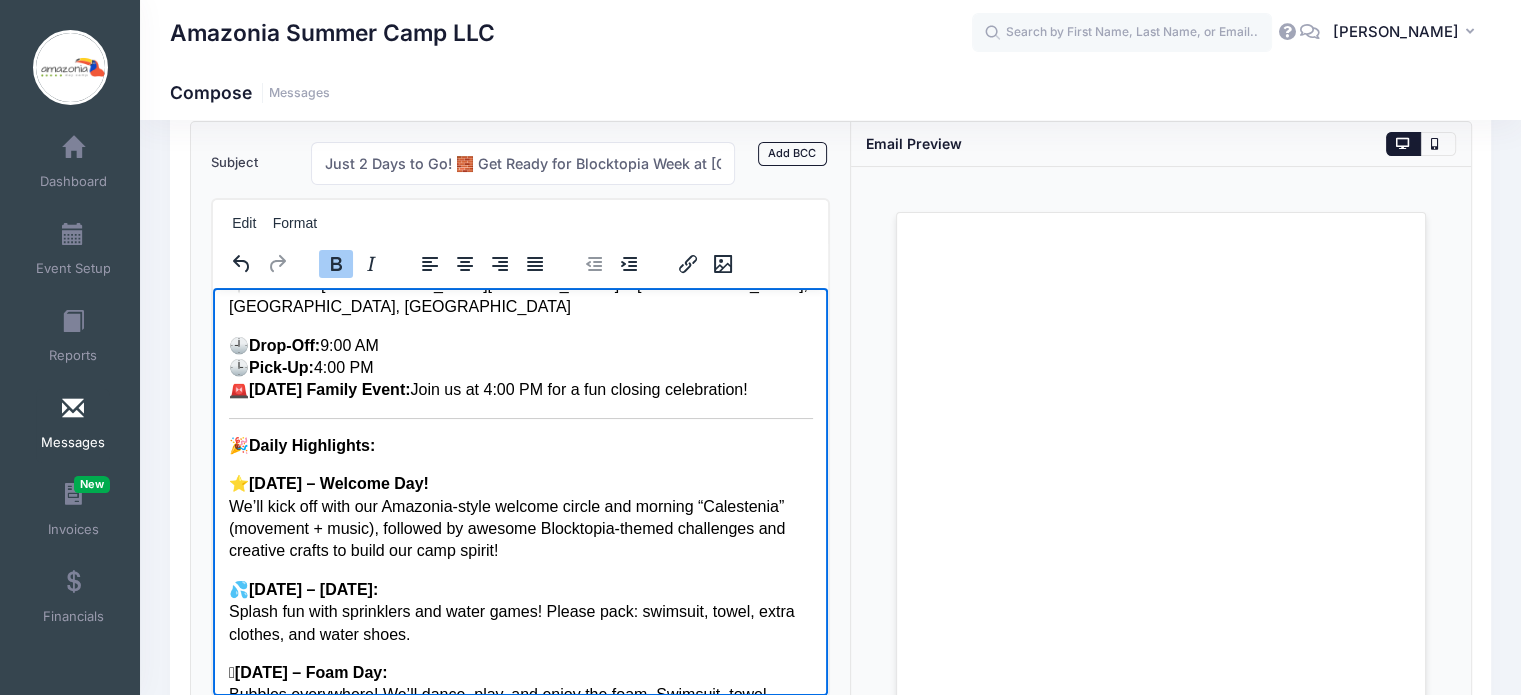 scroll, scrollTop: 307, scrollLeft: 0, axis: vertical 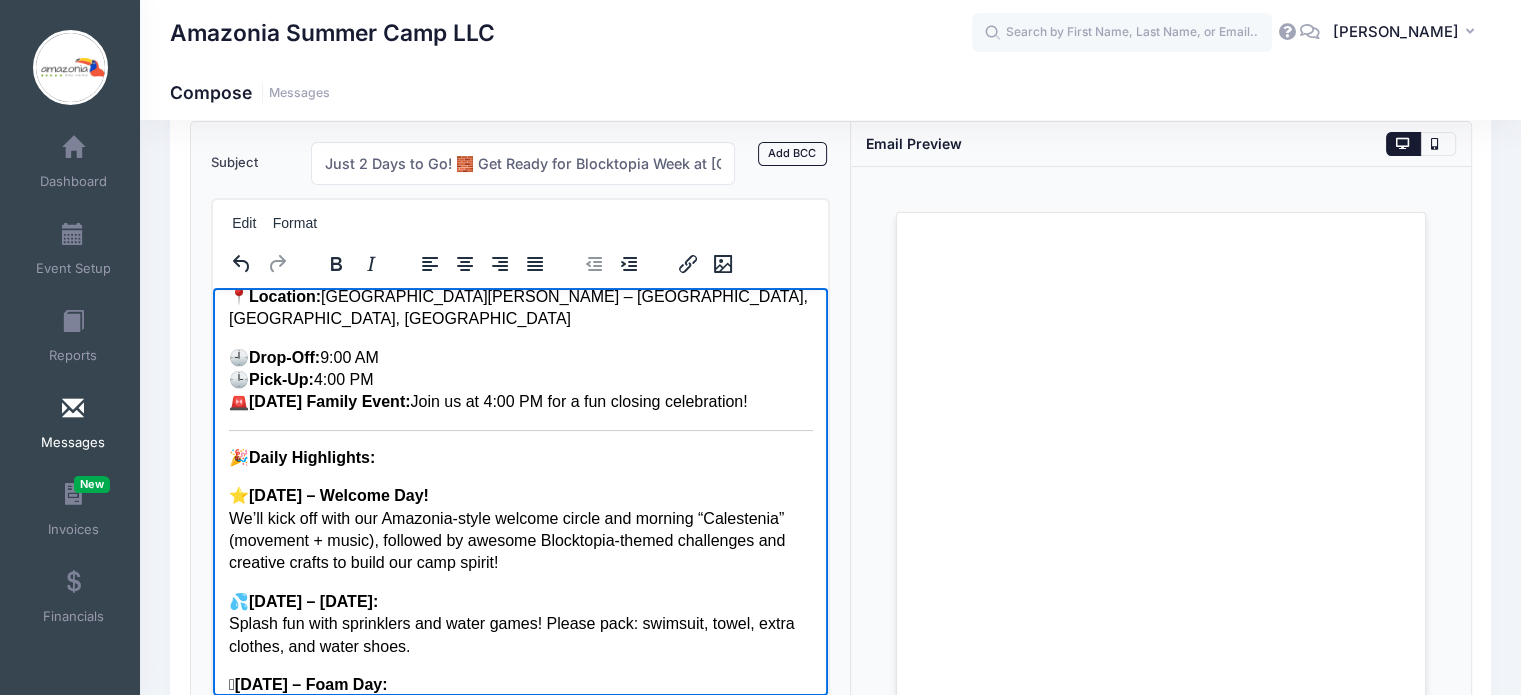 click on "🎉  Daily Highlights:" at bounding box center (520, 457) 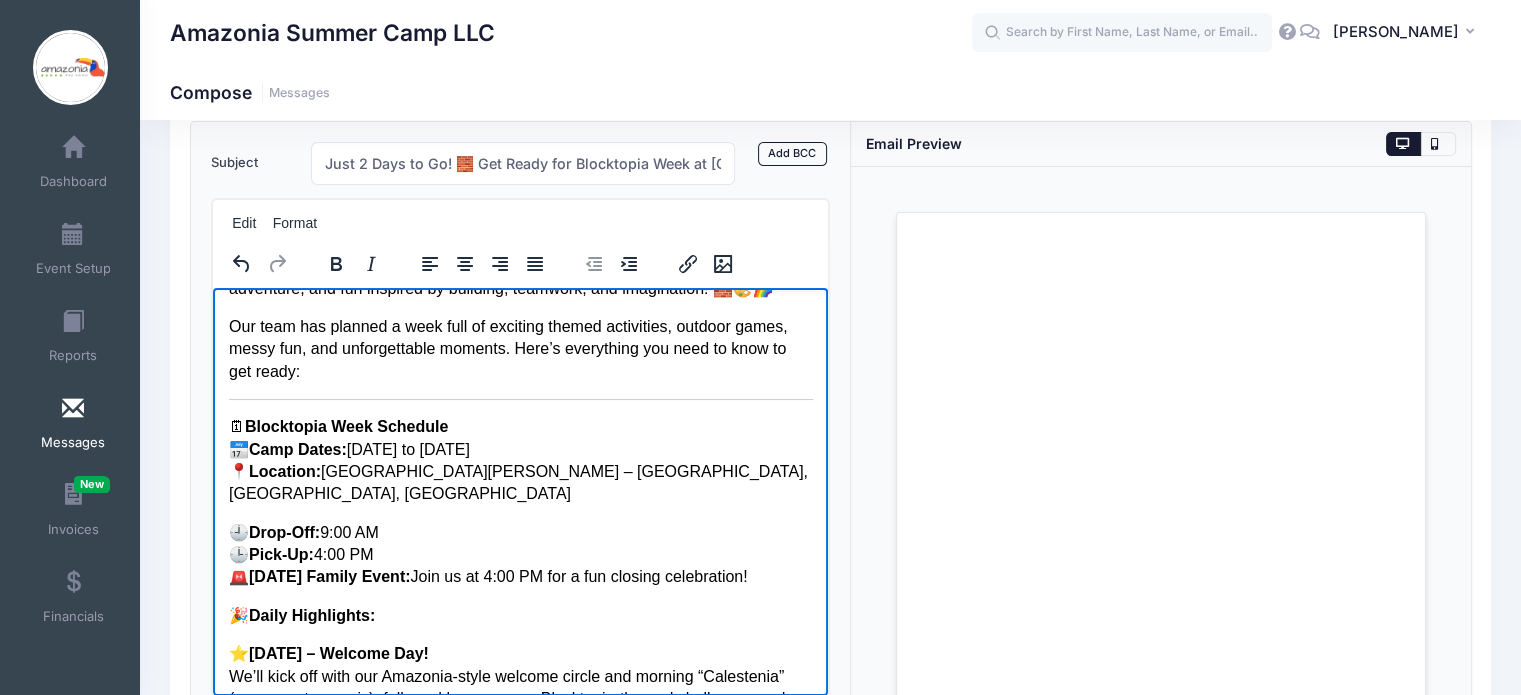 scroll, scrollTop: 126, scrollLeft: 0, axis: vertical 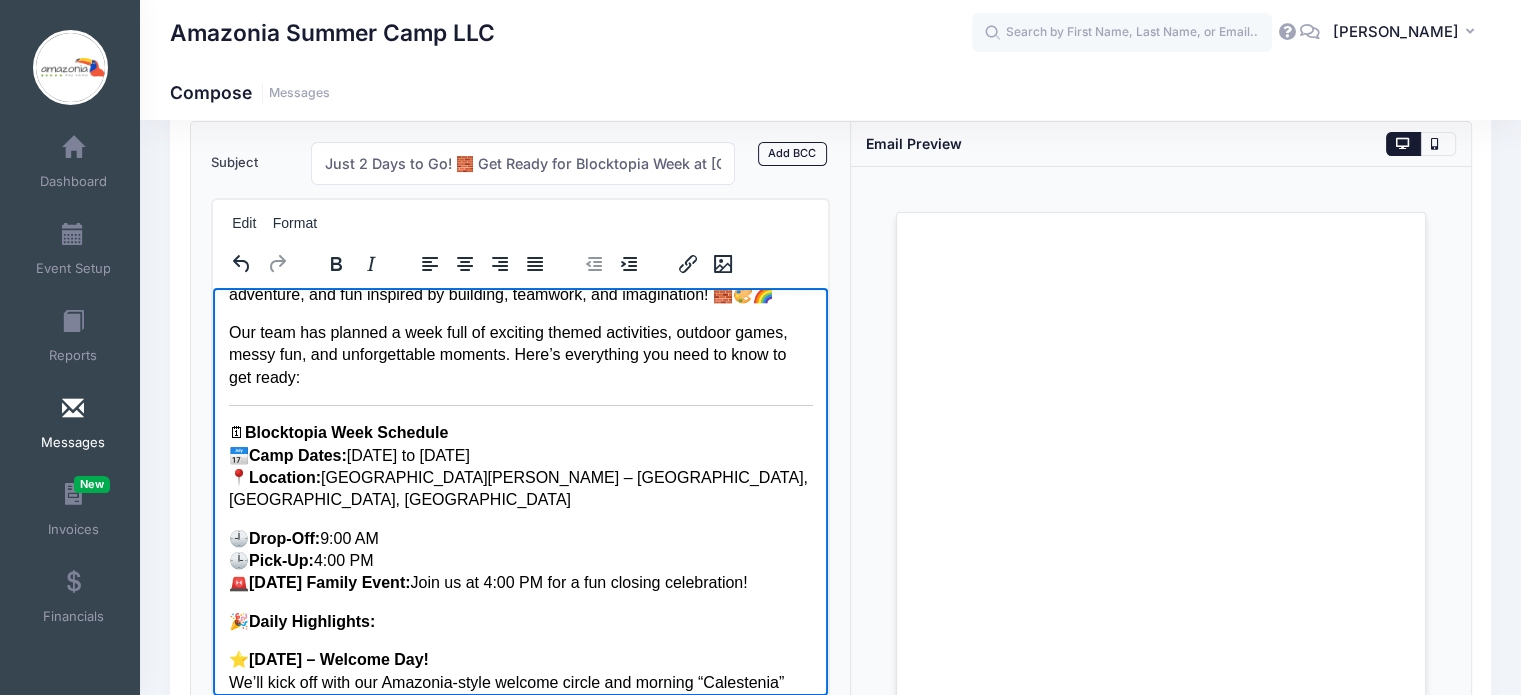 click on "🗓  Blocktopia Week Schedule 📅  Camp Dates:  July 8 to July 12 📍  Location:  Powder Mills Park – Powderhorn Lodge, Pittsford, NY 14534" at bounding box center [520, 466] 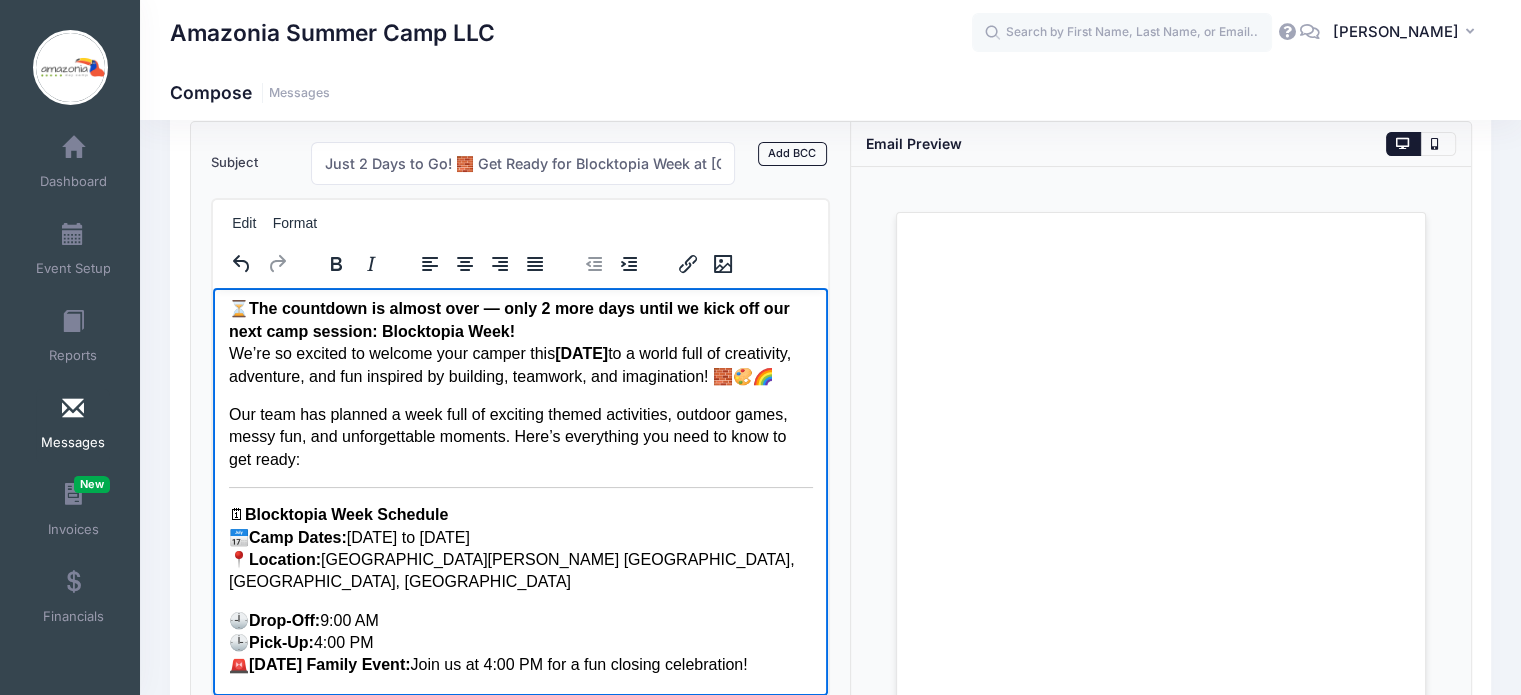 scroll, scrollTop: 42, scrollLeft: 0, axis: vertical 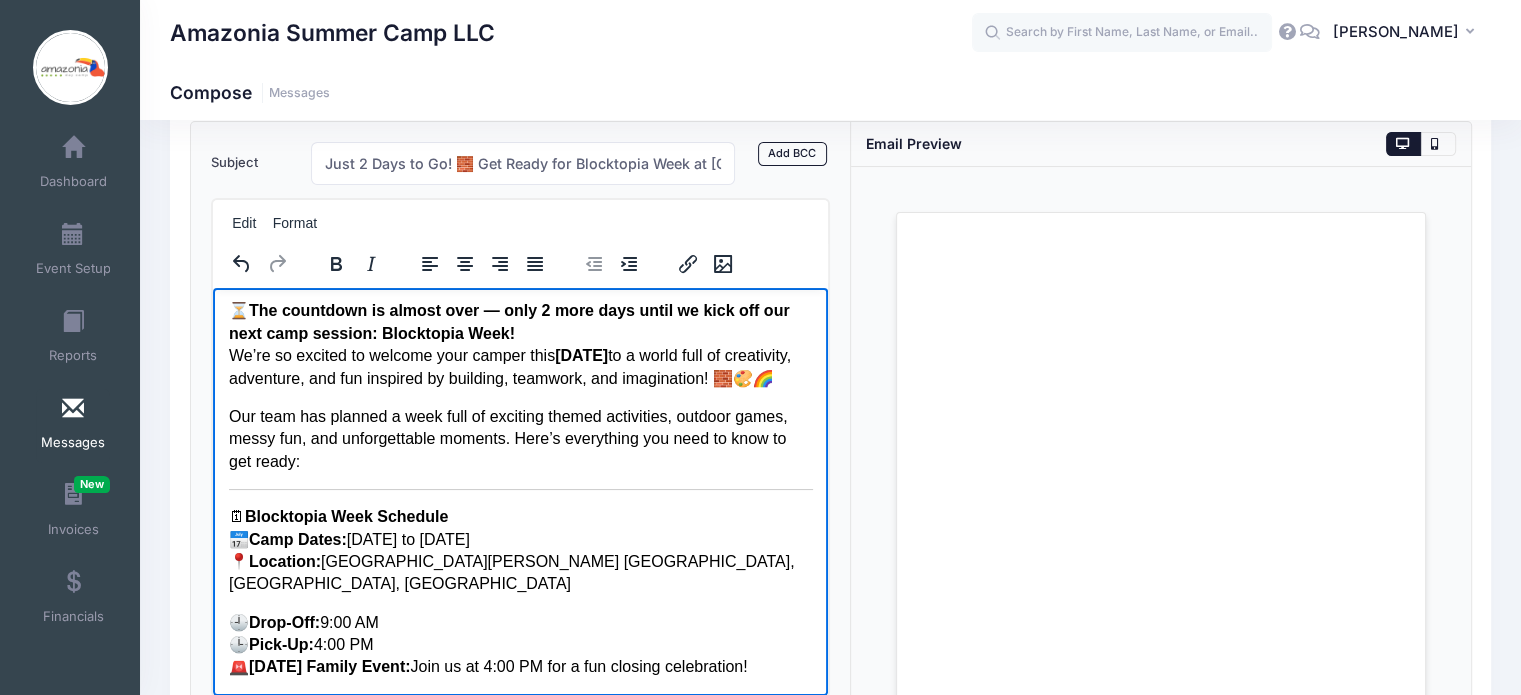 click on "🗓  Blocktopia Week Schedule 📅  Camp Dates:  July 14 to July 18 📍  Location:  Powder Mills Park Powderhorn Lodge, Pittsford, NY 14534" at bounding box center (520, 550) 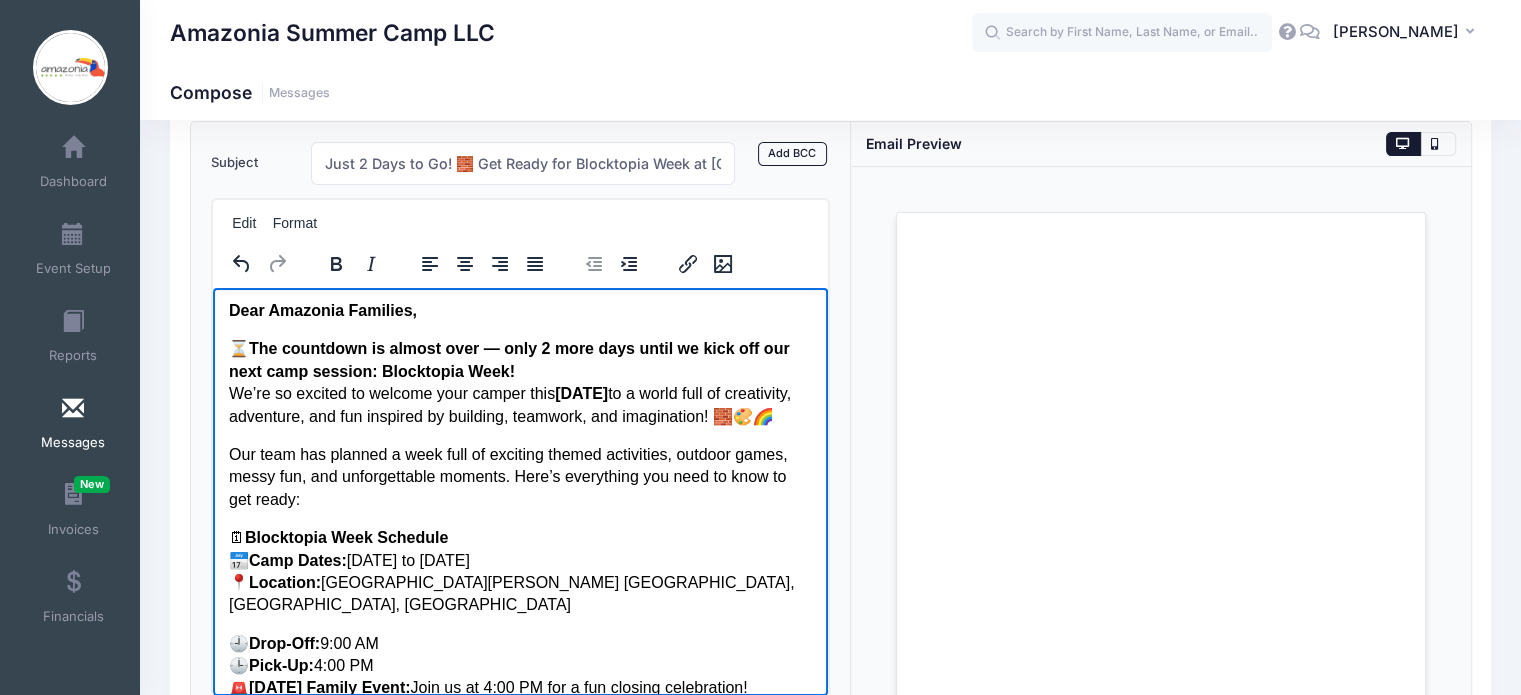 scroll, scrollTop: 0, scrollLeft: 0, axis: both 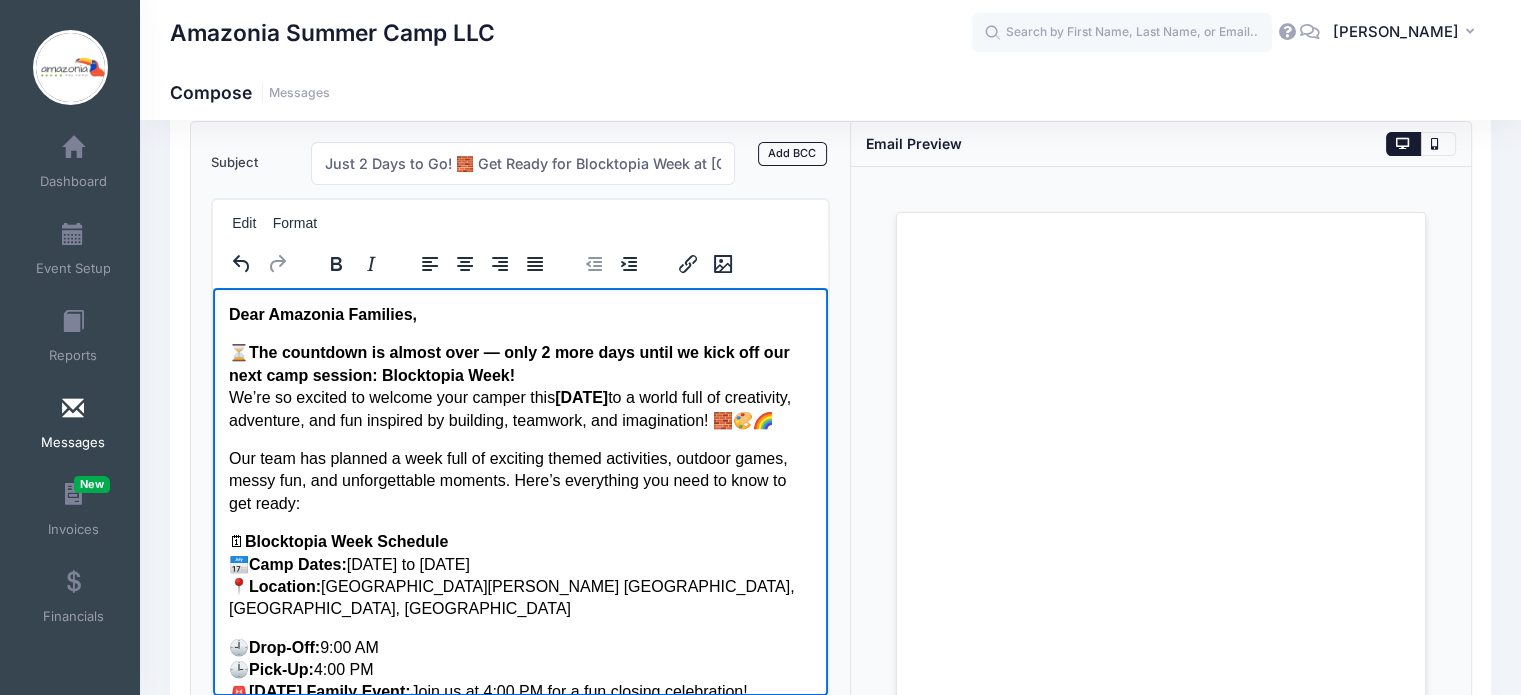click on "🕘  Drop-Off:  9:00 AM 🕒  Pick-Up:  4:00 PM 🚨  Friday Family Event:  Join us at 4:00 PM for a fun closing celebration!" at bounding box center (520, 669) 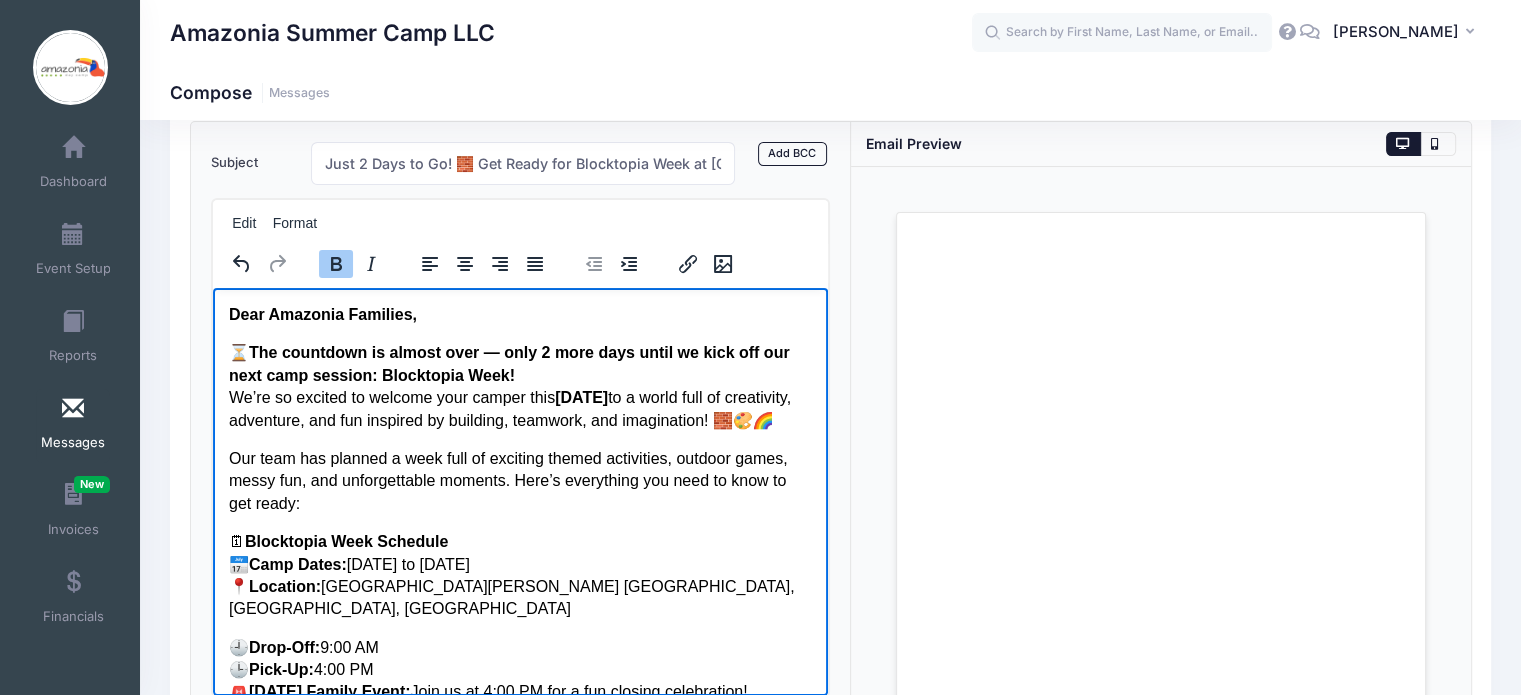 click on "The countdown is almost over — only 2 more days until we kick off our next camp session: Blocktopia Week!" at bounding box center (508, 362) 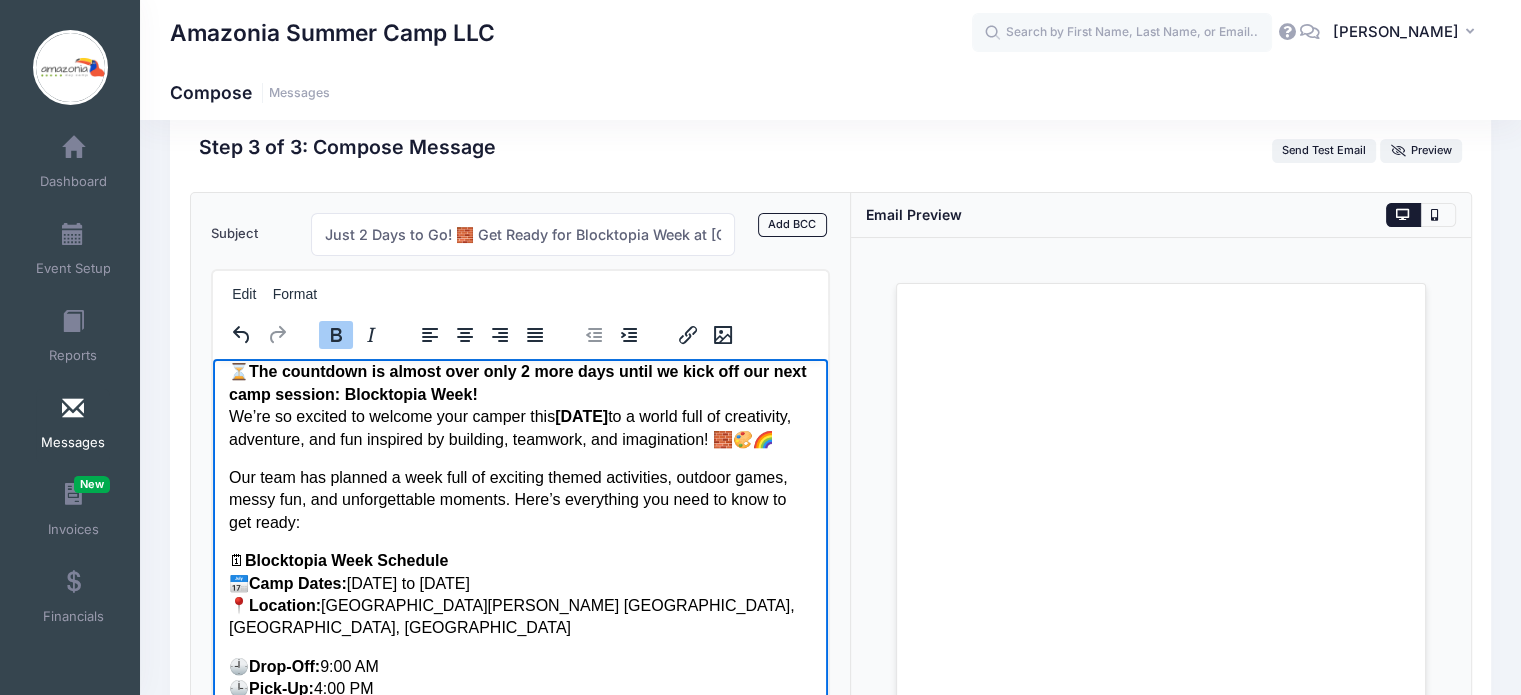 scroll, scrollTop: 56, scrollLeft: 0, axis: vertical 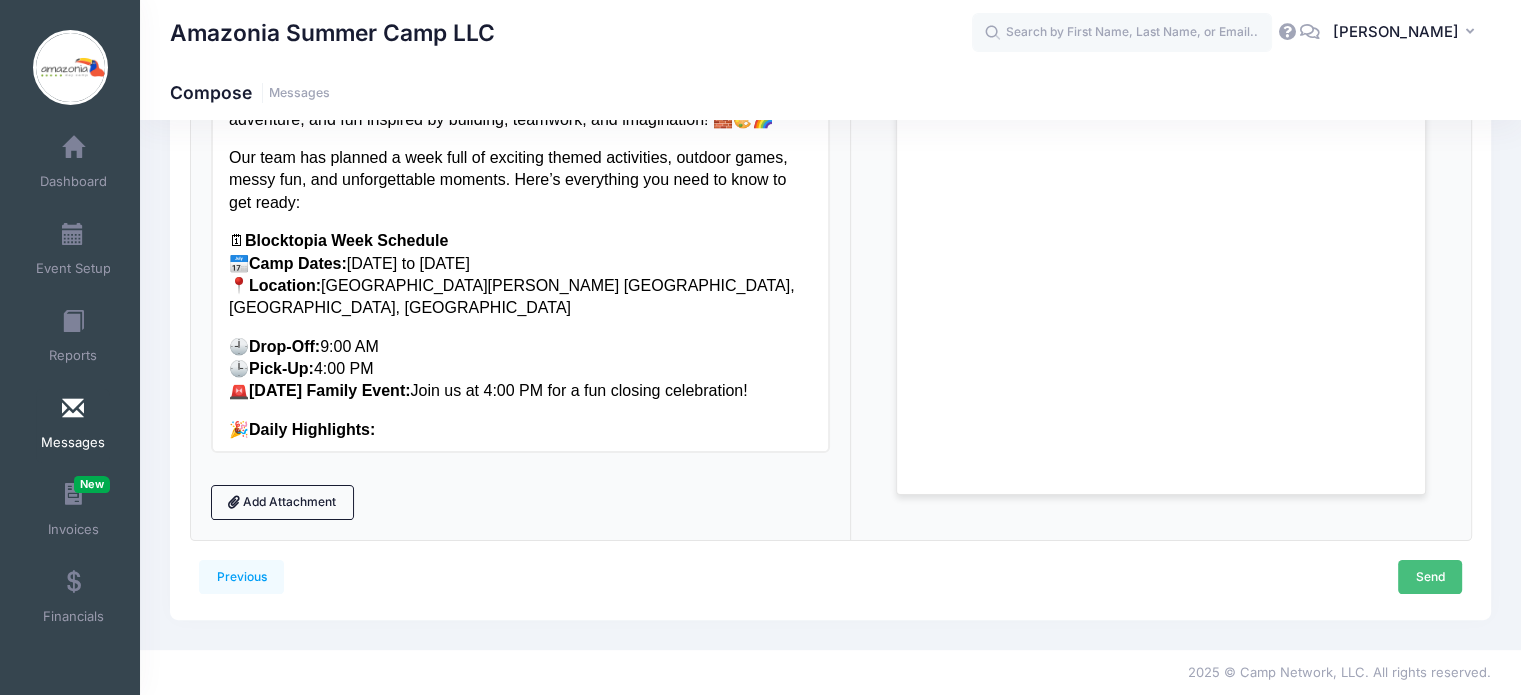 click on "Send" at bounding box center [1430, 577] 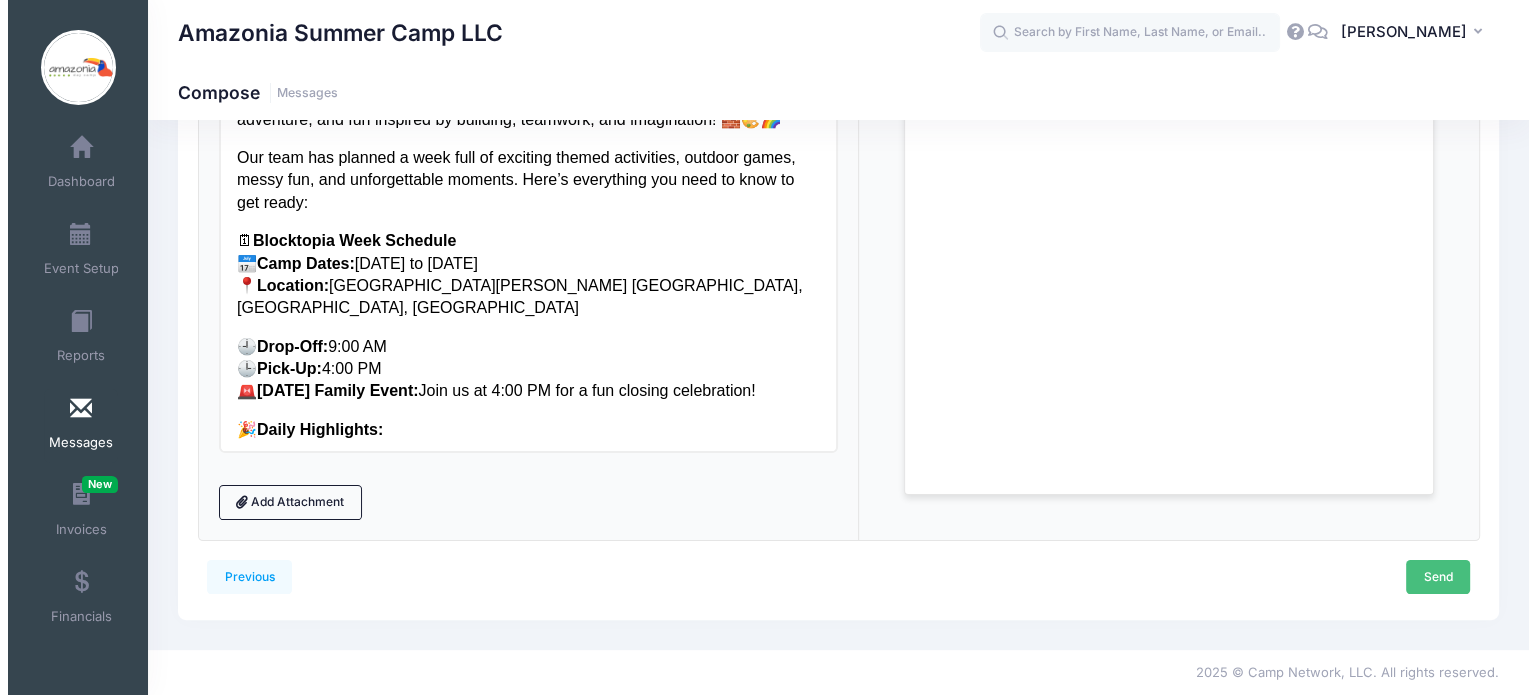 scroll, scrollTop: 0, scrollLeft: 0, axis: both 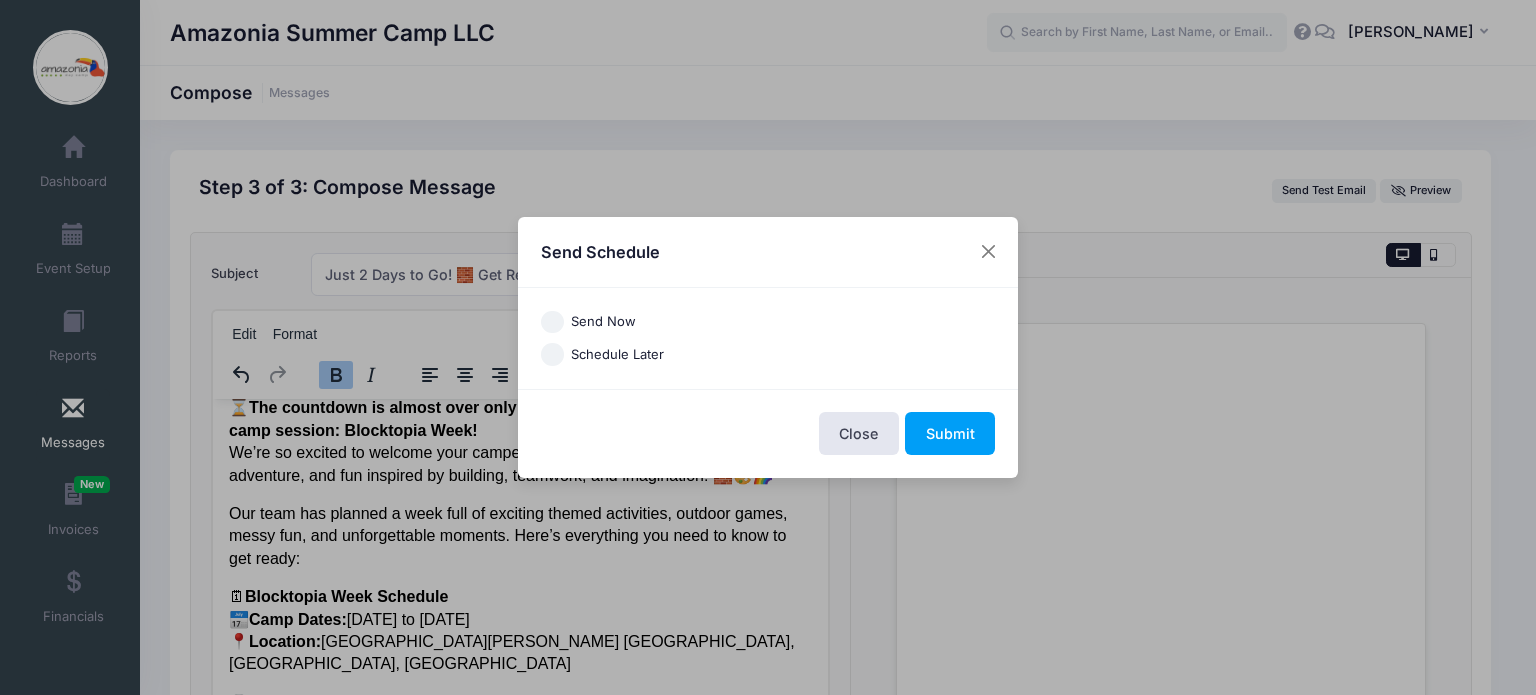 click on "Send Now" at bounding box center [552, 322] 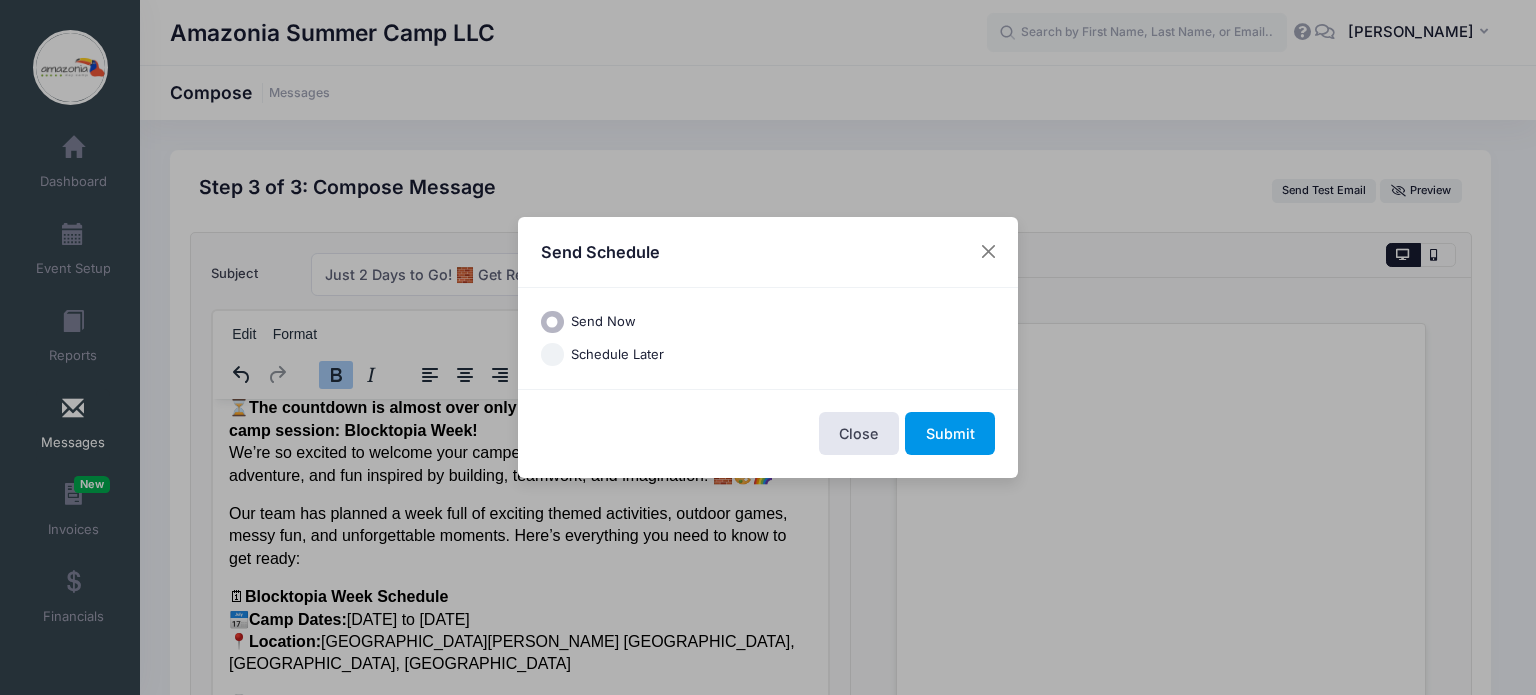 click on "Submit" at bounding box center (950, 433) 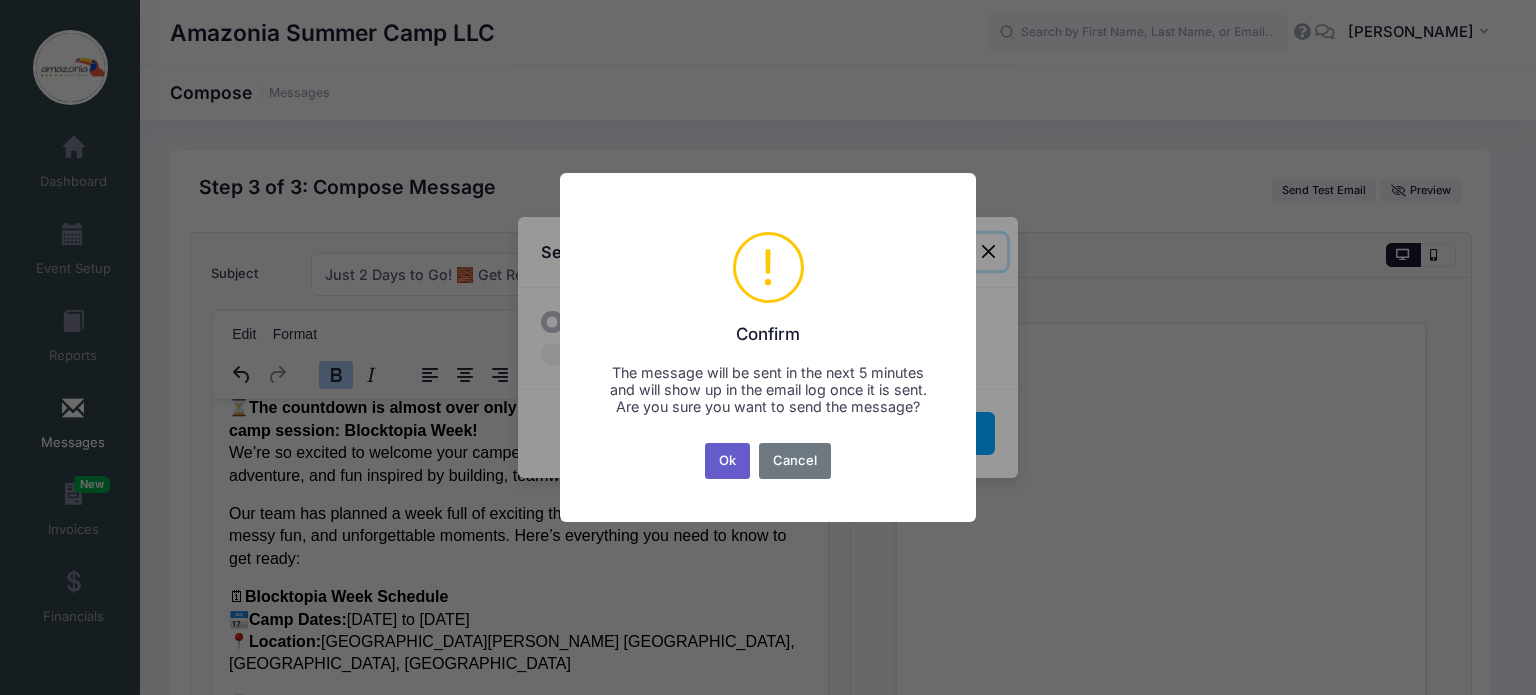 click on "Ok" at bounding box center (728, 461) 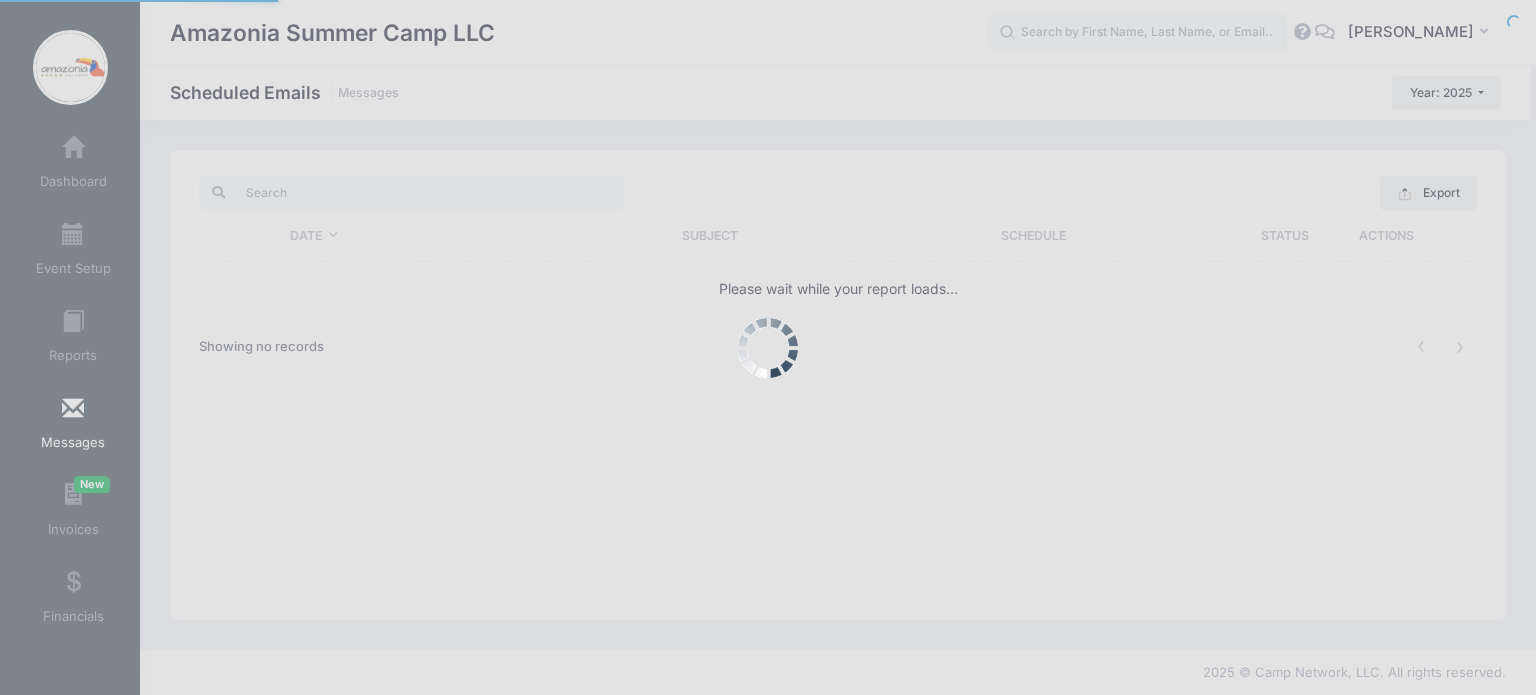 scroll, scrollTop: 0, scrollLeft: 0, axis: both 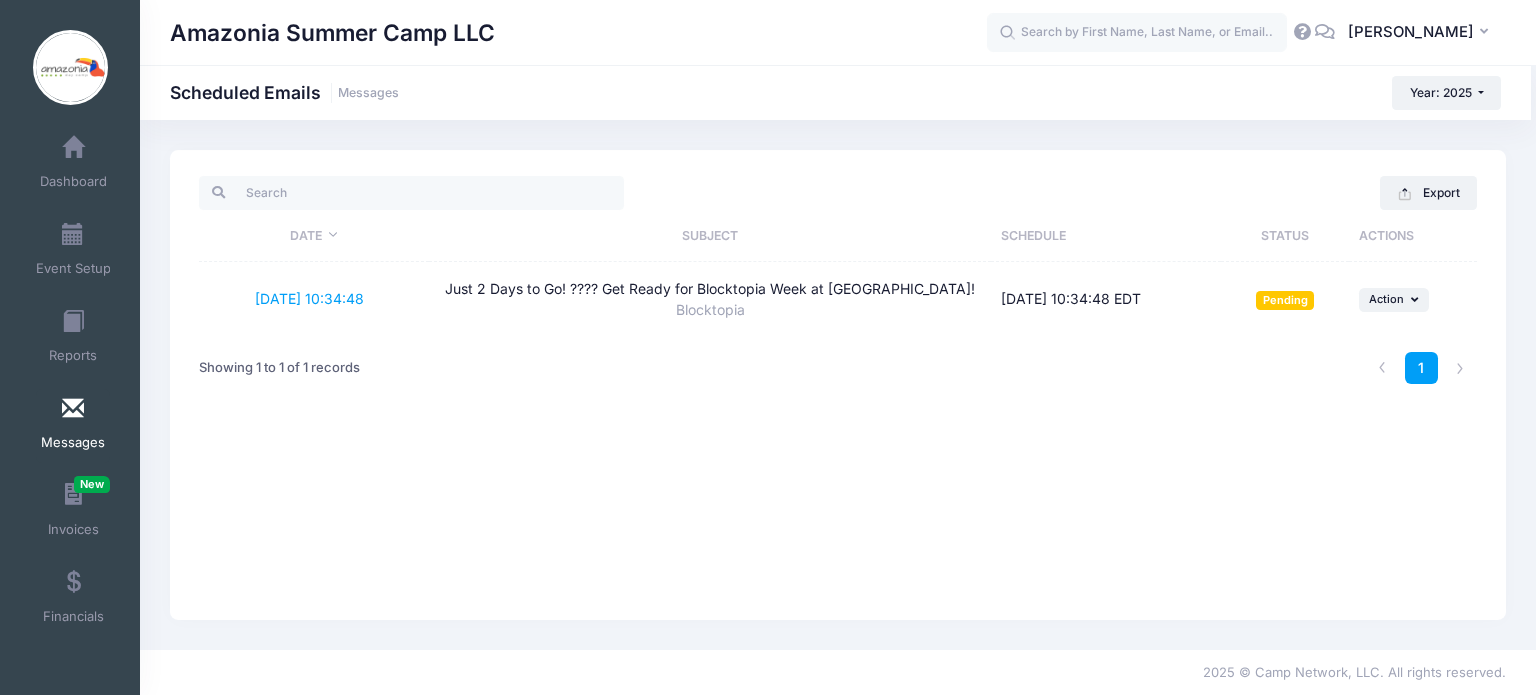 click on "Messages" at bounding box center (73, 443) 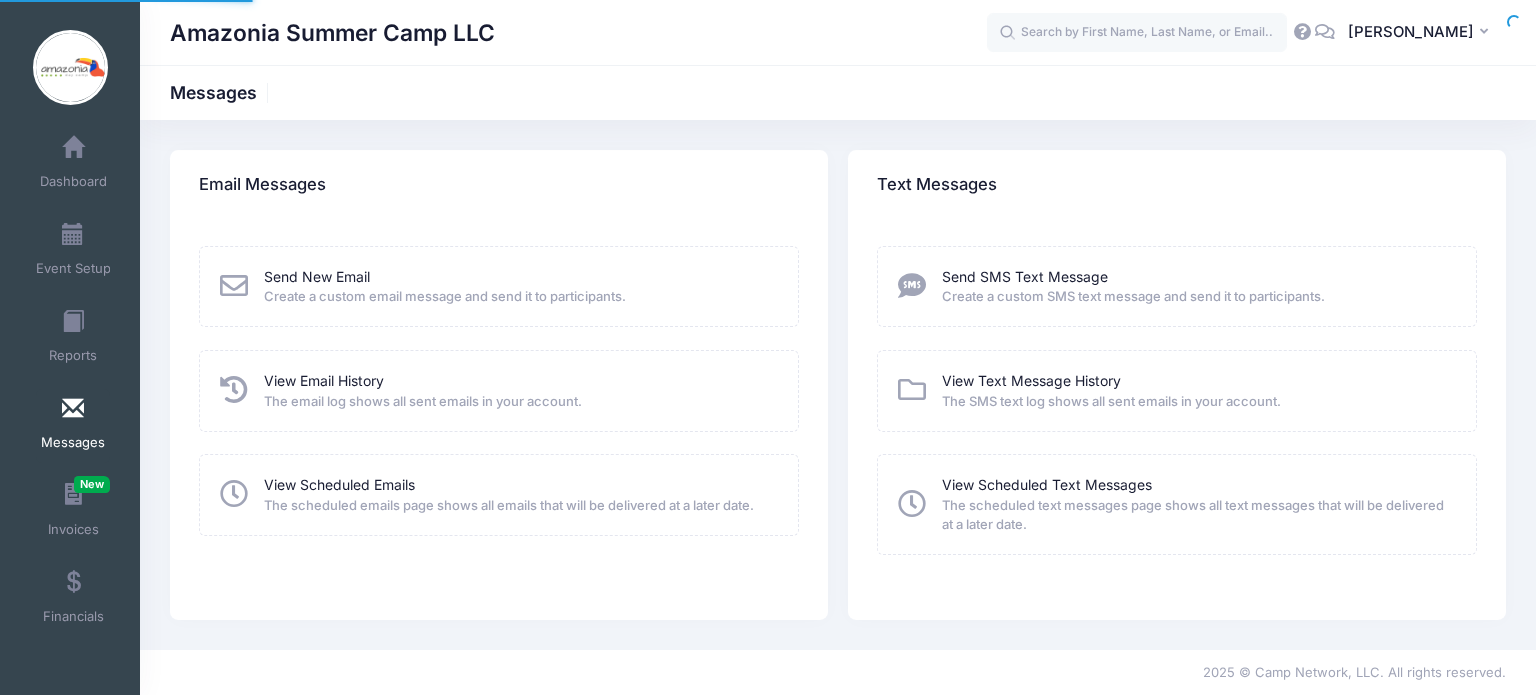 scroll, scrollTop: 0, scrollLeft: 0, axis: both 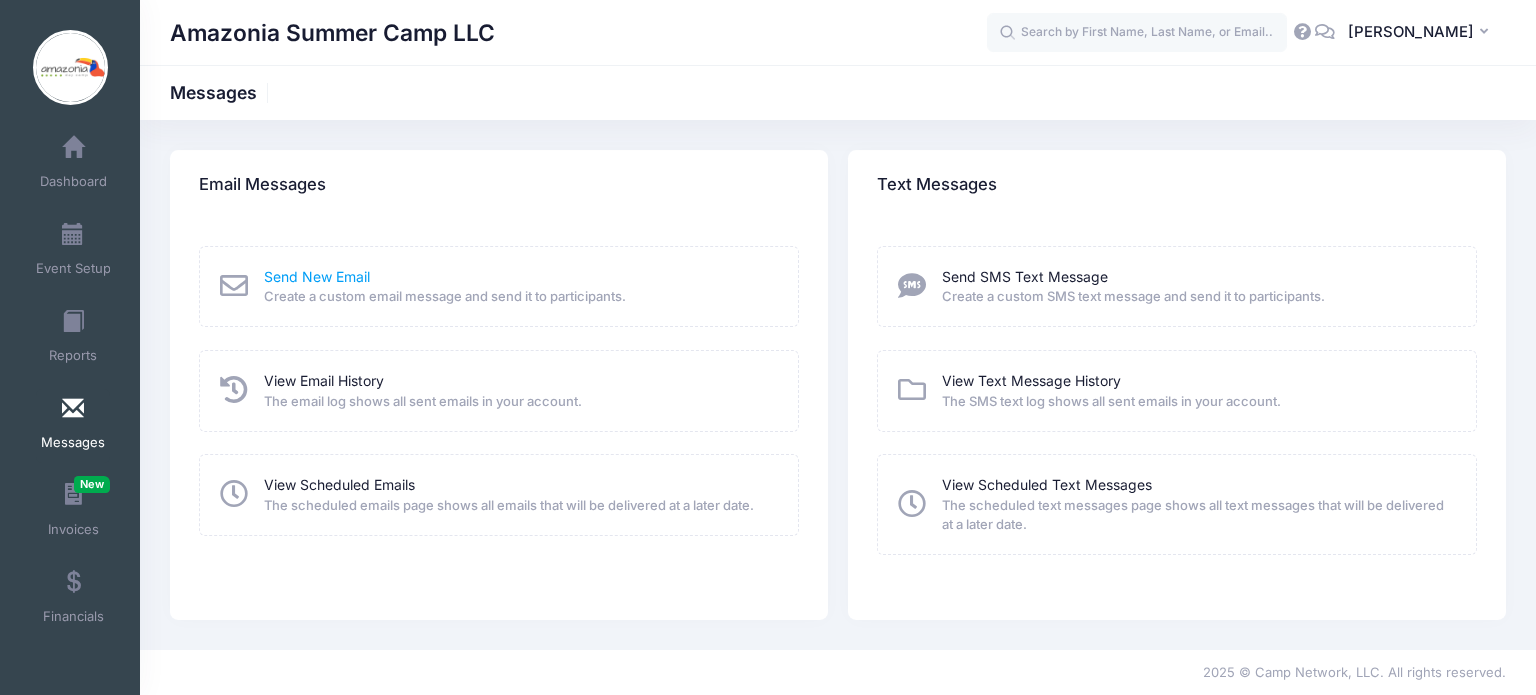 click on "Send New Email" at bounding box center (317, 276) 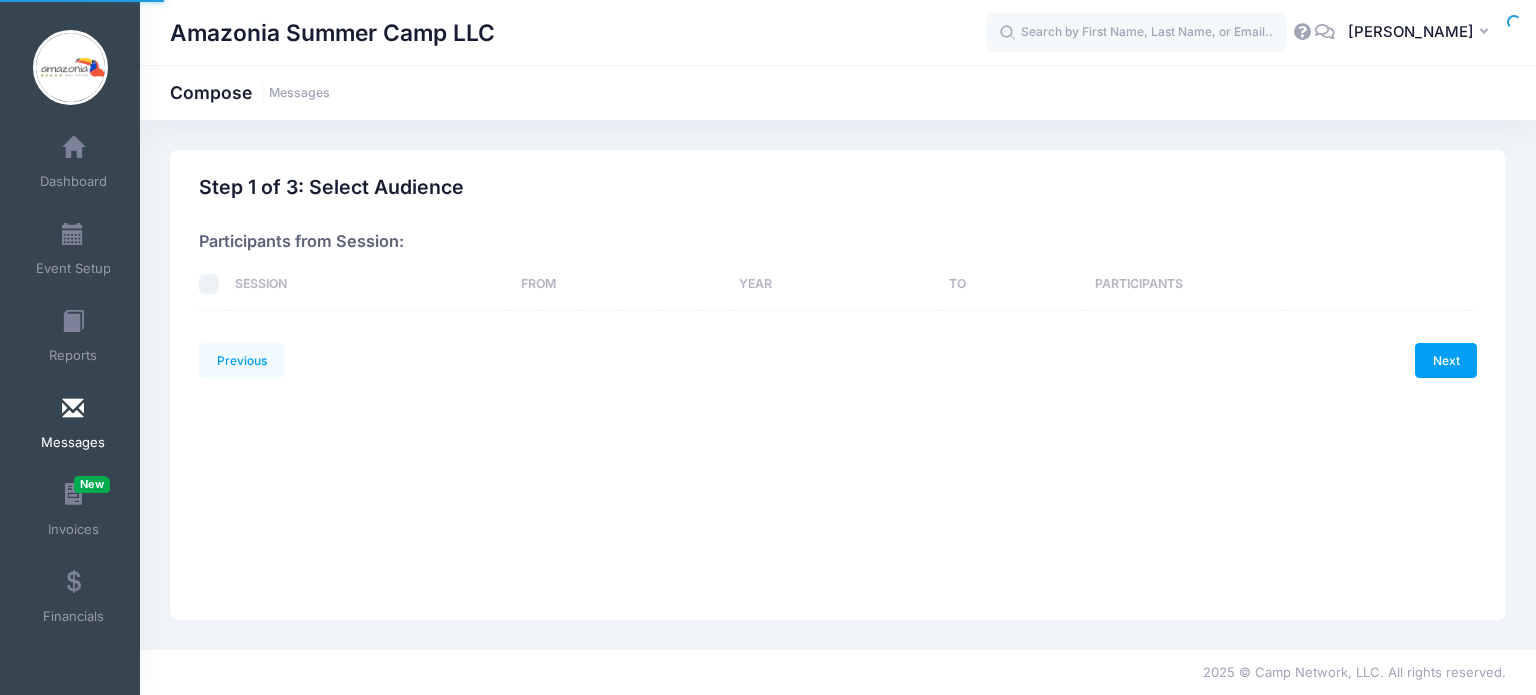 scroll, scrollTop: 0, scrollLeft: 0, axis: both 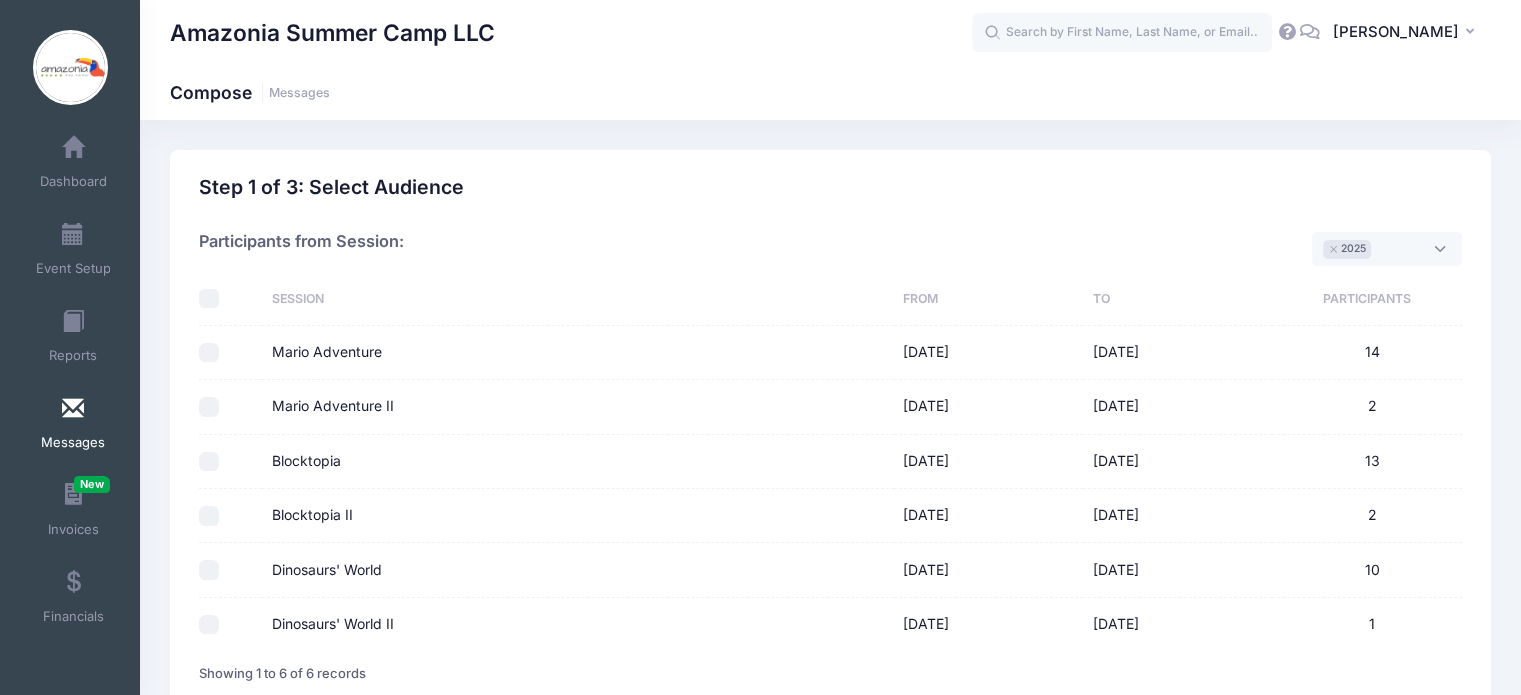 click on "Mario Adventure" at bounding box center (209, 353) 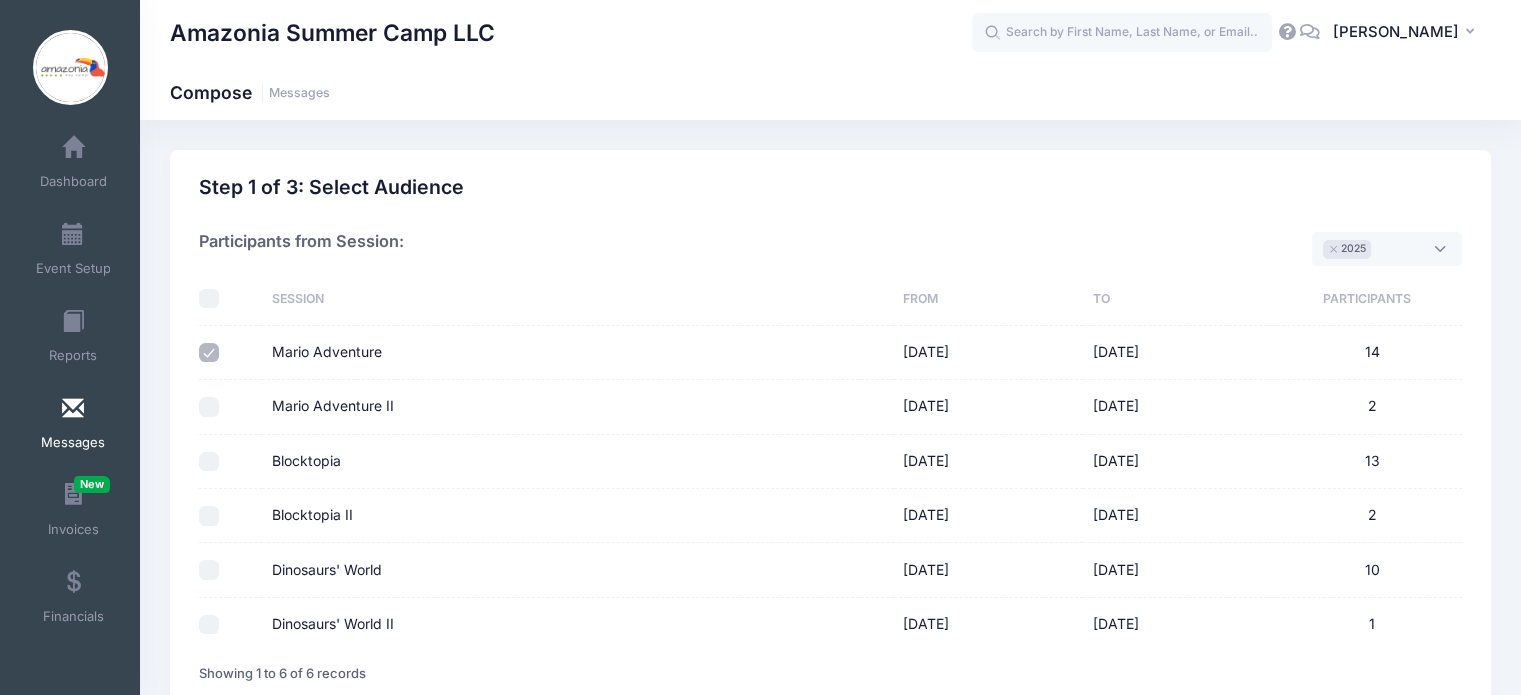 click on "Mario Adventure II" at bounding box center (209, 407) 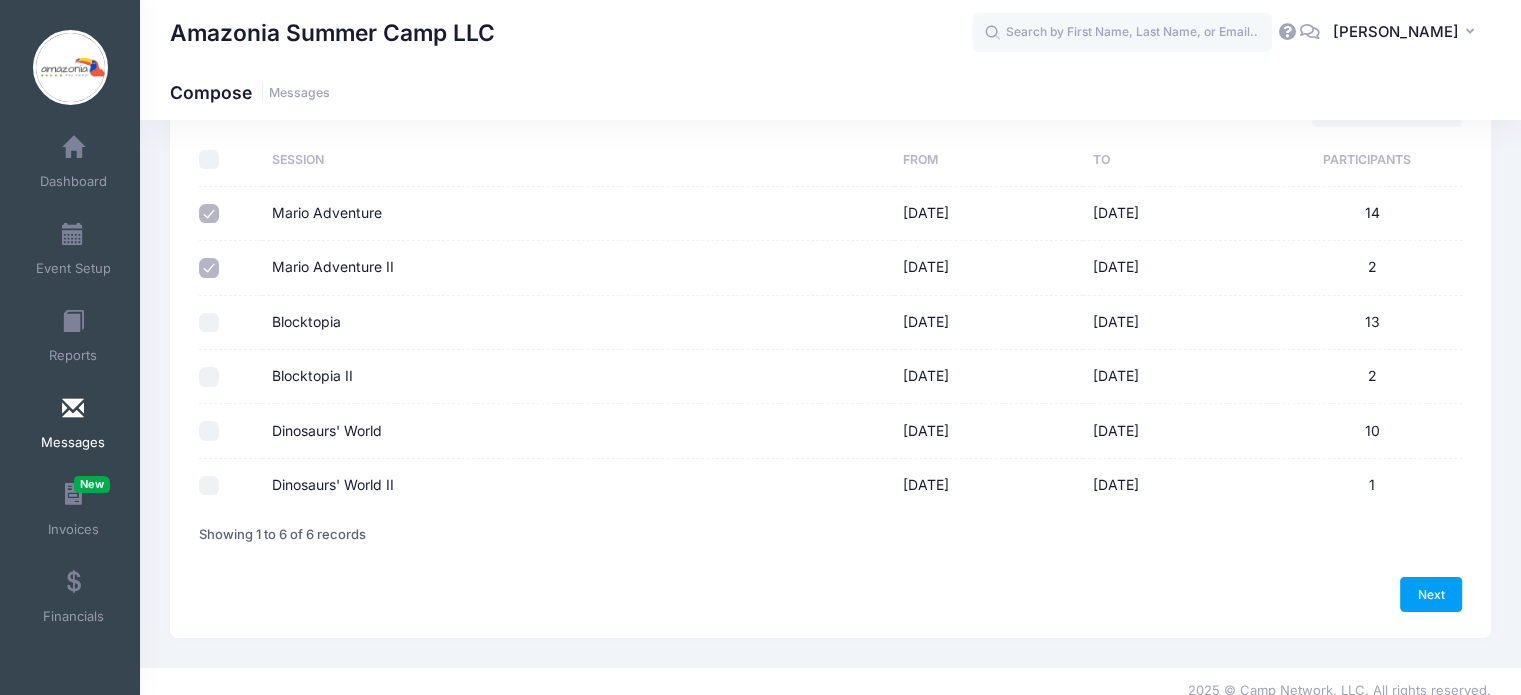 scroll, scrollTop: 155, scrollLeft: 0, axis: vertical 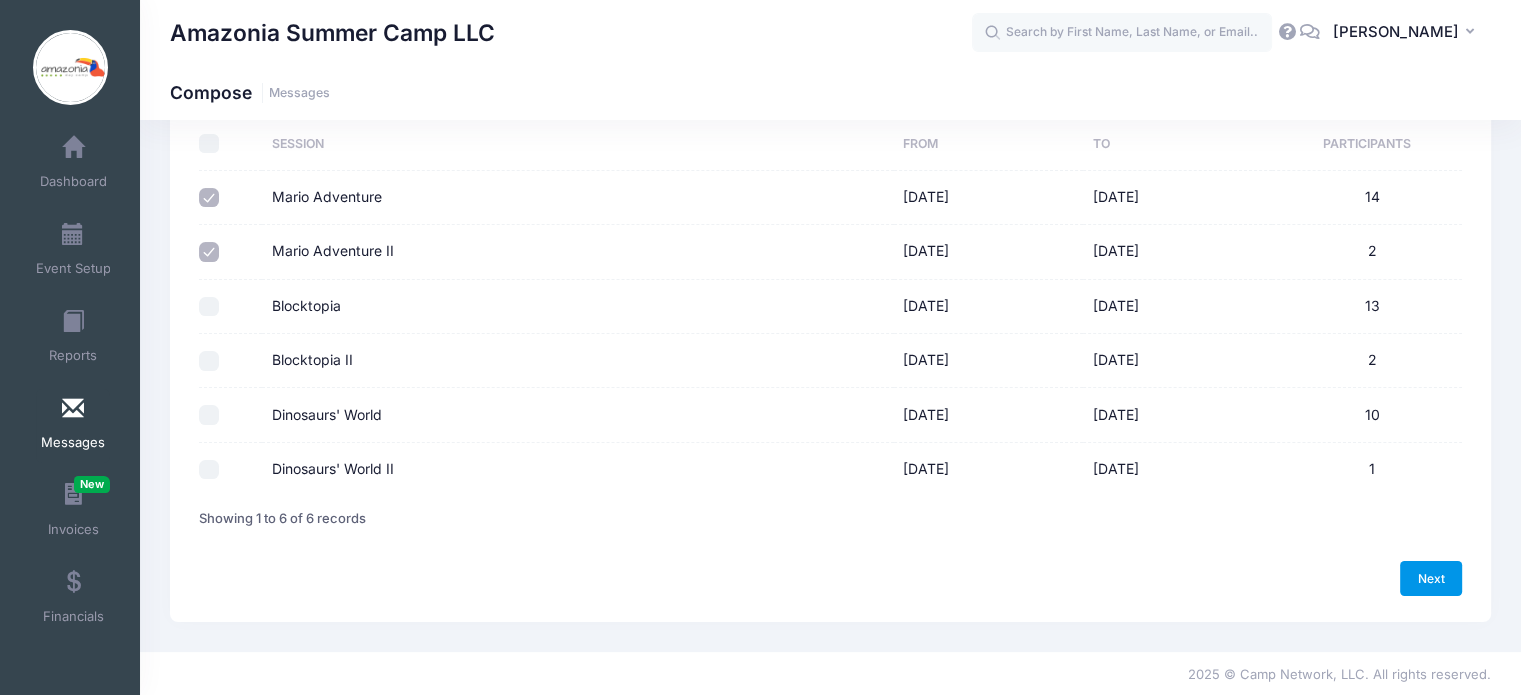 click on "Next" at bounding box center (1431, 578) 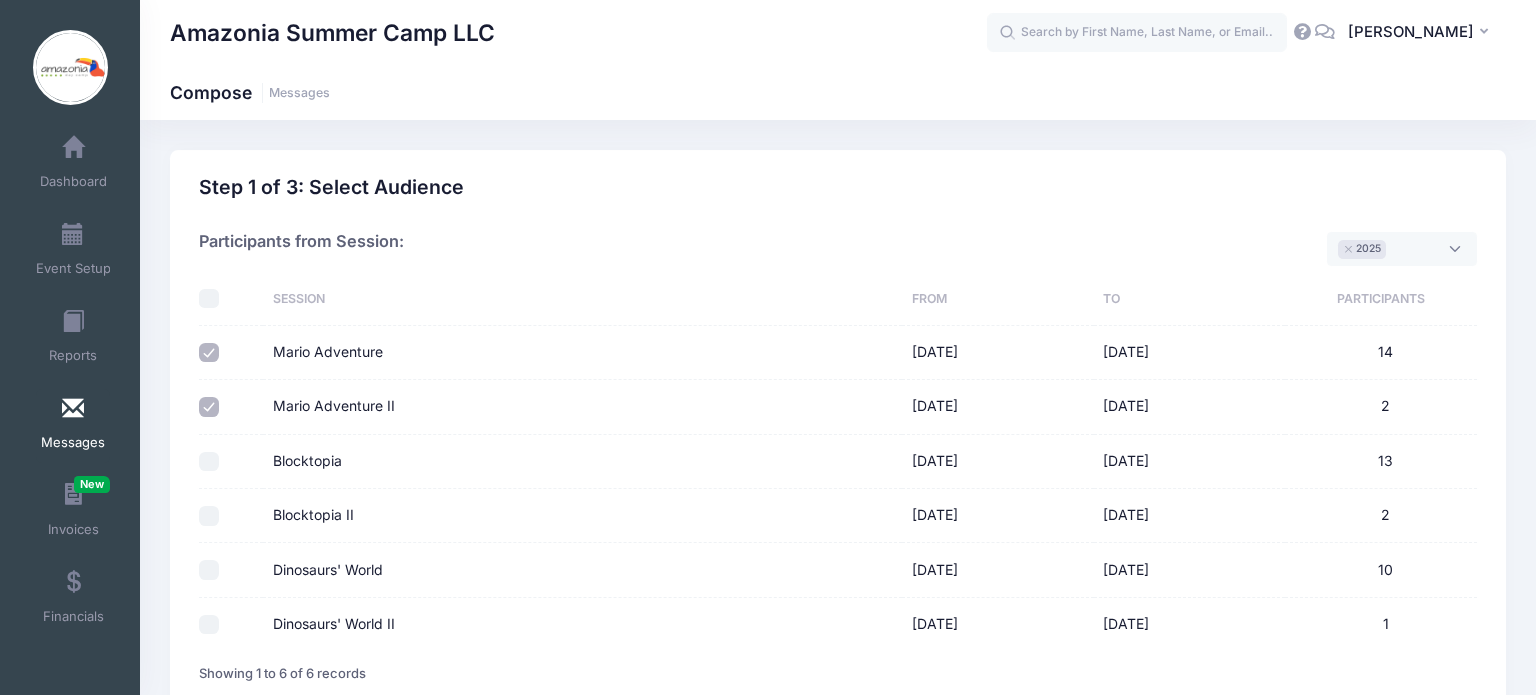 select on "50" 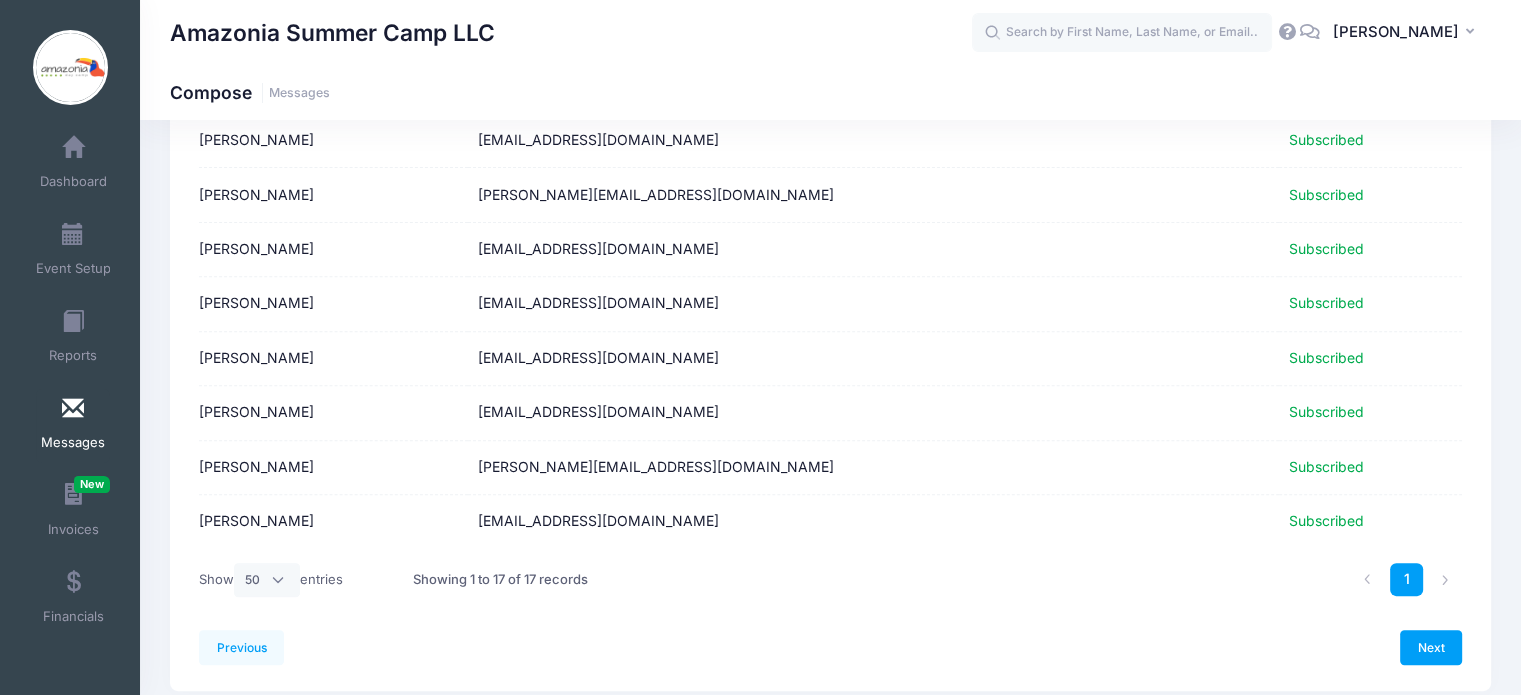 scroll, scrollTop: 684, scrollLeft: 0, axis: vertical 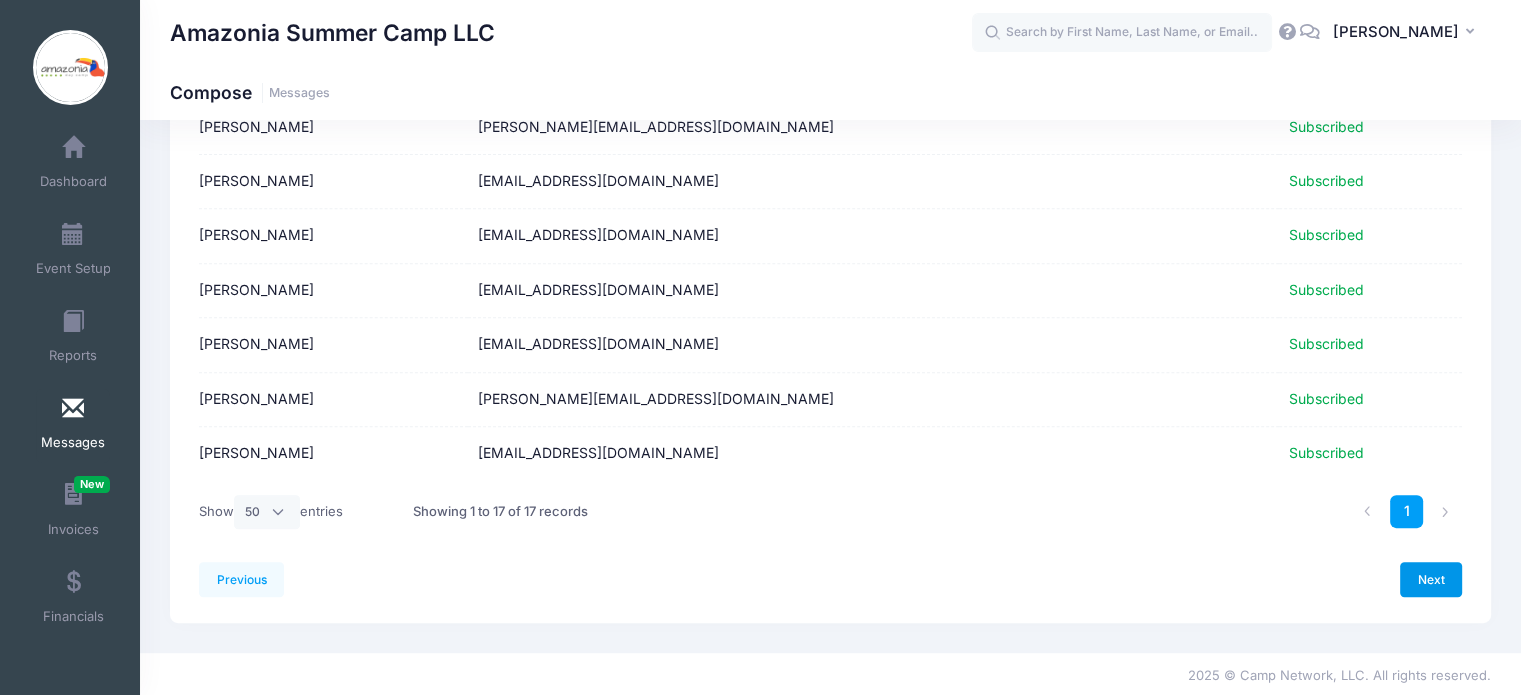 click on "Next" at bounding box center [1431, 579] 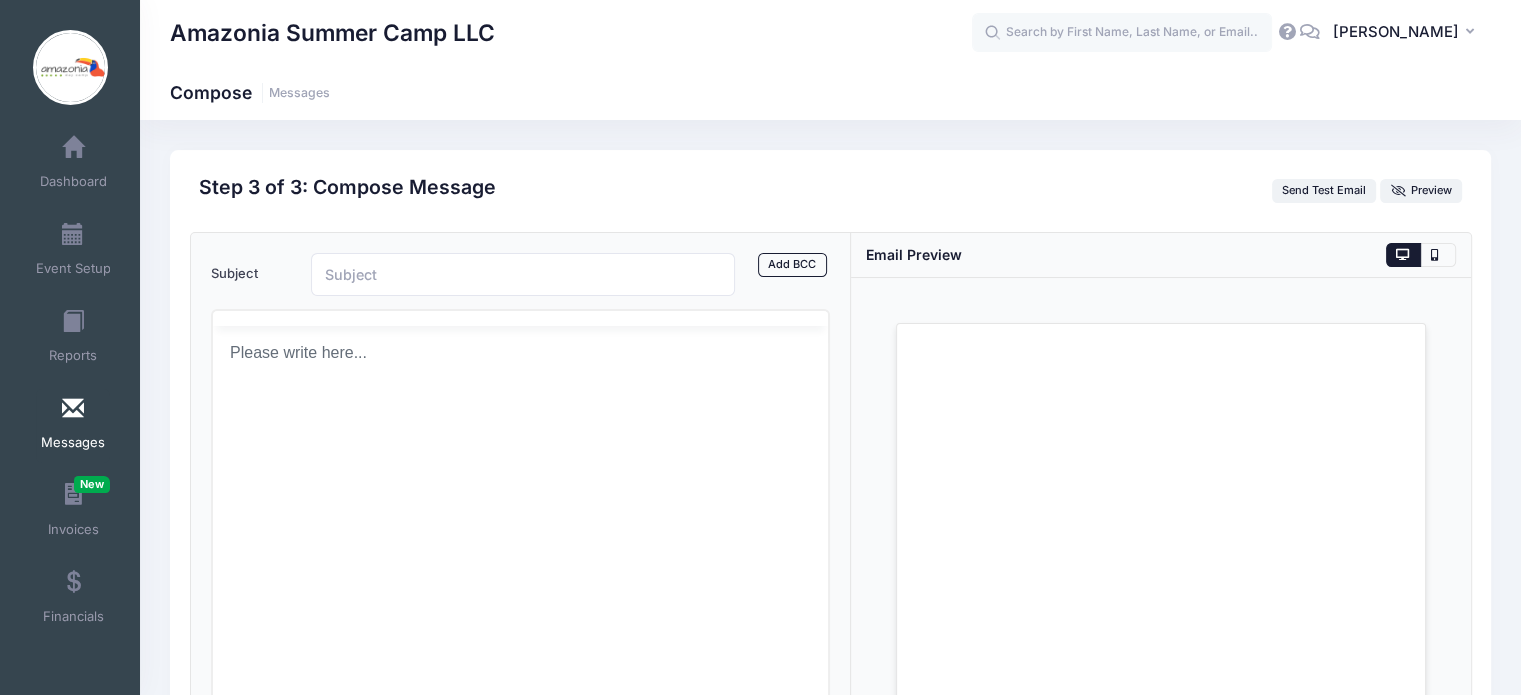 scroll, scrollTop: 0, scrollLeft: 0, axis: both 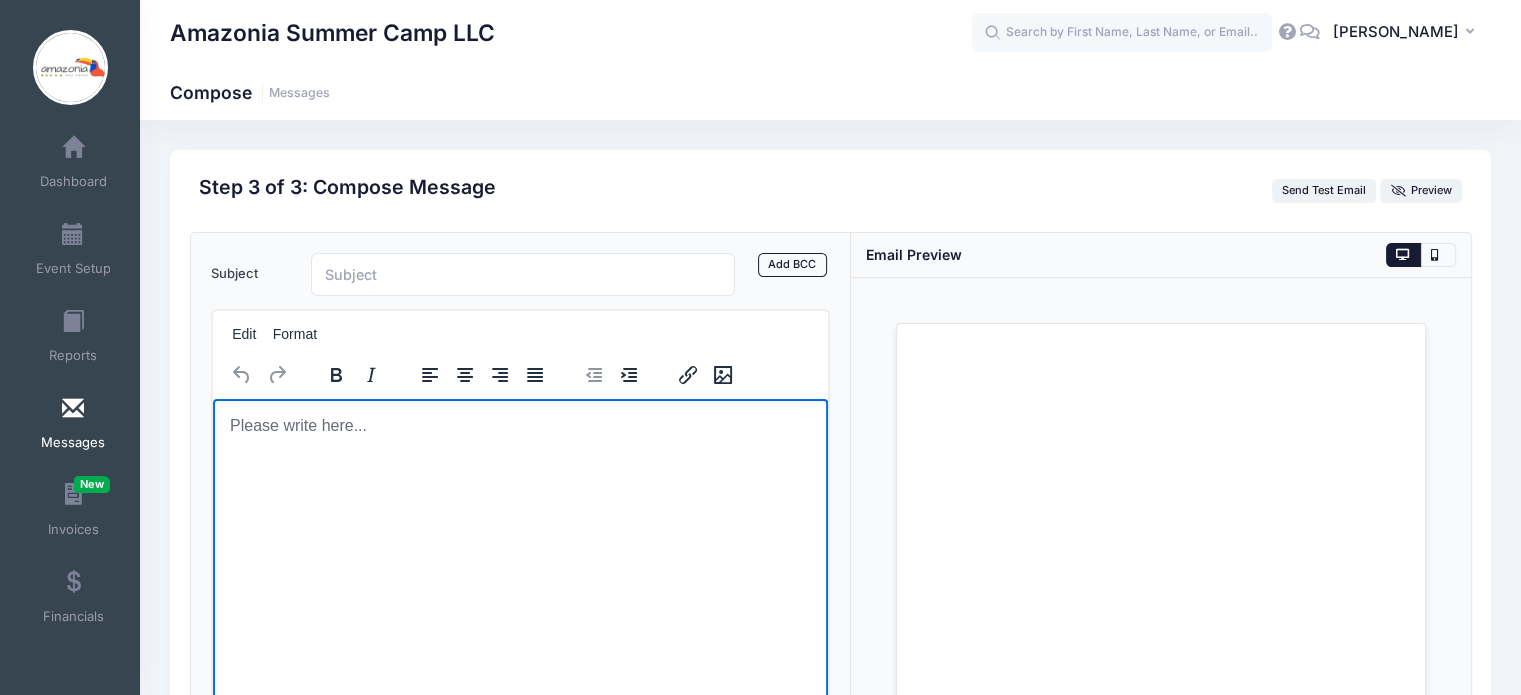 click at bounding box center (520, 425) 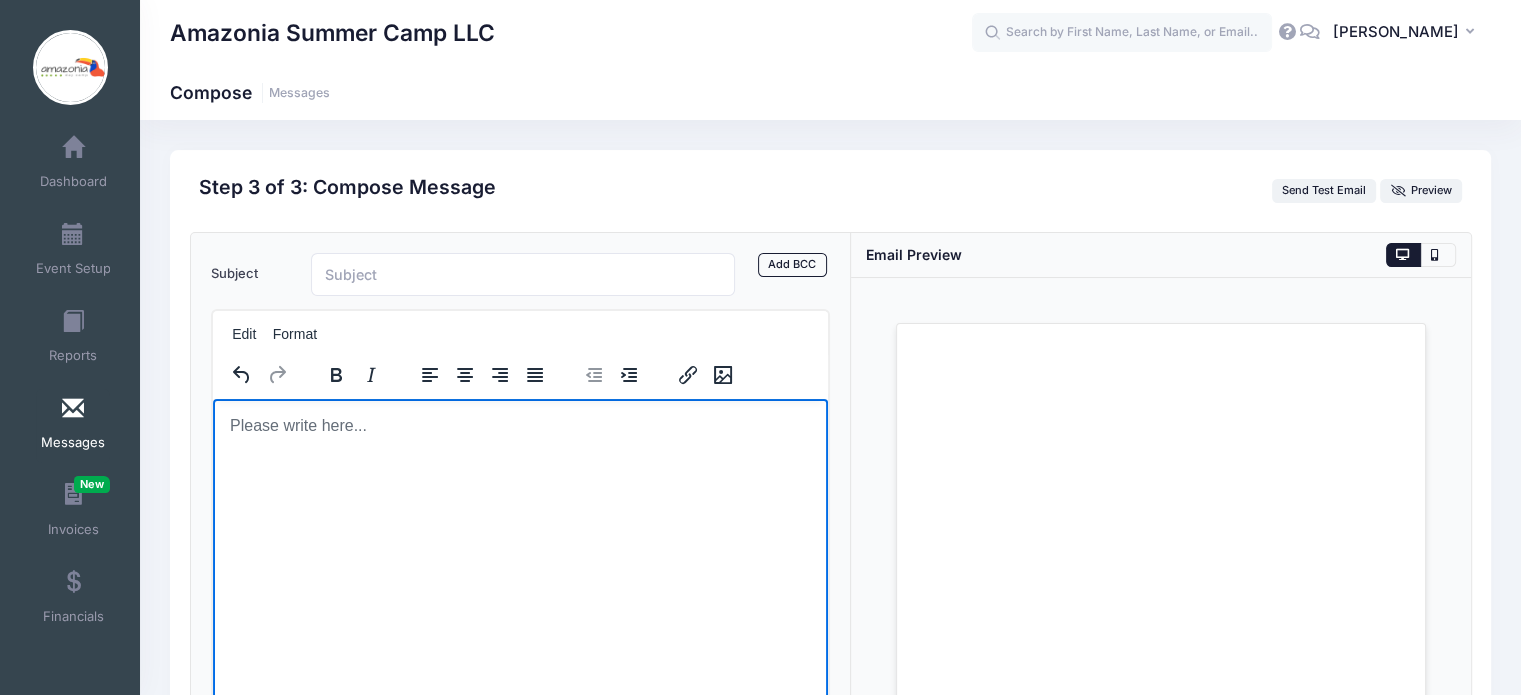 scroll, scrollTop: 29, scrollLeft: 0, axis: vertical 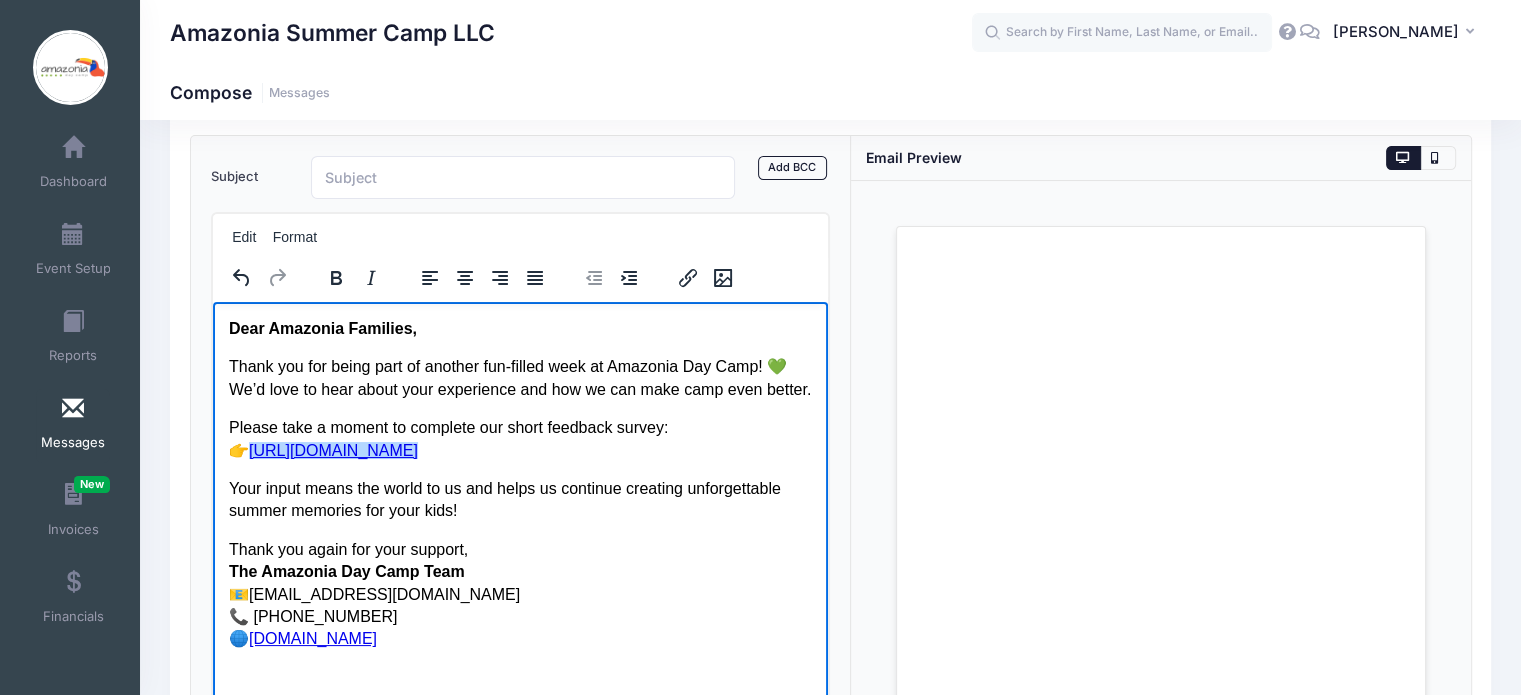 click on "Please take a moment to complete our short feedback survey: 👉  https://forms.gle/1iS3VzdtpJ2nAz686﻿" at bounding box center (520, 438) 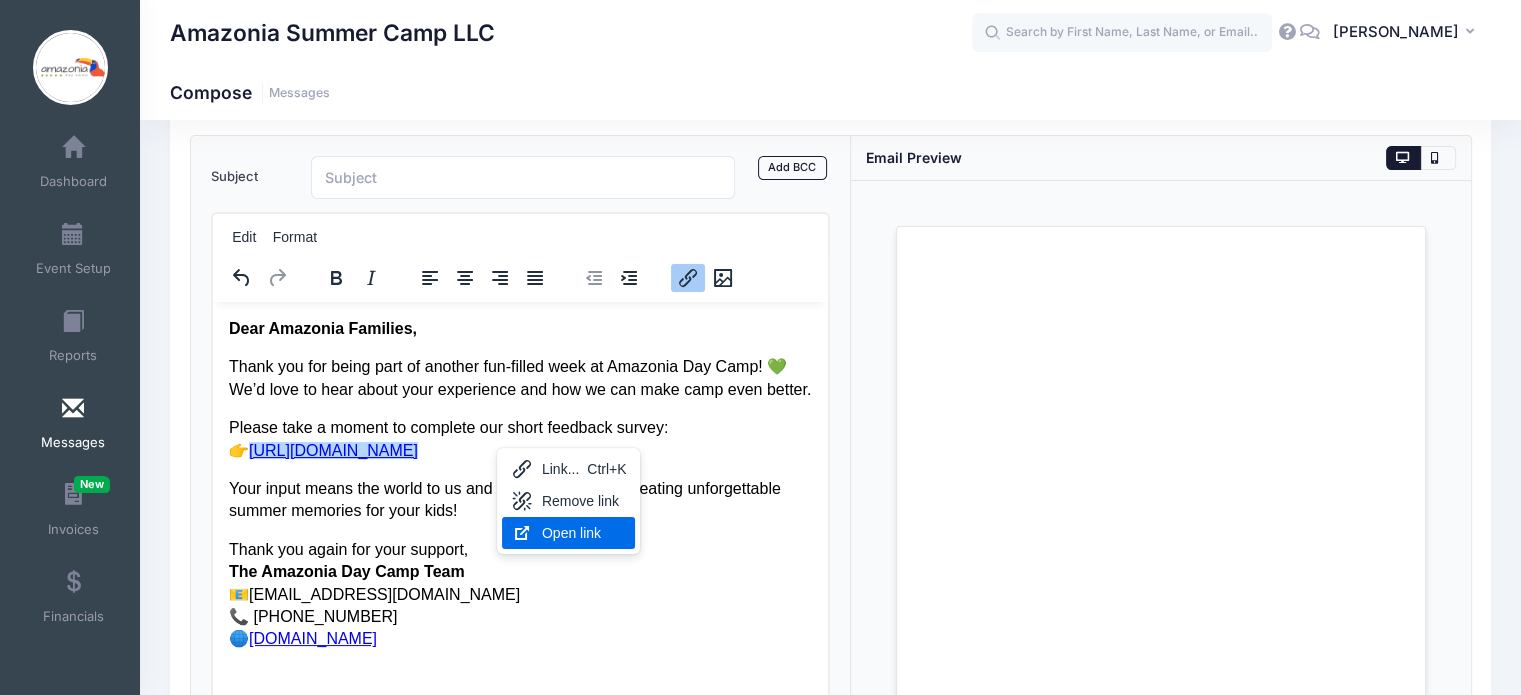 click on "Open link" at bounding box center [584, 533] 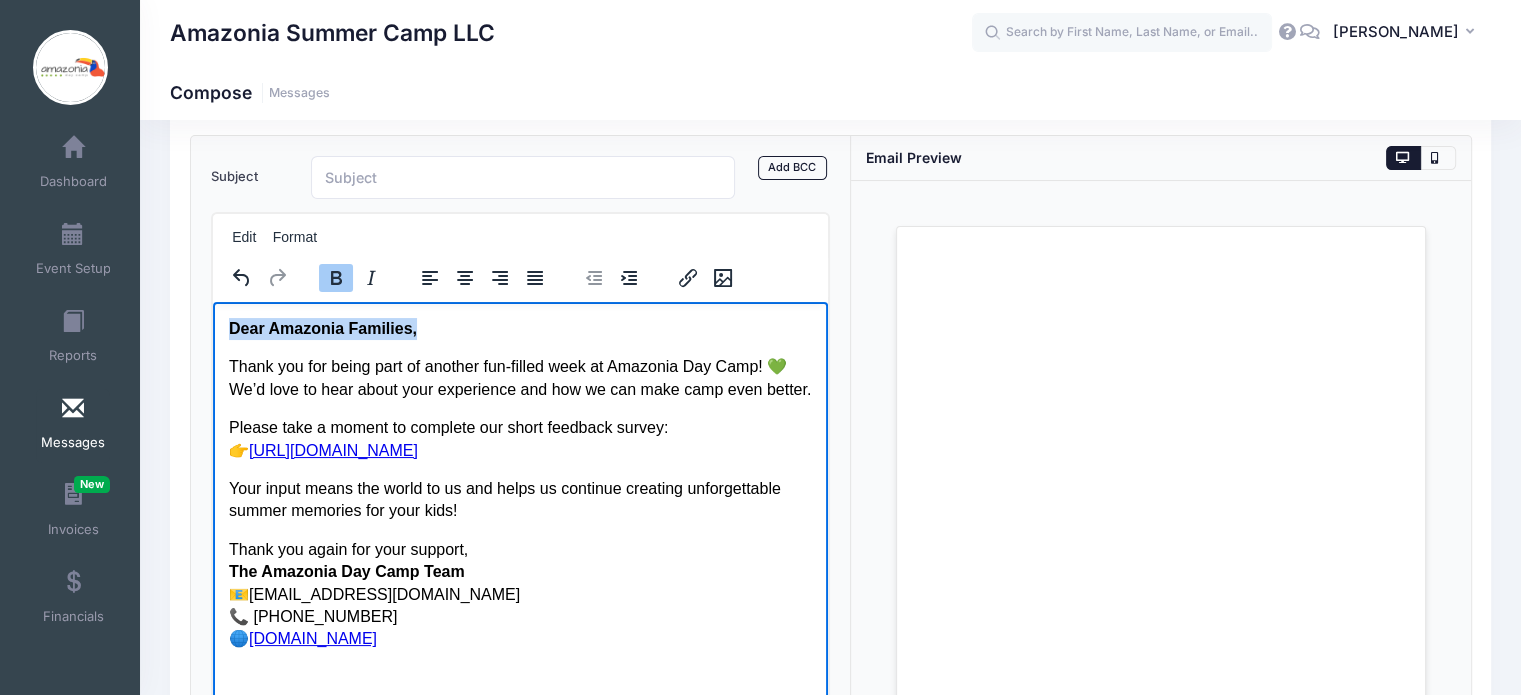 drag, startPoint x: 412, startPoint y: 327, endPoint x: 188, endPoint y: 310, distance: 224.64417 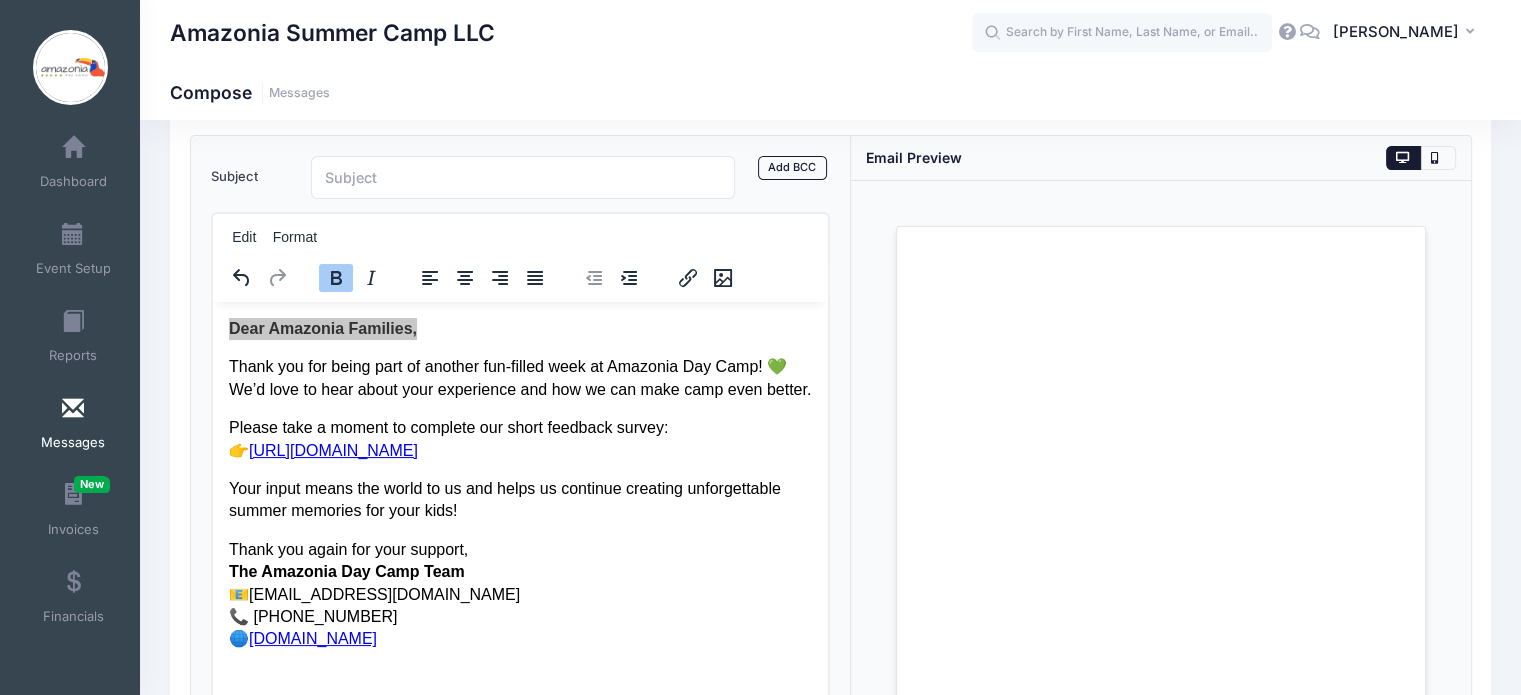 click at bounding box center (354, 277) 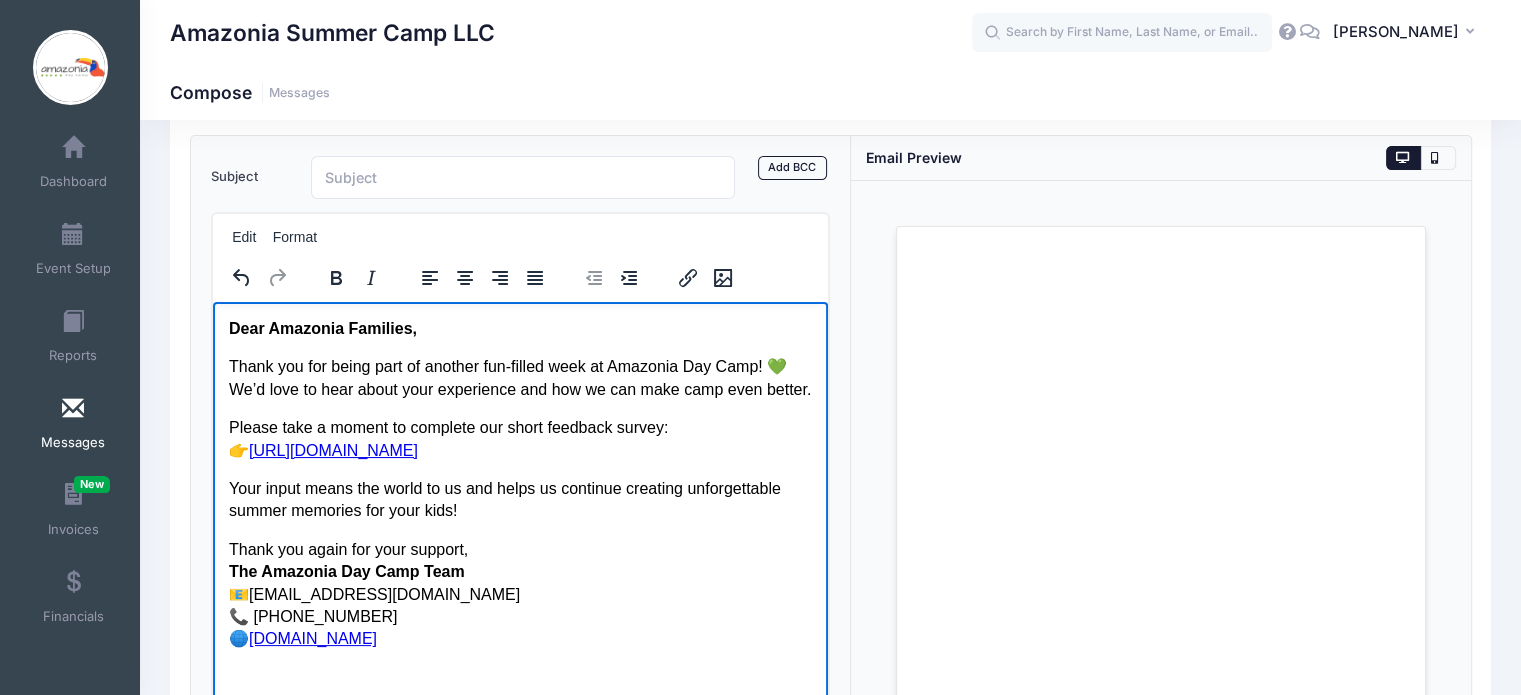 click on "Thank you for being part of another fun-filled week at Amazonia Day Camp! 💚 We’d love to hear about your experience and how we can make camp even better." at bounding box center (520, 377) 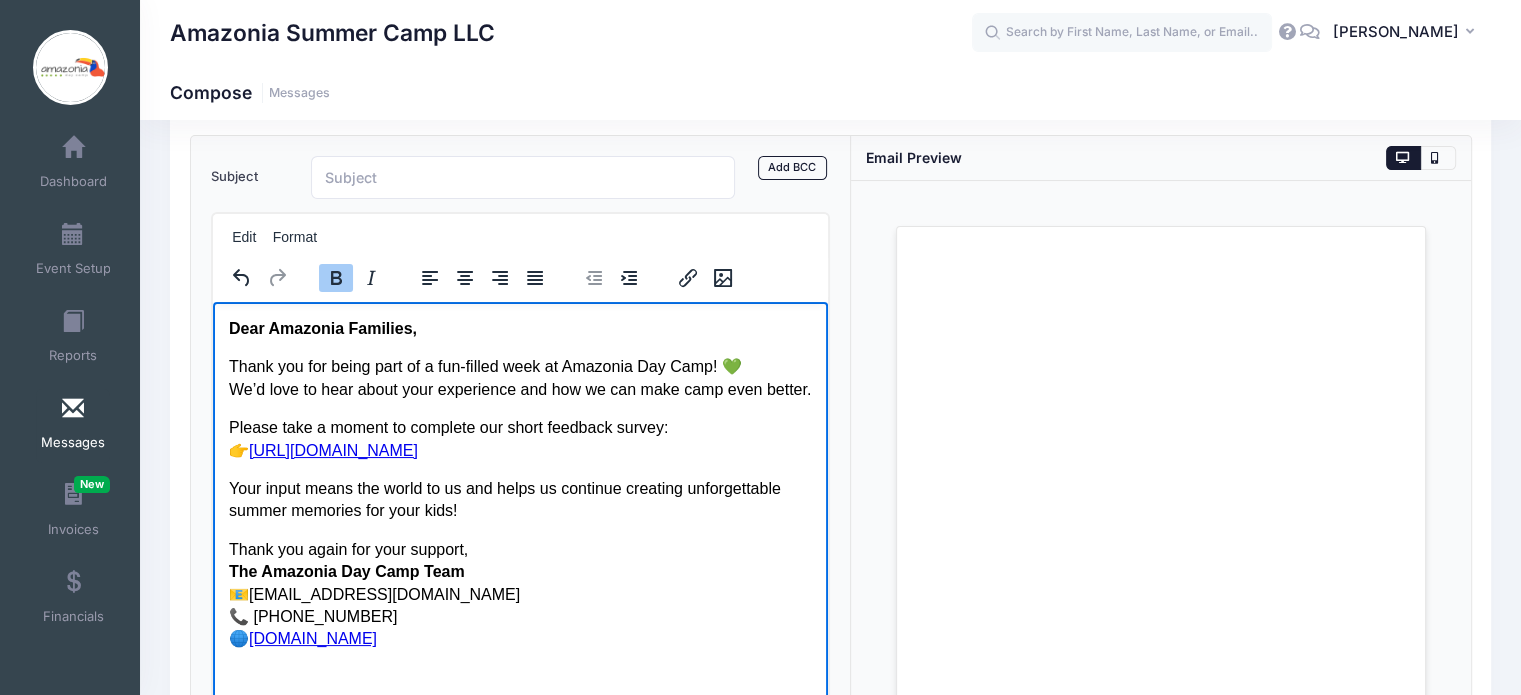 click on "Dear Amazonia Families," at bounding box center (520, 328) 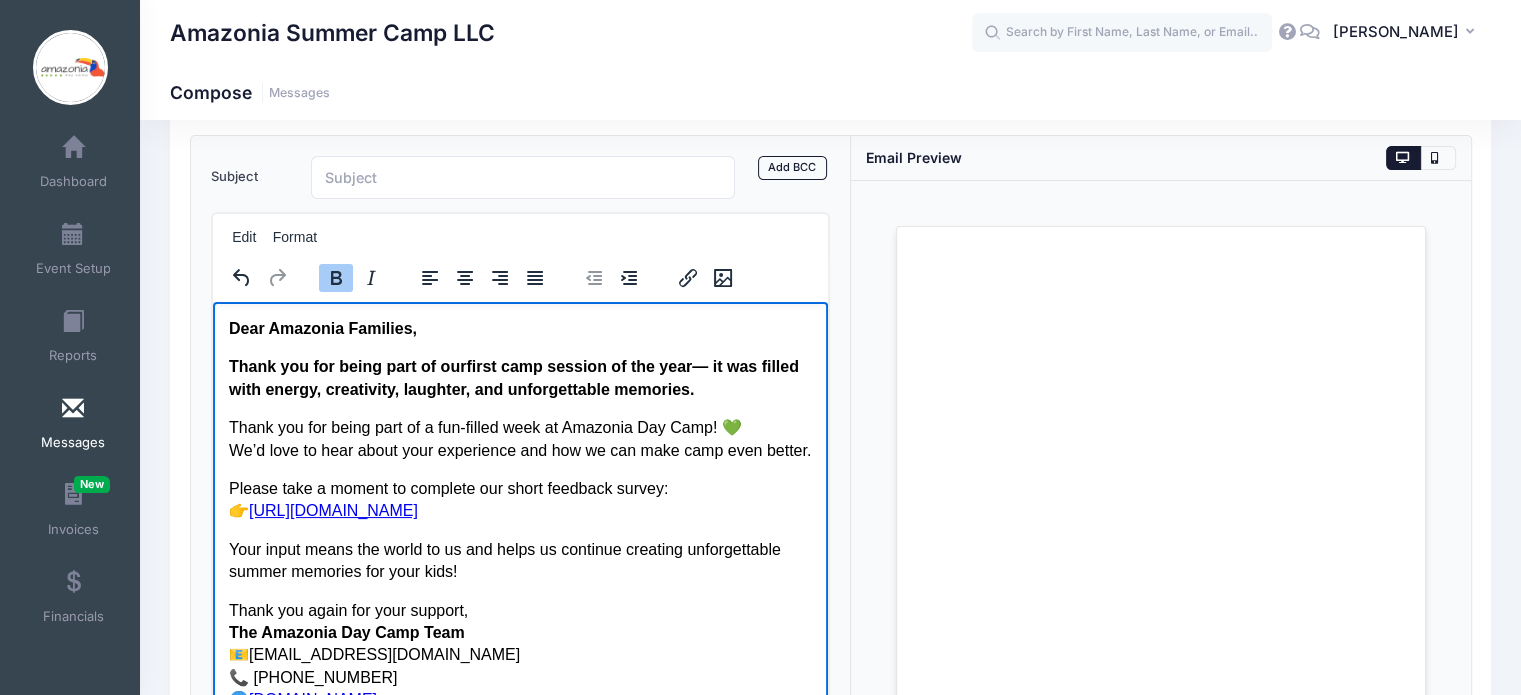drag, startPoint x: 223, startPoint y: 365, endPoint x: 570, endPoint y: 390, distance: 347.8994 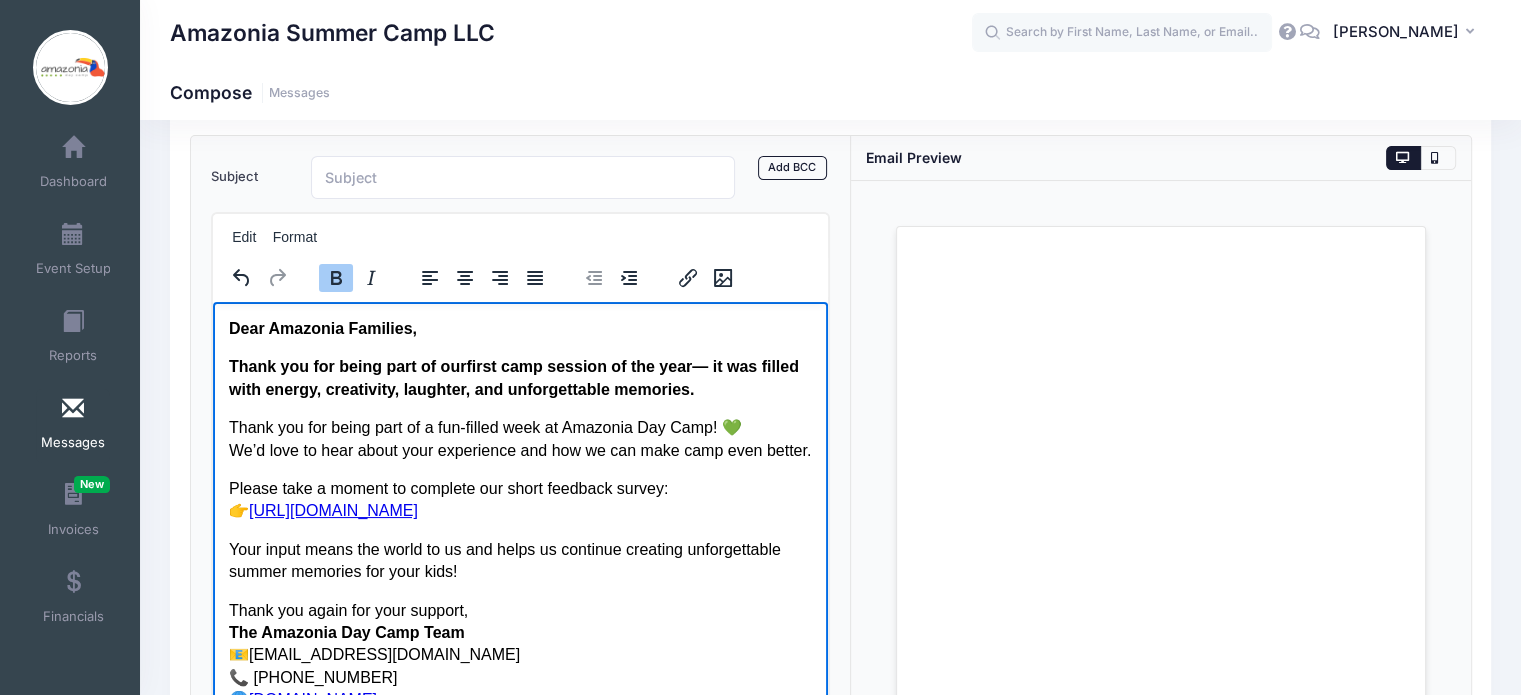 drag, startPoint x: 744, startPoint y: 397, endPoint x: 221, endPoint y: 377, distance: 523.38226 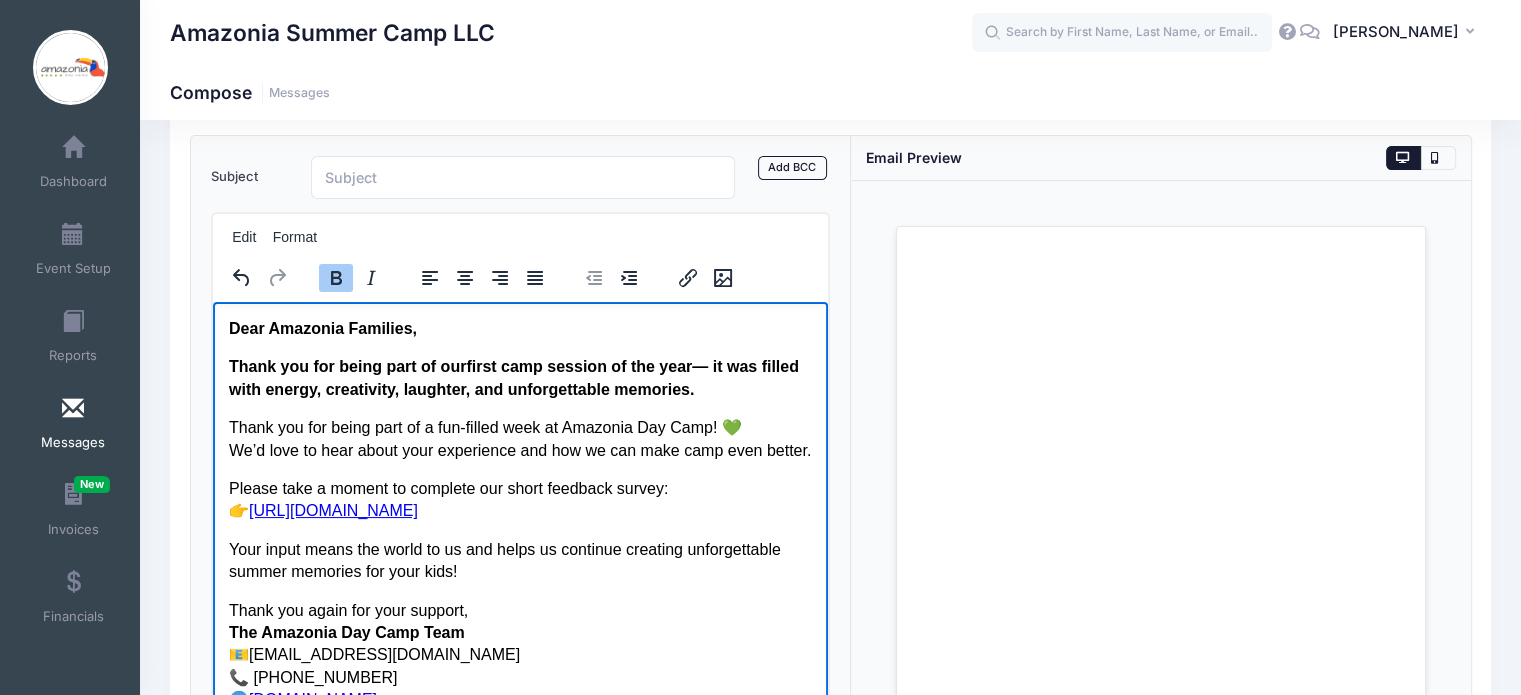 click on "Dear Amazonia Families, Thank you for being part of our  first camp session of the year  — it was filled with energy, creativity, laughter, and unforgettable memories. Thank you for being part of a fun-filled week at Amazonia Day Camp! 💚 We’d love to hear about your experience and how we can make camp even better. Please take a moment to complete our short feedback survey: 👉  https://forms.gle/1iS3VzdtpJ2nAz686 Your input means the world to us and helps us continue creating unforgettable summer memories for your kids! Thank you again for your support, The Amazonia Day Camp Team 📧  info@amazoniadaycamp.com 📞 (832) 799-7268 🌐  www.amazoniadaycamp.com" at bounding box center (520, 513) 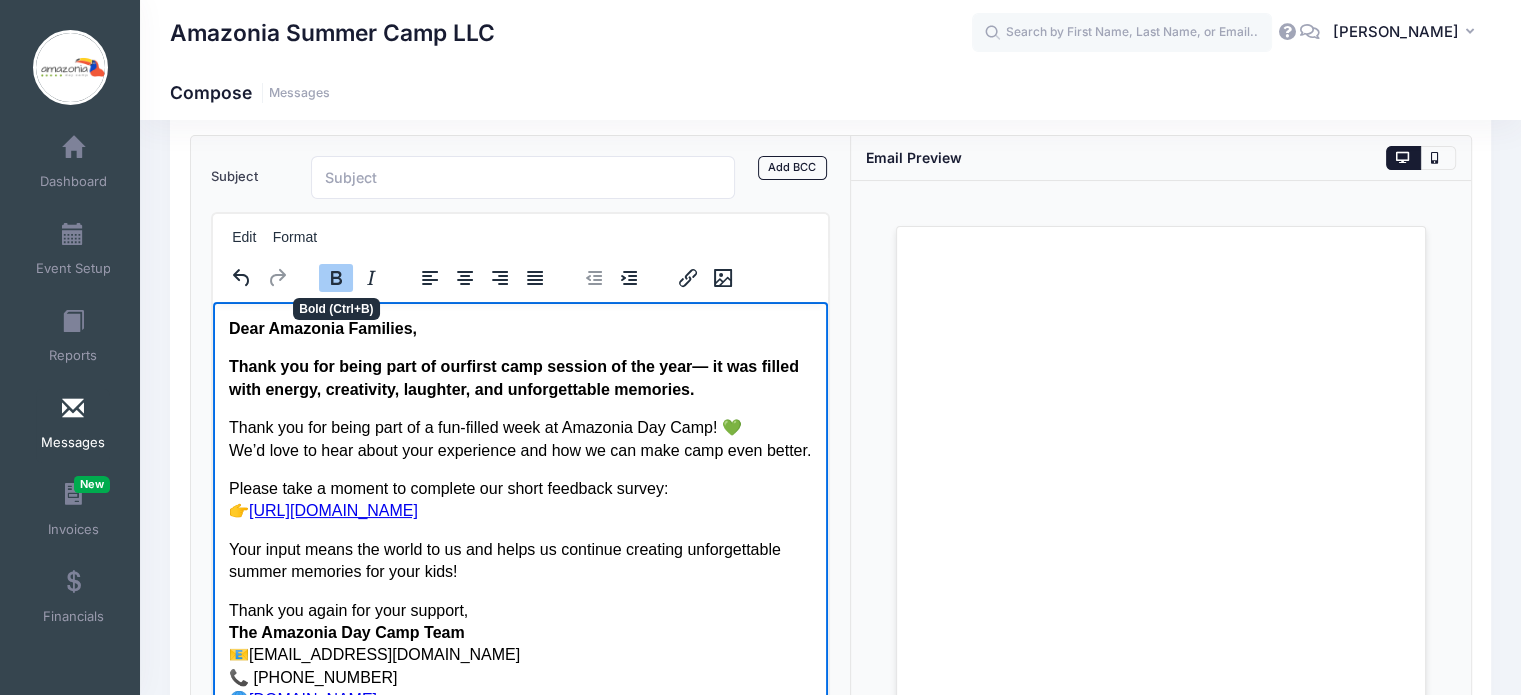 click 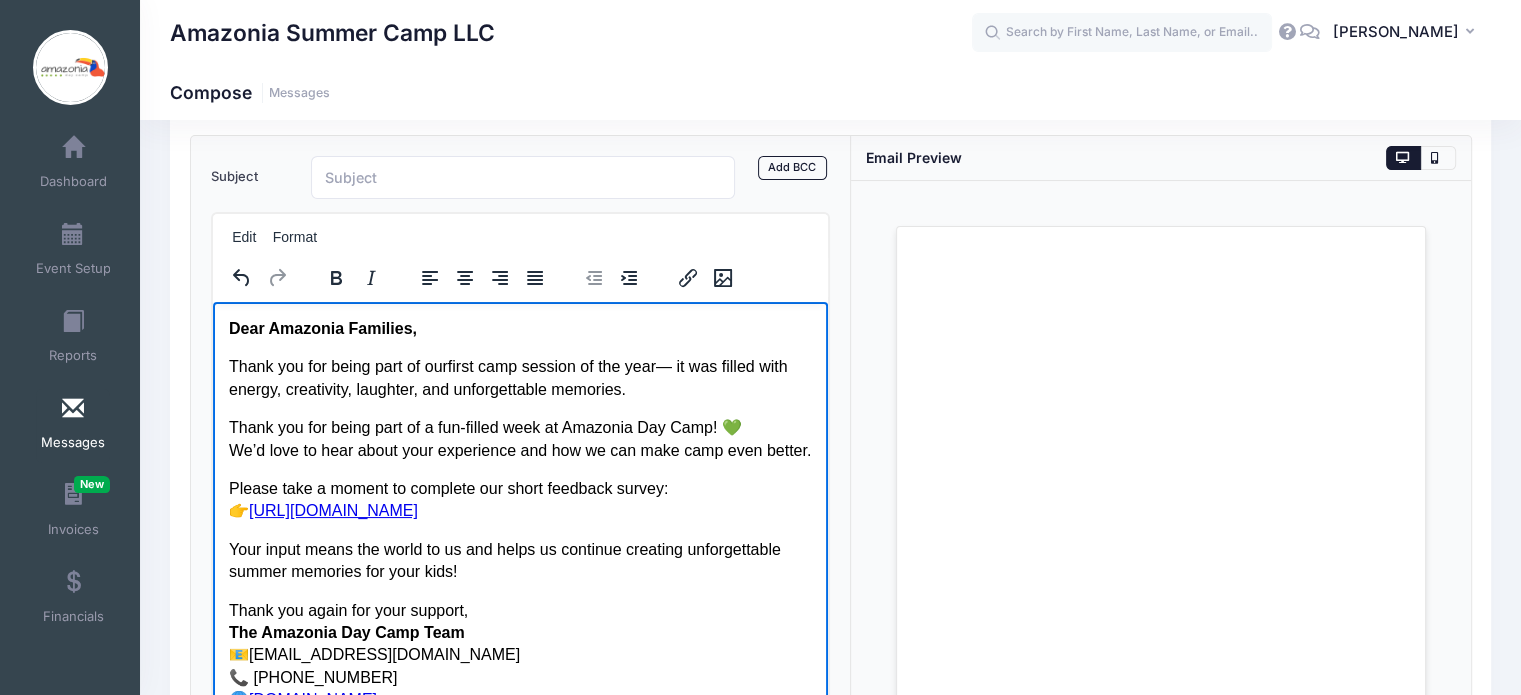 click on "Thank you for being part of our  first camp session of the year  — it was filled with energy, creativity, laughter, and unforgettable memories." at bounding box center [520, 377] 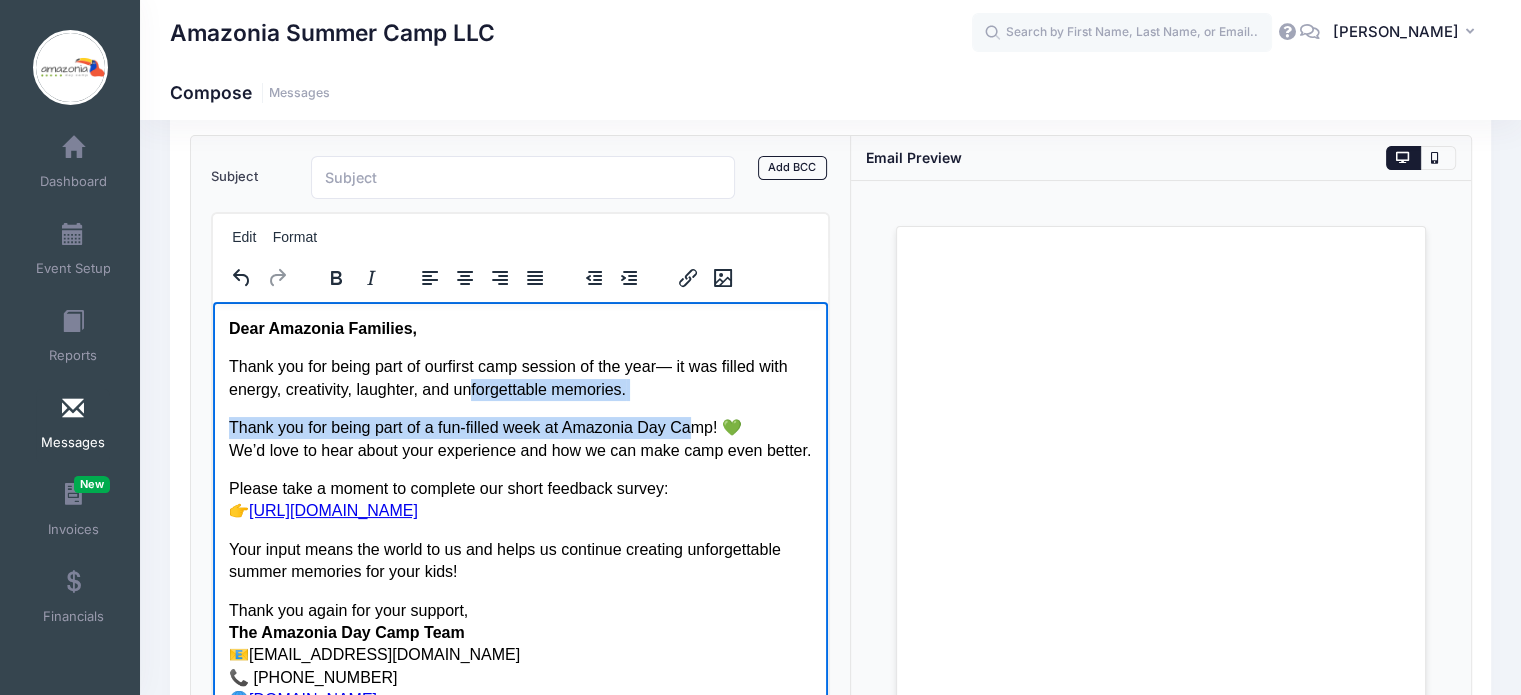 drag, startPoint x: 688, startPoint y: 411, endPoint x: 492, endPoint y: 387, distance: 197.46393 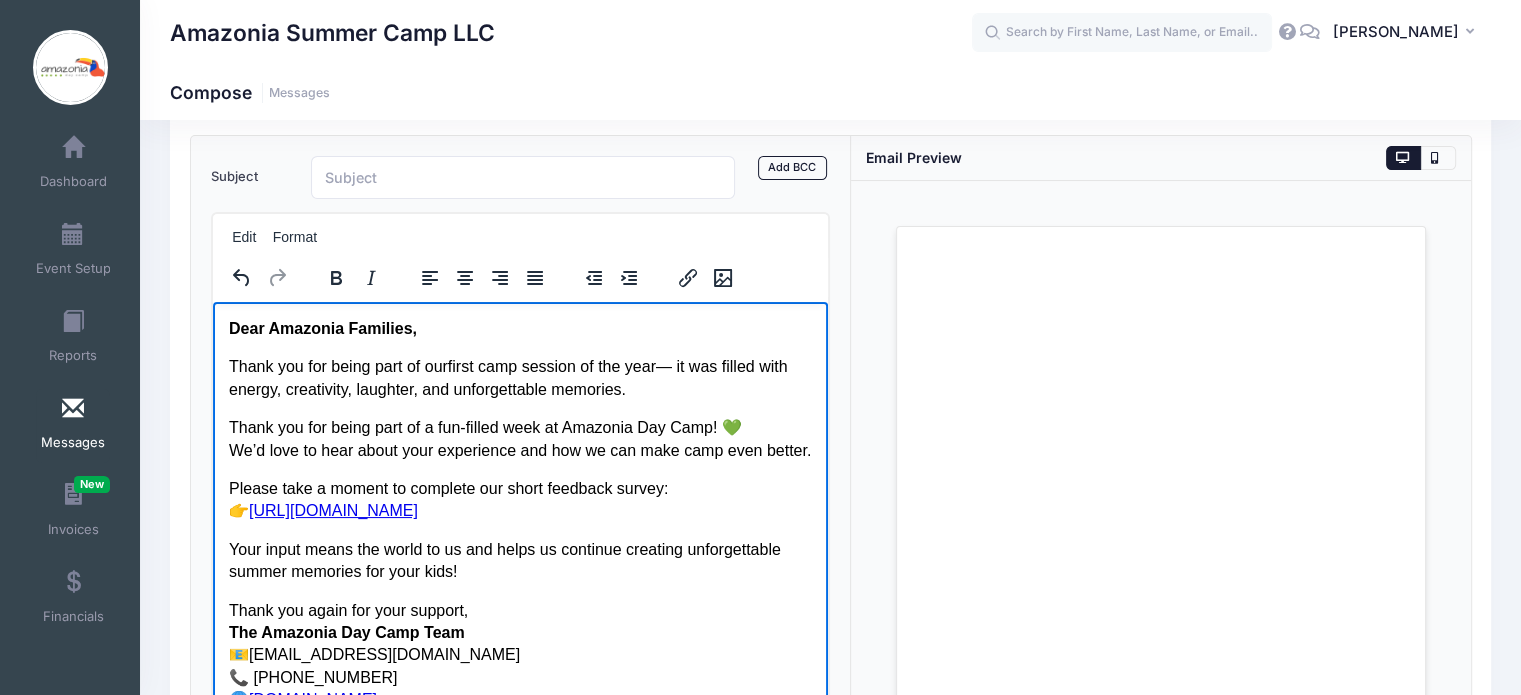 drag, startPoint x: 669, startPoint y: 389, endPoint x: 227, endPoint y: 372, distance: 442.3268 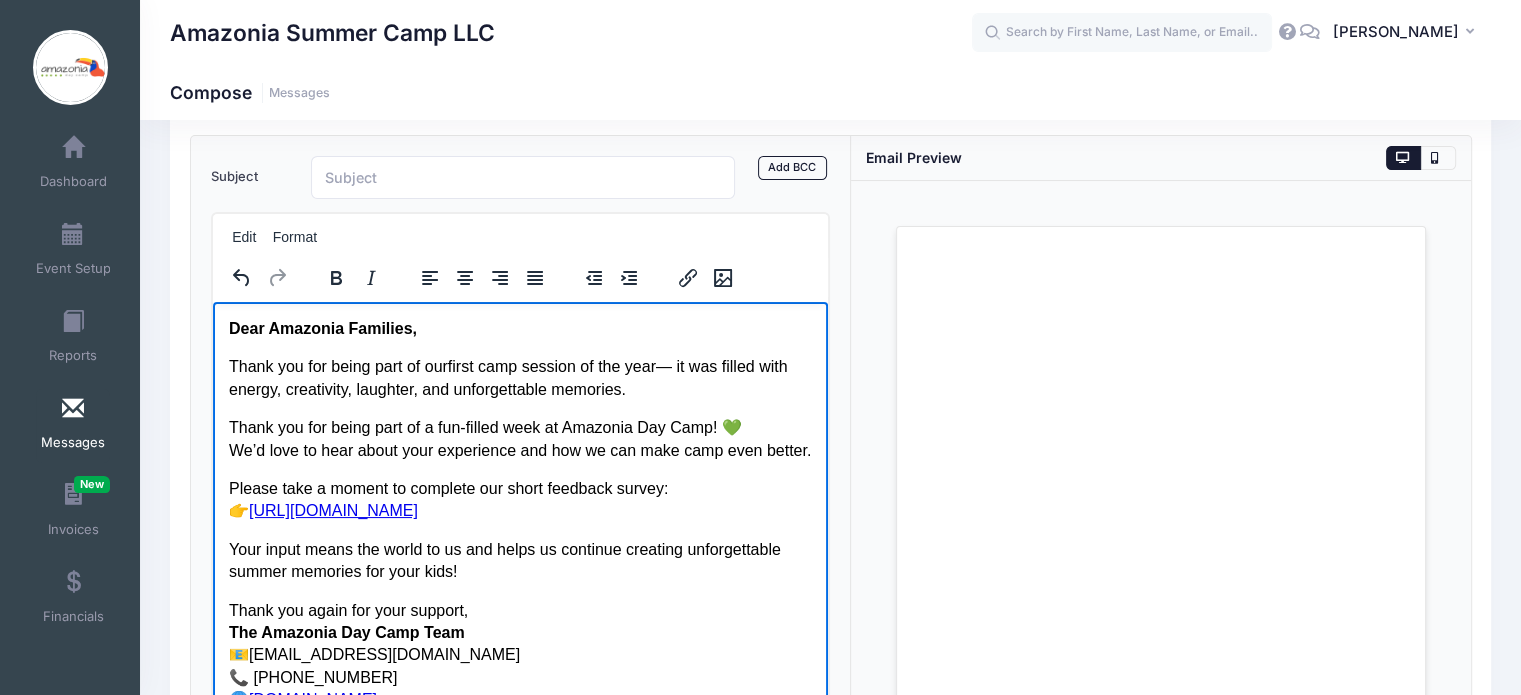 click on "Thank you for being part of our  first camp session of the year  — it was filled with energy, creativity, laughter, and unforgettable memories." at bounding box center (520, 377) 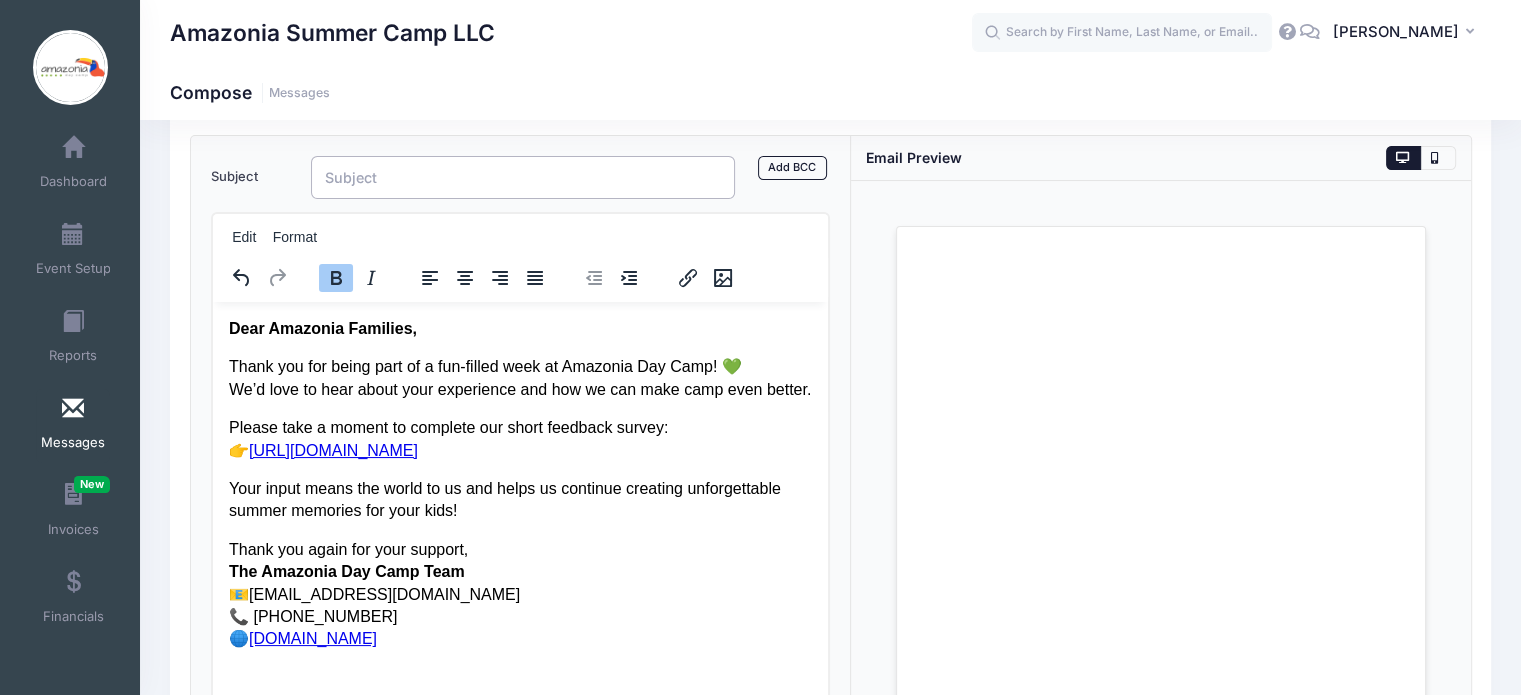 click on "Subject" at bounding box center [523, 177] 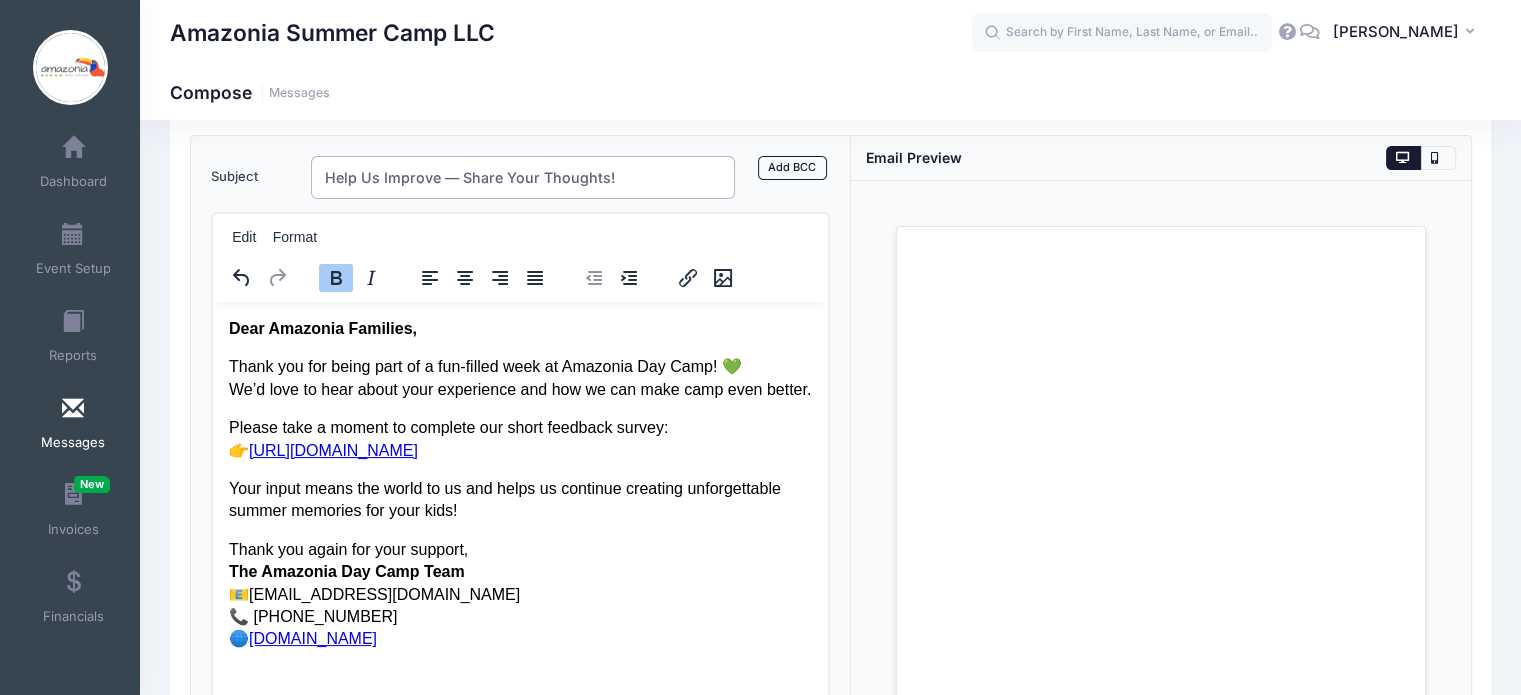 click on "Help Us Improve — Share Your Thoughts!" at bounding box center (523, 177) 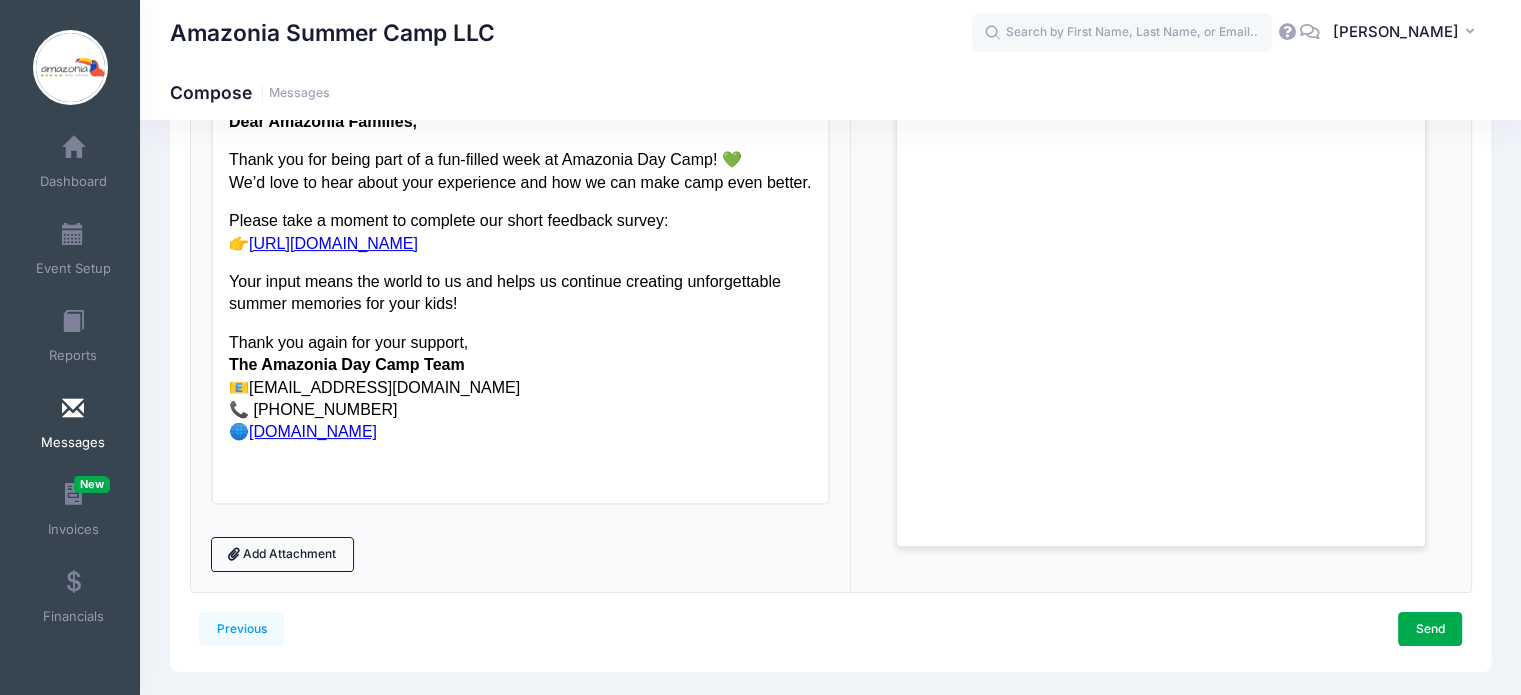 scroll, scrollTop: 345, scrollLeft: 0, axis: vertical 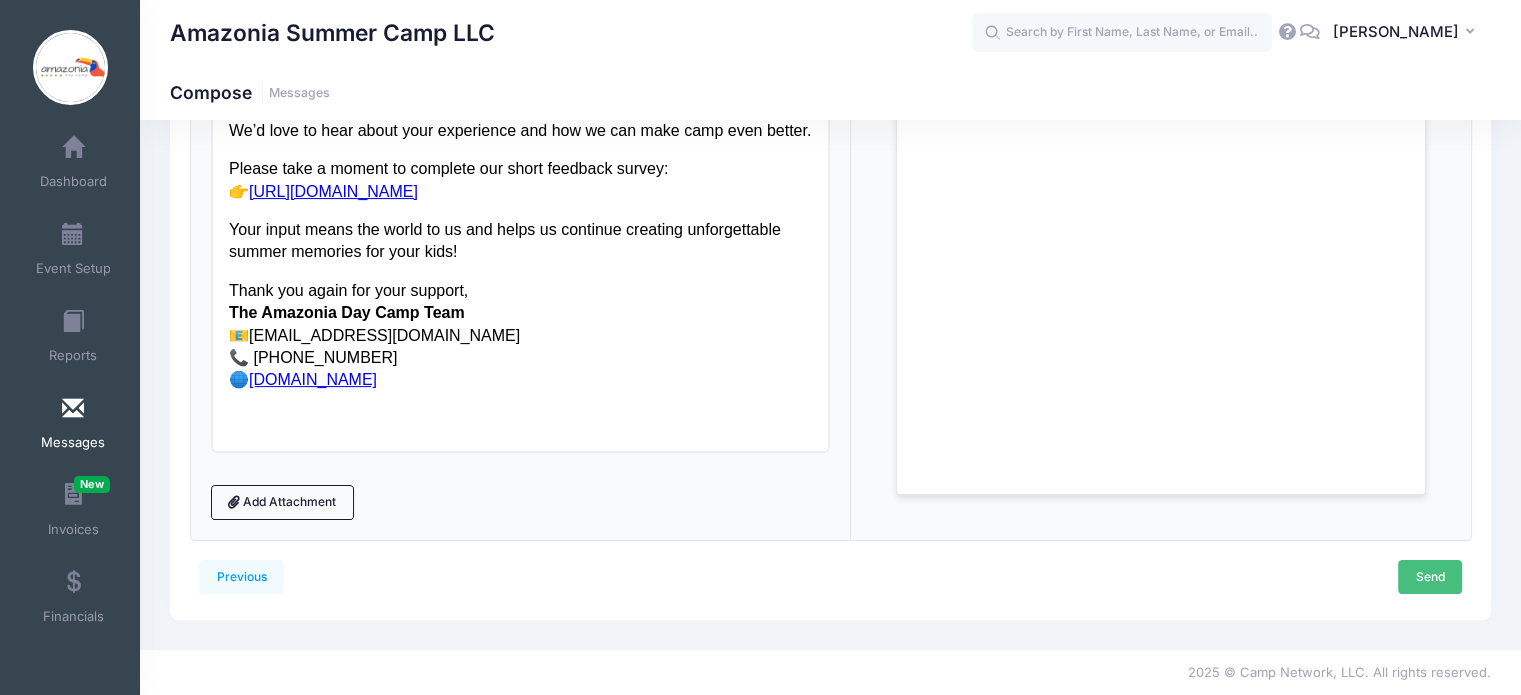 type on "Help Us Improve , Share Your Thoughts!" 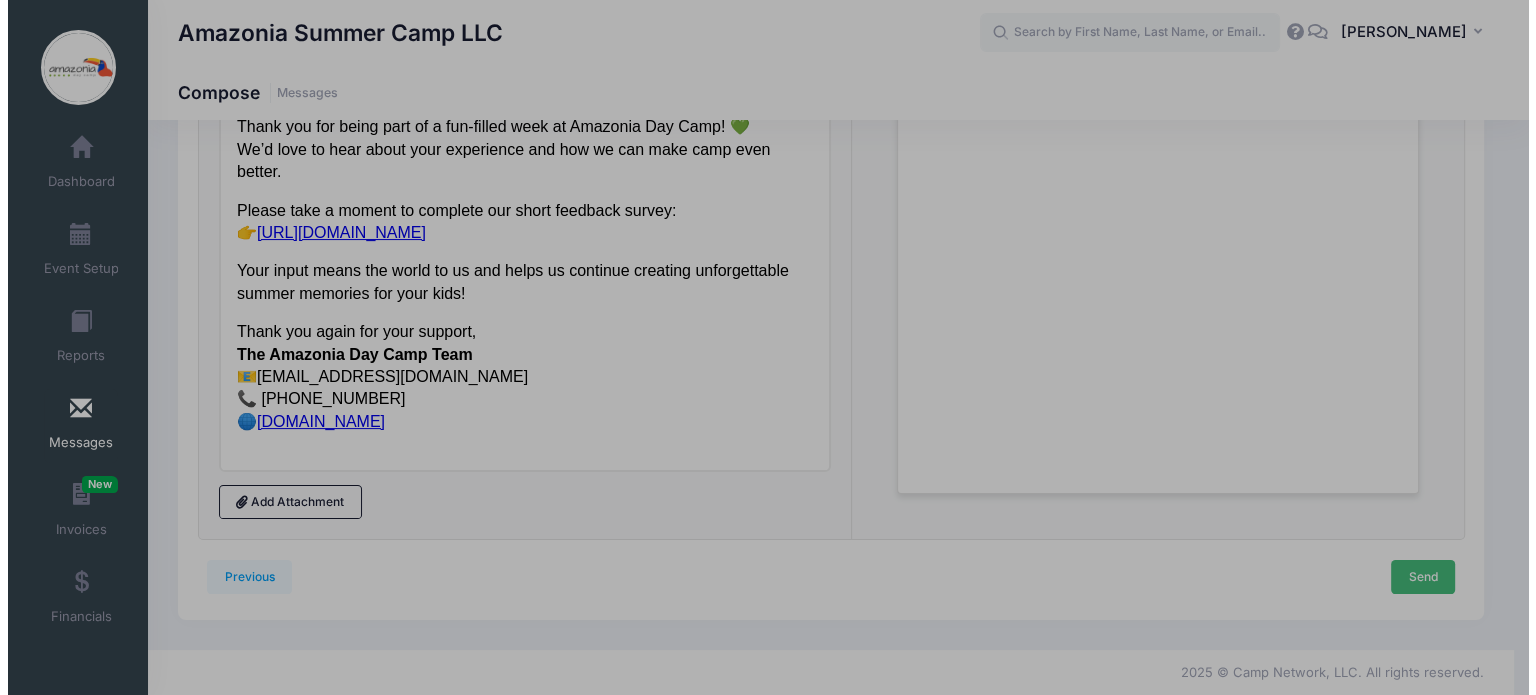 scroll, scrollTop: 0, scrollLeft: 0, axis: both 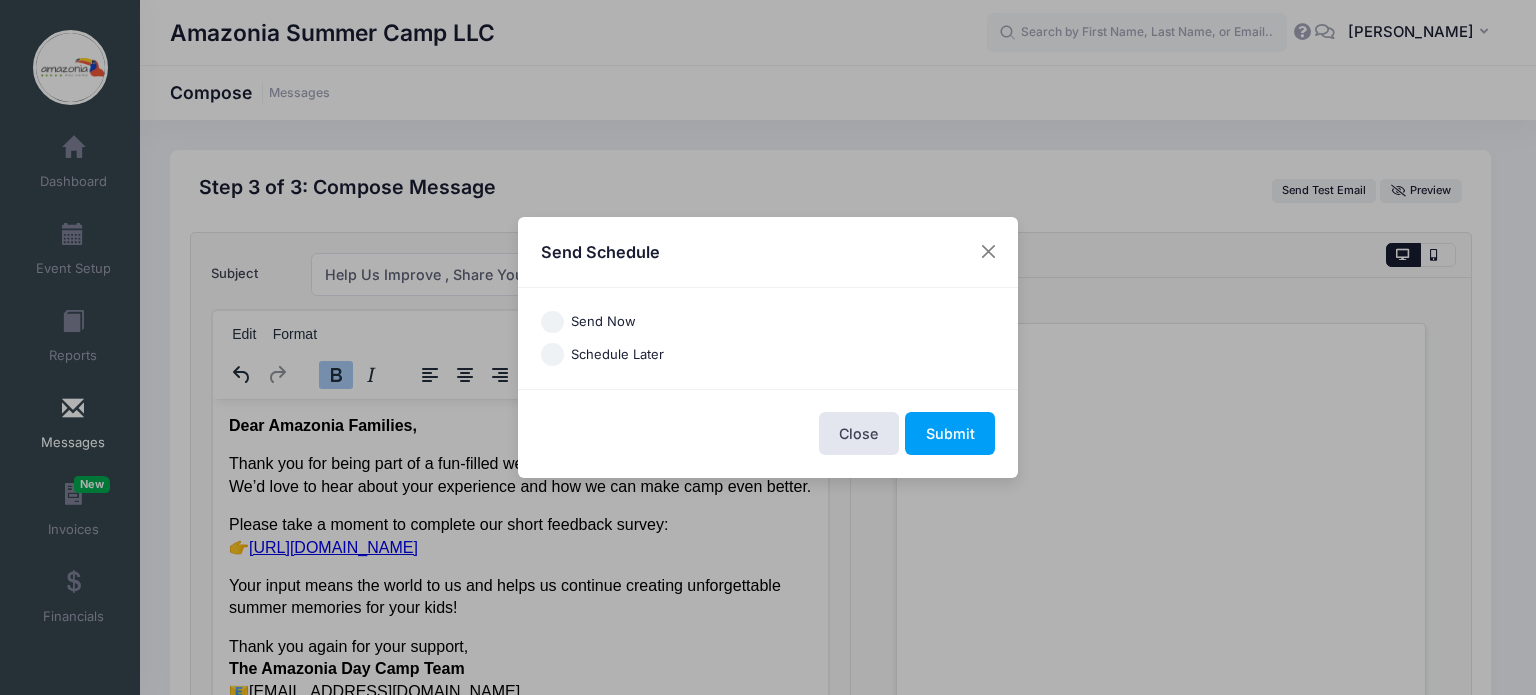 click on "Send Now" at bounding box center [552, 322] 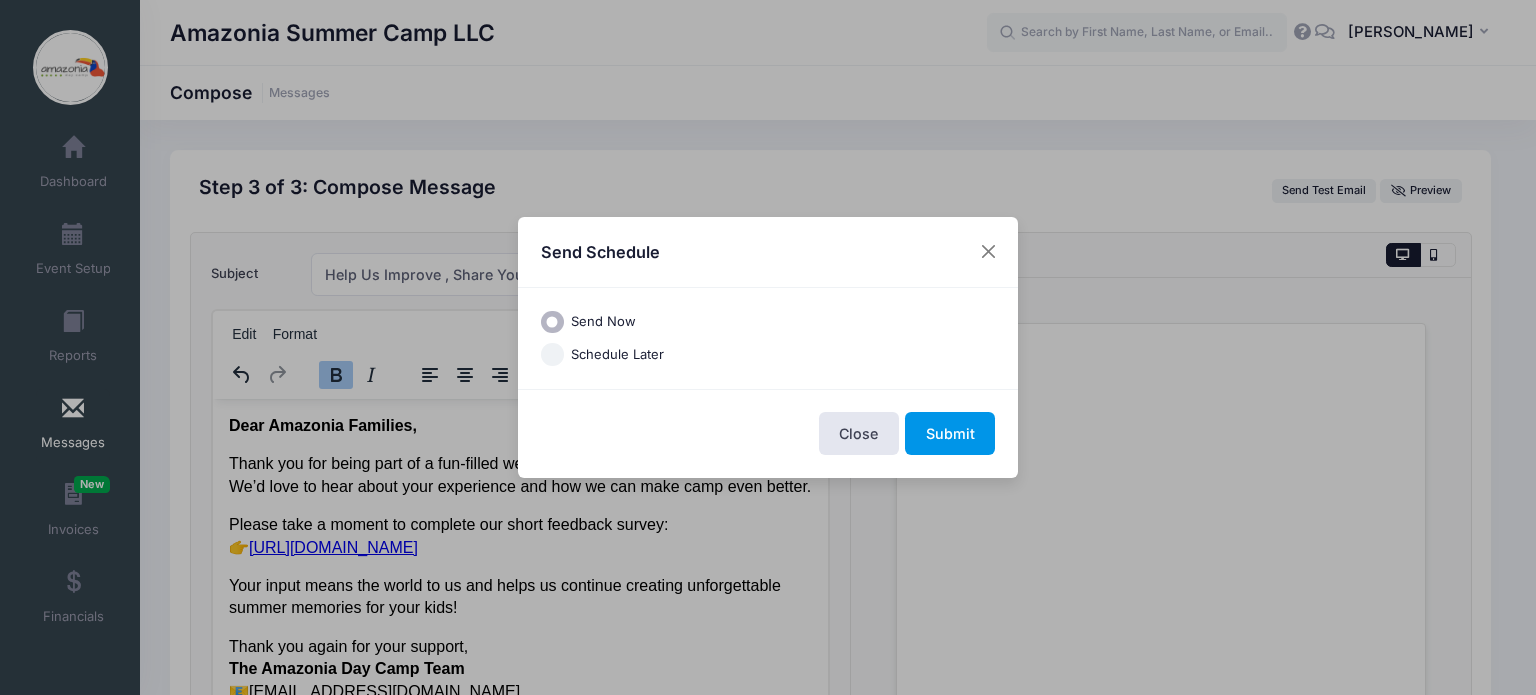click on "Submit" at bounding box center (950, 433) 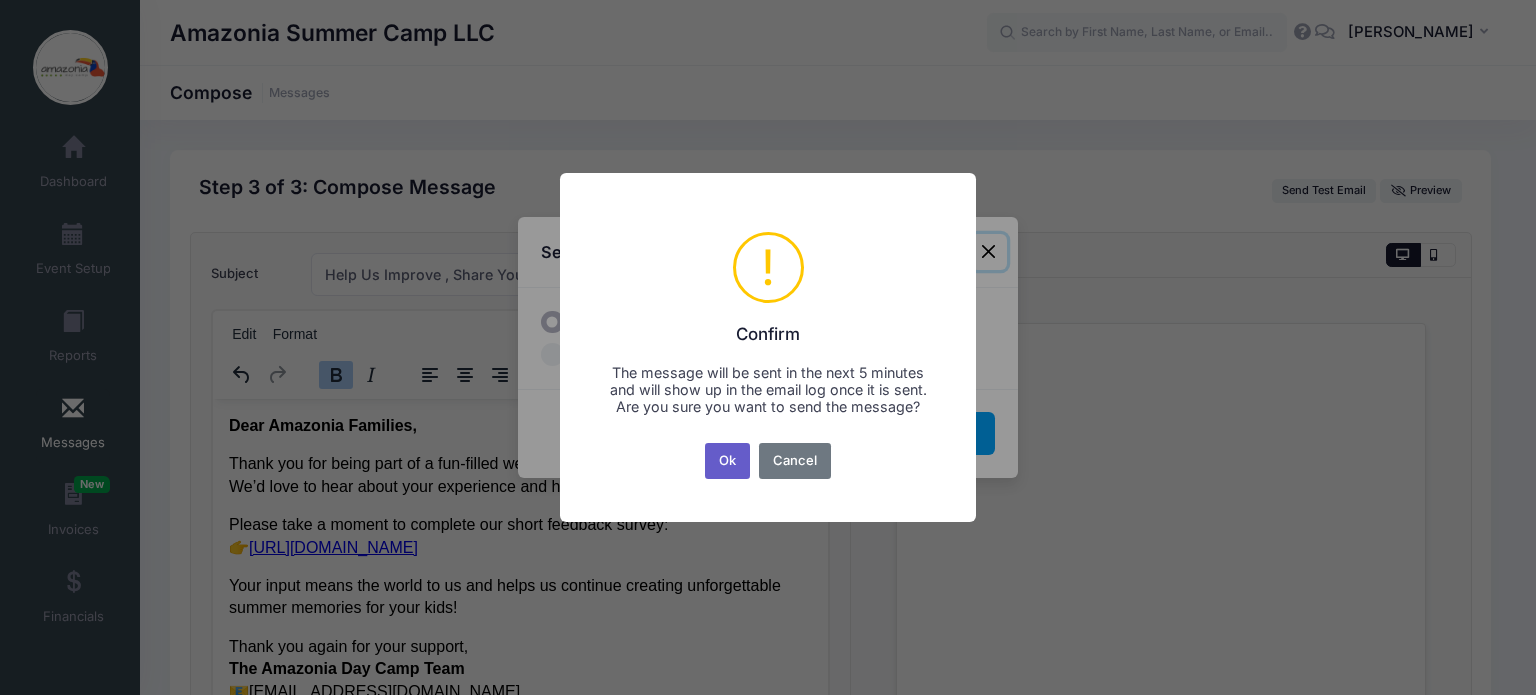 click on "Ok" at bounding box center (728, 461) 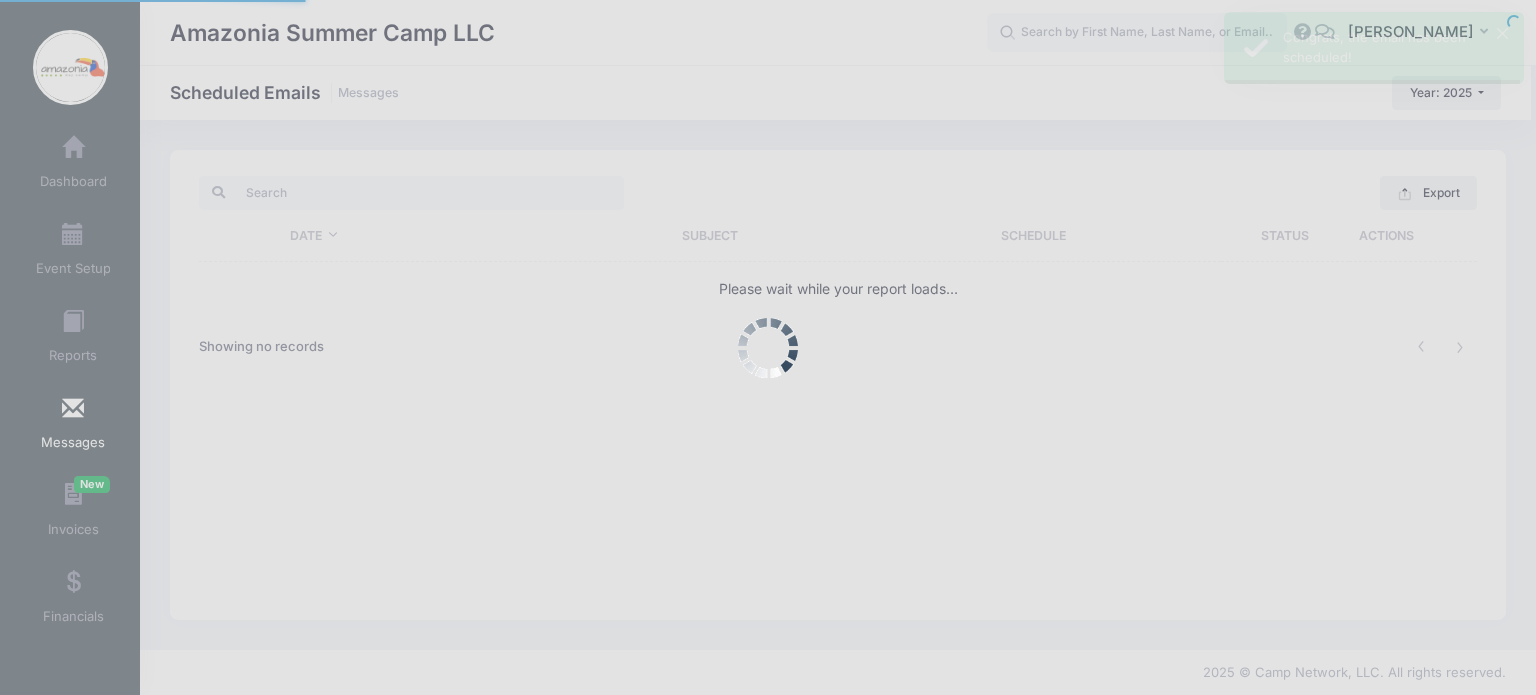 scroll, scrollTop: 0, scrollLeft: 0, axis: both 